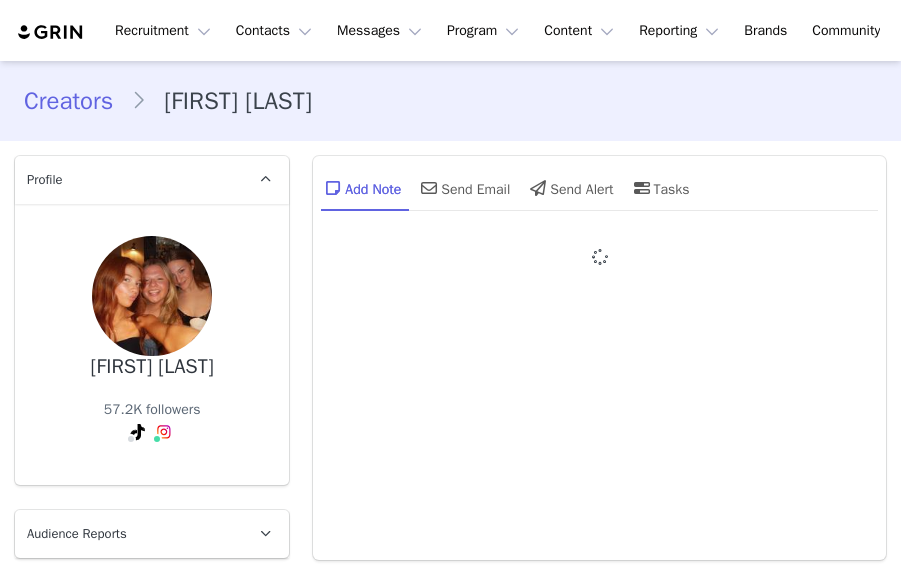 scroll, scrollTop: 0, scrollLeft: 0, axis: both 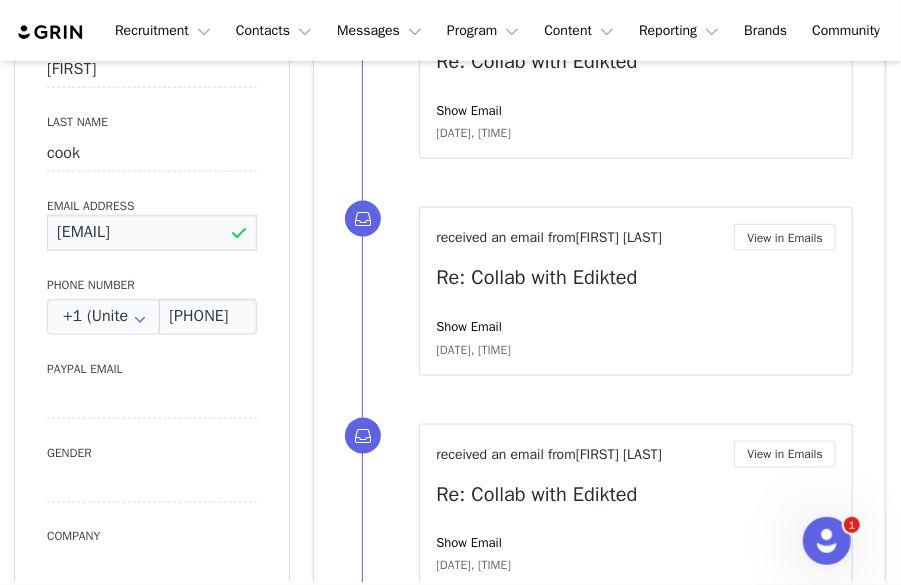 click on "esmeevecook@icloud.com" at bounding box center [152, 233] 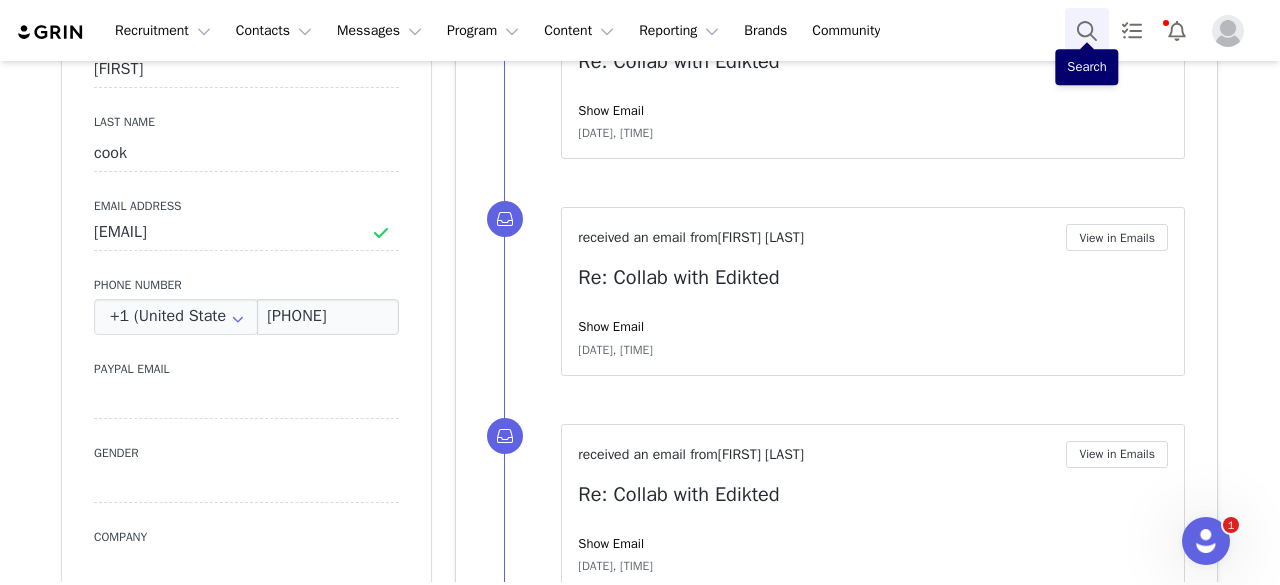 click at bounding box center (1087, 30) 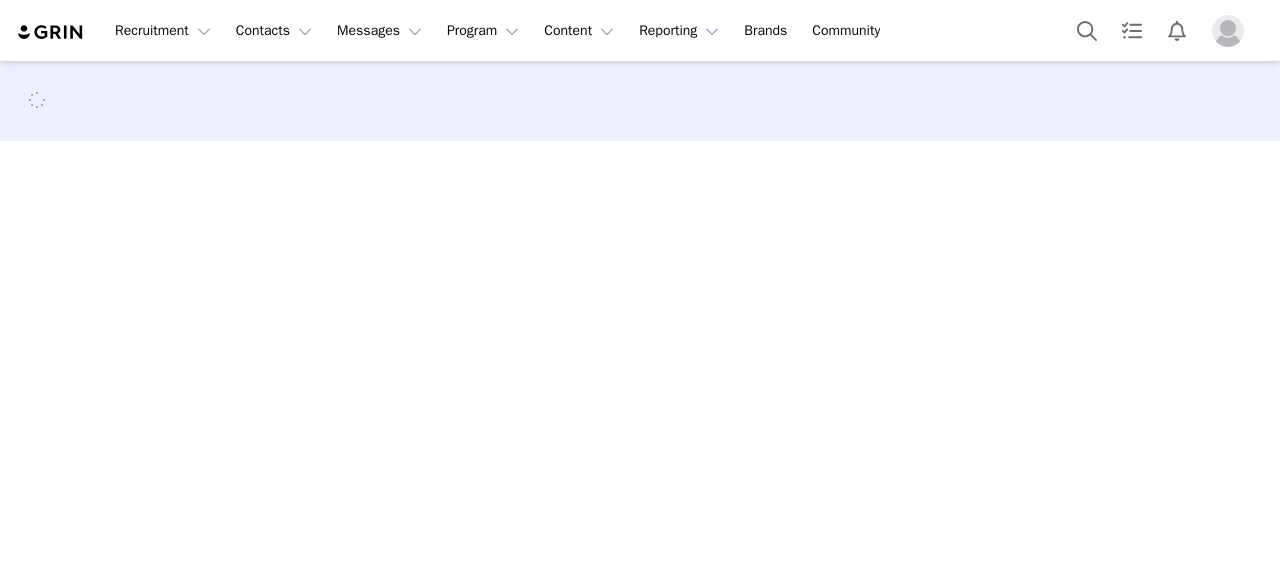 scroll, scrollTop: 0, scrollLeft: 0, axis: both 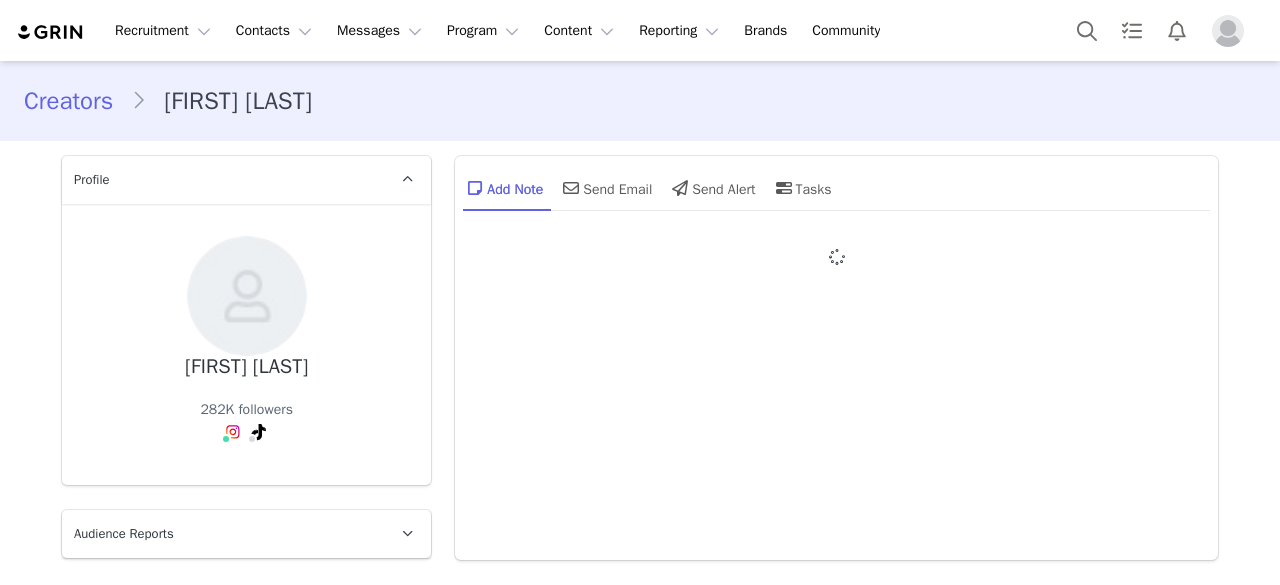 type on "+1 (United States)" 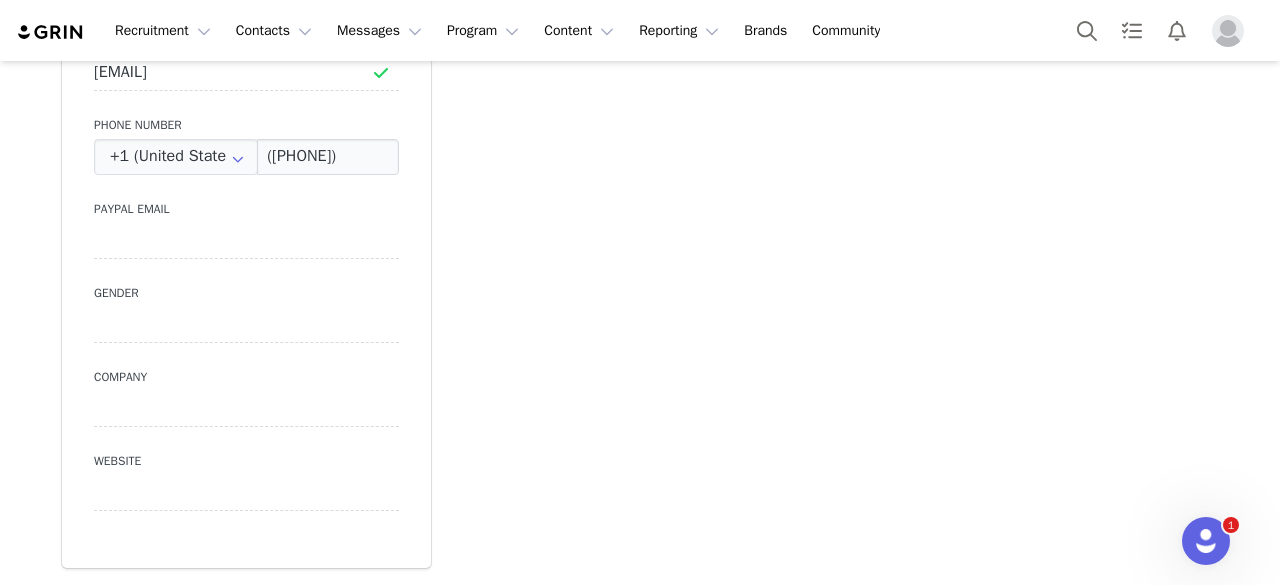 scroll, scrollTop: 0, scrollLeft: 0, axis: both 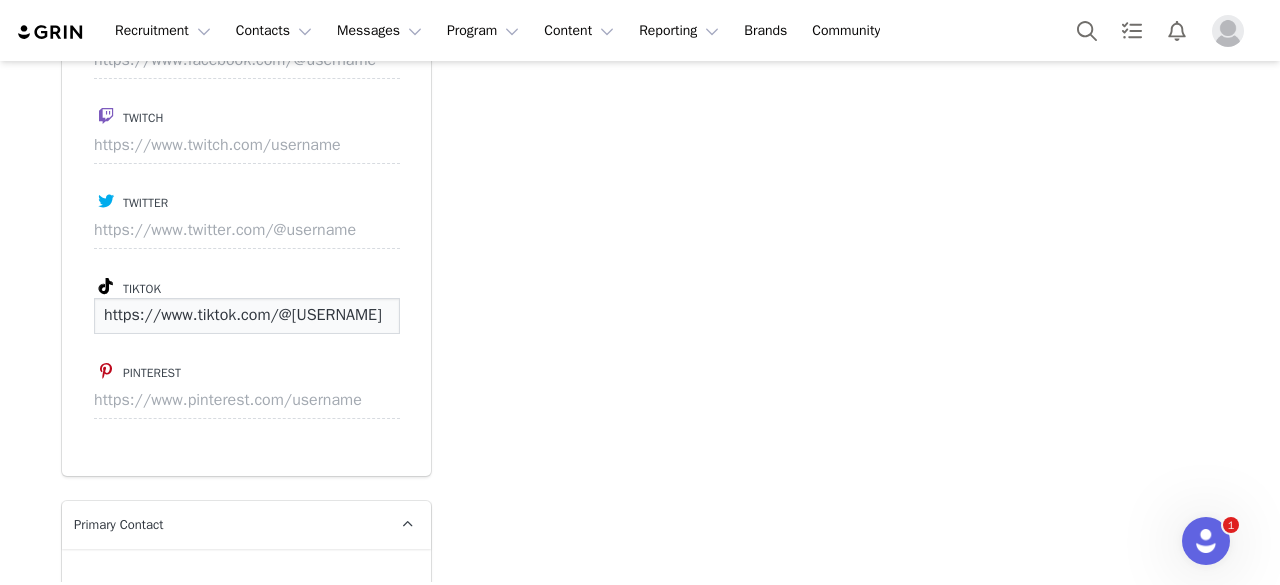 click on "https://www.tiktok.com/@sofiavaron741" at bounding box center [247, 316] 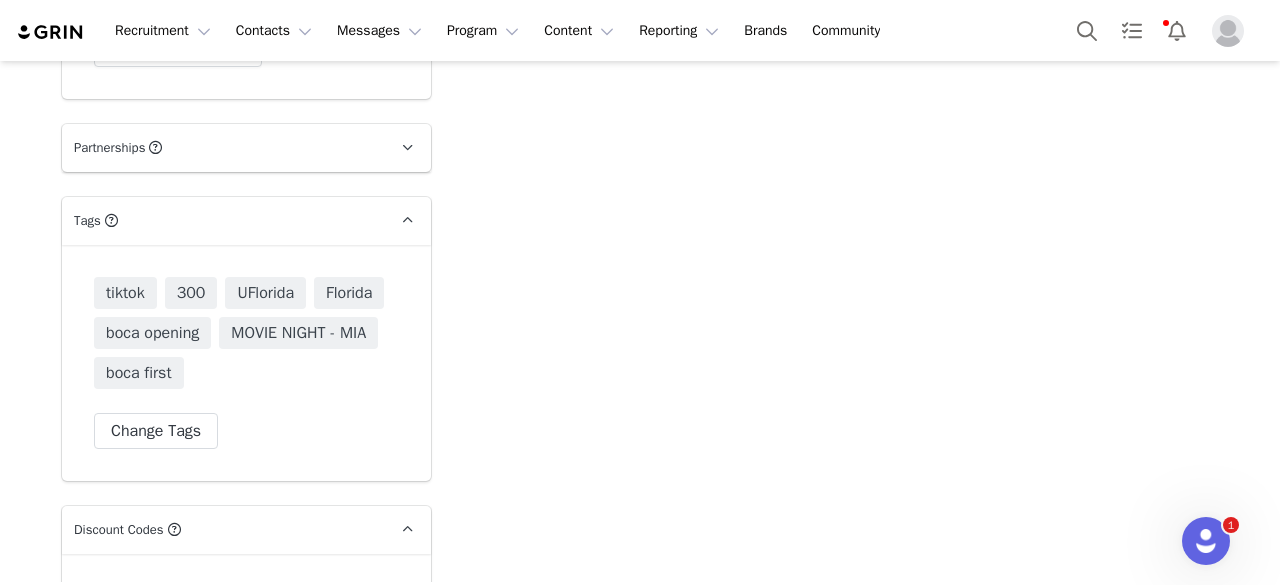 scroll, scrollTop: 4700, scrollLeft: 0, axis: vertical 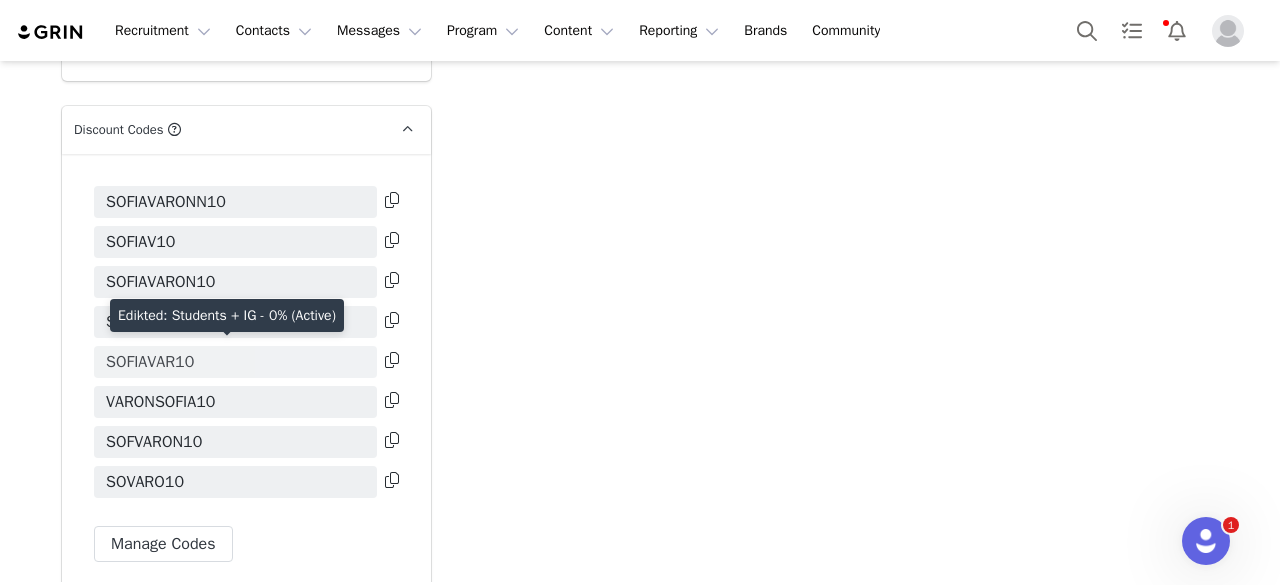 click on "SOFIAVAR10" at bounding box center [235, 362] 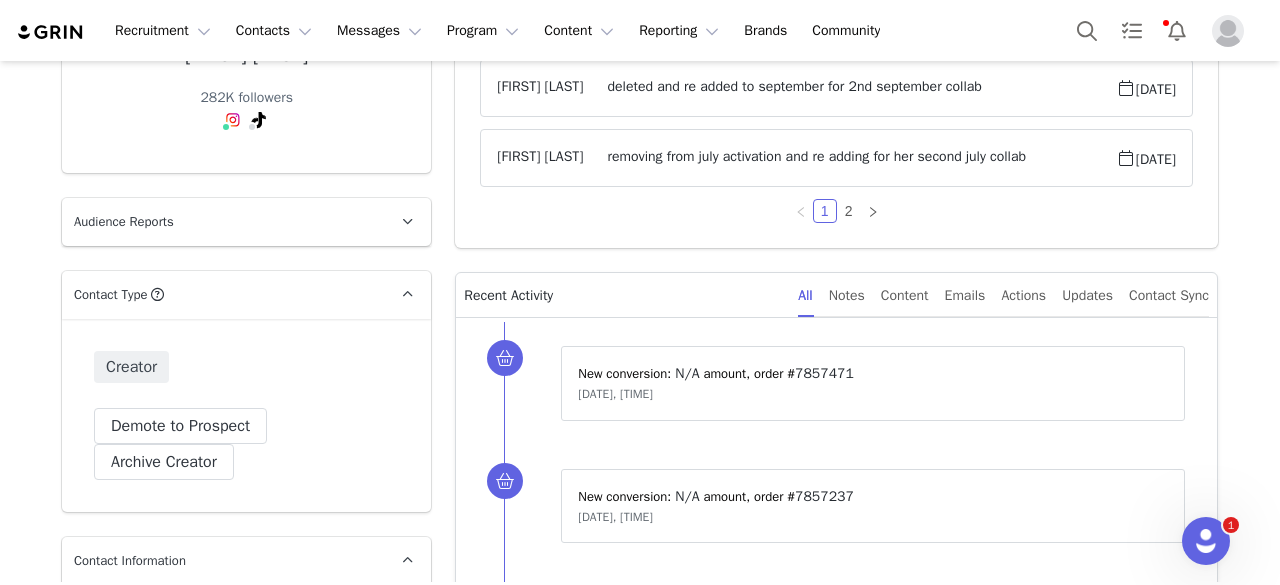 scroll, scrollTop: 400, scrollLeft: 0, axis: vertical 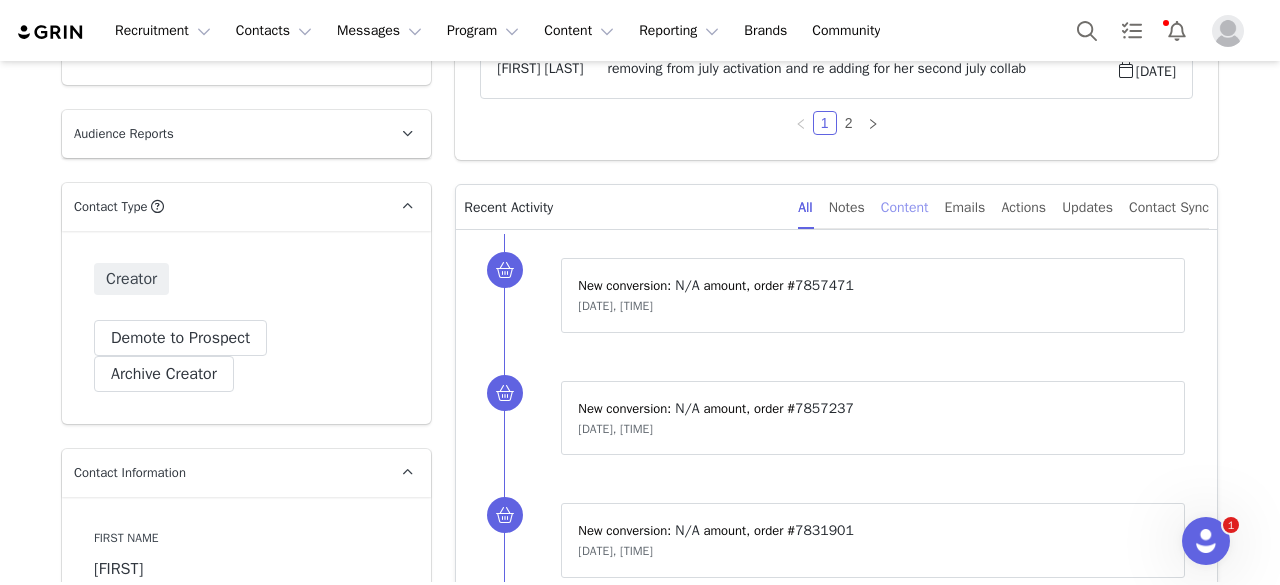 click on "Content" at bounding box center [905, 207] 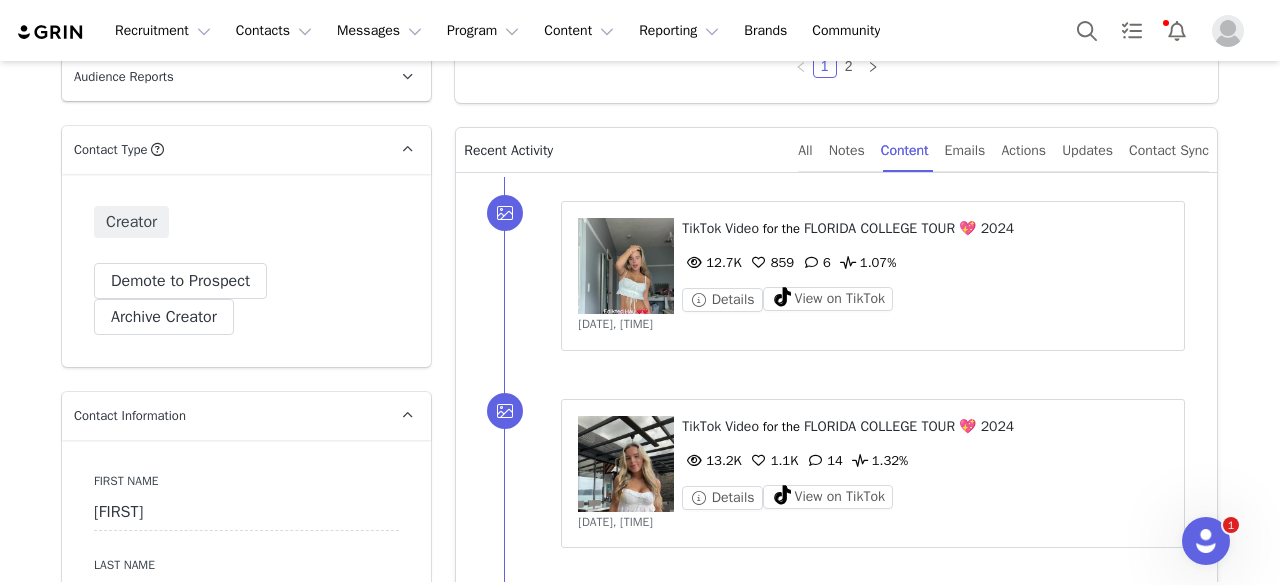 scroll, scrollTop: 500, scrollLeft: 0, axis: vertical 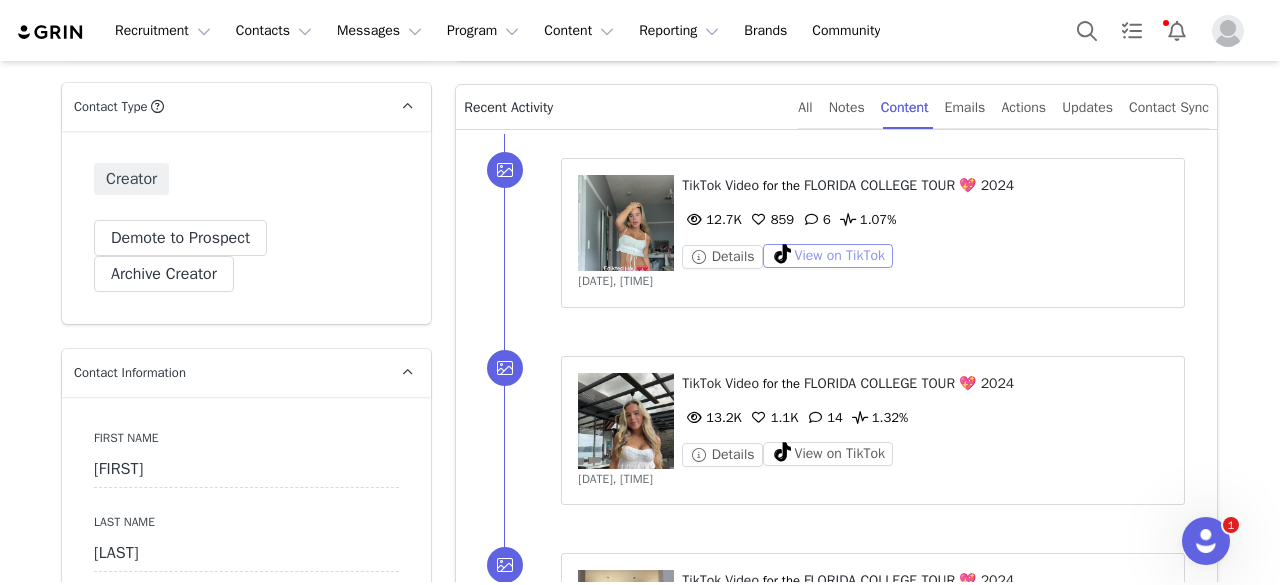 click on "View on TikTok" at bounding box center [828, 256] 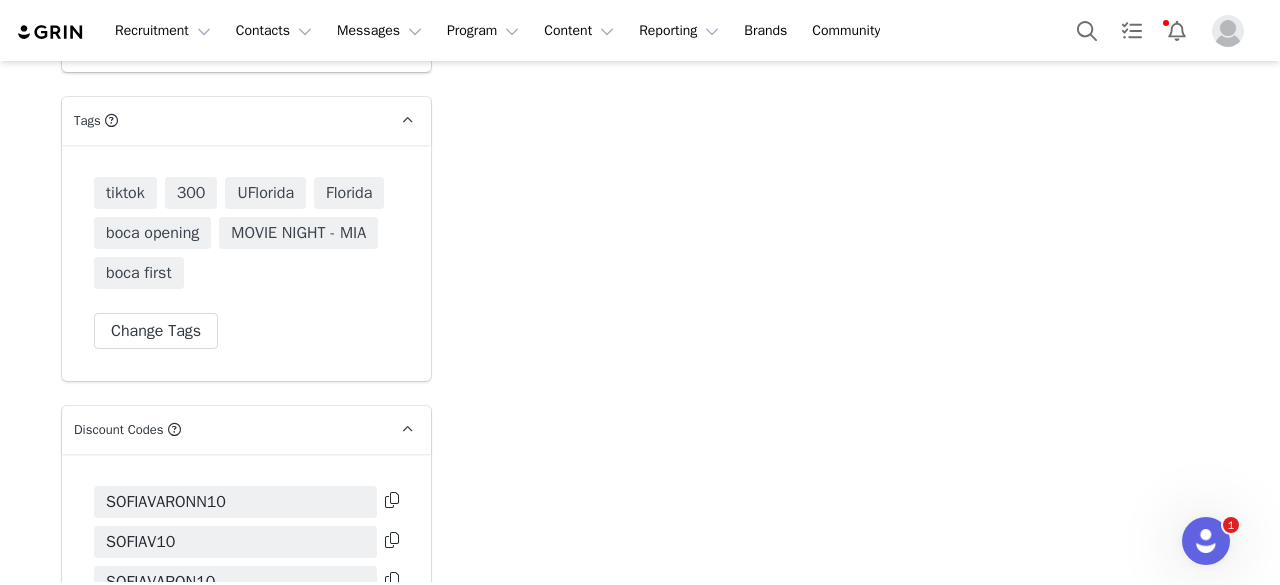 scroll, scrollTop: 4700, scrollLeft: 0, axis: vertical 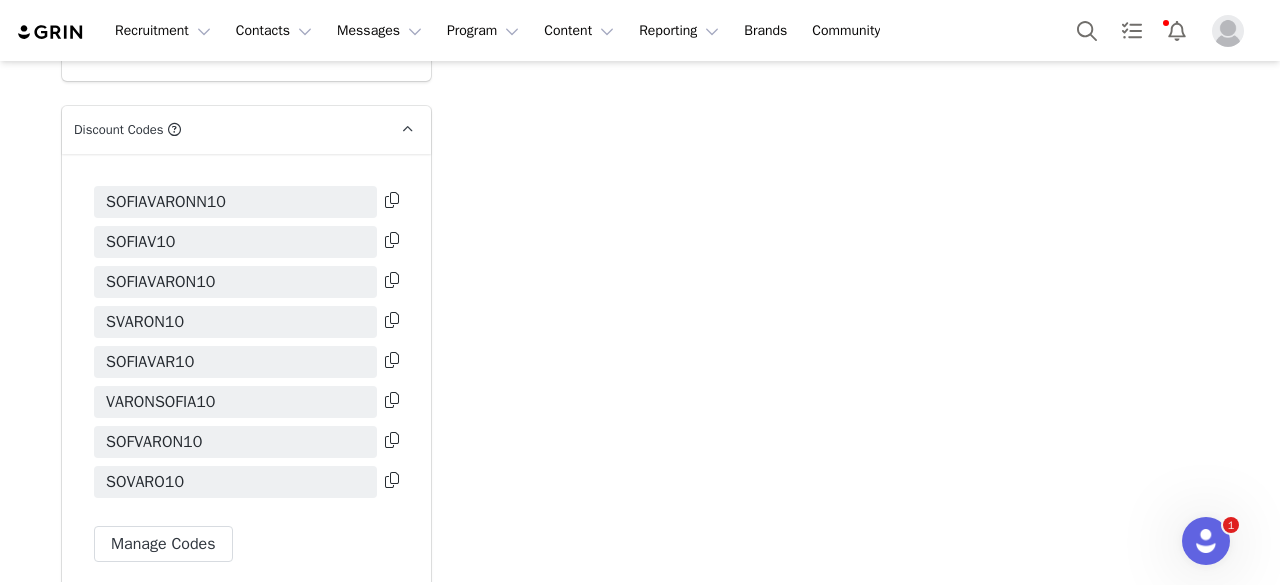 click at bounding box center (392, 360) 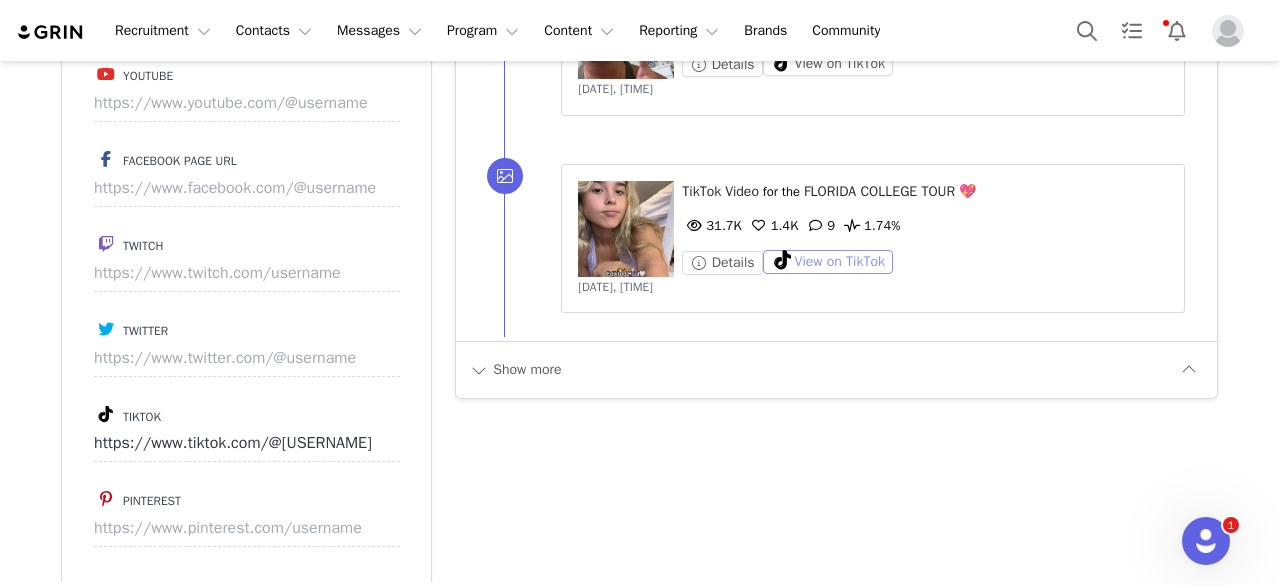 scroll, scrollTop: 2300, scrollLeft: 0, axis: vertical 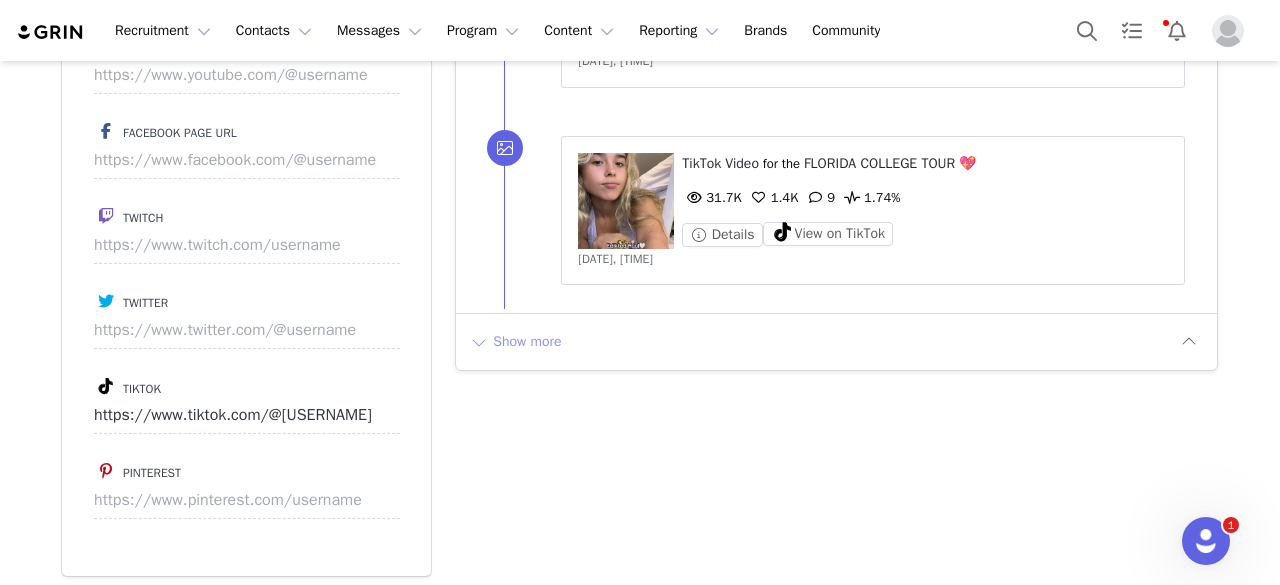click on "Show more" at bounding box center (515, 342) 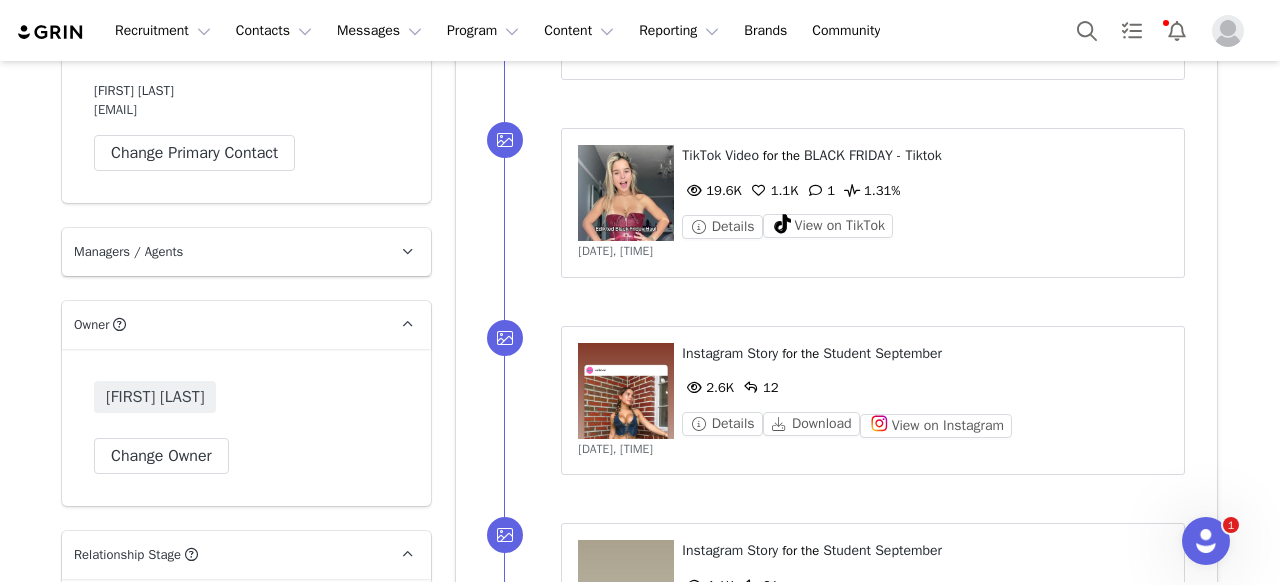 scroll, scrollTop: 3000, scrollLeft: 0, axis: vertical 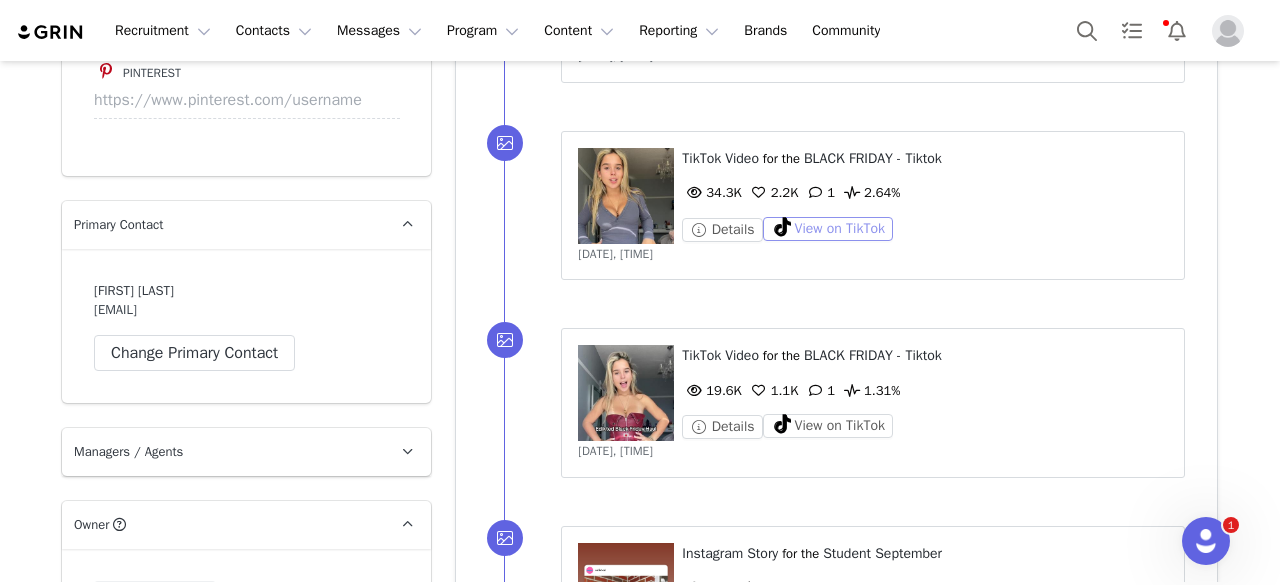 click on "View on TikTok" at bounding box center (828, 229) 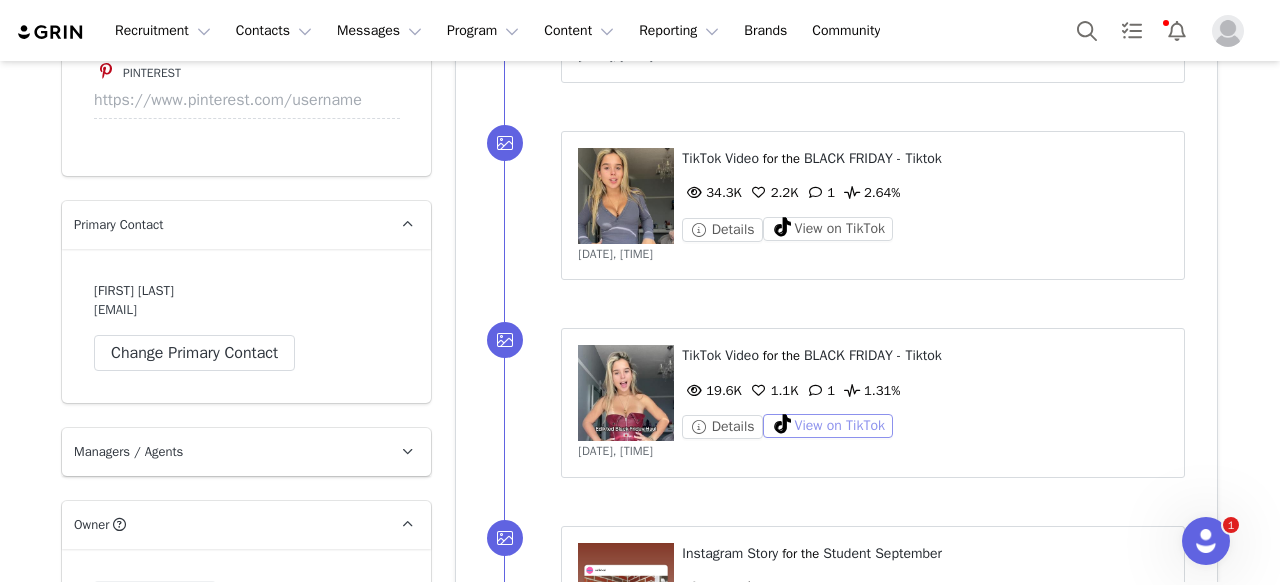click on "View on TikTok" at bounding box center (828, 426) 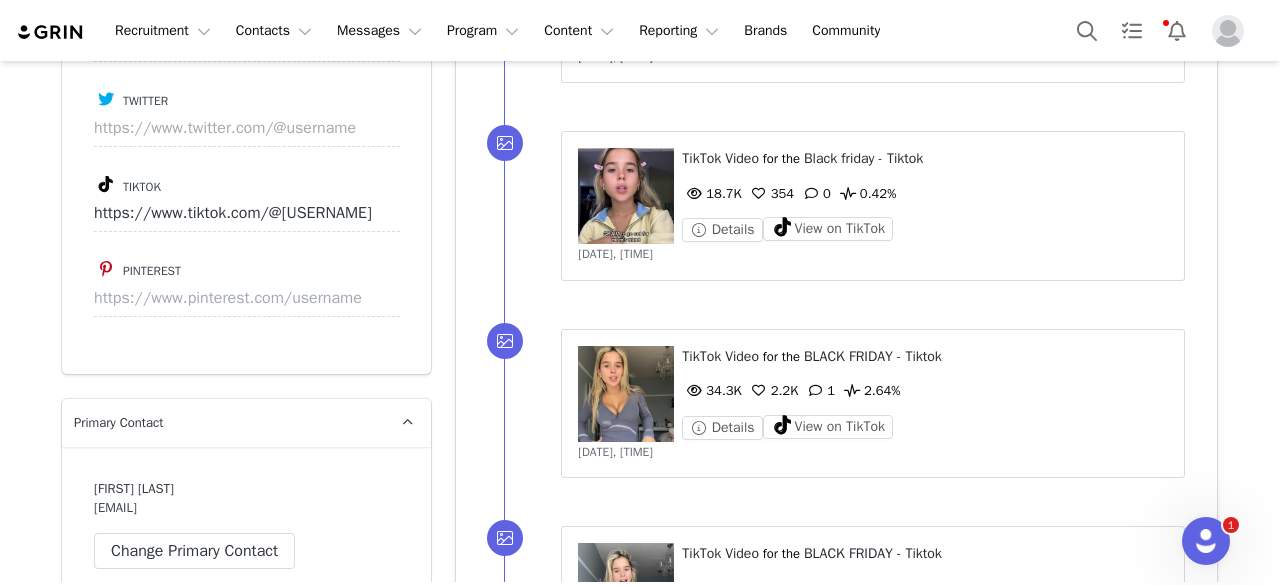 scroll, scrollTop: 2500, scrollLeft: 0, axis: vertical 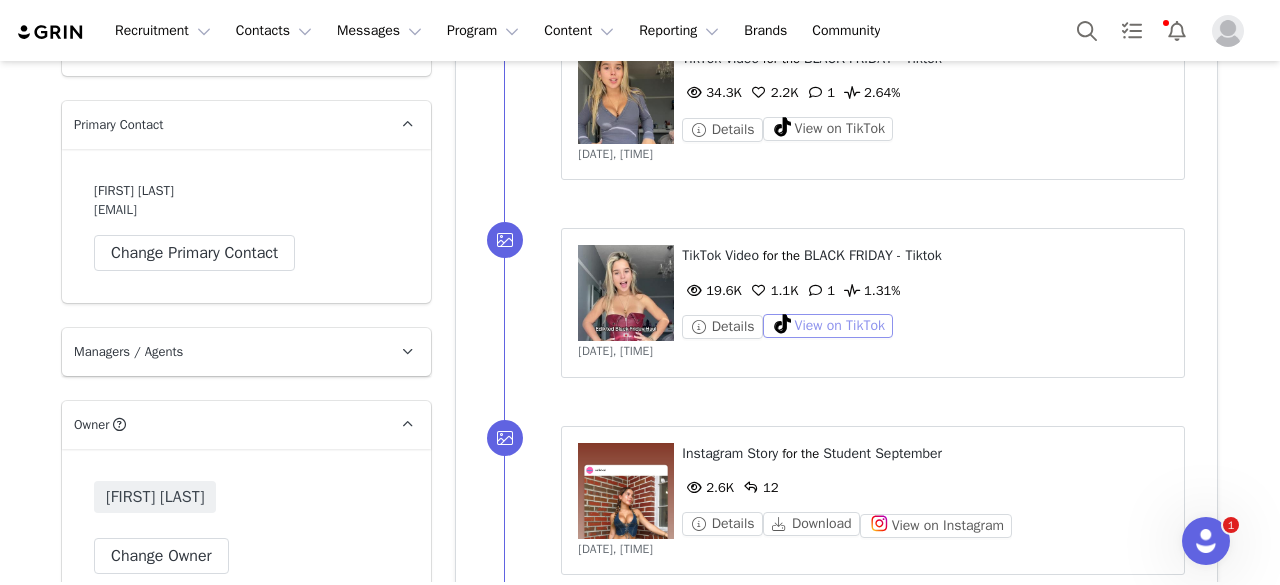 click on "View on TikTok" at bounding box center (828, 326) 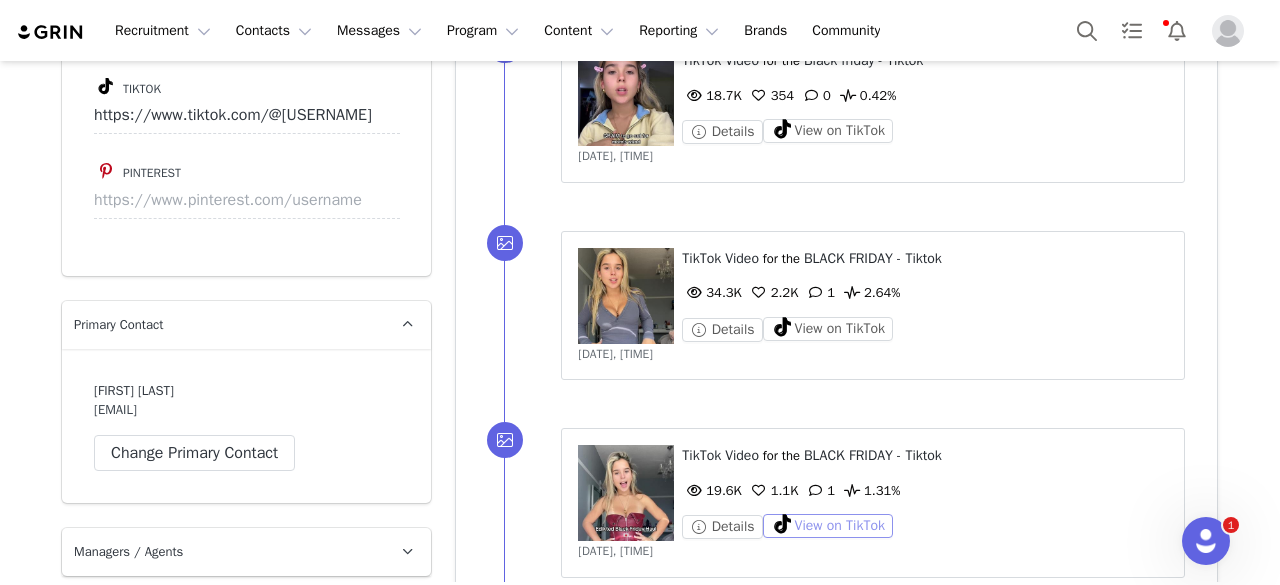 scroll, scrollTop: 2500, scrollLeft: 0, axis: vertical 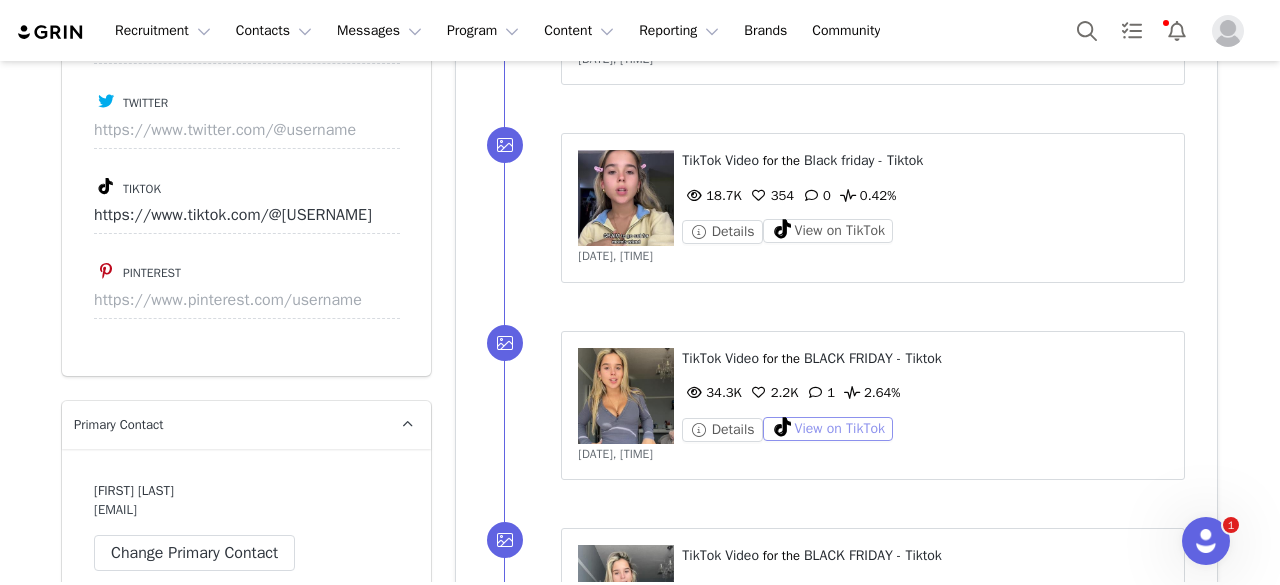 click on "View on TikTok" at bounding box center (828, 429) 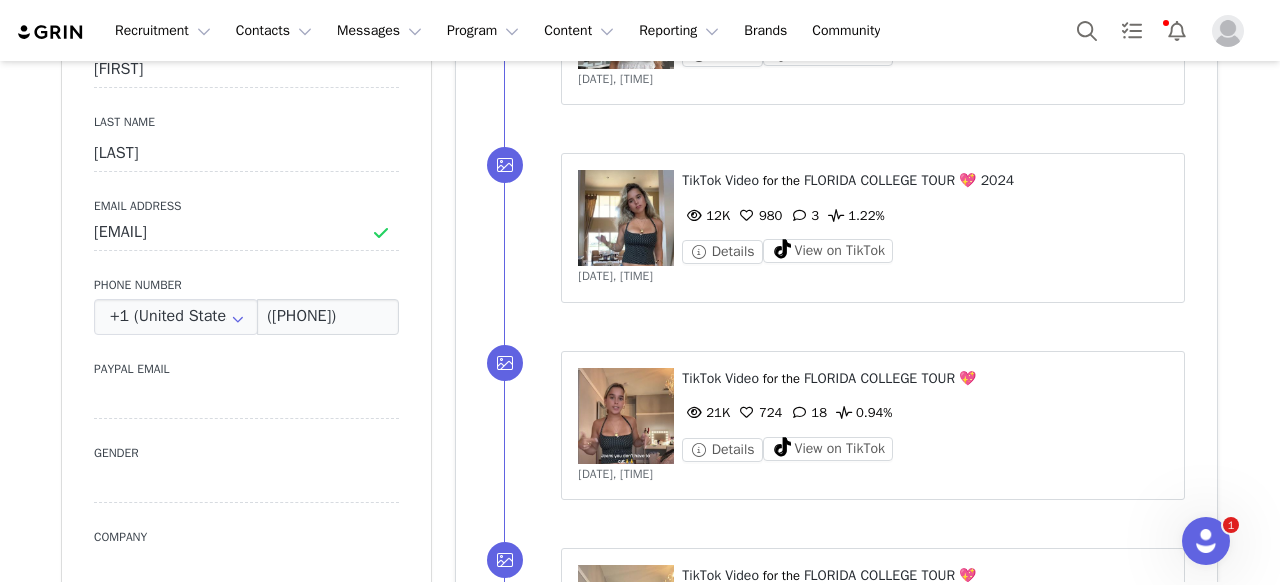 scroll, scrollTop: 1000, scrollLeft: 0, axis: vertical 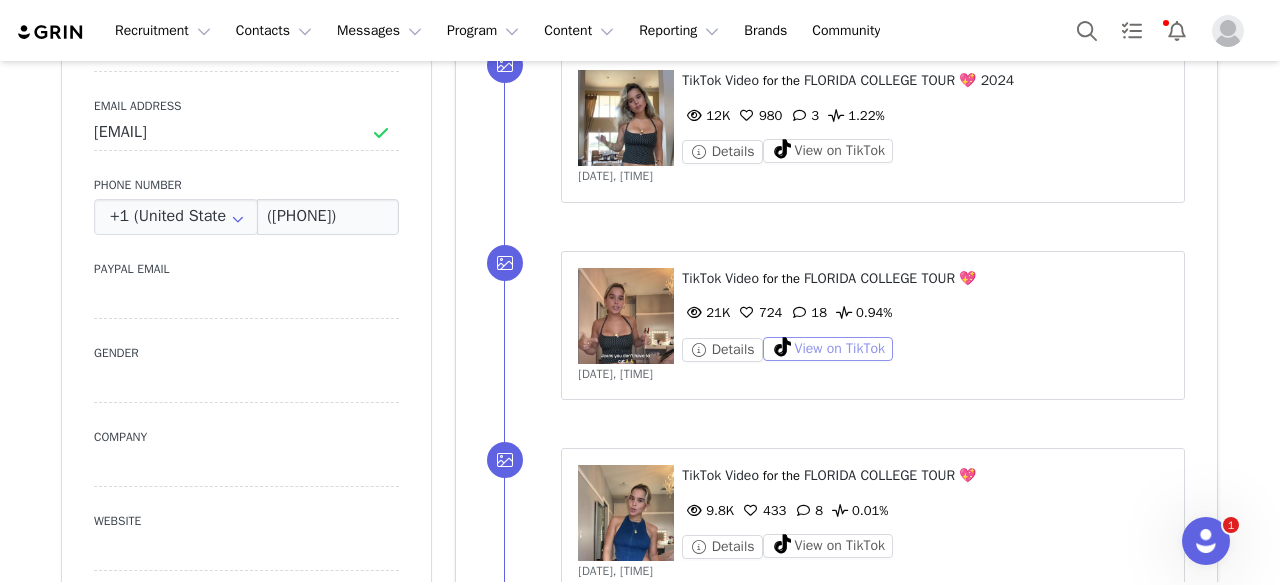 click on "View on TikTok" at bounding box center (828, 349) 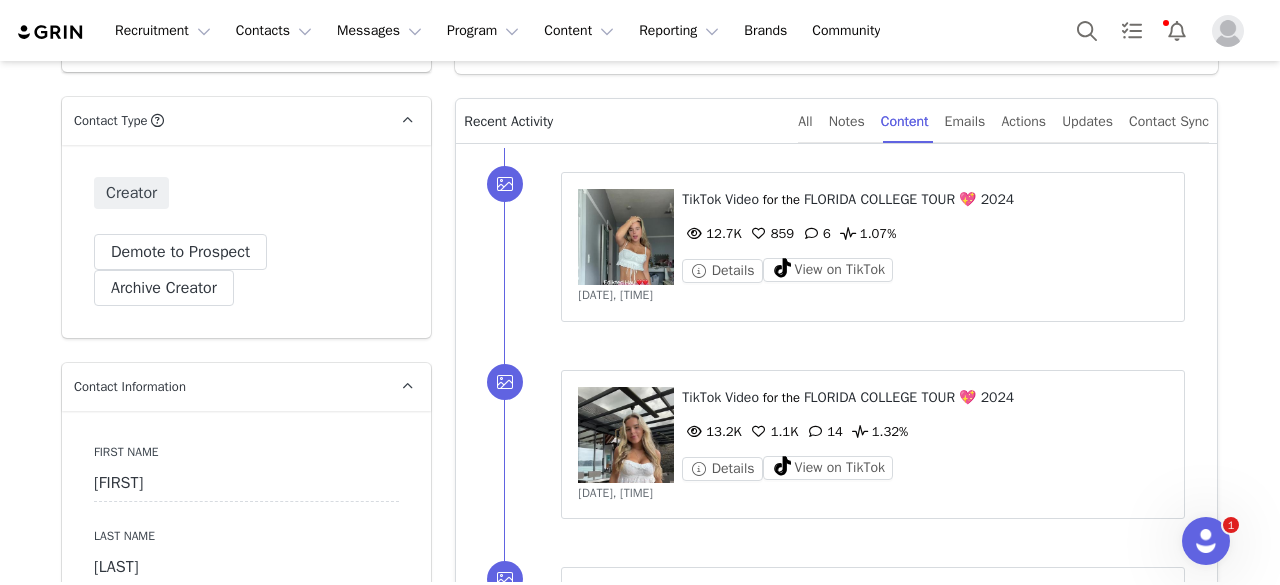 scroll, scrollTop: 400, scrollLeft: 0, axis: vertical 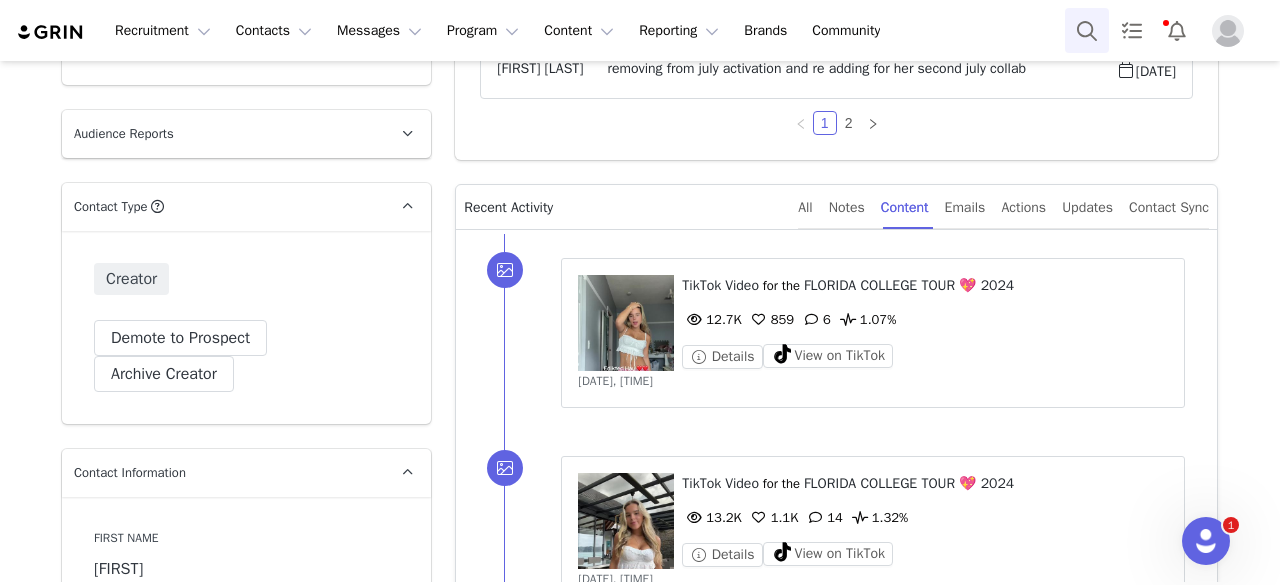 click at bounding box center (1087, 30) 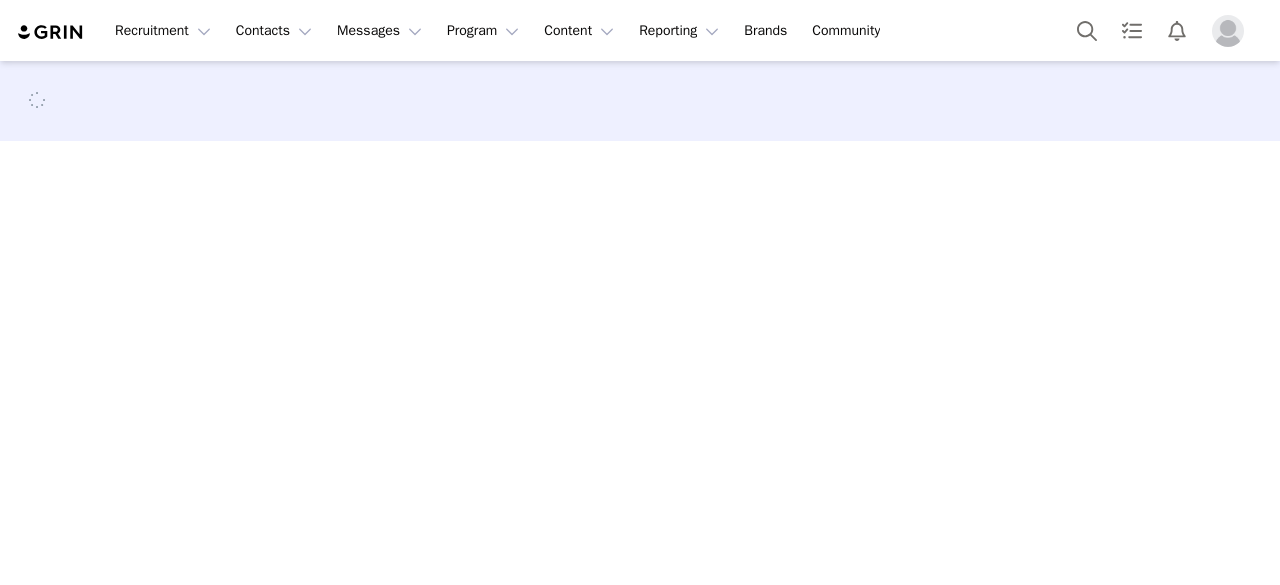 scroll, scrollTop: 0, scrollLeft: 0, axis: both 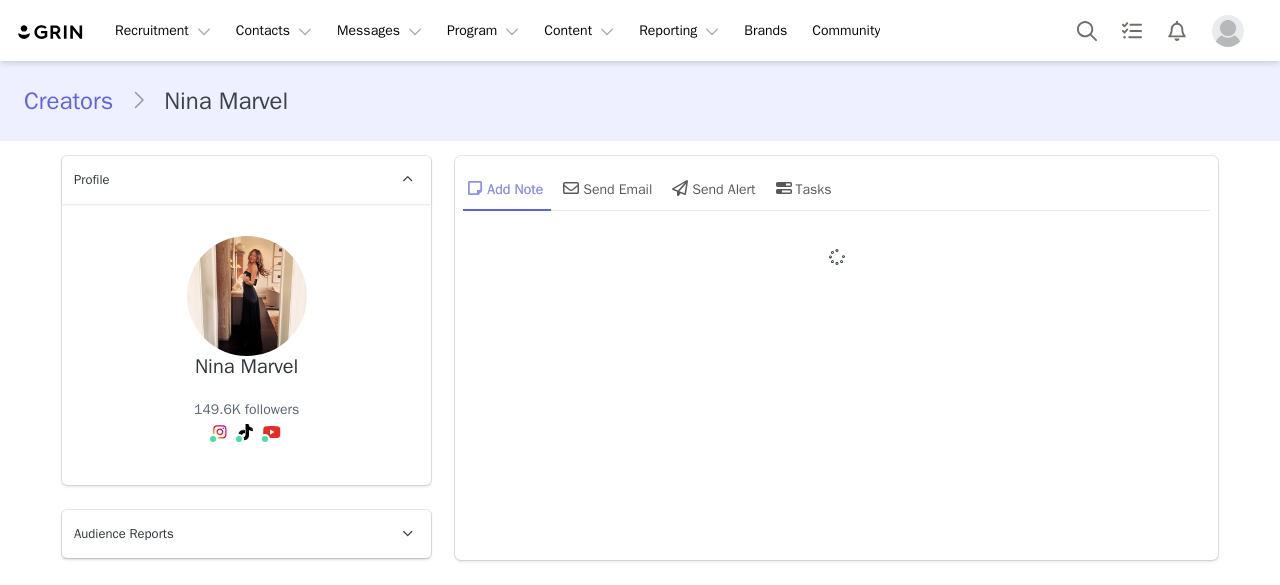 type on "+1 (United States)" 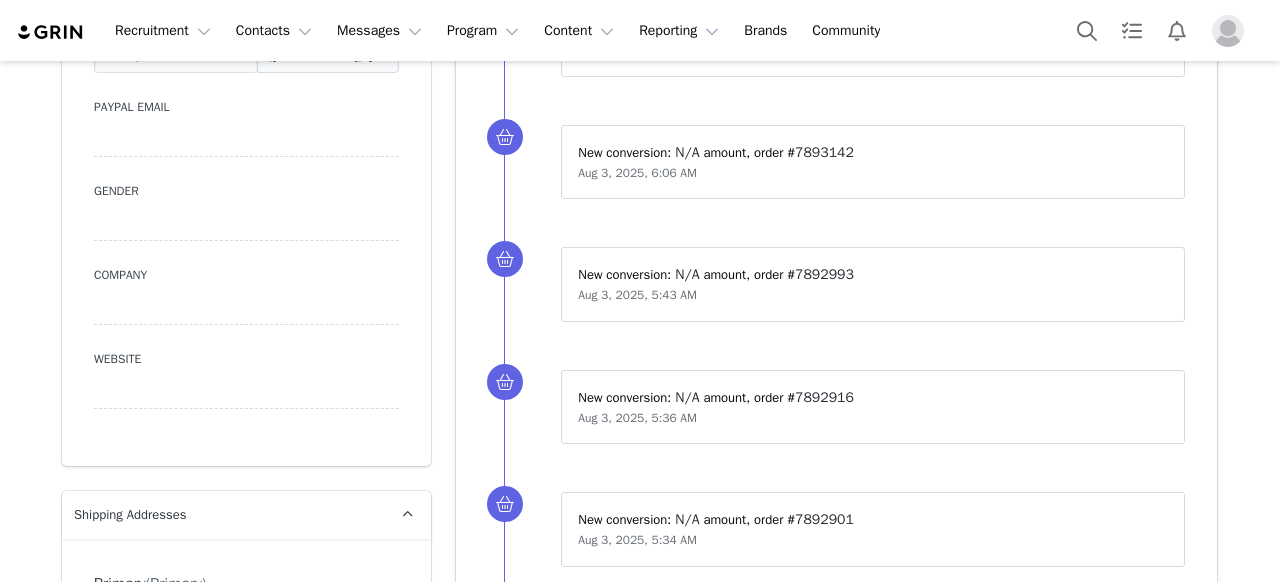 scroll, scrollTop: 0, scrollLeft: 0, axis: both 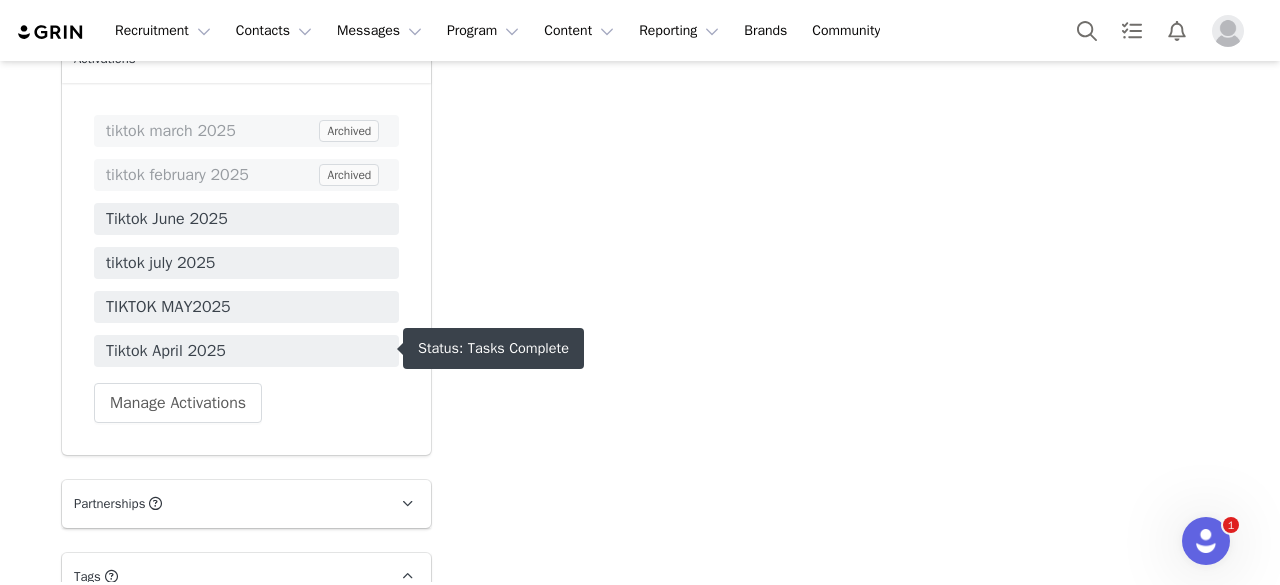 click on "Tiktok April 2025" at bounding box center [246, 351] 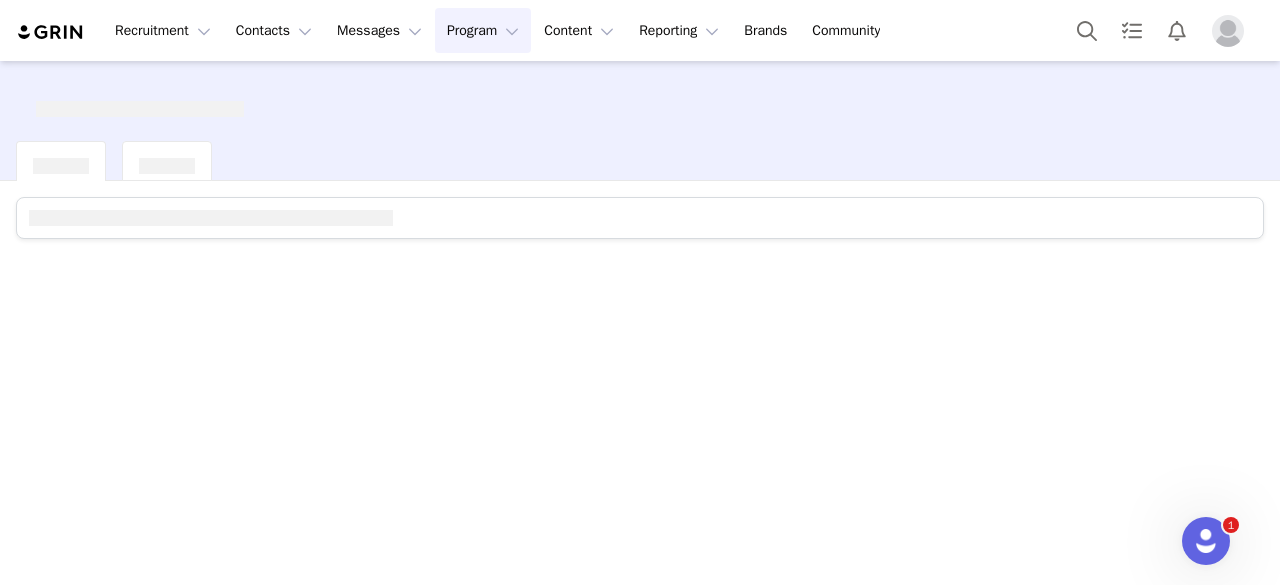 scroll, scrollTop: 0, scrollLeft: 0, axis: both 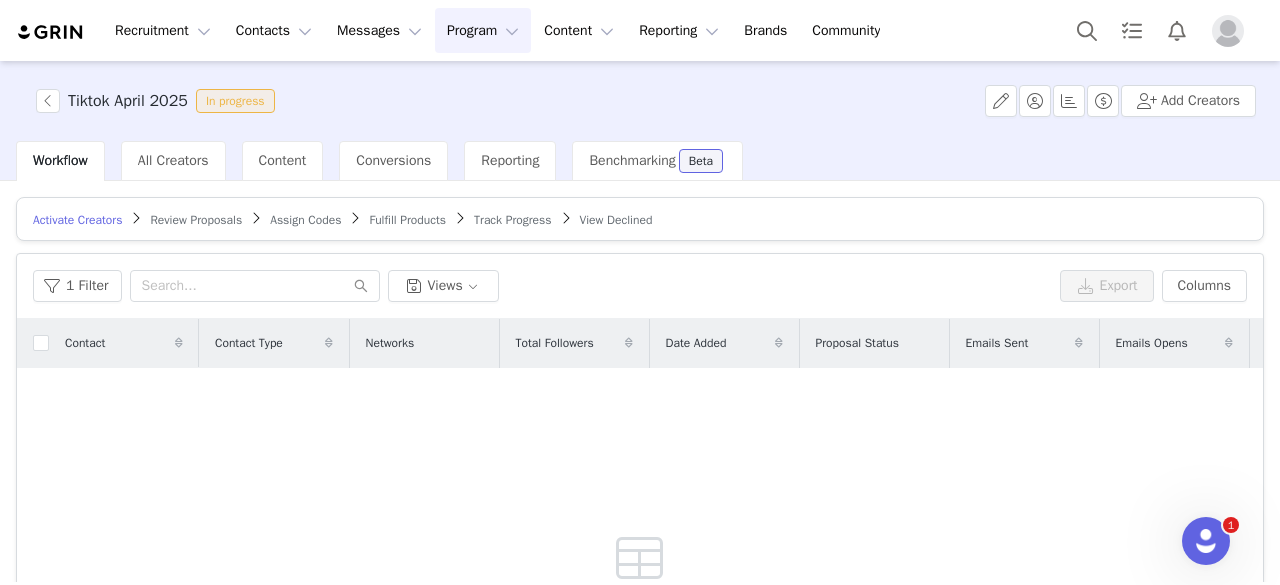 click on "Track Progress" at bounding box center [512, 219] 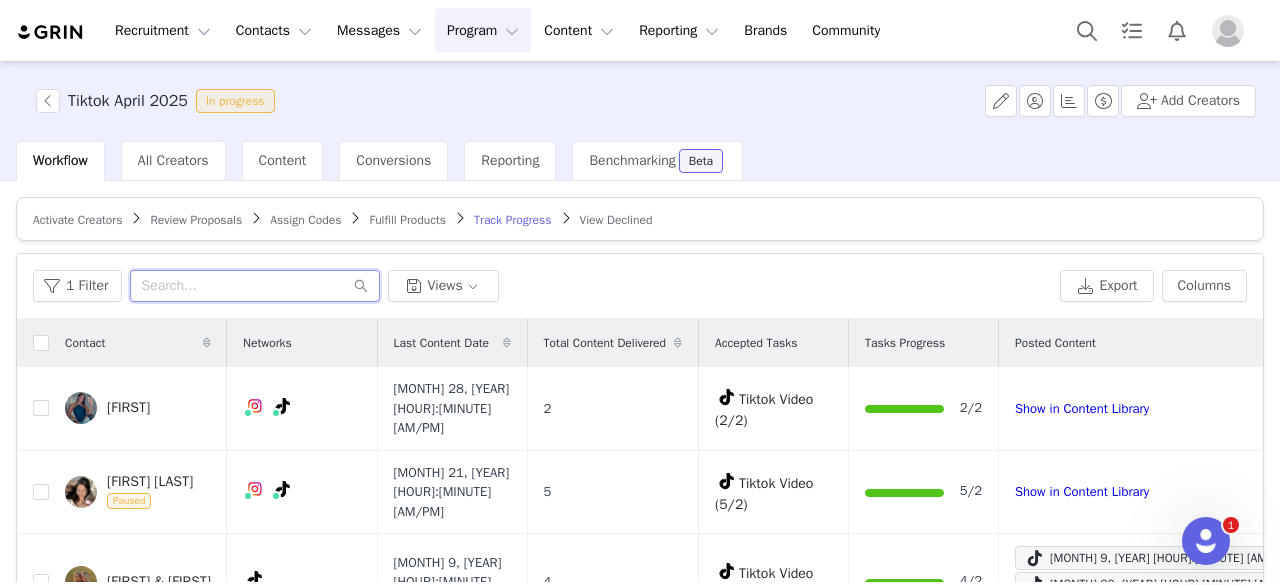 click at bounding box center [255, 286] 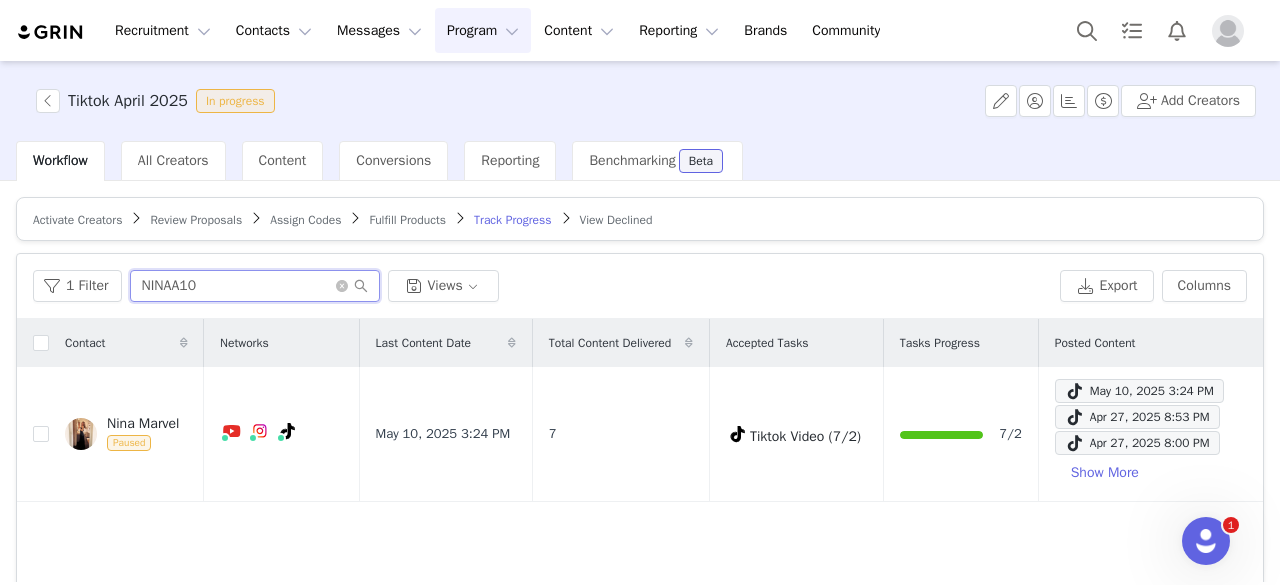 scroll, scrollTop: 100, scrollLeft: 0, axis: vertical 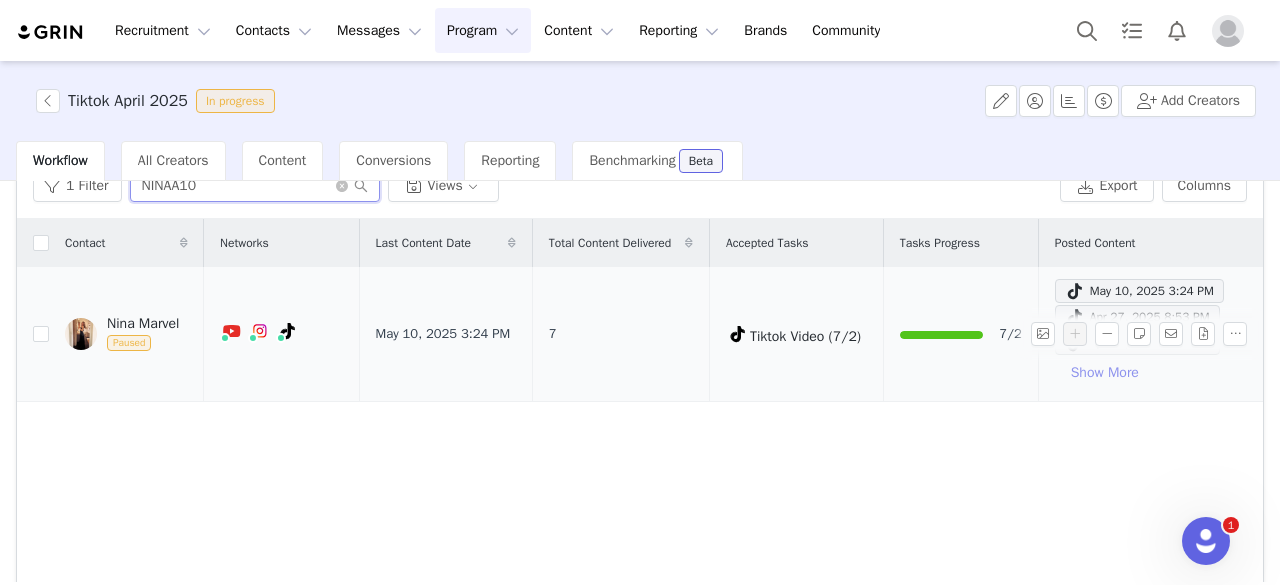 type on "NINAA10" 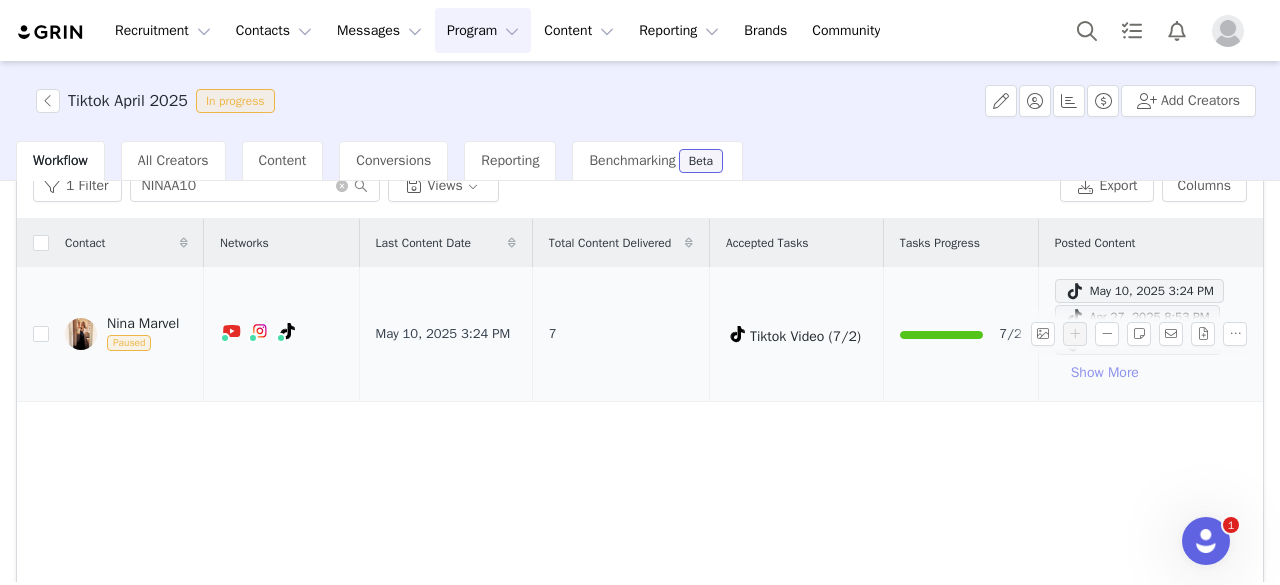 click on "Show More" at bounding box center [1105, 373] 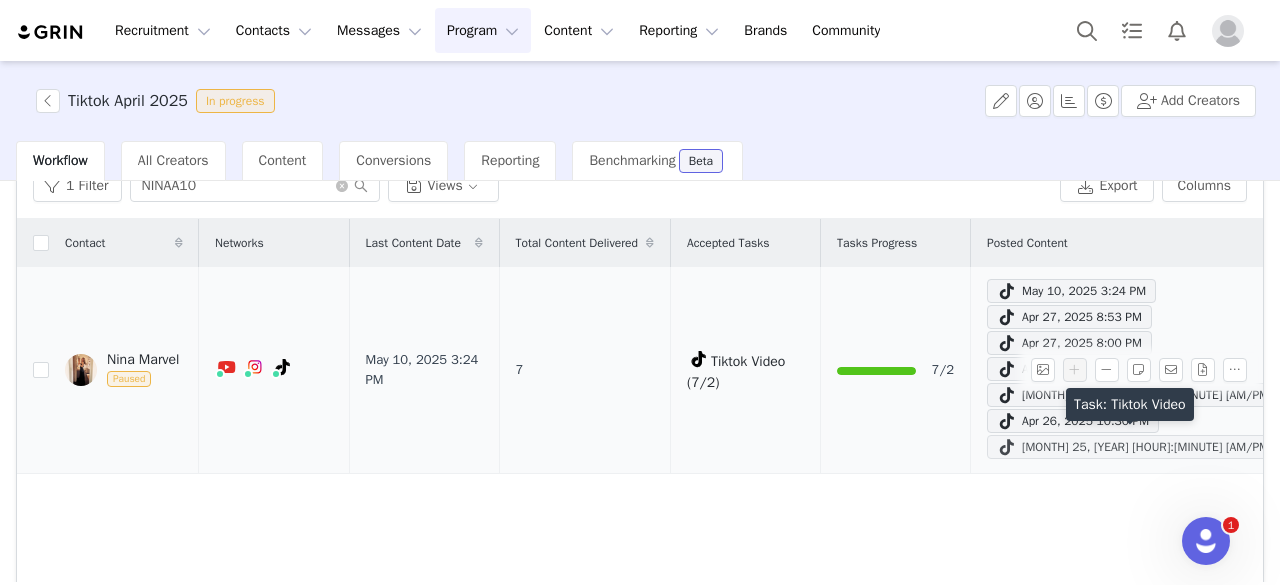 click on "Apr 25, 2025 11:45 AM" at bounding box center [1135, 447] 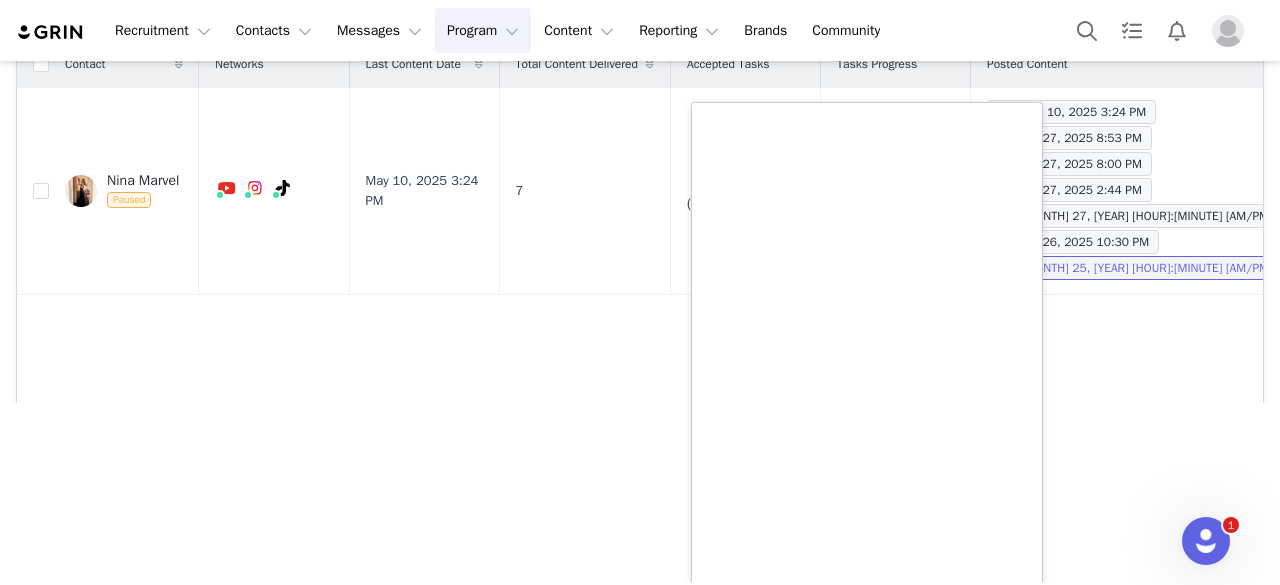 scroll, scrollTop: 0, scrollLeft: 0, axis: both 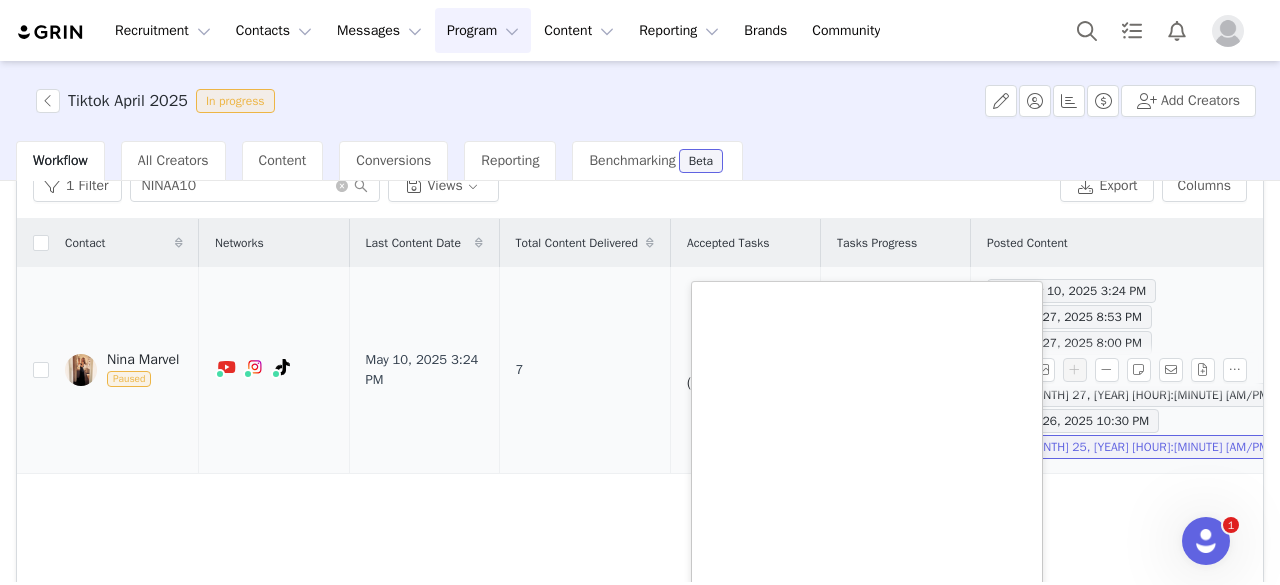 click on "May 10, 2025 3:24 PM       Apr 27, 2025 8:53 PM       Apr 27, 2025 8:00 PM       Apr 27, 2025 2:44 PM       Apr 27, 2025 2:10 PM       Apr 26, 2025 10:30 PM       Apr 25, 2025 11:45 AM" at bounding box center [1138, 370] 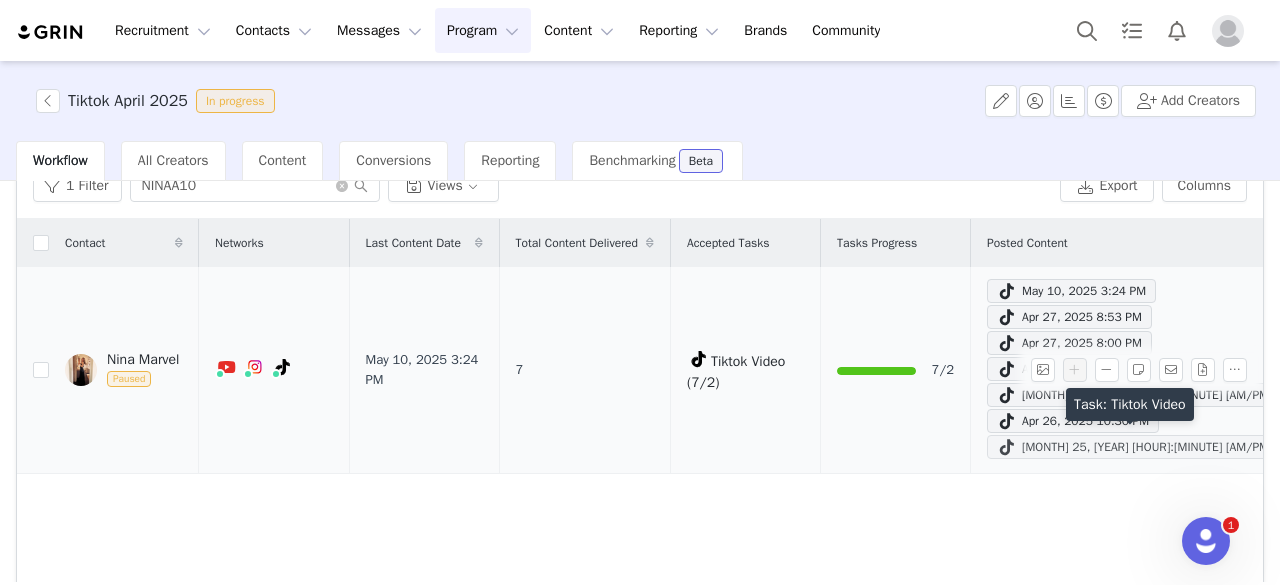 click at bounding box center [1007, 447] 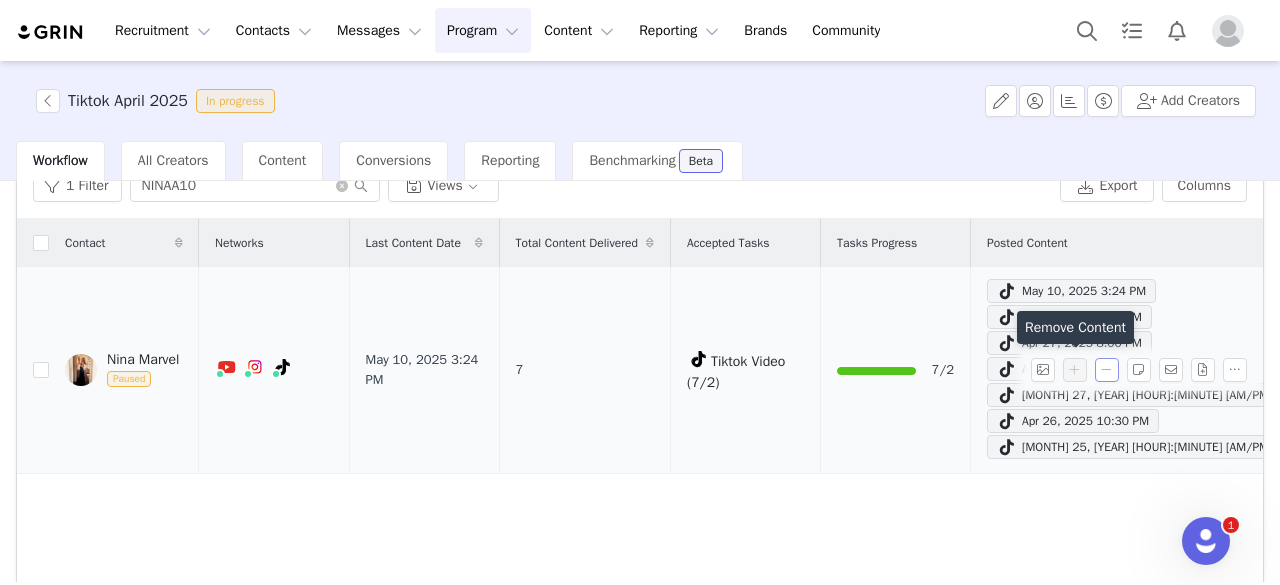 click at bounding box center (1107, 370) 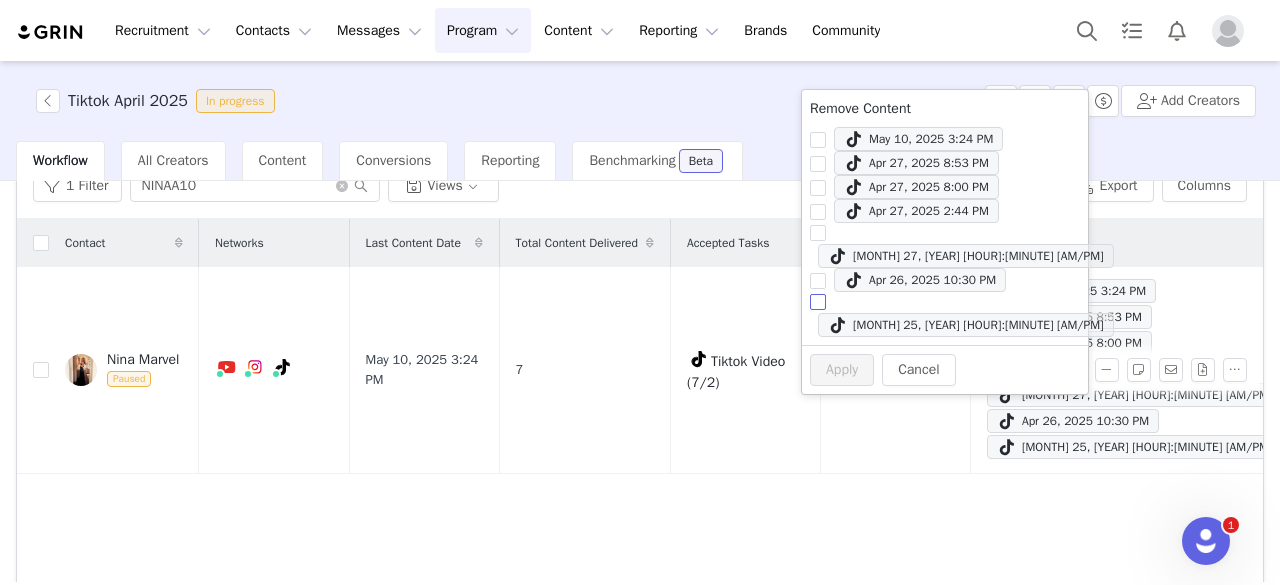 click on "Apr 25, 2025 11:45 AM" at bounding box center [818, 302] 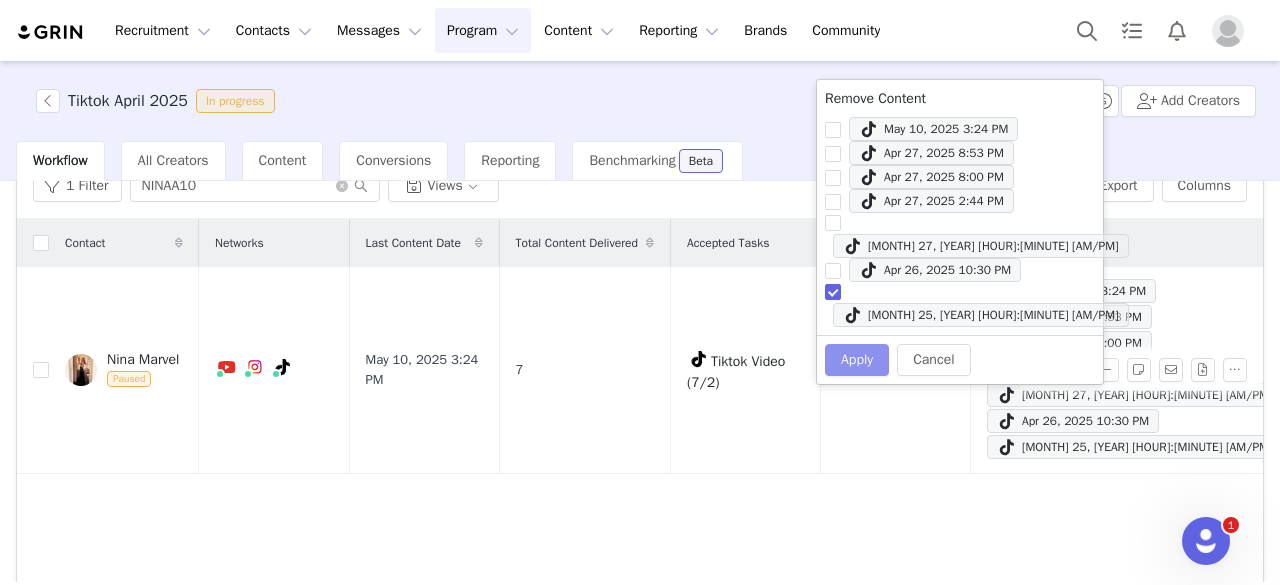 click on "Apply" at bounding box center [857, 360] 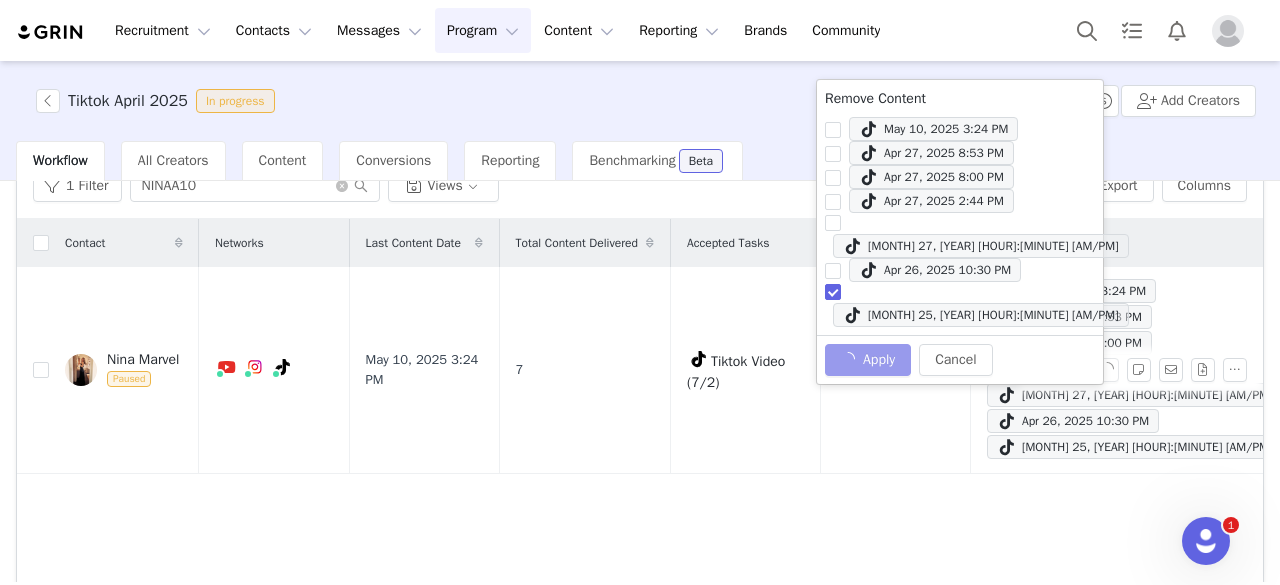 checkbox on "false" 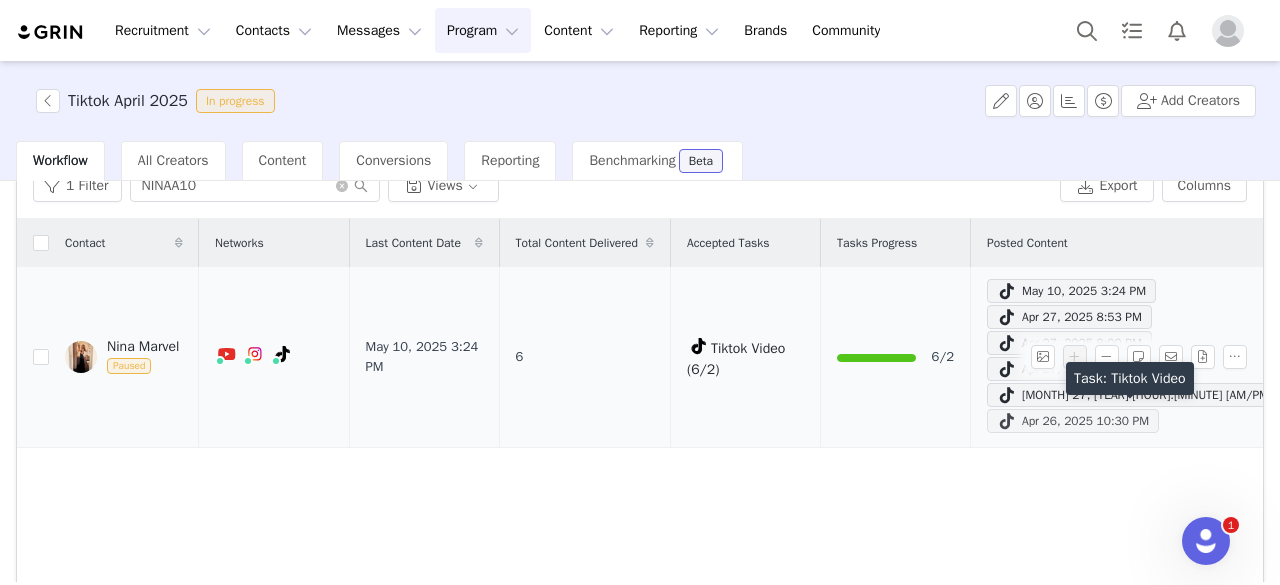 click on "Apr 26, 2025 10:30 PM" at bounding box center [1073, 421] 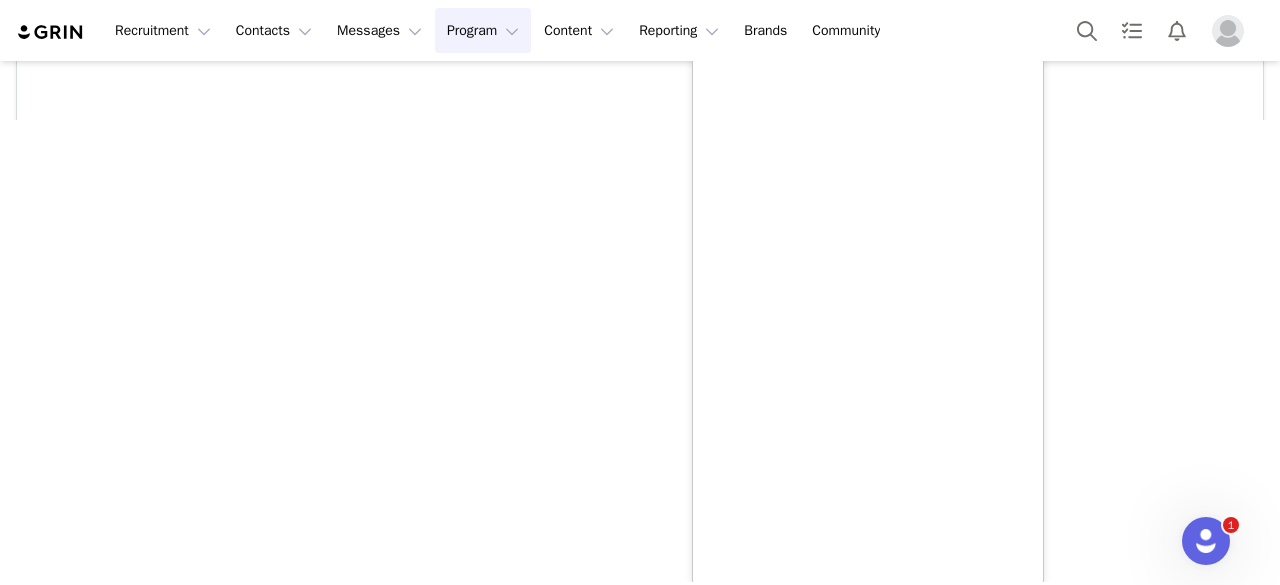 scroll, scrollTop: 162, scrollLeft: 0, axis: vertical 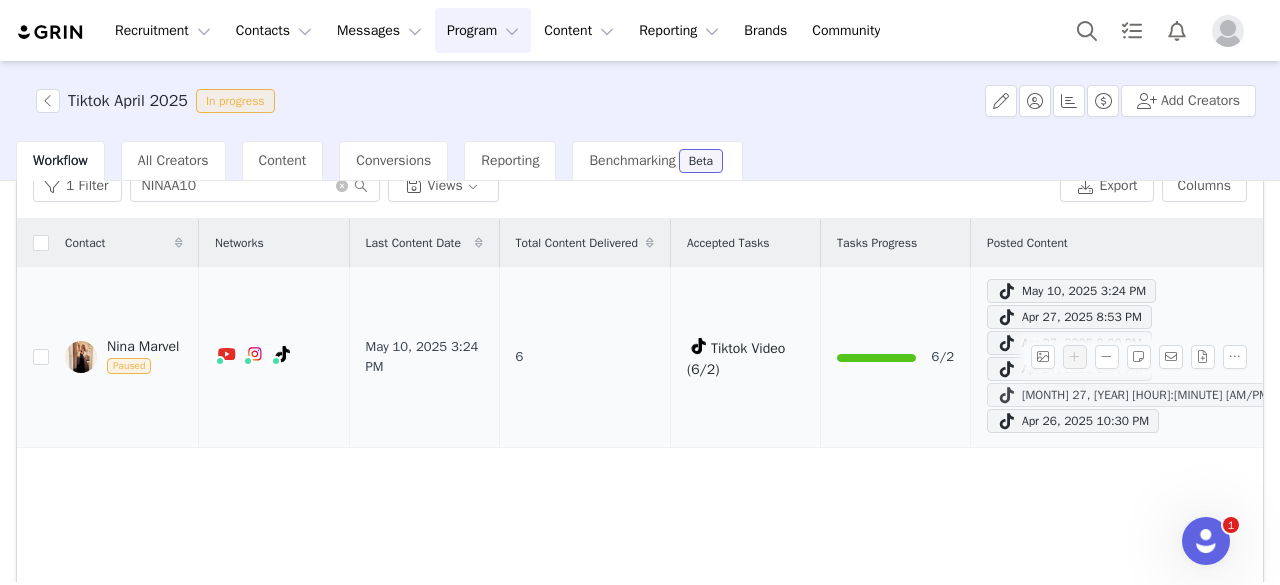 click on "Contact   Networks   Last Content Date   Total Content Delivered   Accepted Tasks   Tasks Progress   Posted Content   Nina Marvel   Paused  May 10, 2025 3:24 PM 6 Tiktok Video (6/2)  6/2      May 10, 2025 3:24 PM       Apr 27, 2025 8:53 PM       Apr 27, 2025 8:00 PM       Apr 27, 2025 2:44 PM       Apr 27, 2025 2:10 PM       Apr 26, 2025 10:30 PM" at bounding box center [666, 333] 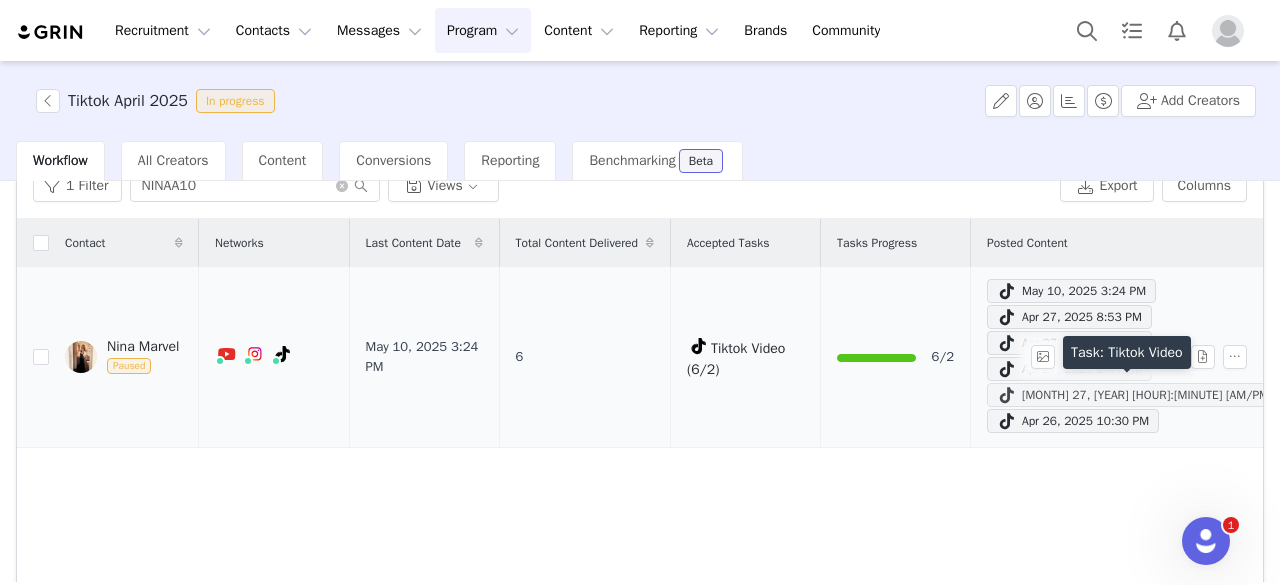 click on "Apr 27, 2025 2:10 PM" at bounding box center [1135, 395] 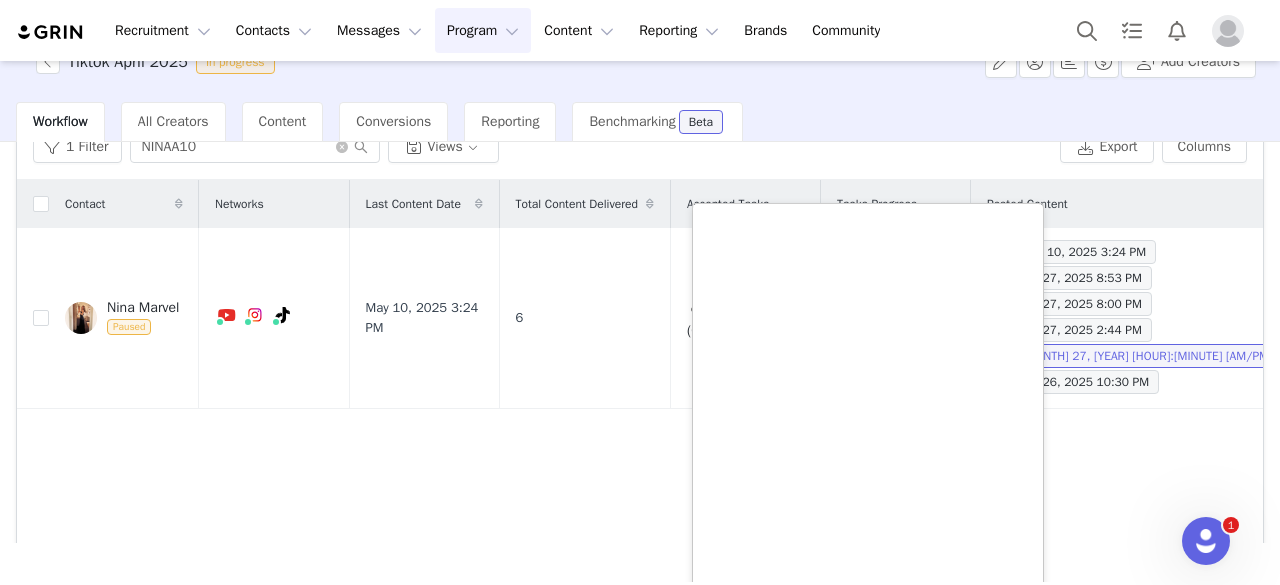 scroll, scrollTop: 36, scrollLeft: 0, axis: vertical 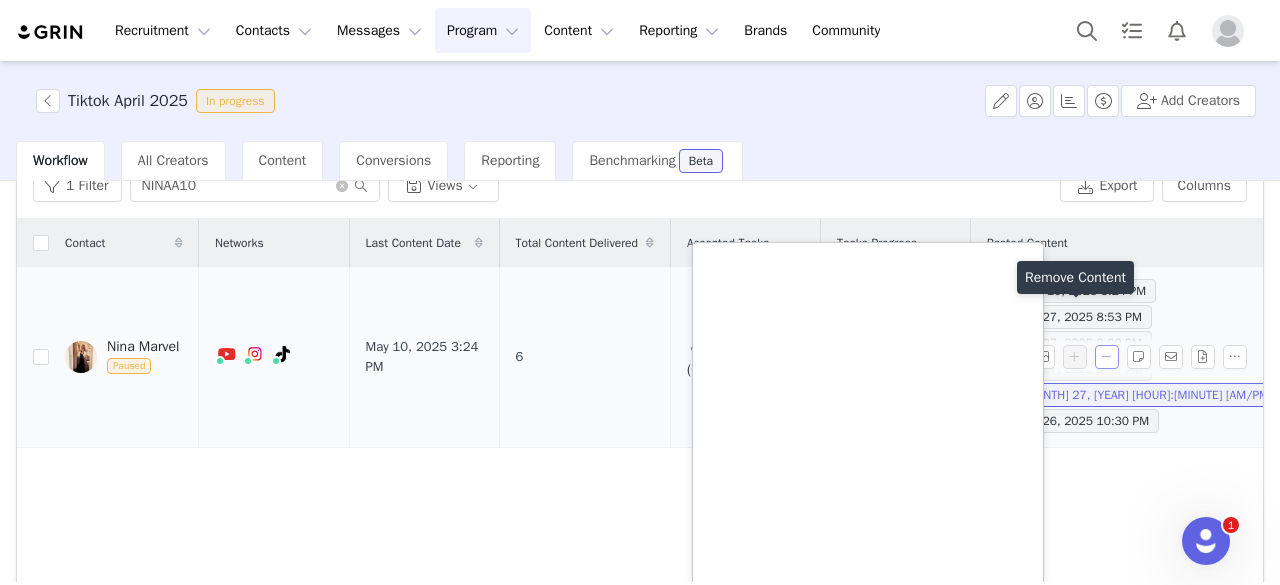 click on "Nina Marvel   Paused  May 10, 2025 3:24 PM 6 Tiktok Video (6/2)  6/2      May 10, 2025 3:24 PM       Apr 27, 2025 8:53 PM       Apr 27, 2025 8:00 PM       Apr 27, 2025 2:44 PM       Apr 27, 2025 2:10 PM       Apr 26, 2025 10:30 PM" at bounding box center [666, 357] 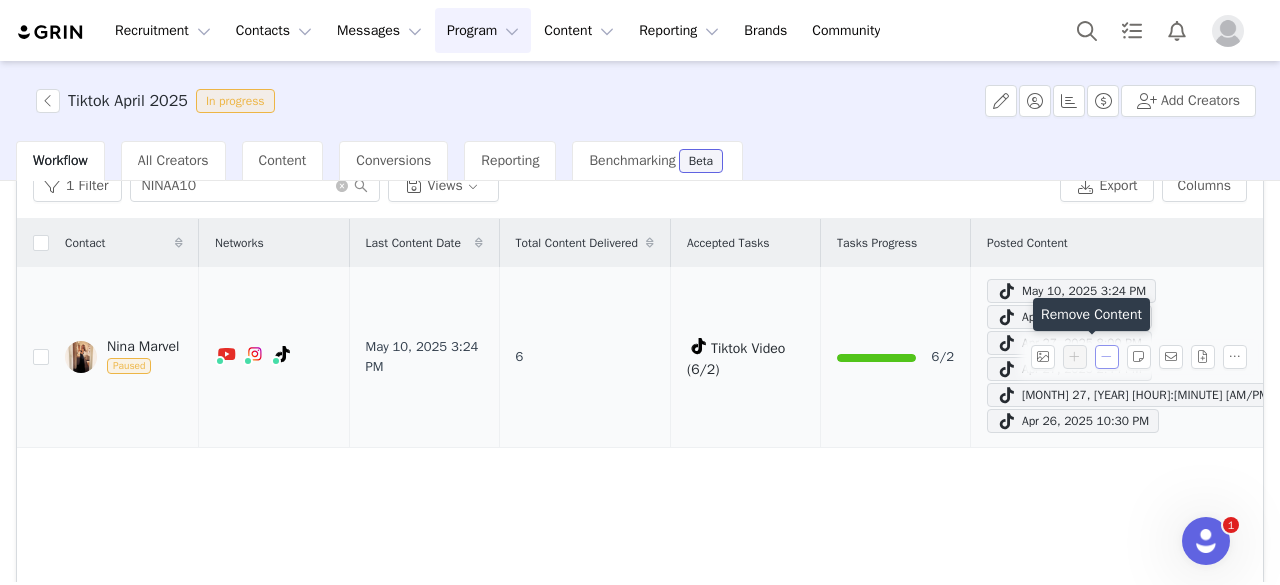 click at bounding box center (1107, 357) 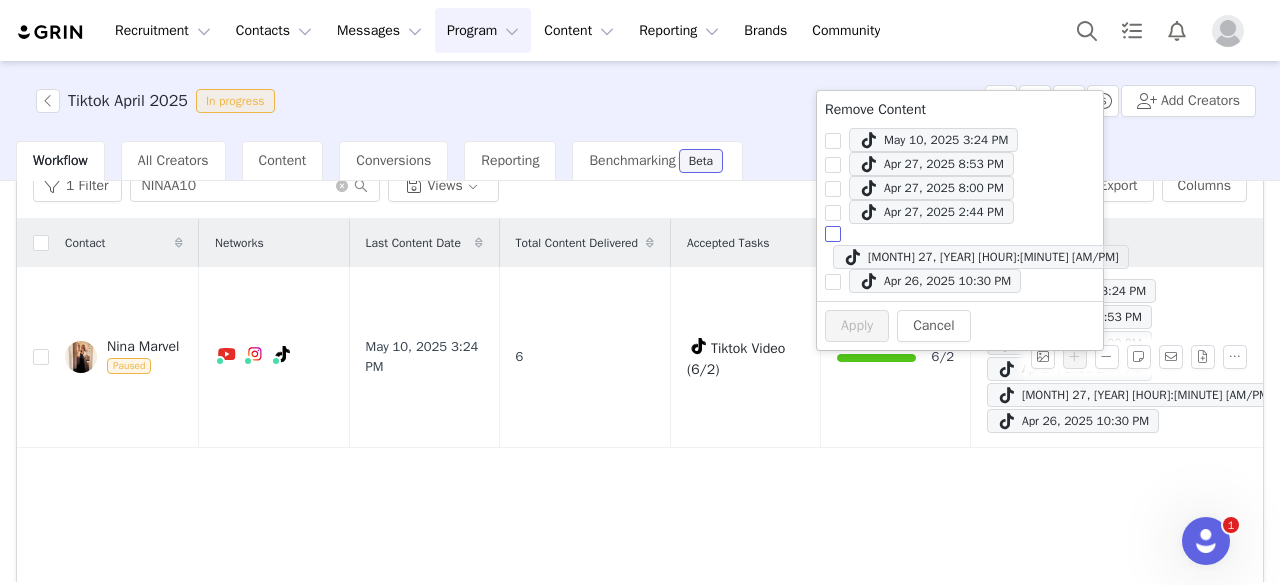 click on "Apr 27, 2025 2:10 PM" at bounding box center [833, 234] 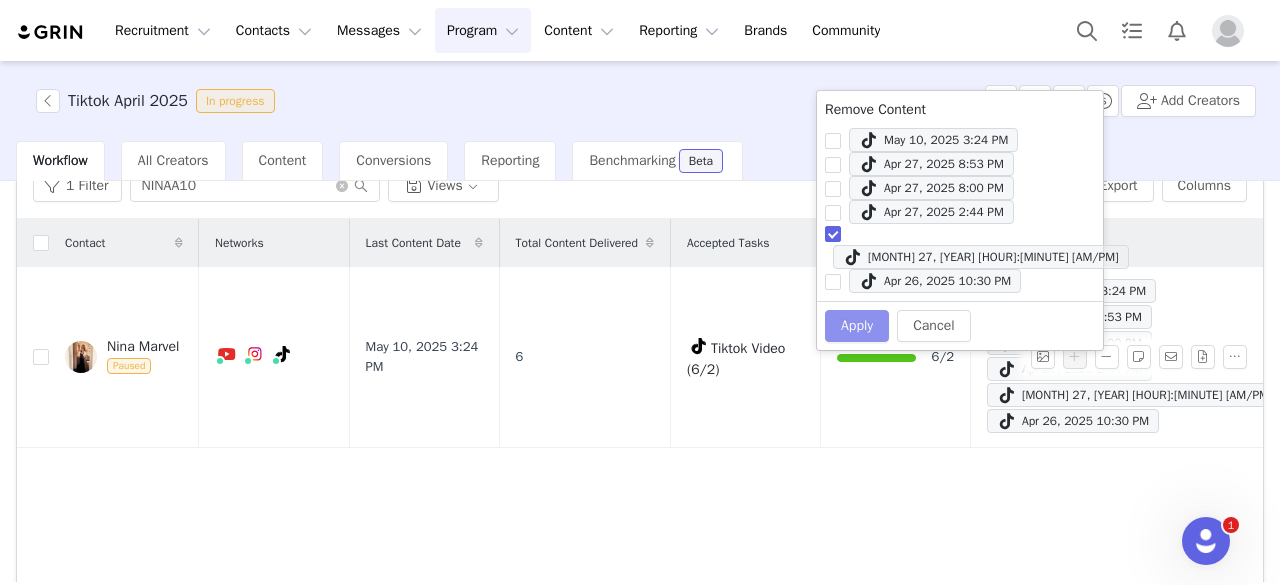 click on "Apply" at bounding box center [857, 326] 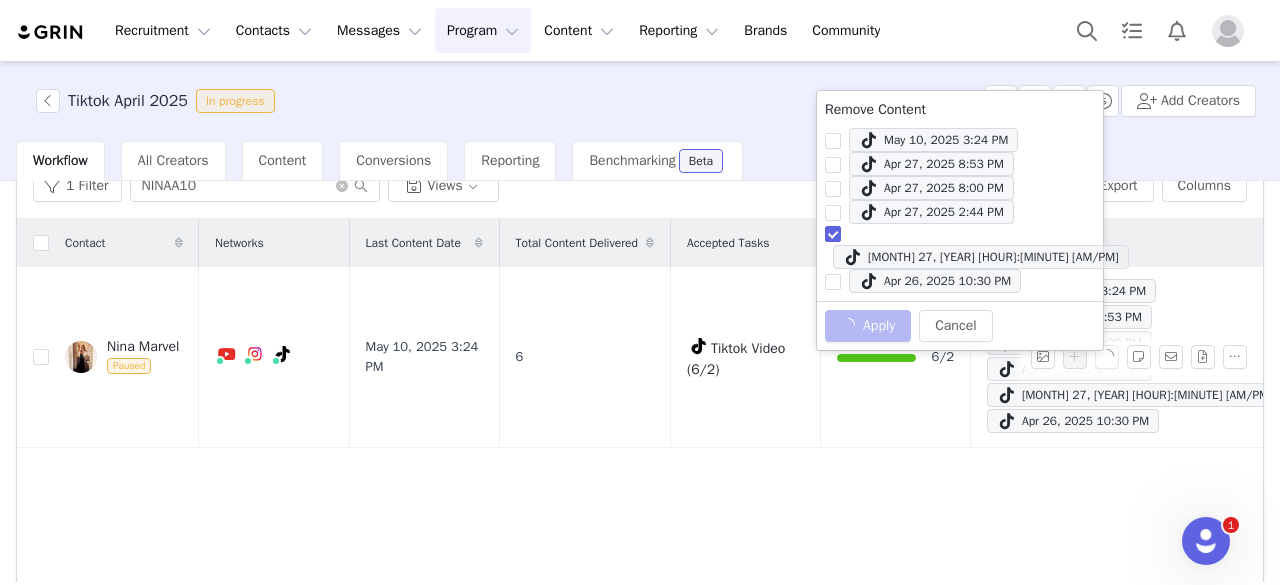 checkbox on "false" 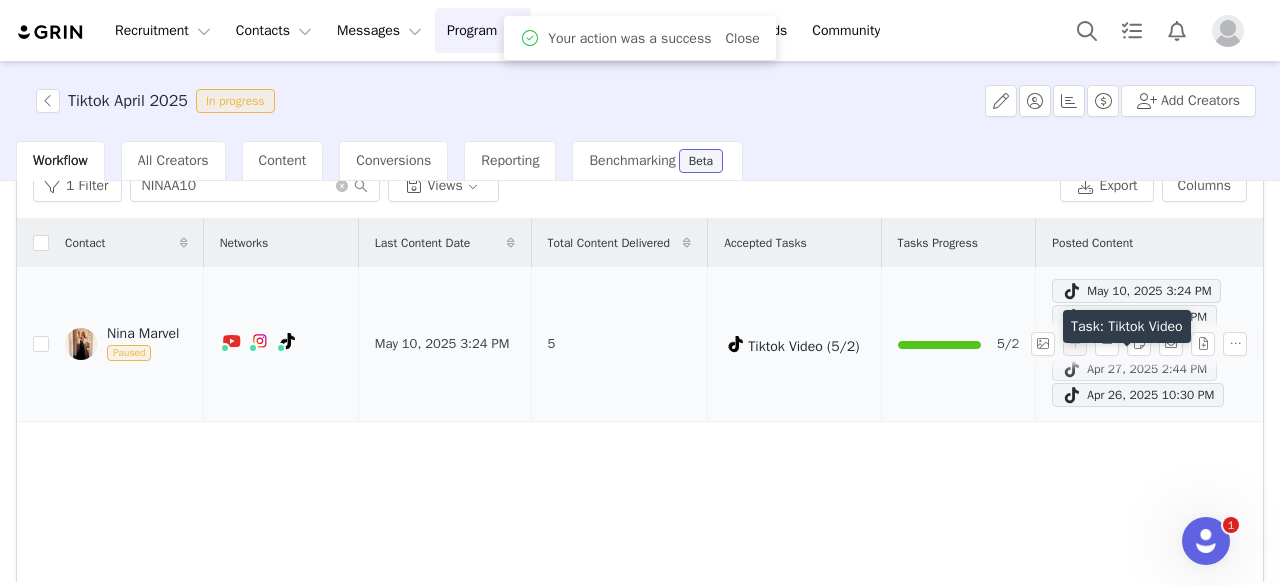 click on "Apr 27, 2025 2:44 PM" at bounding box center [1134, 369] 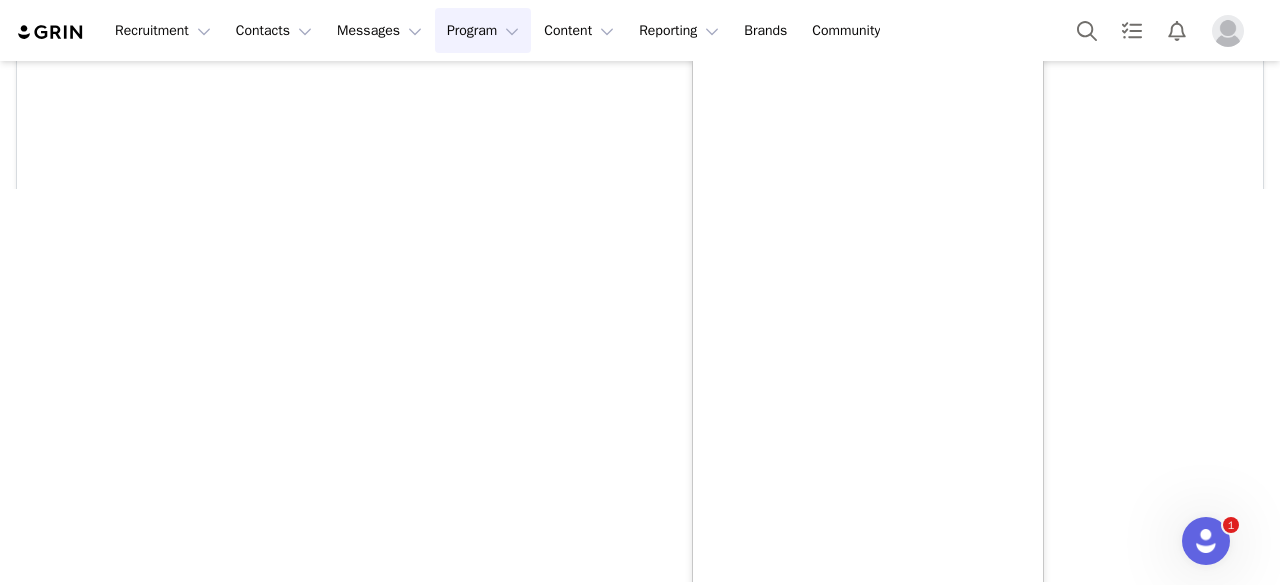 scroll, scrollTop: 428, scrollLeft: 0, axis: vertical 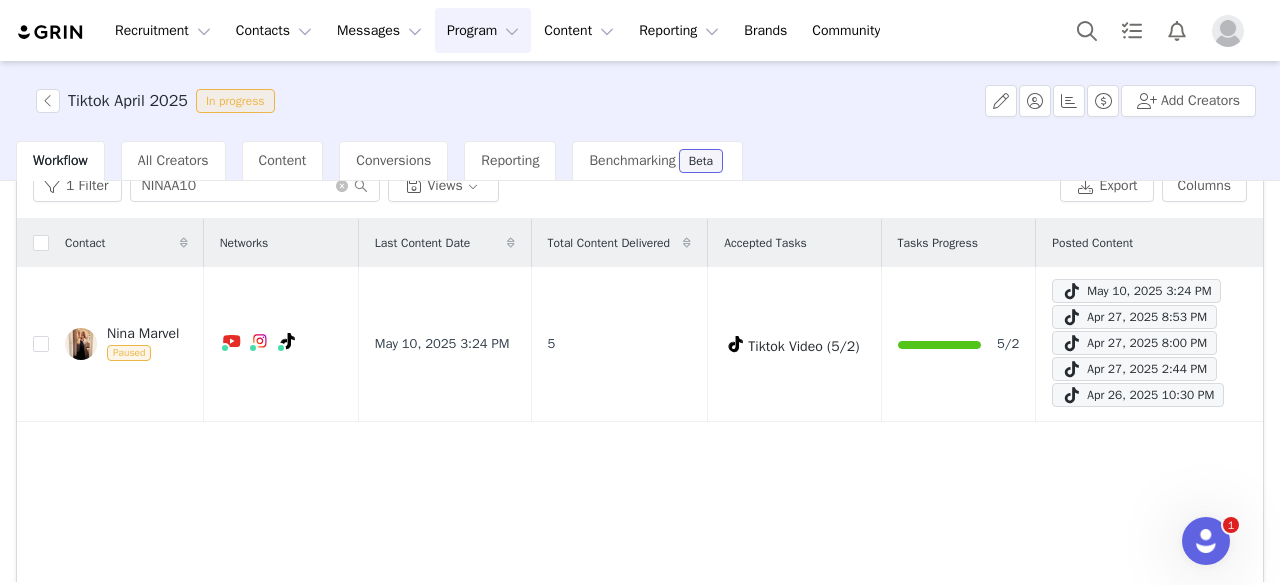 click on "Tiktok April 2025 In progress     Add Creators Workflow All Creators Content Conversions Reporting Benchmarking Beta Activate Creators Review Proposals Assign Codes Fulfill Products Track Progress View Declined  Filters   Filter Logic  And Or  Activated Date   ~   Content Date   ~   Content Progress  Select  Contact Tag  Select    Relationship Stage  Select  Archived  Select No  Advanced Filters   + Add Field  Apply Filters Clear All 1 Filter NINAA10 Views     Export     Columns  Contact   Networks   Last Content Date   Total Content Delivered   Accepted Tasks   Tasks Progress   Posted Content   Nina Marvel   Paused  May 10, 2025 3:24 PM 5 Tiktok Video (5/2)  5/2      May 10, 2025 3:24 PM       Apr 27, 2025 8:53 PM       Apr 27, 2025 8:00 PM       Apr 27, 2025 2:44 PM       Apr 26, 2025 10:30 PM       25   per page | 1 total  1" at bounding box center [640, 321] 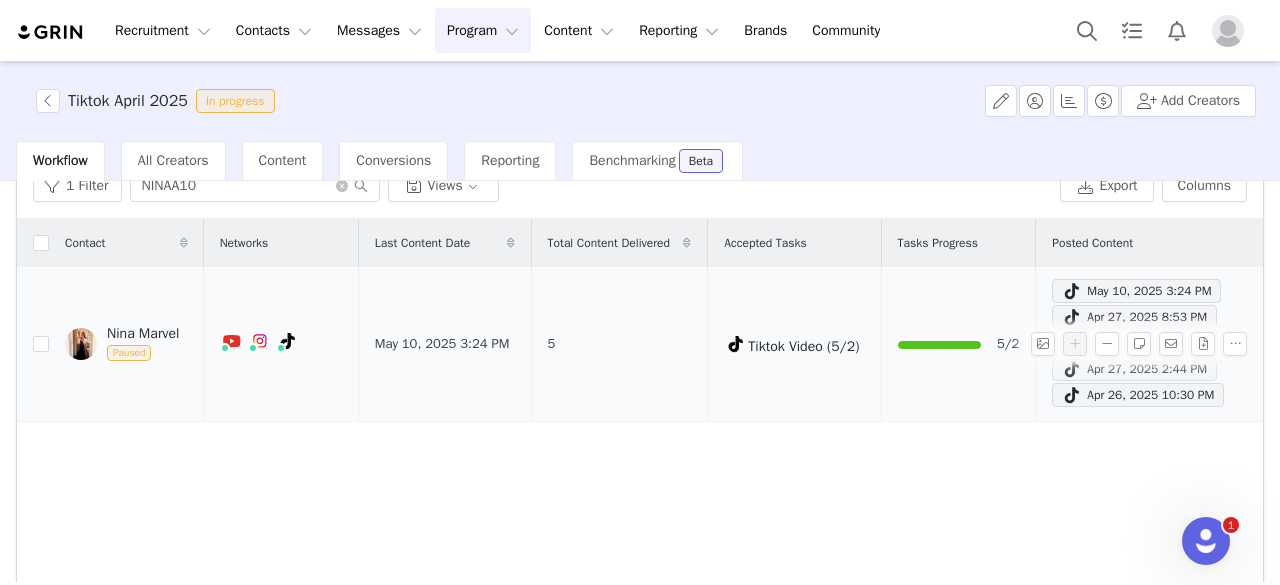 scroll, scrollTop: 0, scrollLeft: 0, axis: both 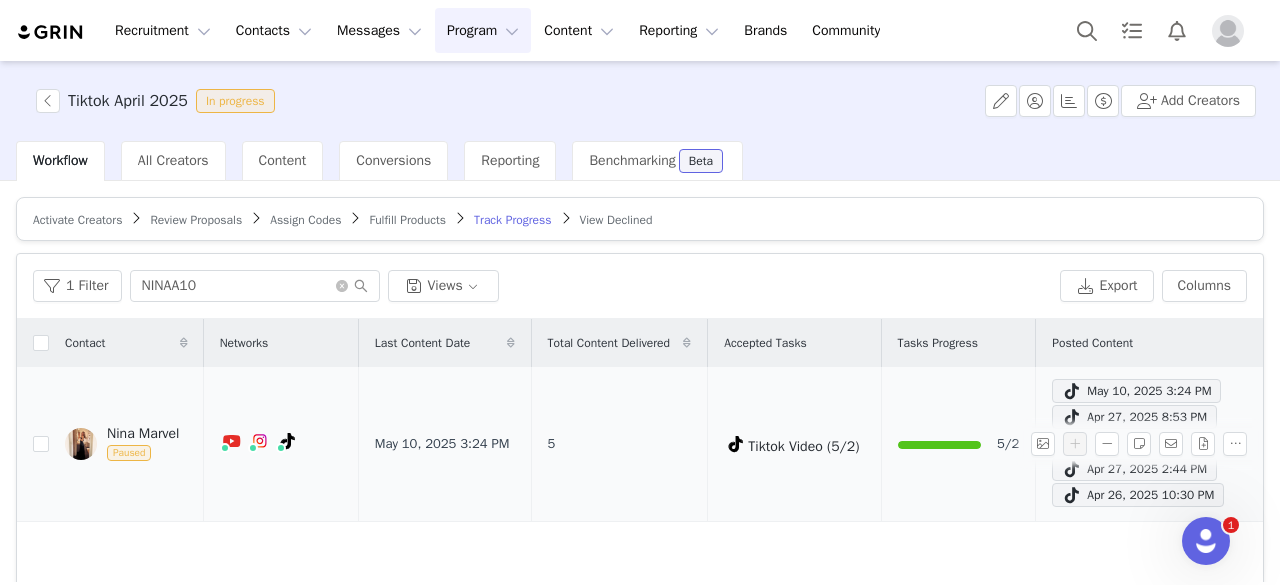 click on "5/2" at bounding box center (958, 444) 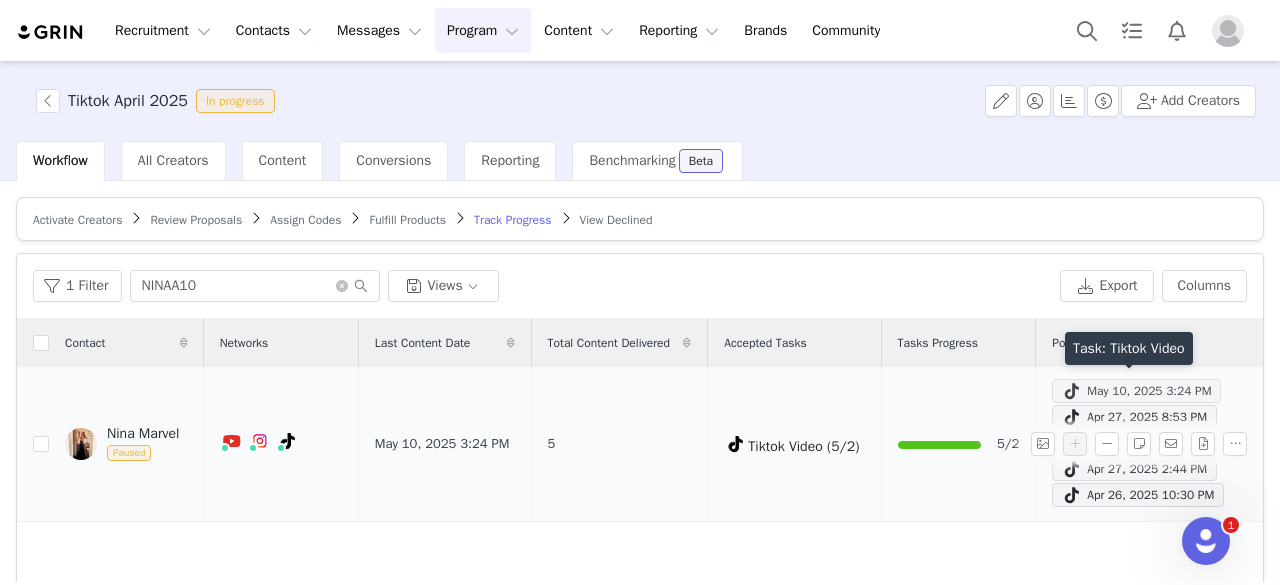 click on "May 10, 2025 3:24 PM" at bounding box center (1136, 391) 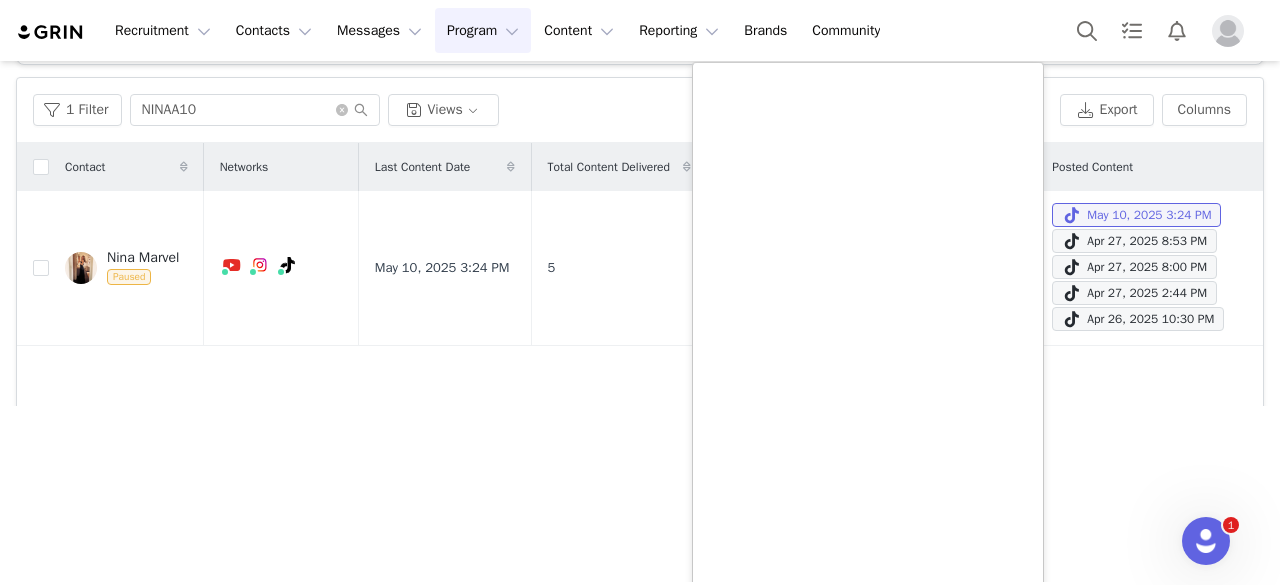 scroll, scrollTop: 32, scrollLeft: 0, axis: vertical 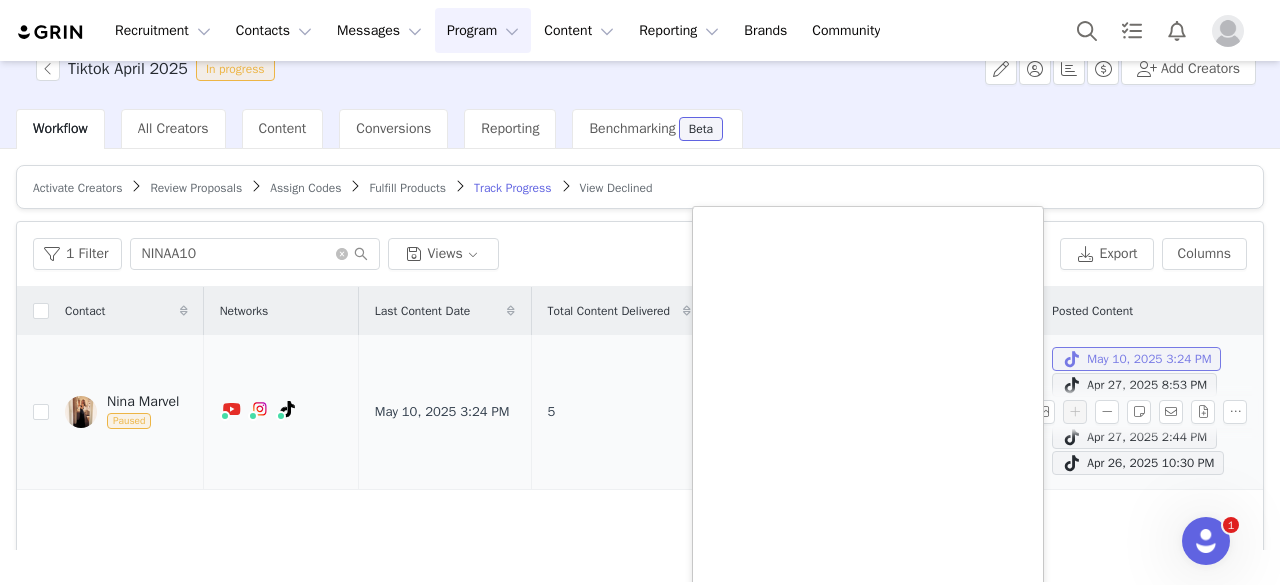 click on "May 10, 2025 3:24 PM" at bounding box center [1136, 359] 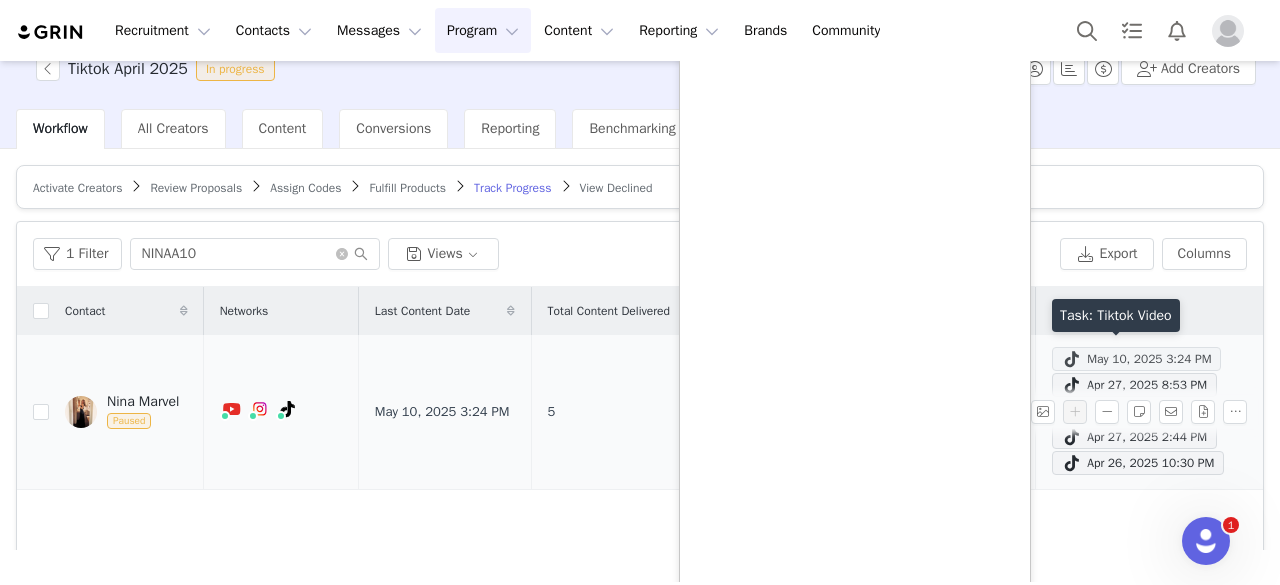 scroll, scrollTop: 0, scrollLeft: 0, axis: both 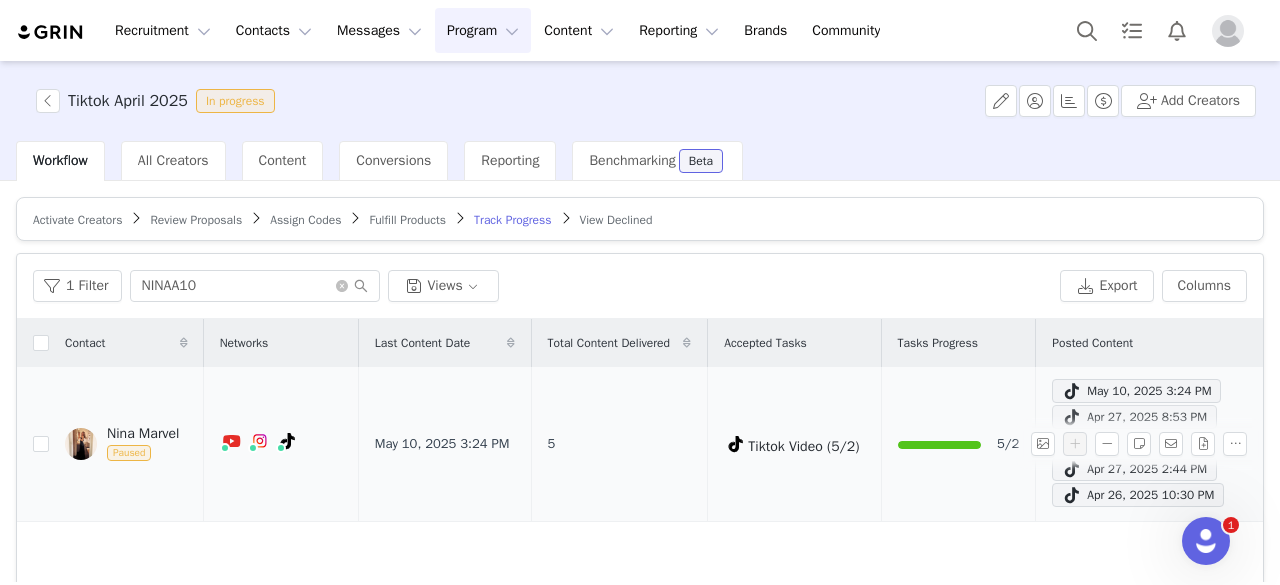 click on "Apr 27, 2025 8:53 PM" at bounding box center (1134, 417) 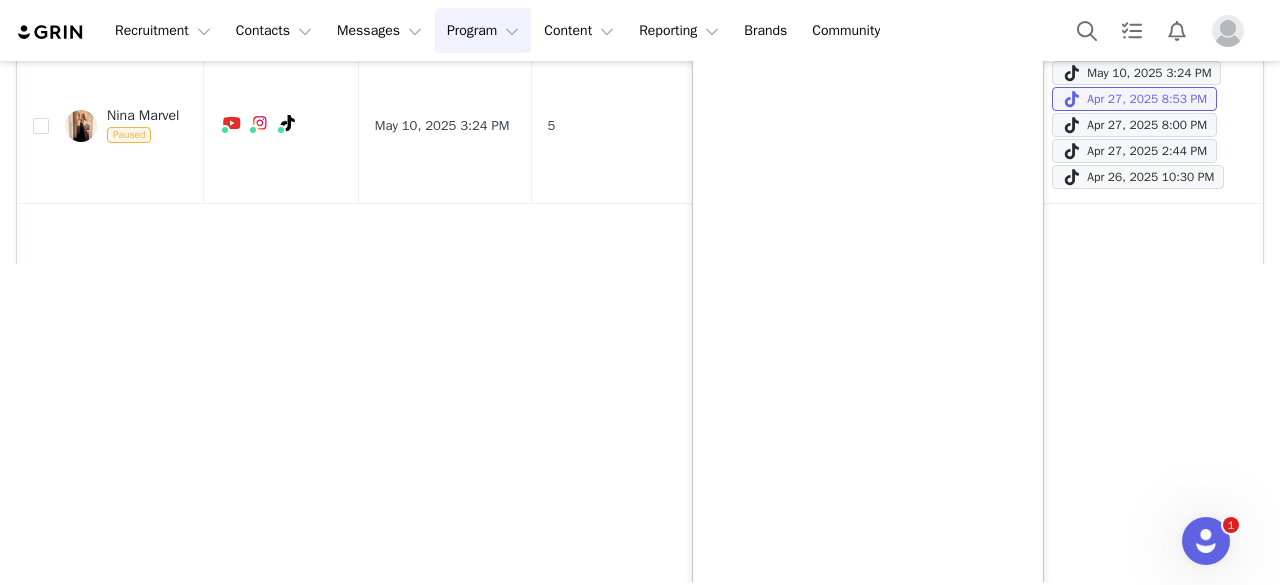scroll, scrollTop: 158, scrollLeft: 0, axis: vertical 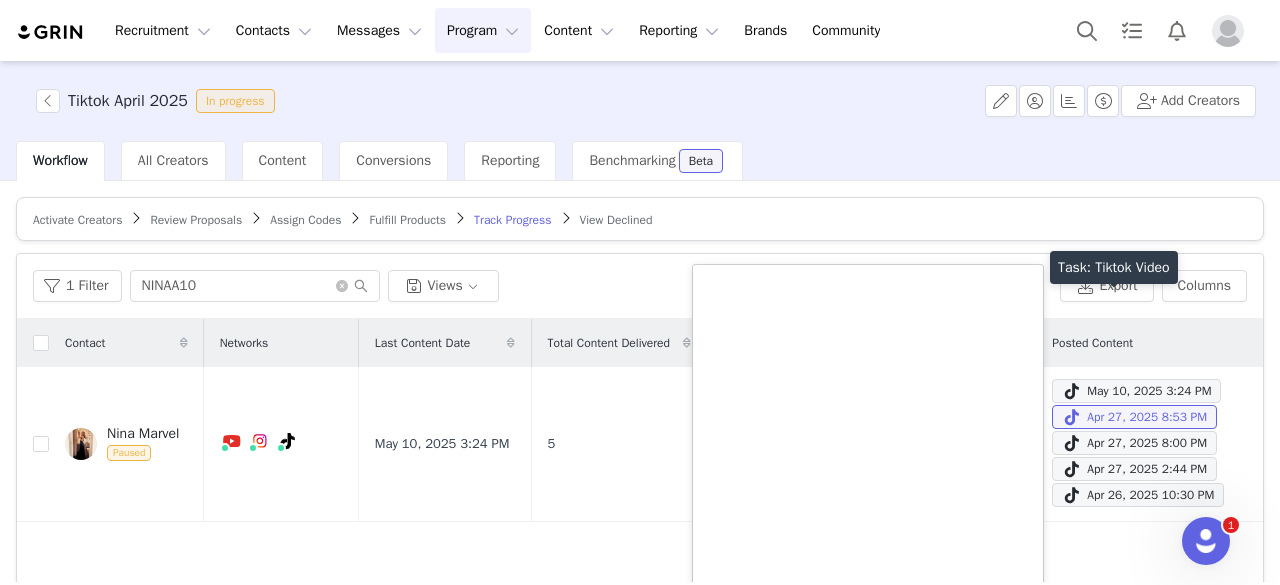 click on "Task: Tiktok Video" at bounding box center (1114, 267) 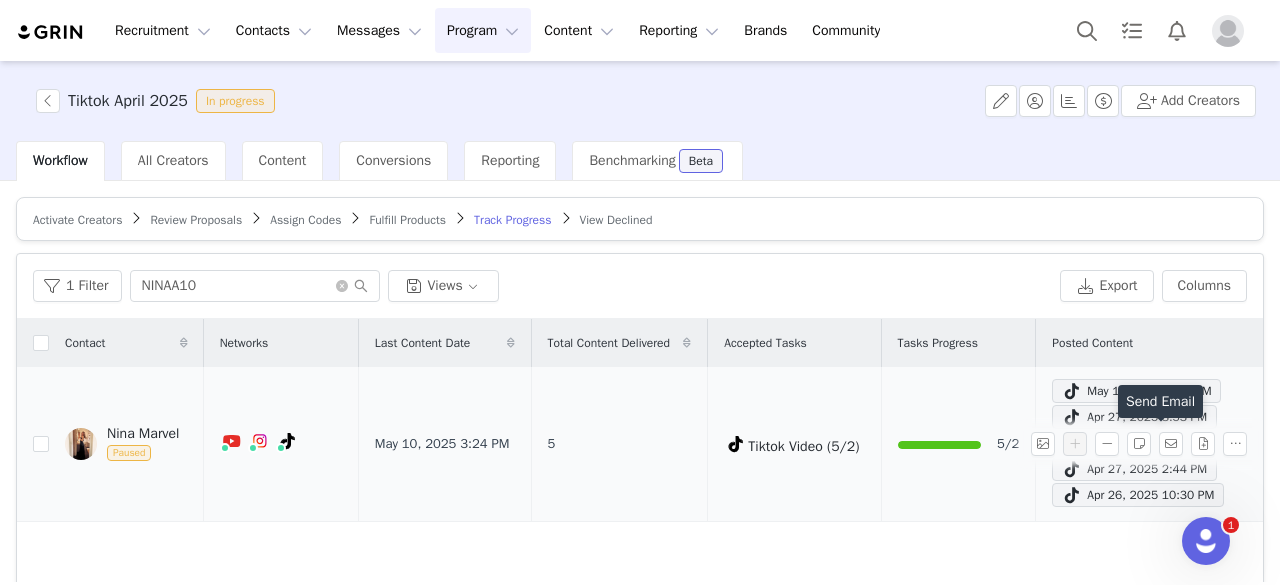click at bounding box center [1175, 444] 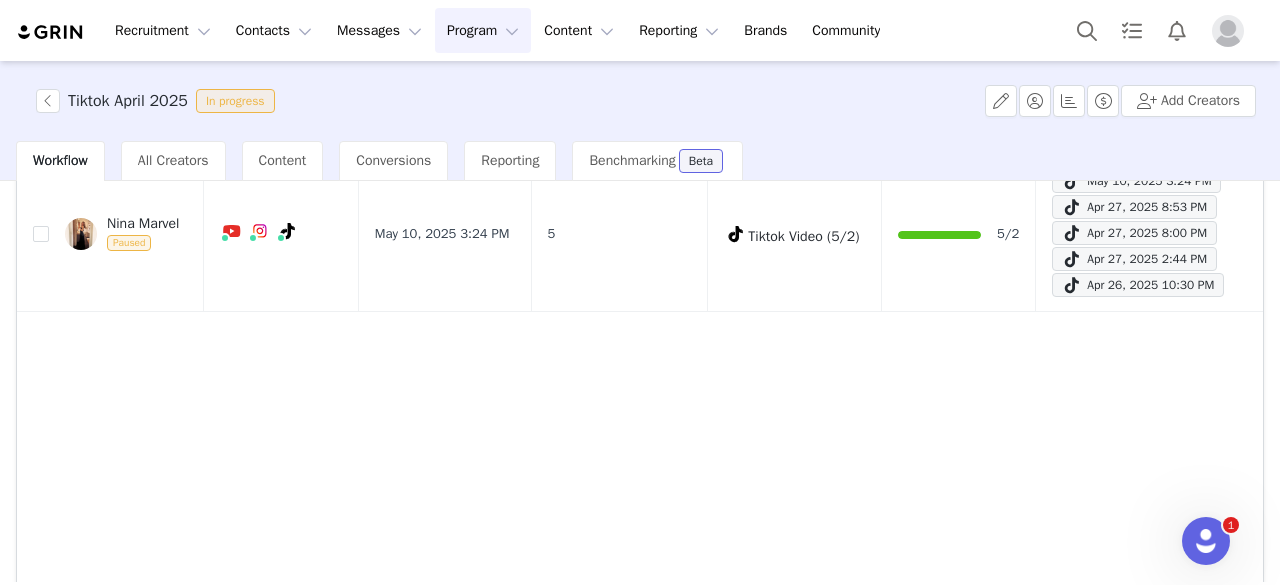 scroll, scrollTop: 184, scrollLeft: 0, axis: vertical 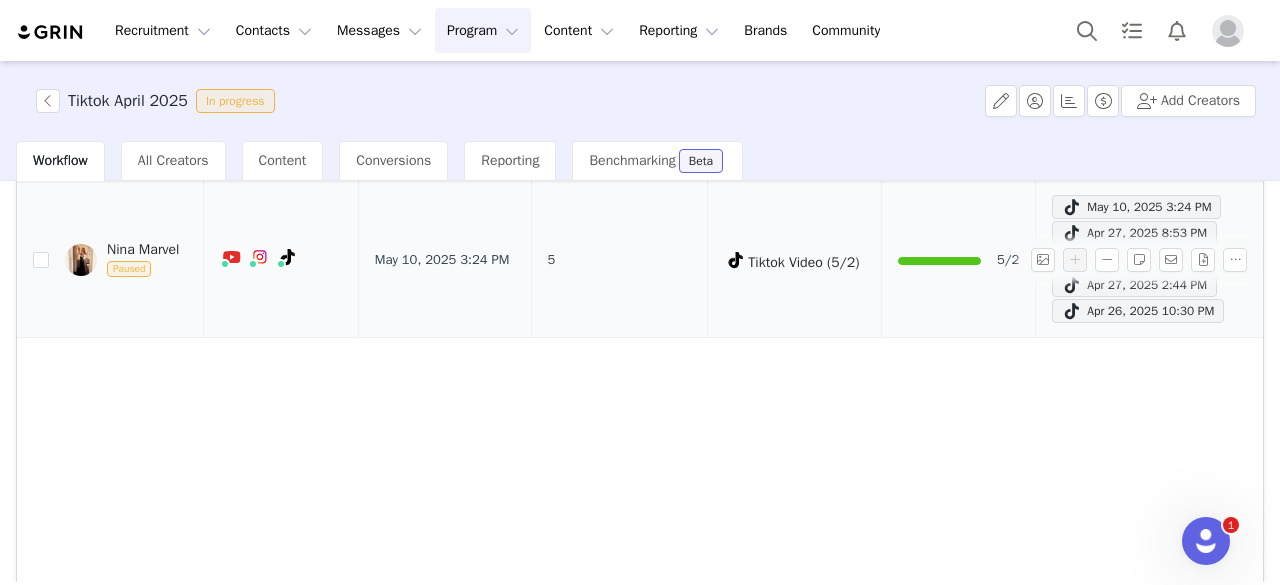 click at bounding box center [1143, 260] 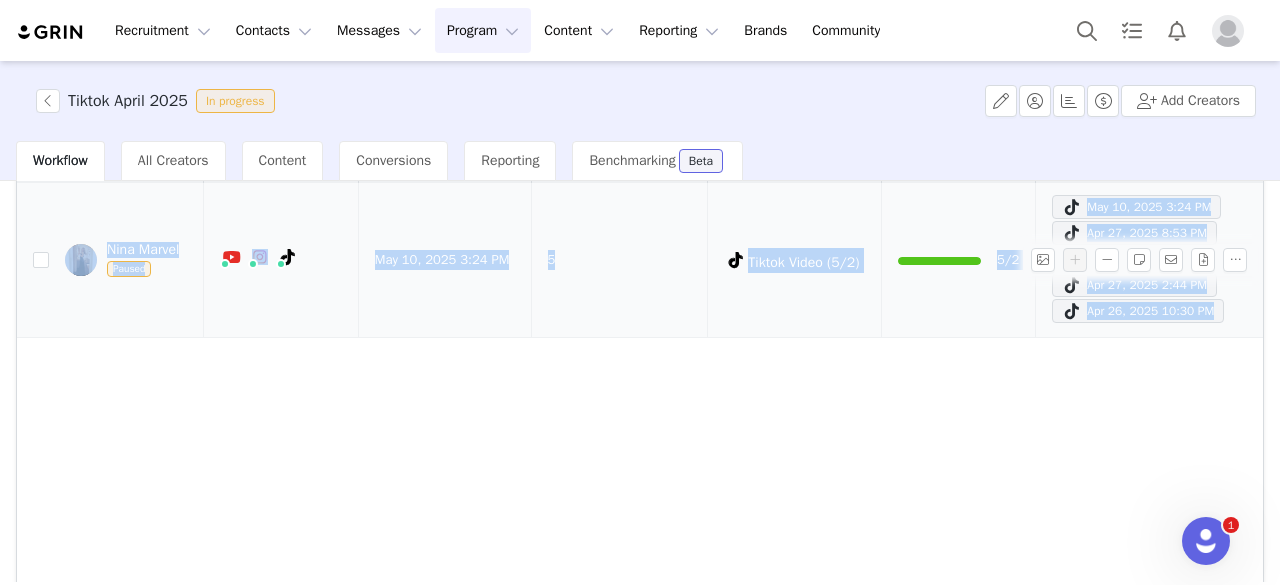 click at bounding box center [1143, 260] 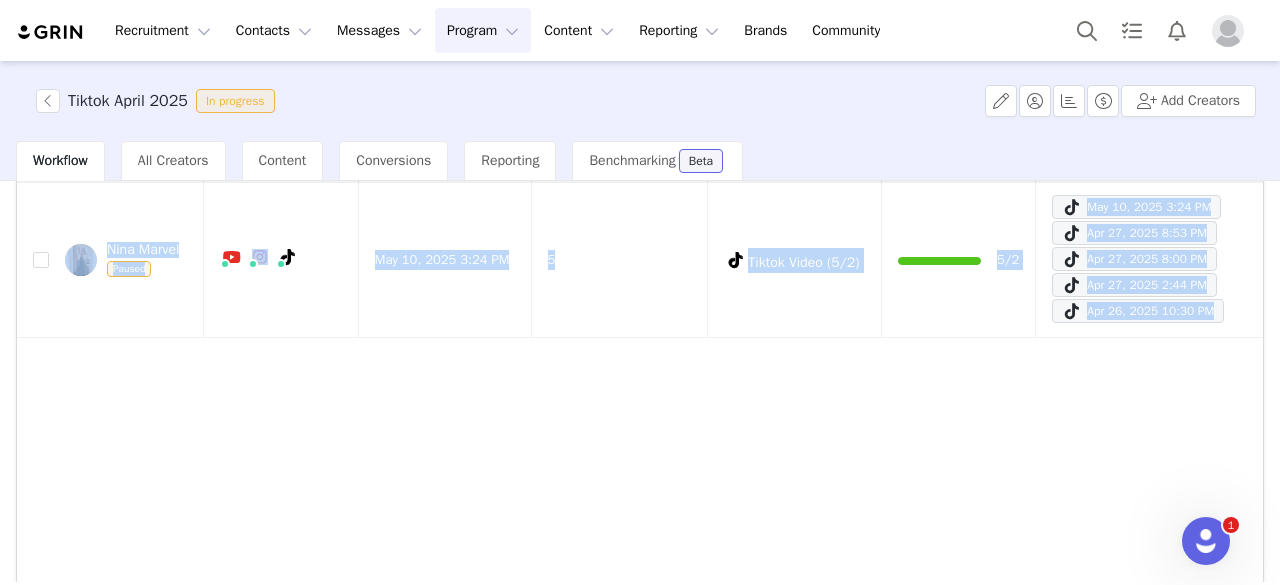 click on "Contact   Networks   Last Content Date   Total Content Delivered   Accepted Tasks   Tasks Progress   Posted Content   Nina Marvel   Paused  May 10, 2025 3:24 PM 5 Tiktok Video (5/2)  5/2      May 10, 2025 3:24 PM       Apr 27, 2025 8:53 PM       Apr 27, 2025 8:00 PM       Apr 27, 2025 2:44 PM       Apr 26, 2025 10:30 PM" at bounding box center [640, 373] 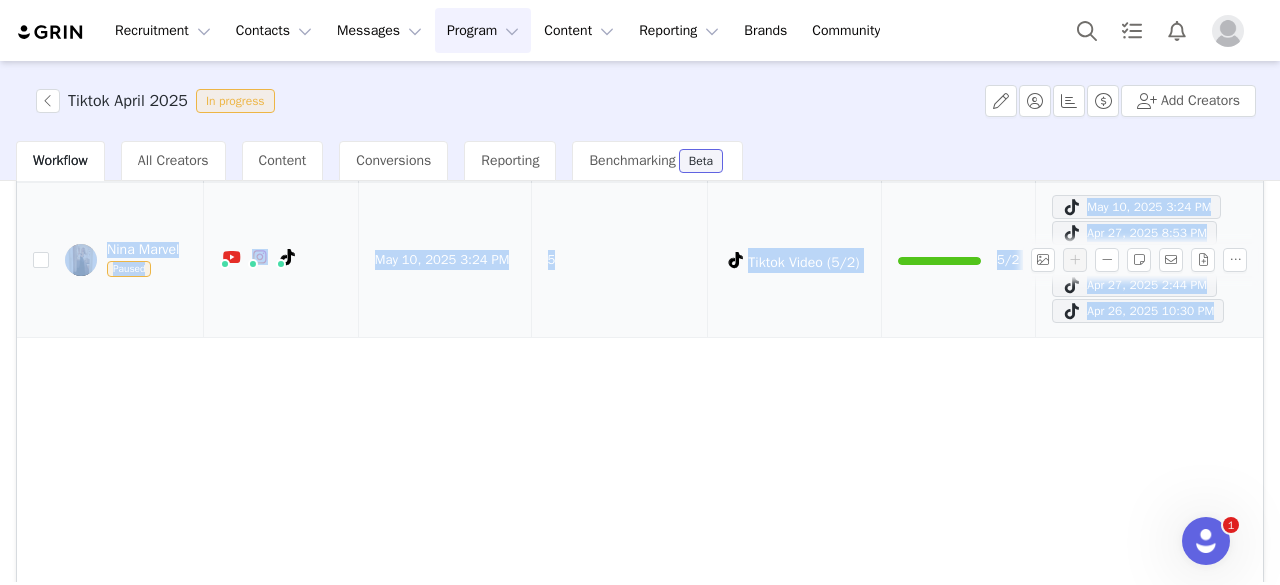 click on "5/2" at bounding box center (958, 260) 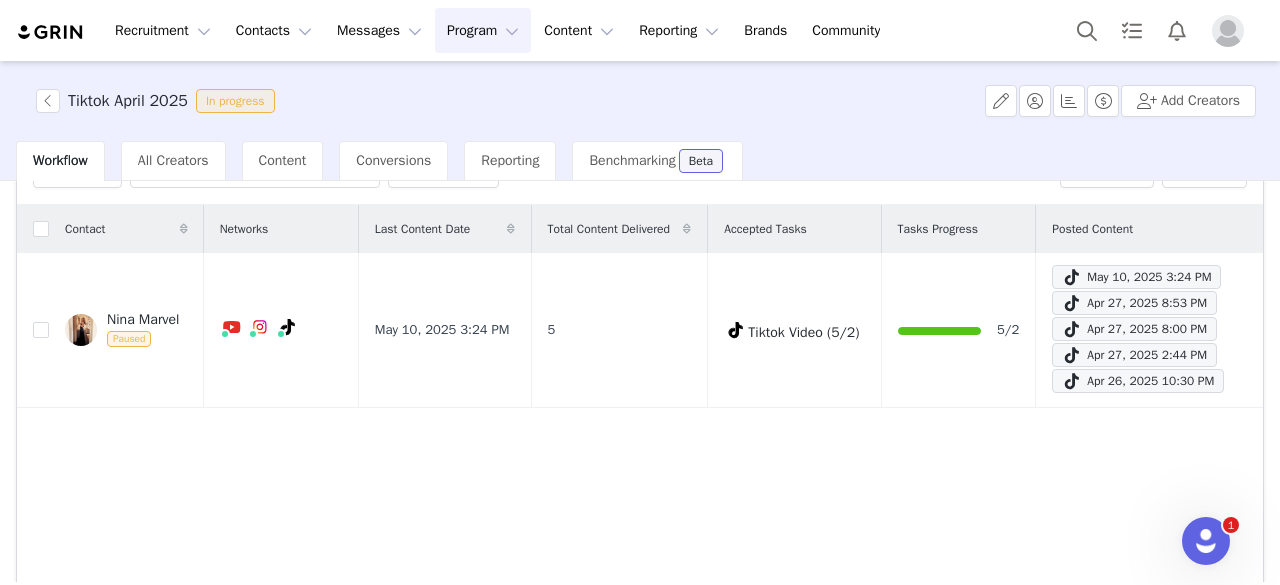 scroll, scrollTop: 84, scrollLeft: 0, axis: vertical 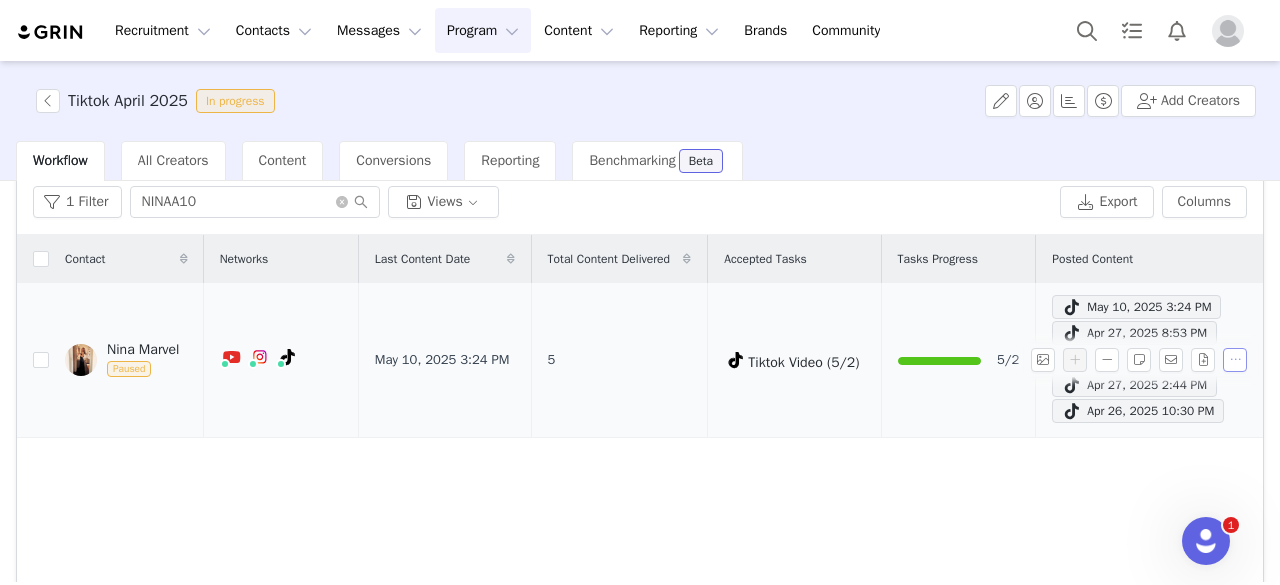 click at bounding box center [1235, 360] 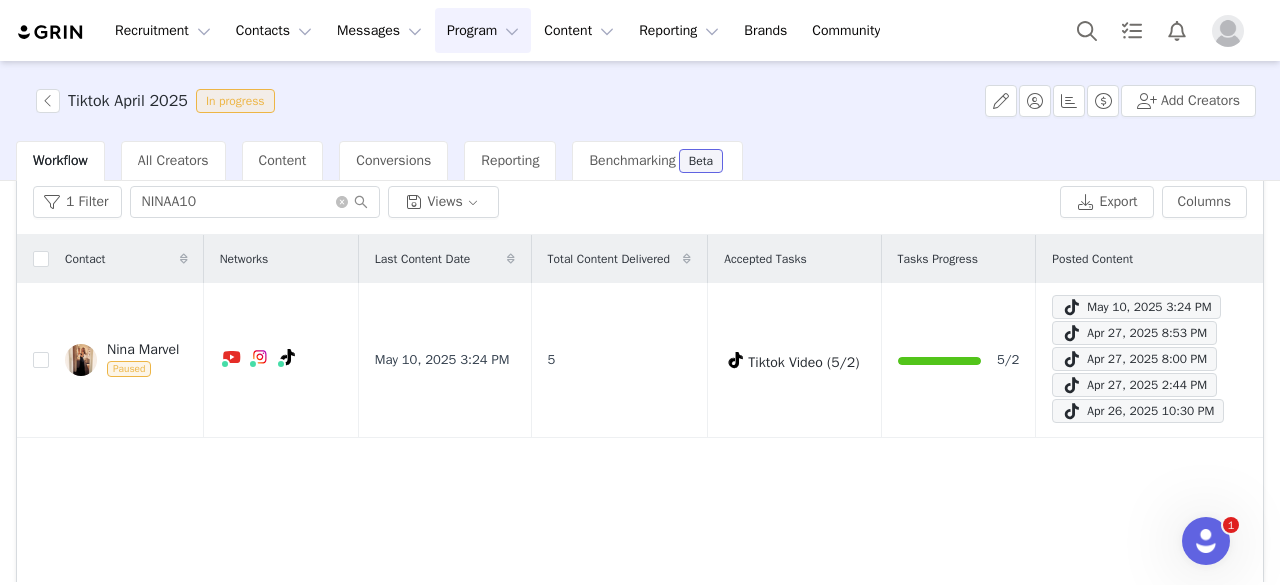 click on "Contact   Networks   Last Content Date   Total Content Delivered   Accepted Tasks   Tasks Progress   Posted Content   Nina Marvel   Paused  May 10, 2025 3:24 PM 5 Tiktok Video (5/2)  5/2      May 10, 2025 3:24 PM       Apr 27, 2025 8:53 PM       Apr 27, 2025 8:00 PM       Apr 27, 2025 2:44 PM       Apr 26, 2025 10:30 PM" at bounding box center [640, 473] 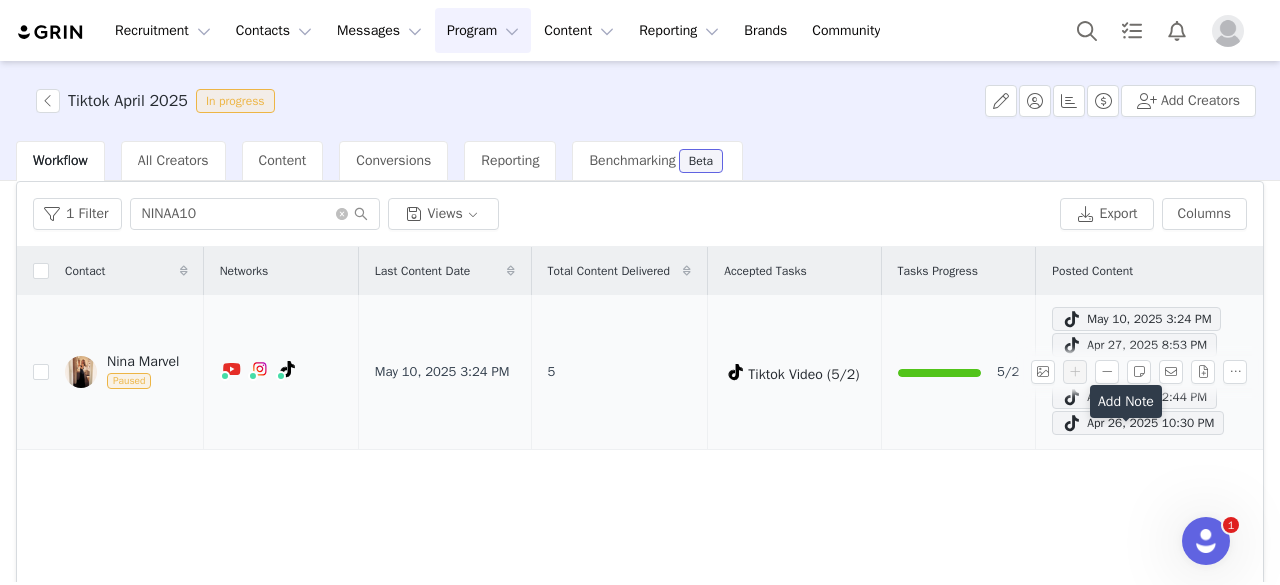 scroll, scrollTop: 100, scrollLeft: 0, axis: vertical 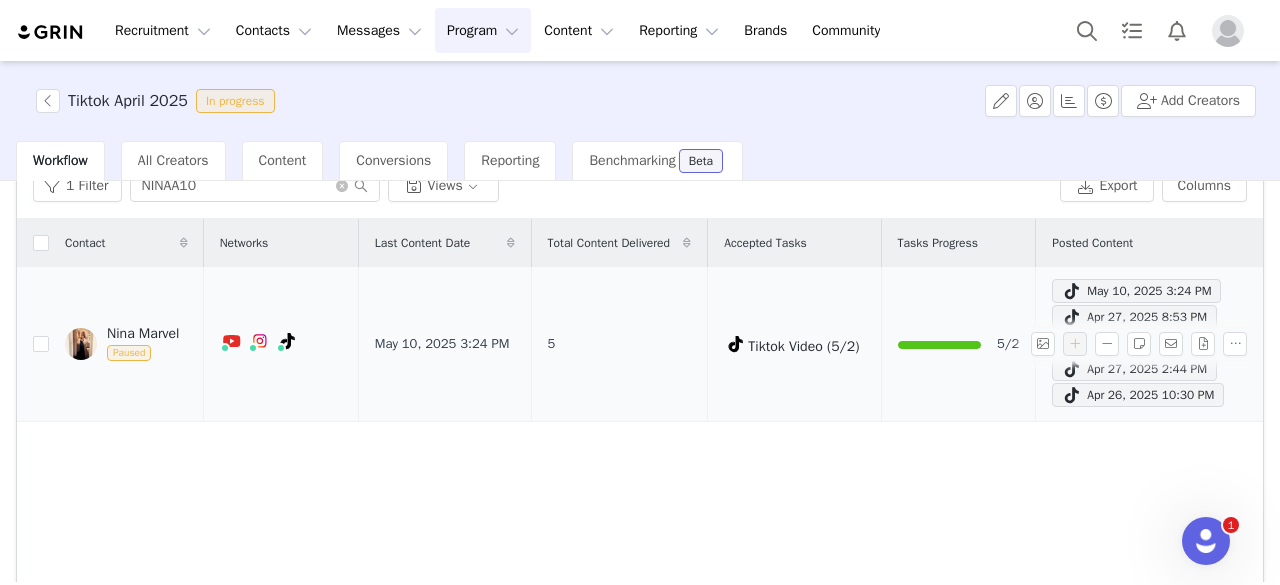 click on "Nina Marvel" at bounding box center [143, 334] 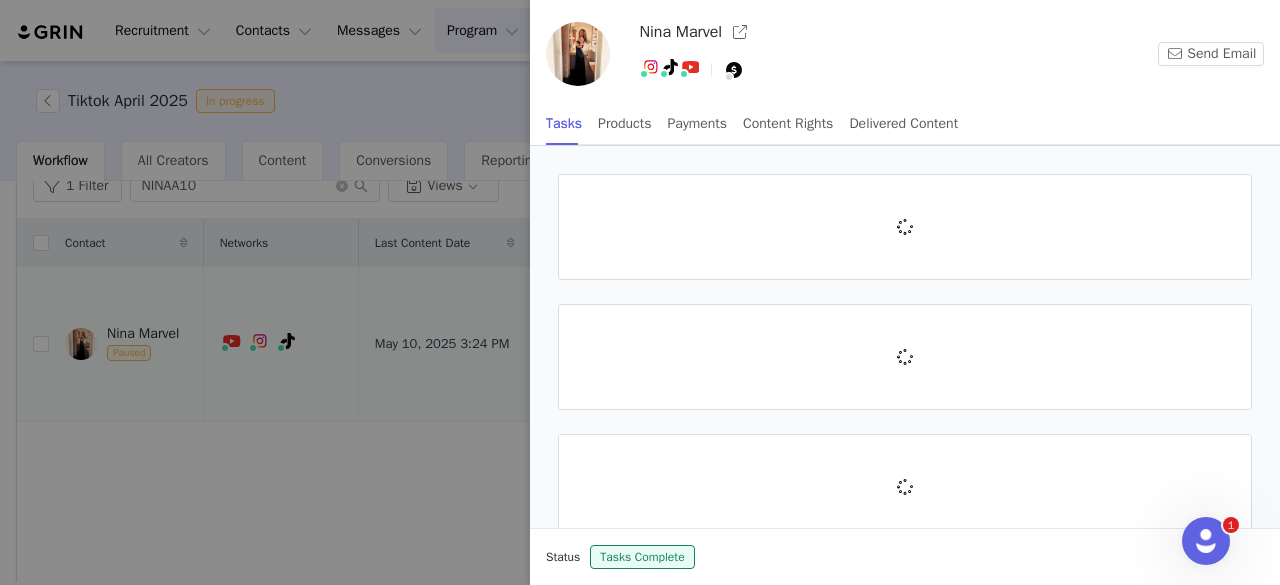 click on "Tiktok April 2025 In progress     Add Creators Workflow All Creators Content Conversions Reporting Benchmarking Beta Activate Creators Review Proposals Assign Codes Fulfill Products Track Progress View Declined  Filters   Filter Logic  And Or  Activated Date   ~   Content Date   ~   Content Progress  Select  Contact Tag  Select    Relationship Stage  Select  Archived  Select No  Advanced Filters   + Add Field  Apply Filters Clear All 1 Filter NINAA10 Views     Export     Columns  Contact   Networks   Last Content Date   Total Content Delivered   Accepted Tasks   Tasks Progress   Posted Content   Nina Marvel   Paused  May 10, 2025 3:24 PM 5 Tiktok Video (5/2)  5/2      May 10, 2025 3:24 PM       Apr 27, 2025 8:53 PM       Apr 27, 2025 8:00 PM       Apr 27, 2025 2:44 PM       Apr 26, 2025 10:30 PM       25   per page | 1 total  1 Nina Marvel         Send Email Tasks Products Payments Content Rights Delivered Content  Status   Tasks Complete" at bounding box center [640, 321] 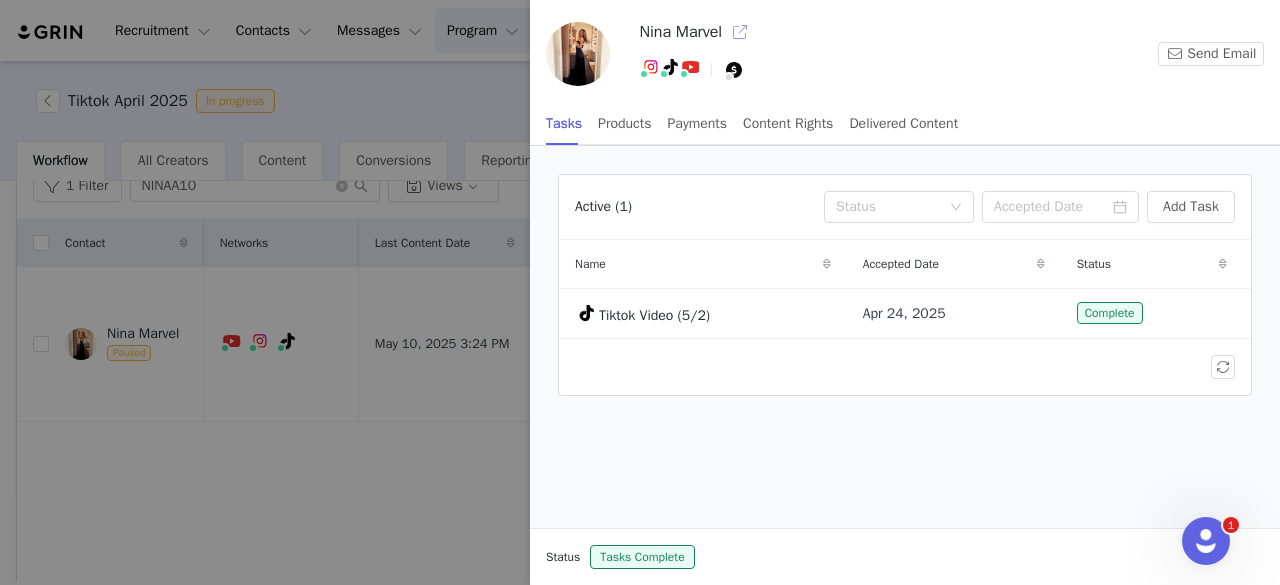 click at bounding box center (740, 32) 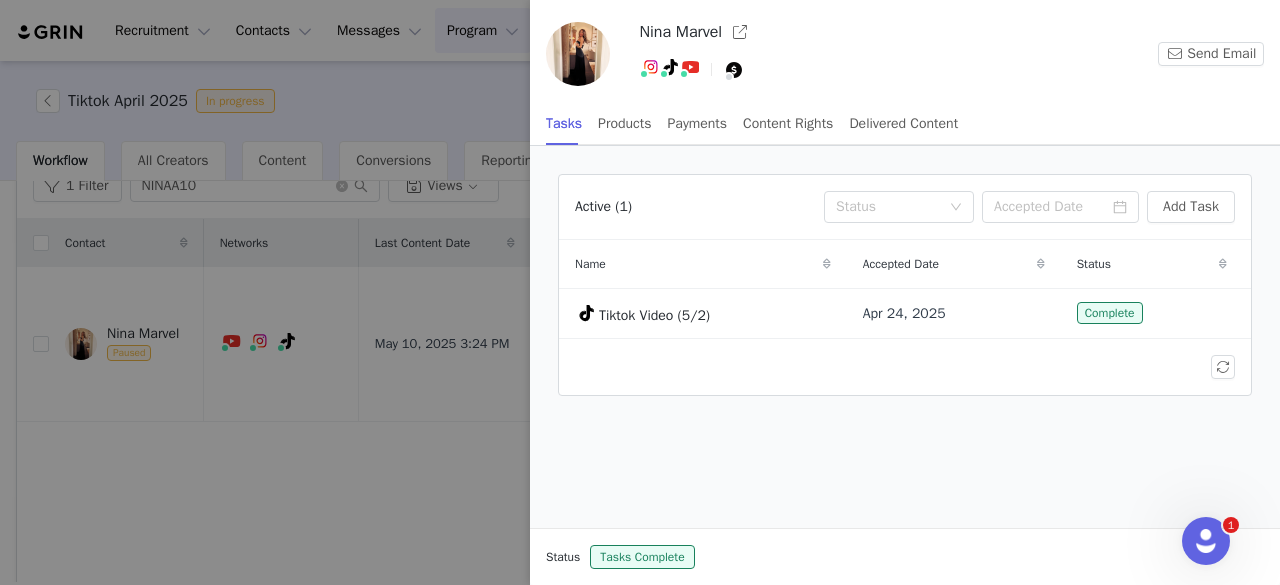 click at bounding box center (640, 292) 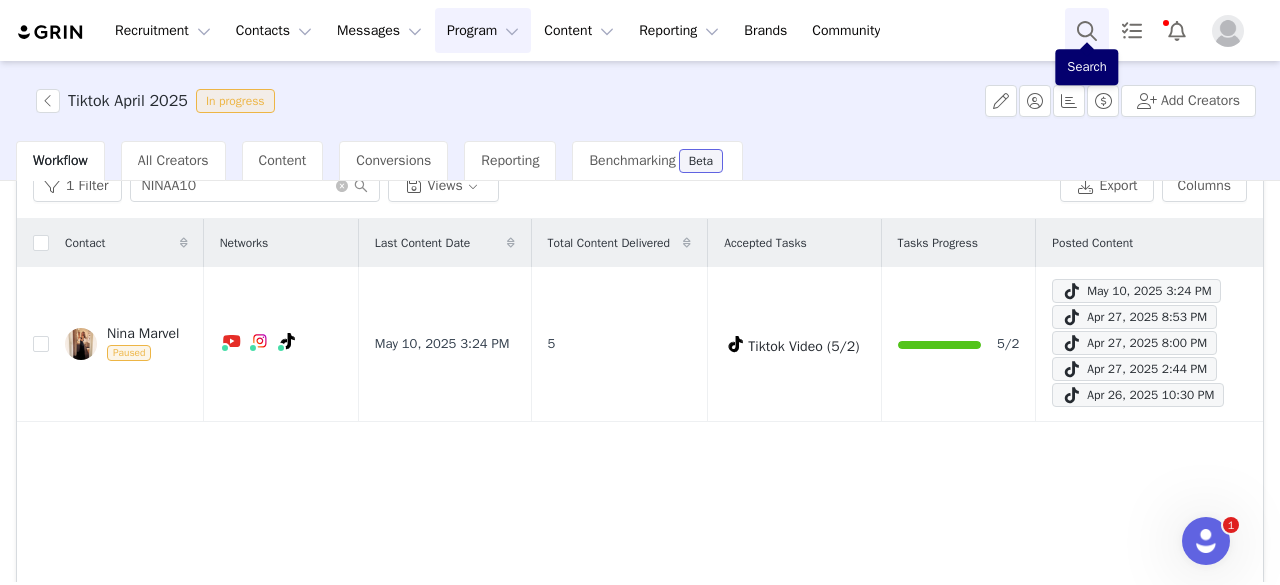 click at bounding box center [1087, 30] 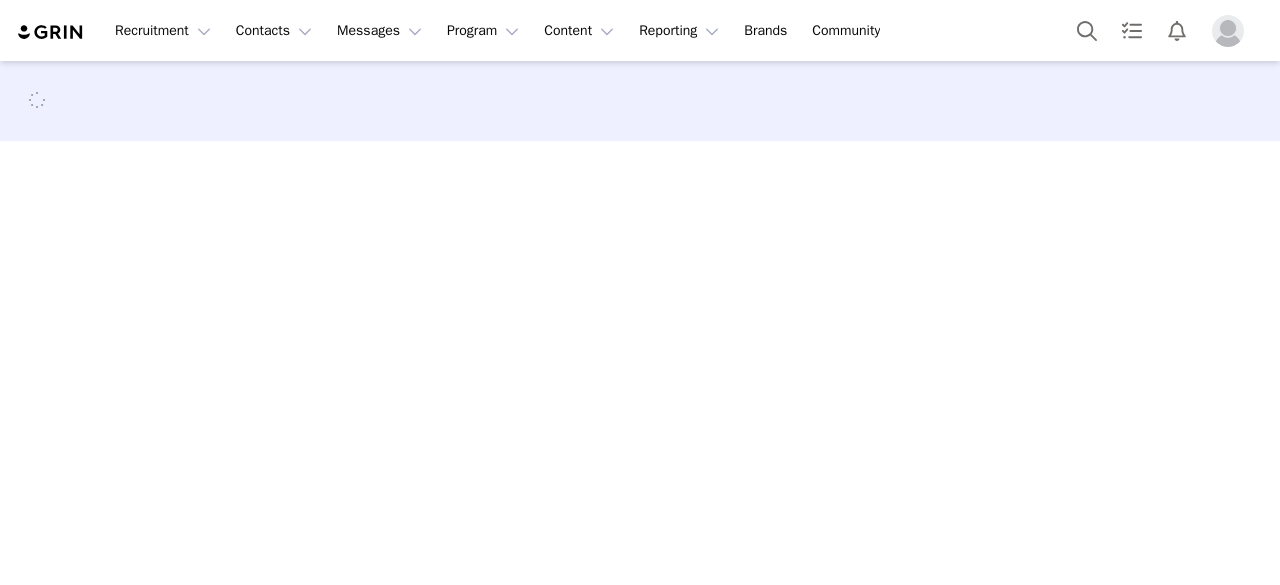 scroll, scrollTop: 0, scrollLeft: 0, axis: both 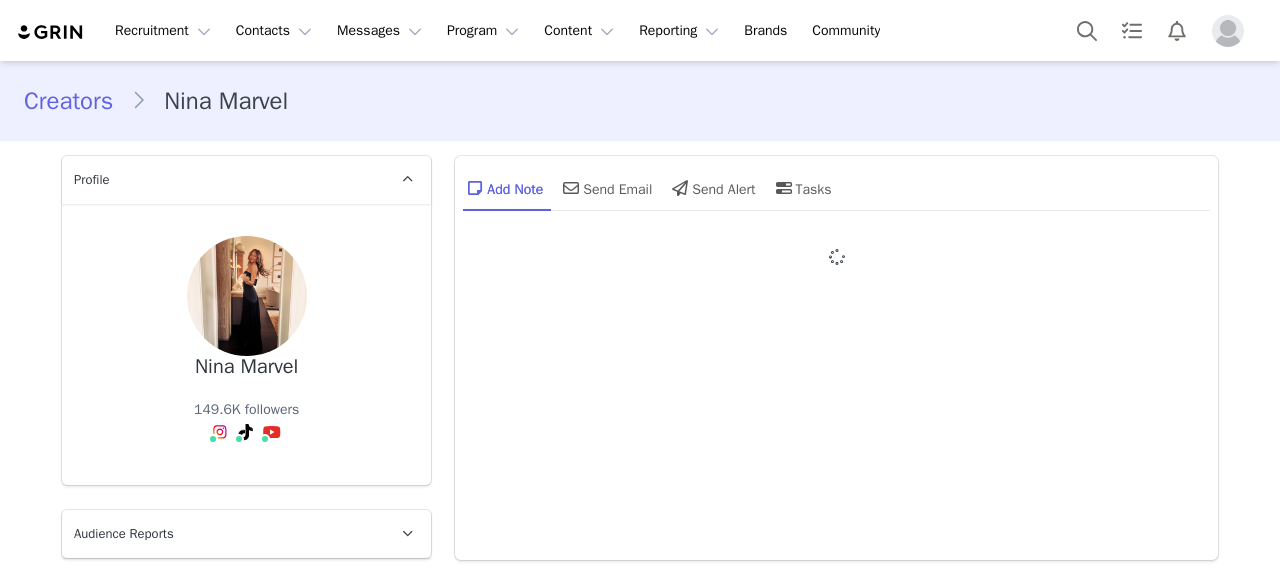 type on "+1 (United States)" 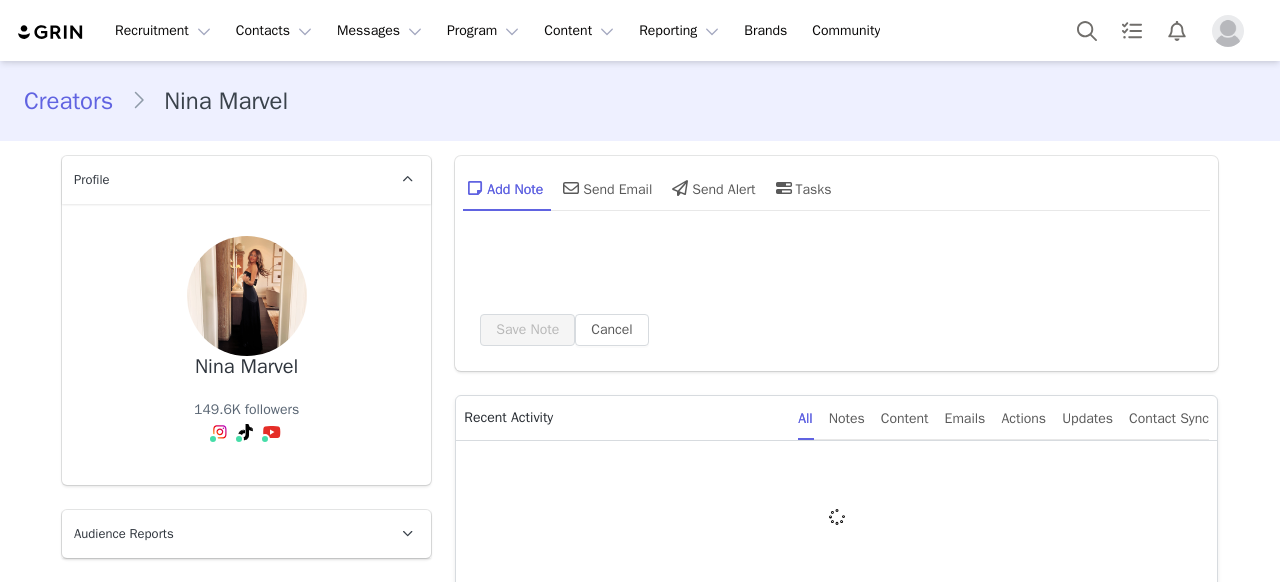 scroll, scrollTop: 0, scrollLeft: 0, axis: both 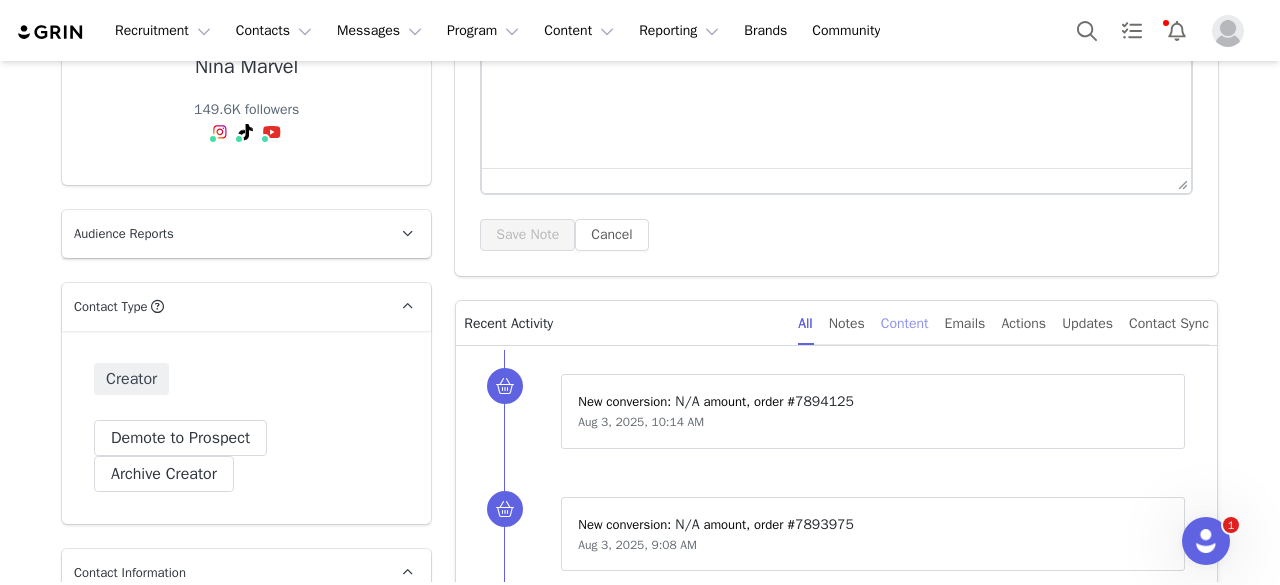 click on "Content" at bounding box center (905, 323) 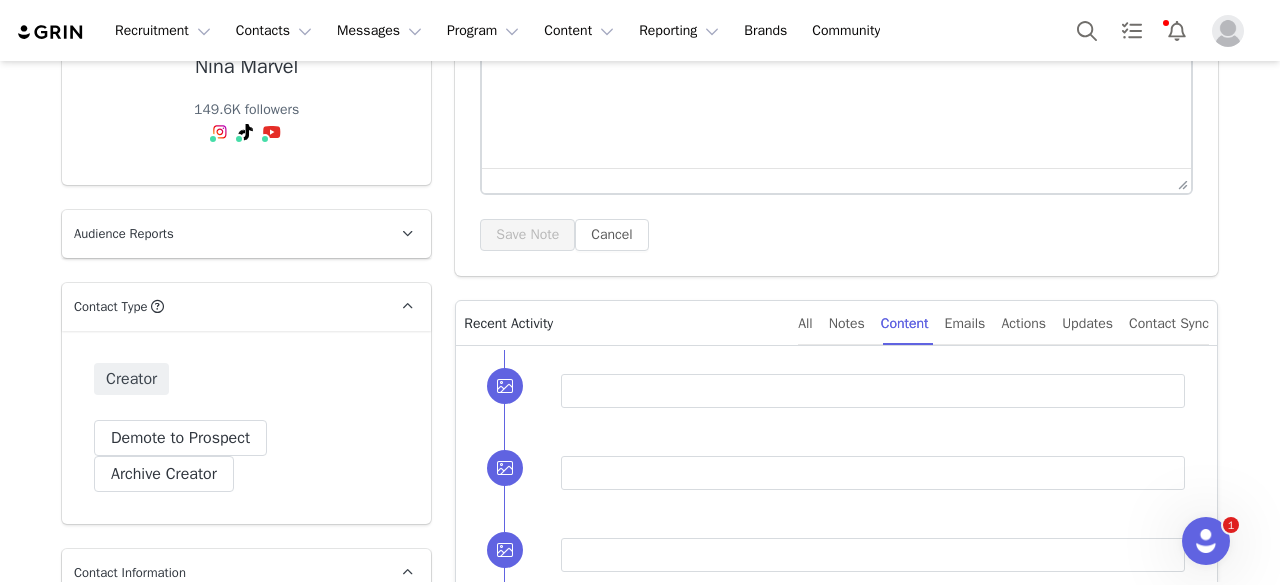 scroll, scrollTop: 400, scrollLeft: 0, axis: vertical 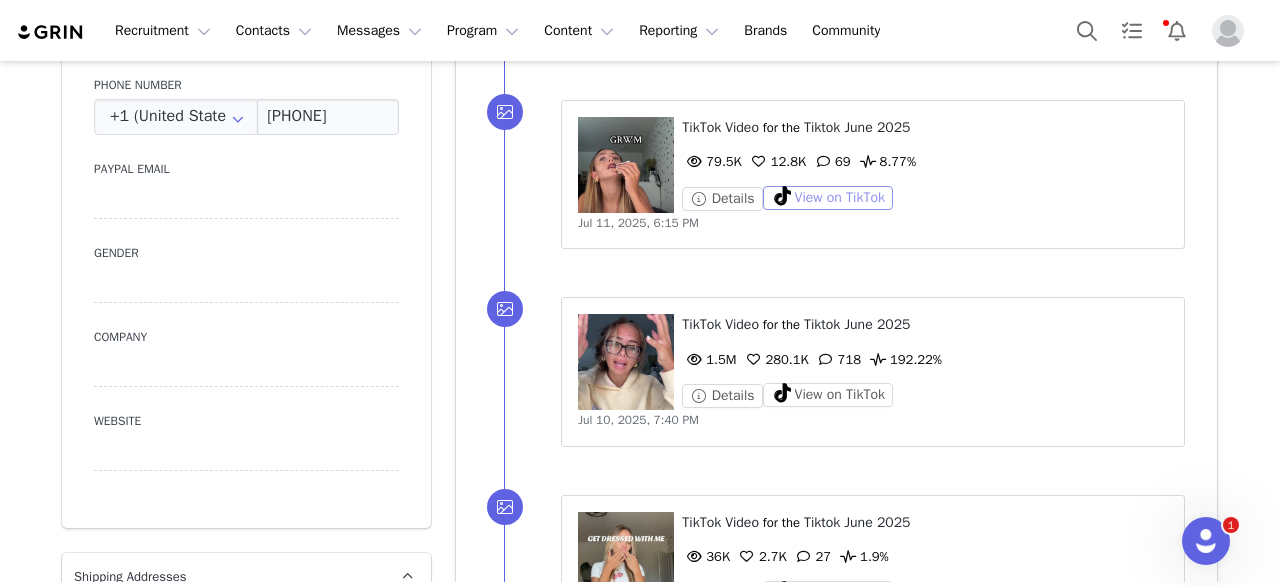 click on "View on TikTok" at bounding box center [828, 198] 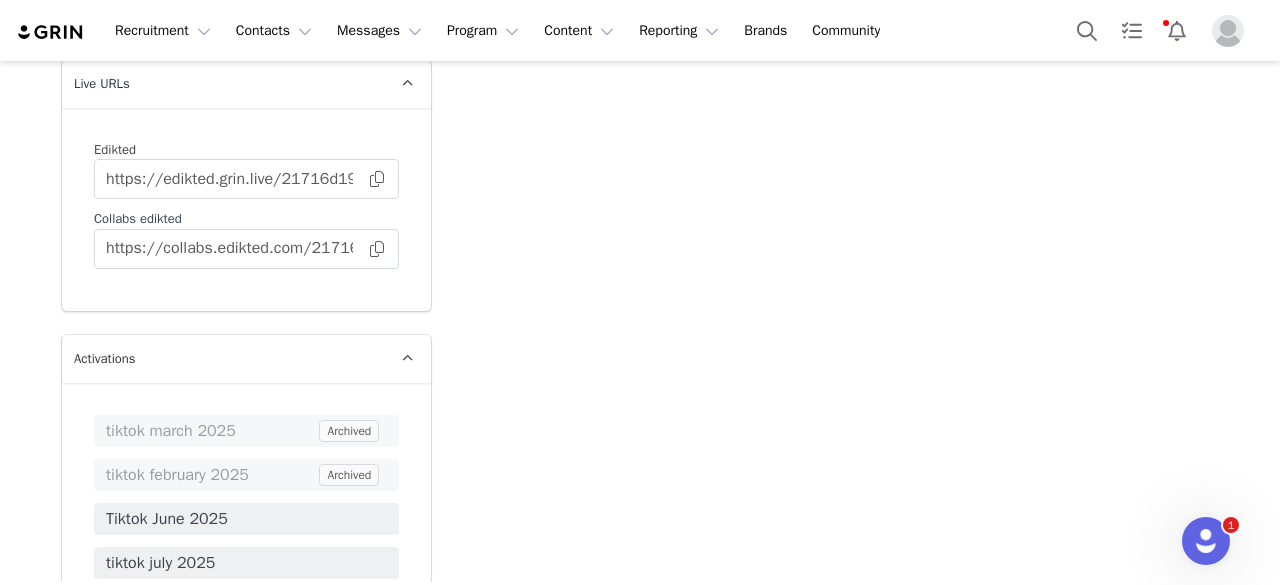 scroll, scrollTop: 3800, scrollLeft: 0, axis: vertical 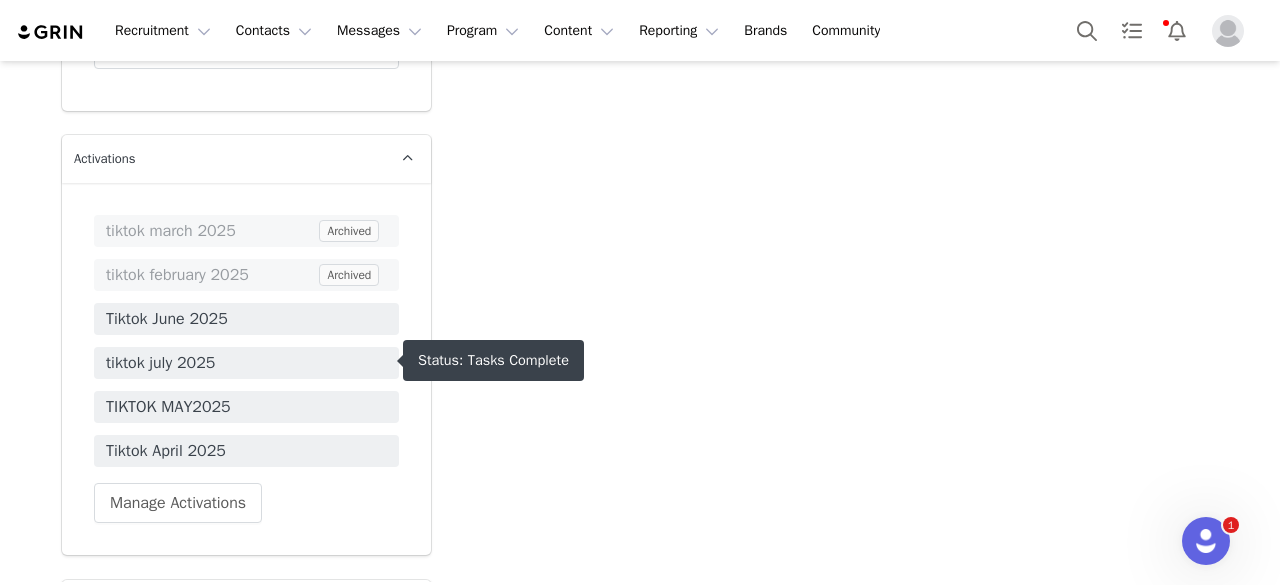 click on "tiktok july 2025" at bounding box center (246, 363) 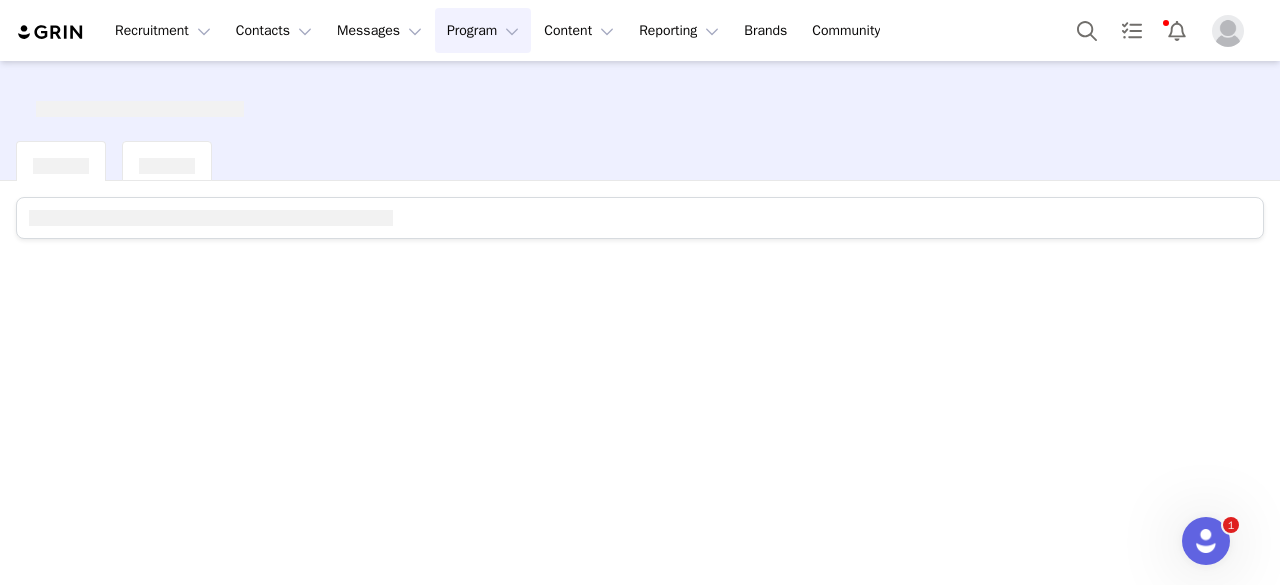 scroll, scrollTop: 0, scrollLeft: 0, axis: both 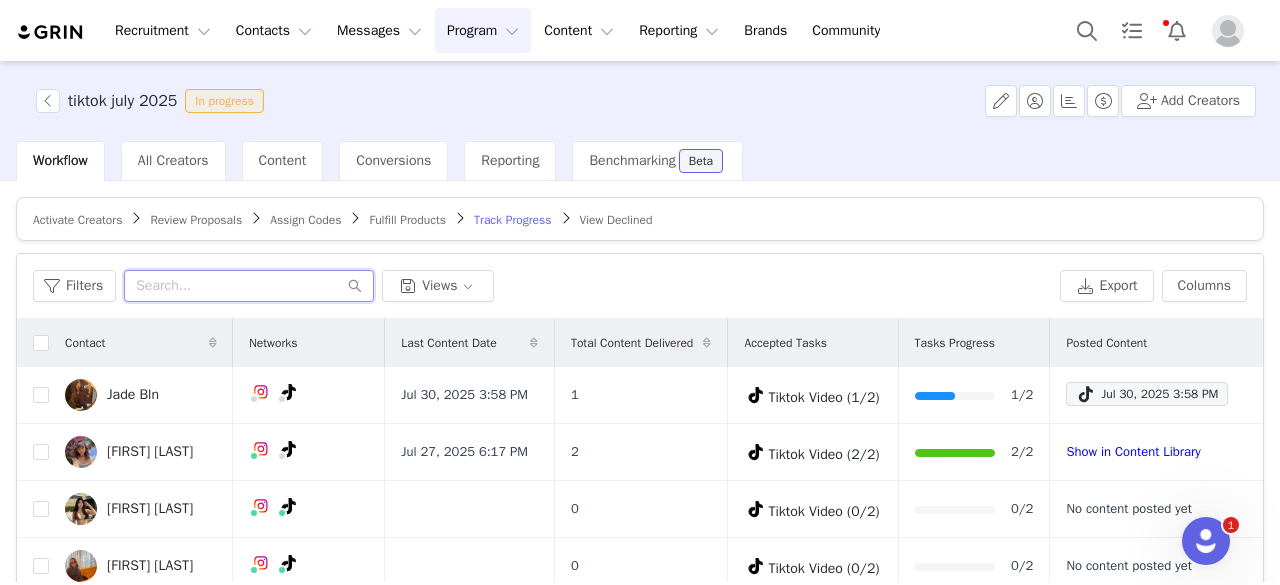 click at bounding box center [249, 286] 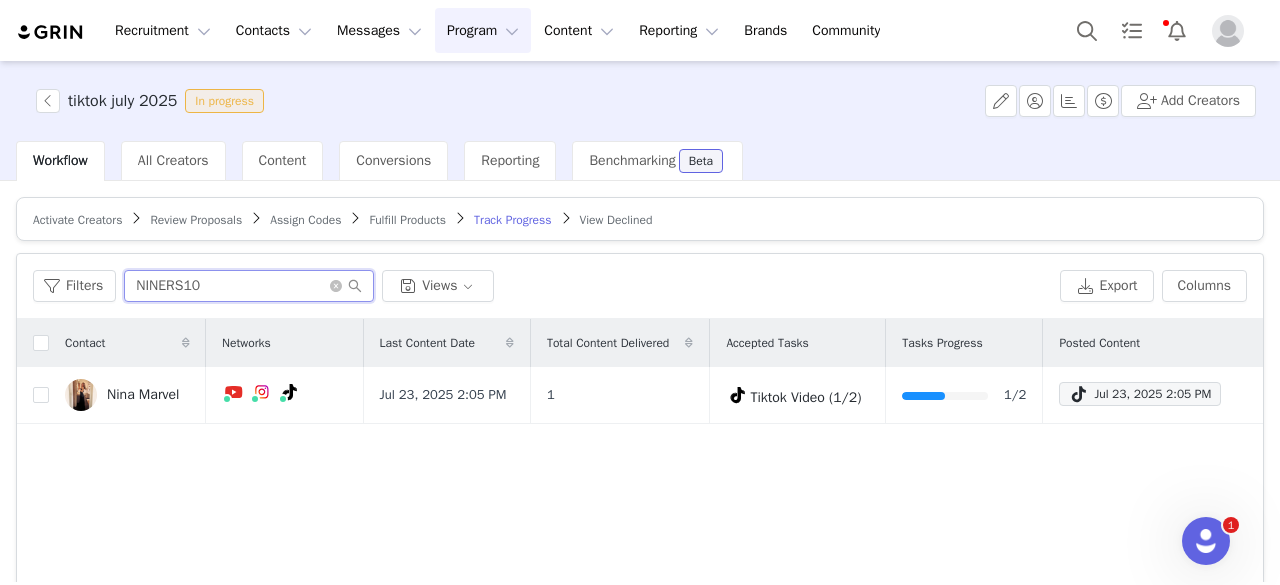 type on "NINERS10" 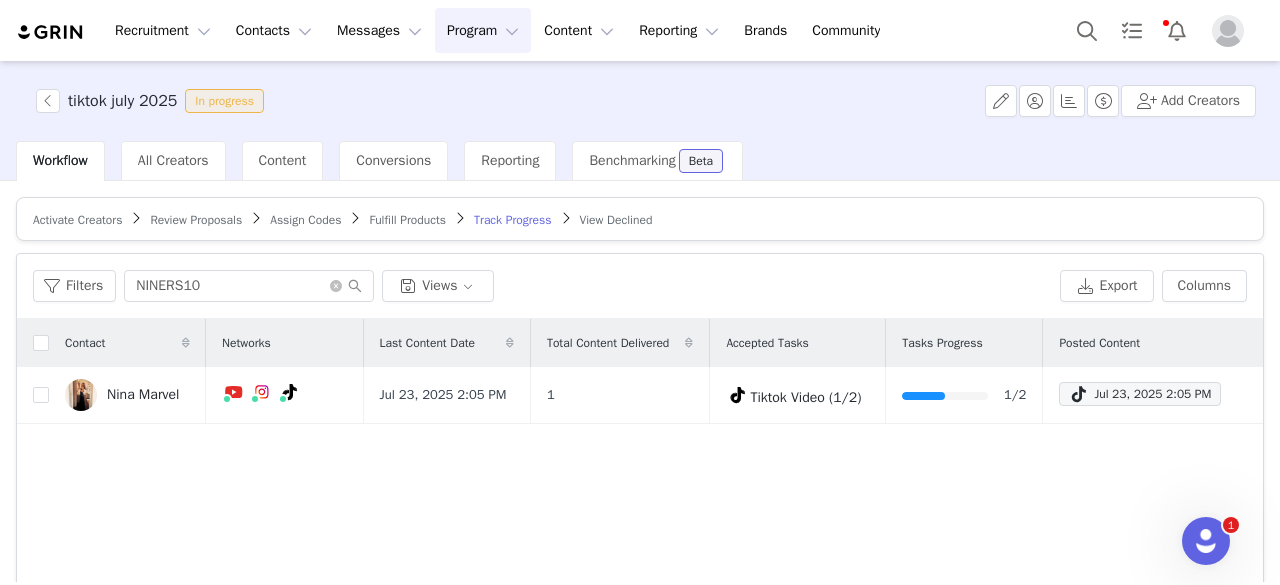 click on "Contact   Networks   Last Content Date   Total Content Delivered   Accepted Tasks   Tasks Progress   Posted Content   Nina Marvel  Jul 23, 2025 2:05 PM 1 Tiktok Video (1/2)  1/2      Jul 23, 2025 2:05 PM" at bounding box center [640, 557] 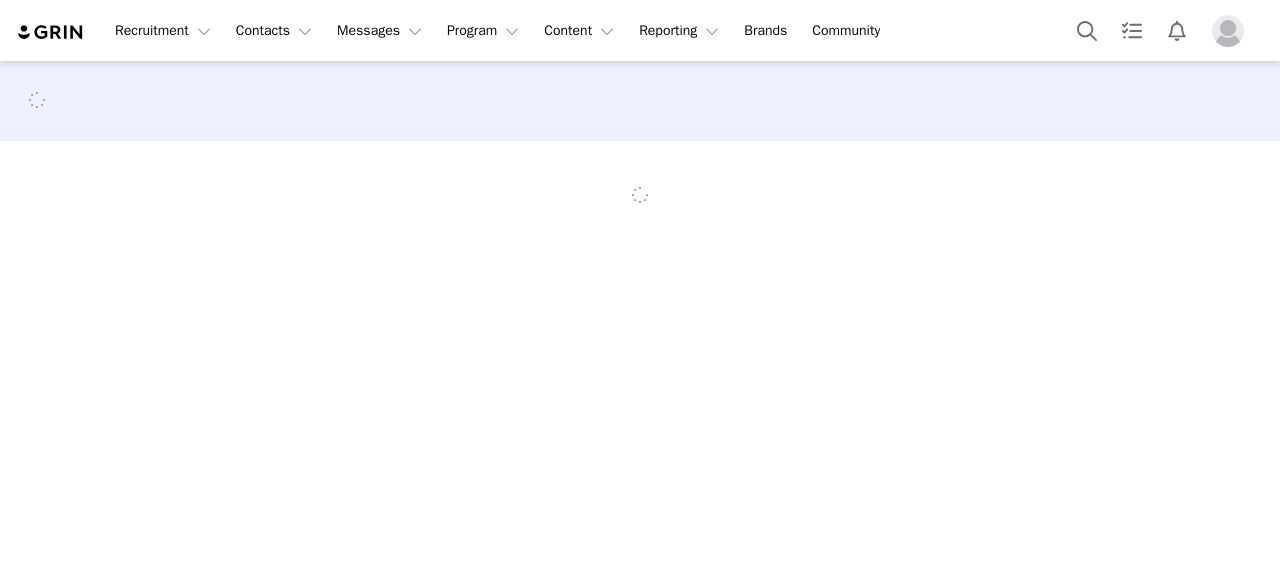 scroll, scrollTop: 0, scrollLeft: 0, axis: both 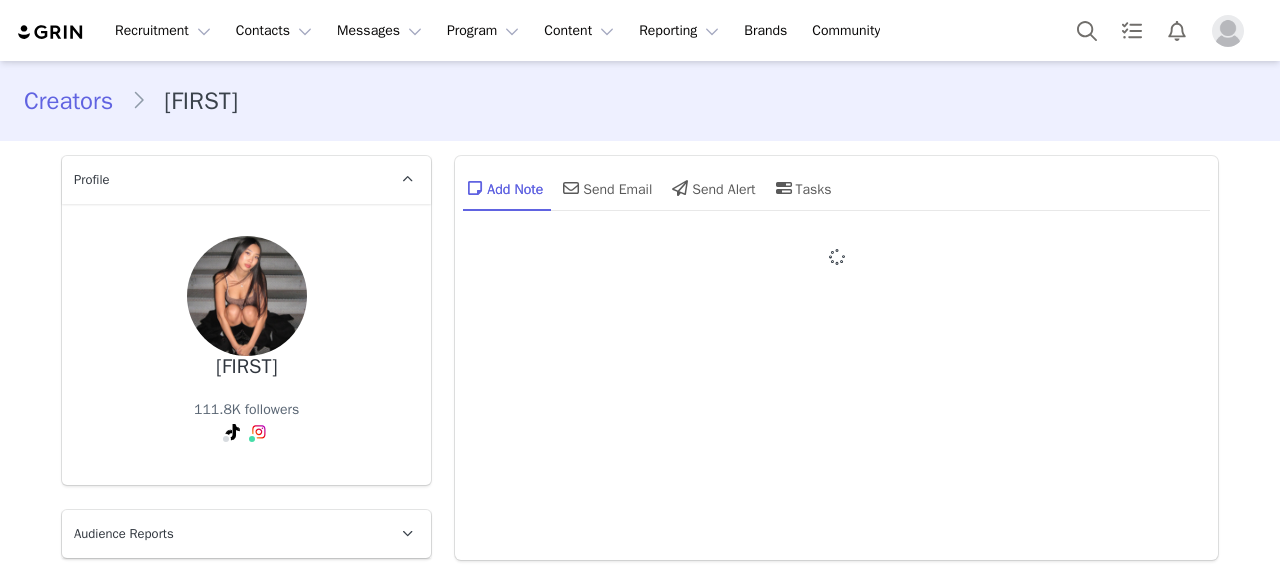 type on "+1 (United States)" 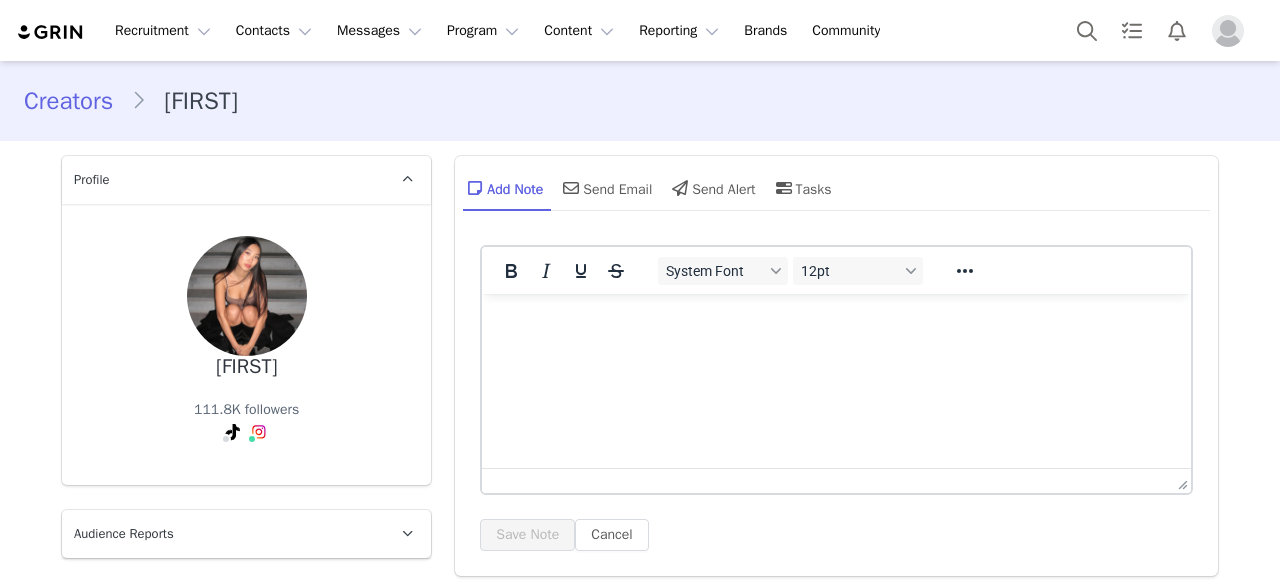 scroll, scrollTop: 200, scrollLeft: 0, axis: vertical 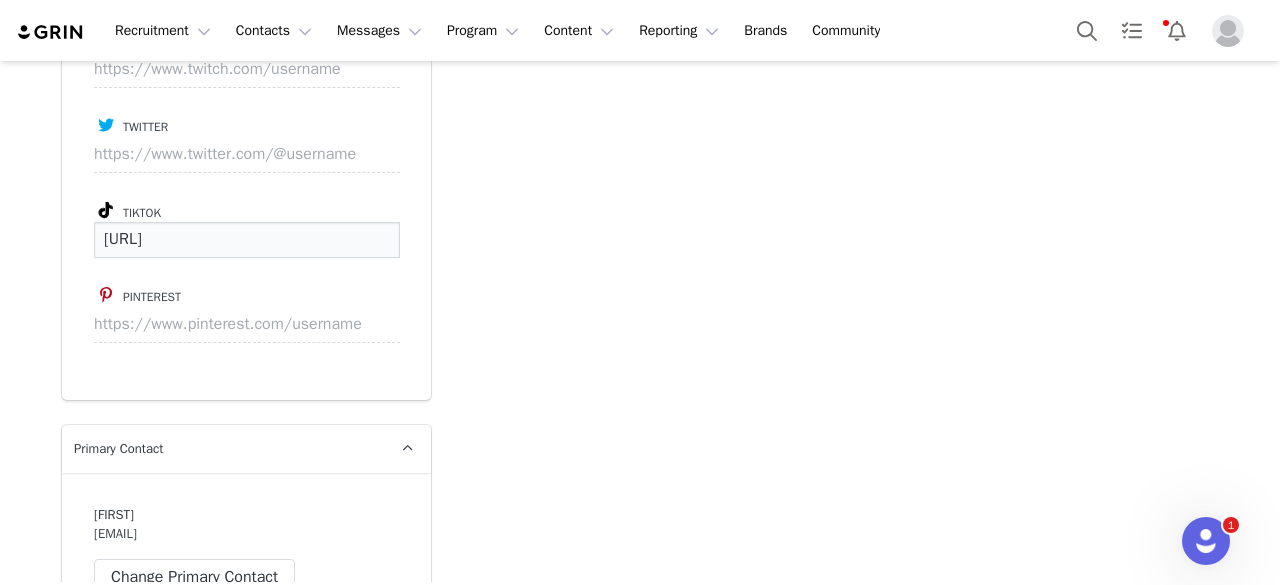 click on "[URL]" at bounding box center (247, 240) 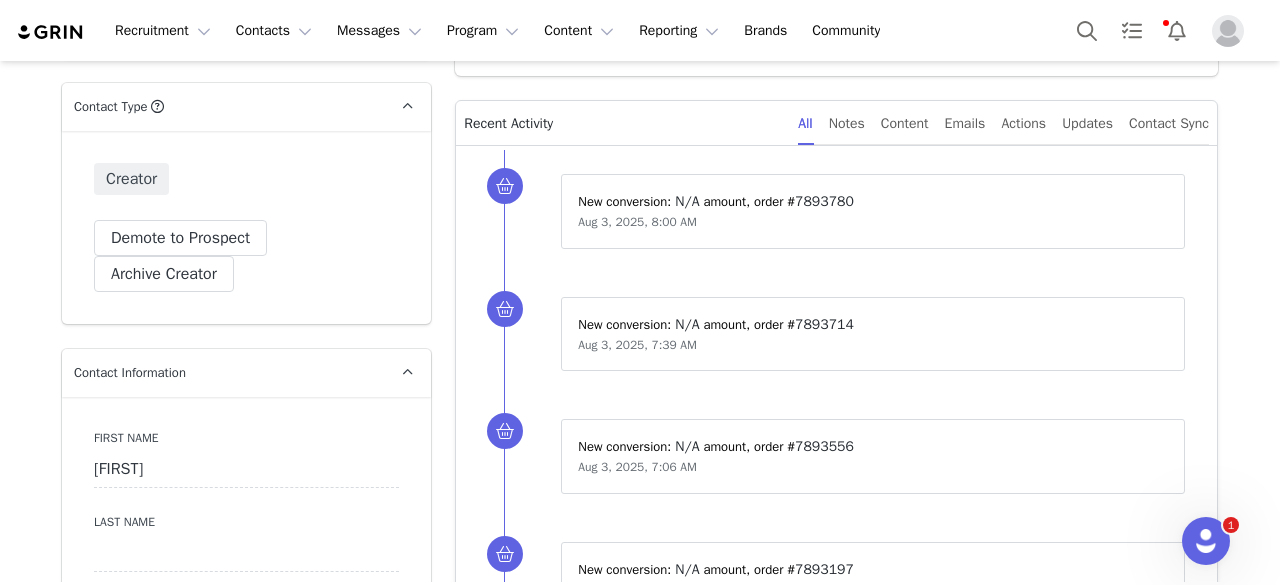 scroll, scrollTop: 300, scrollLeft: 0, axis: vertical 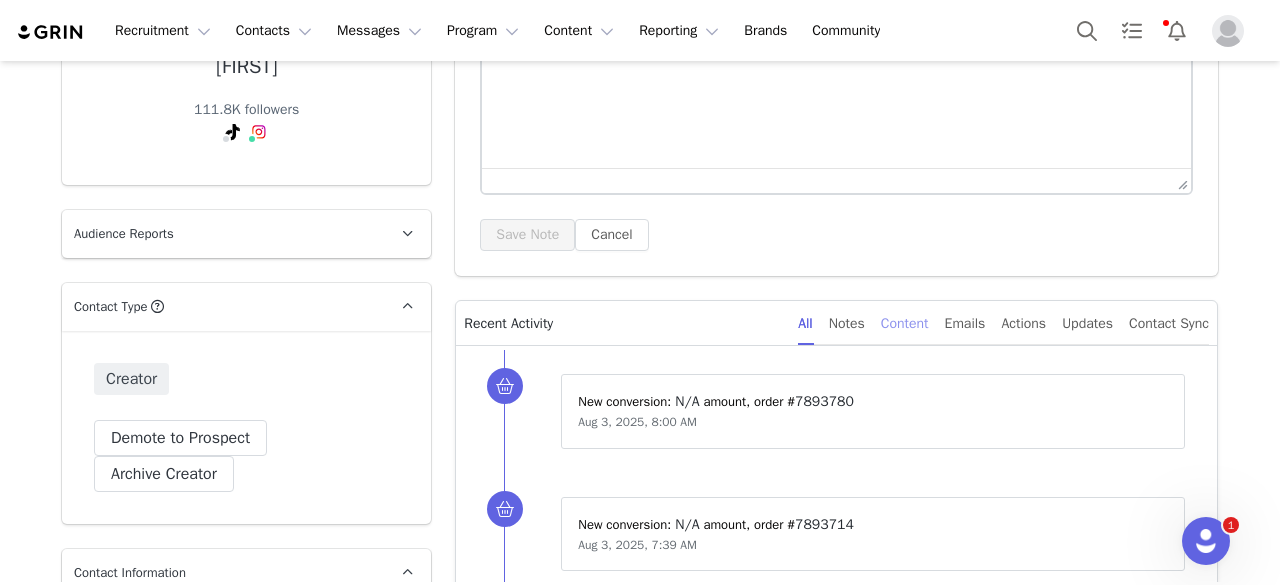 click on "Content" at bounding box center [905, 323] 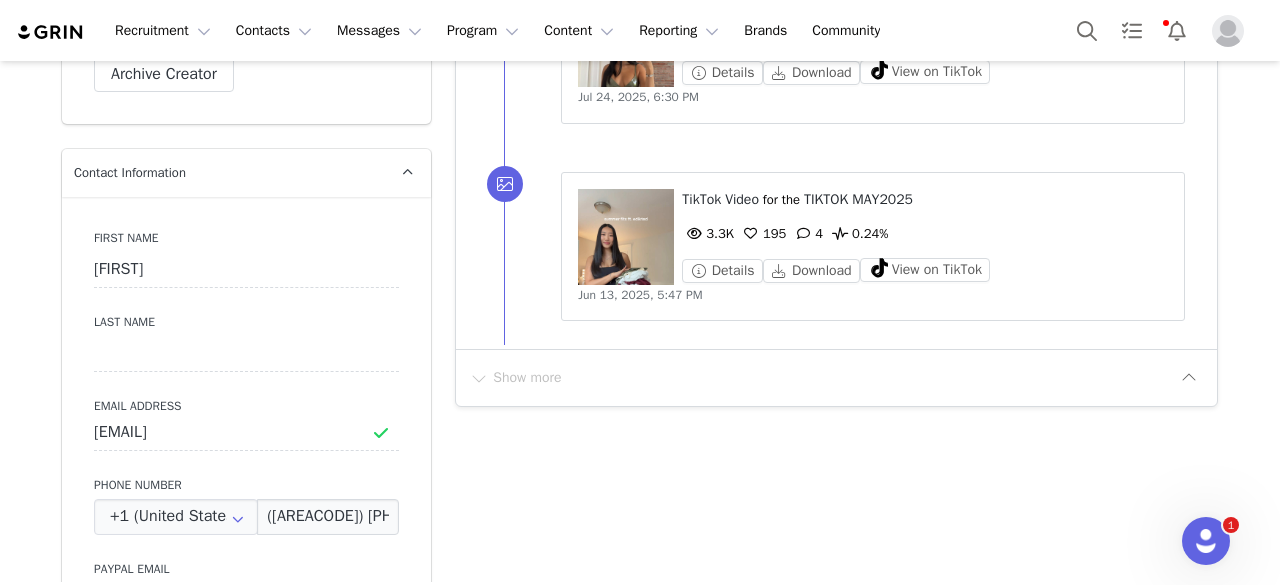 scroll, scrollTop: 600, scrollLeft: 0, axis: vertical 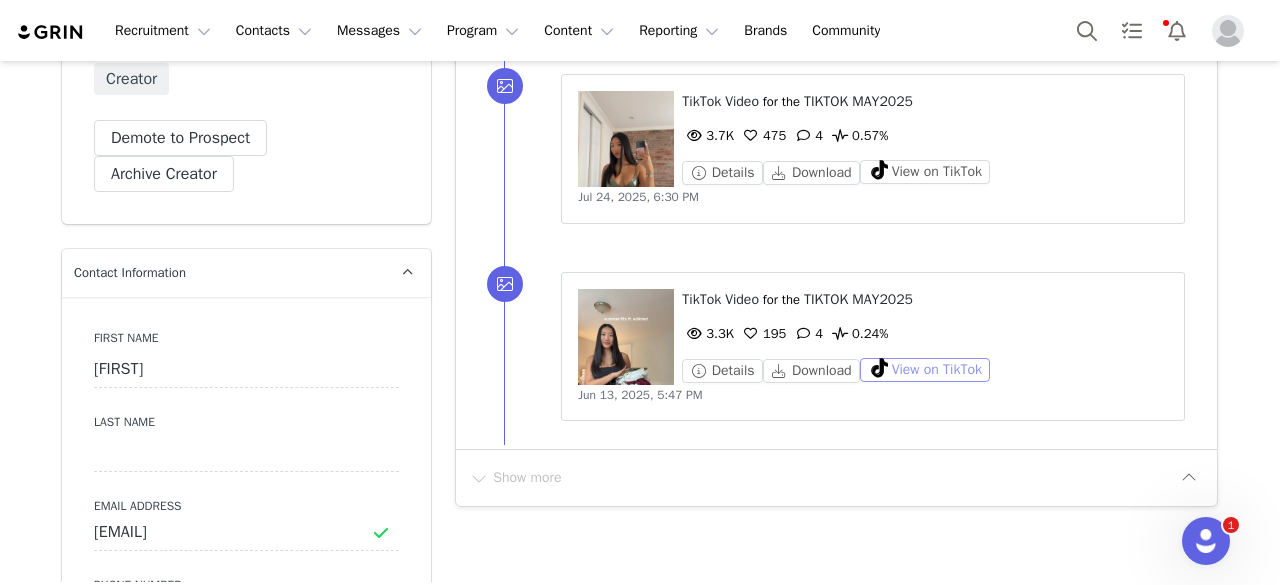 click on "View on TikTok" at bounding box center [925, 370] 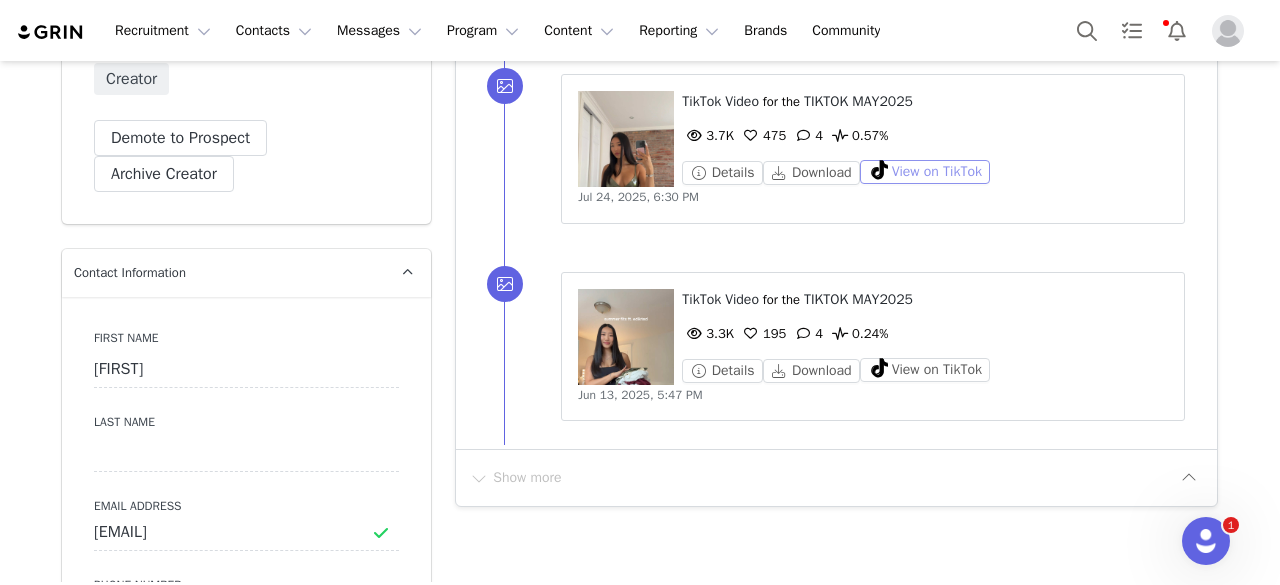 click on "View on TikTok" at bounding box center [925, 172] 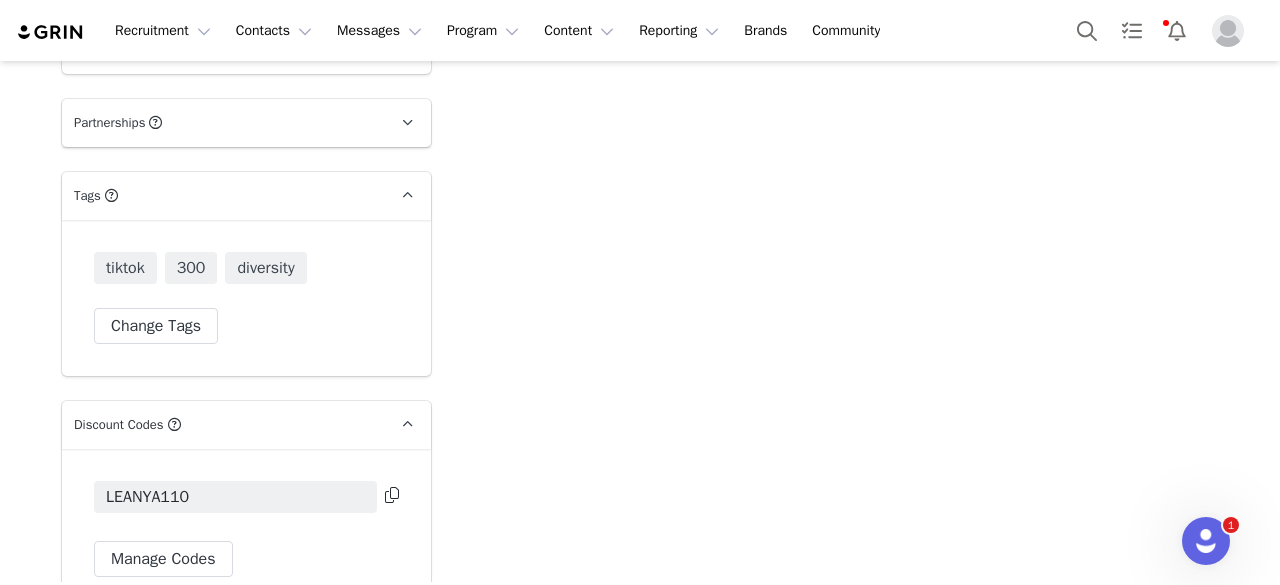 scroll, scrollTop: 4100, scrollLeft: 0, axis: vertical 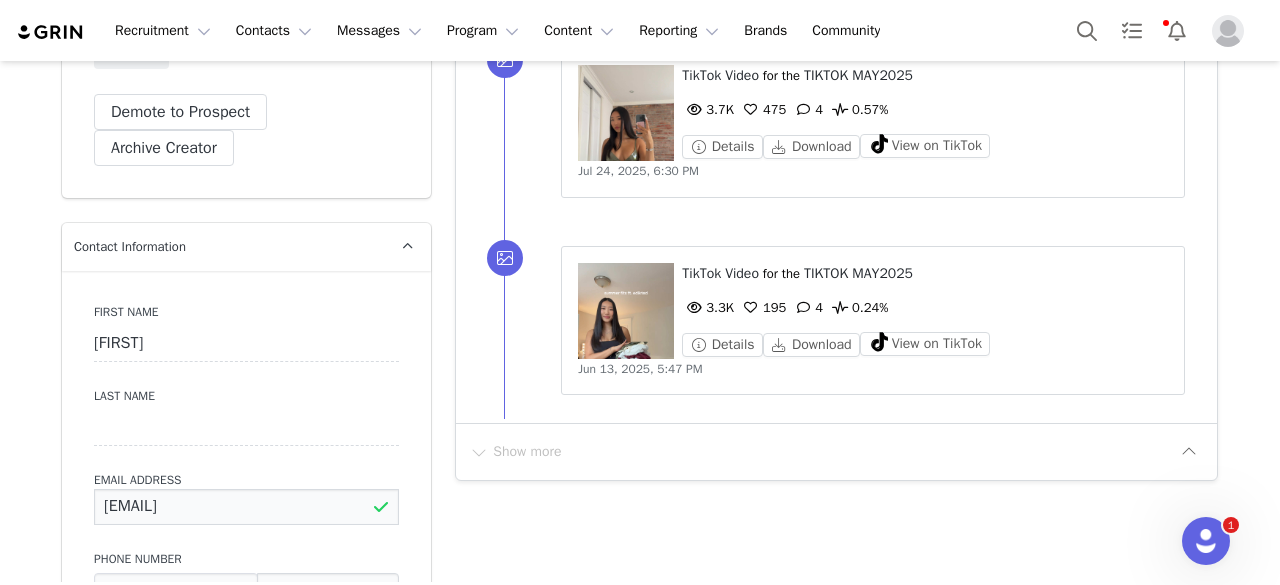click on "[EMAIL]" at bounding box center (246, 507) 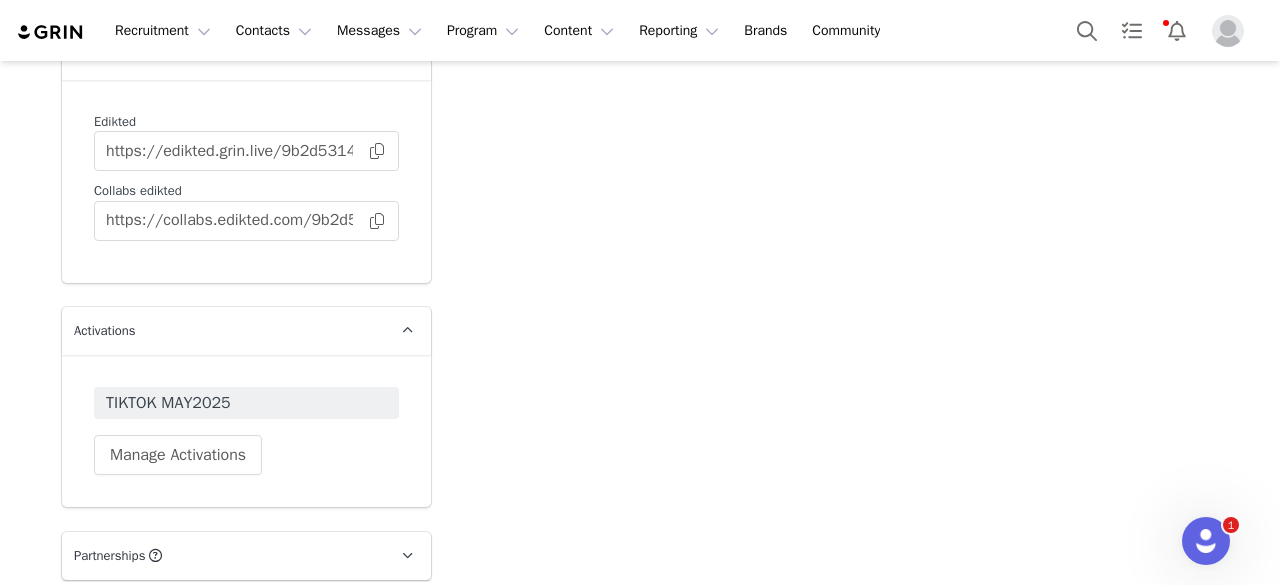 scroll, scrollTop: 3800, scrollLeft: 0, axis: vertical 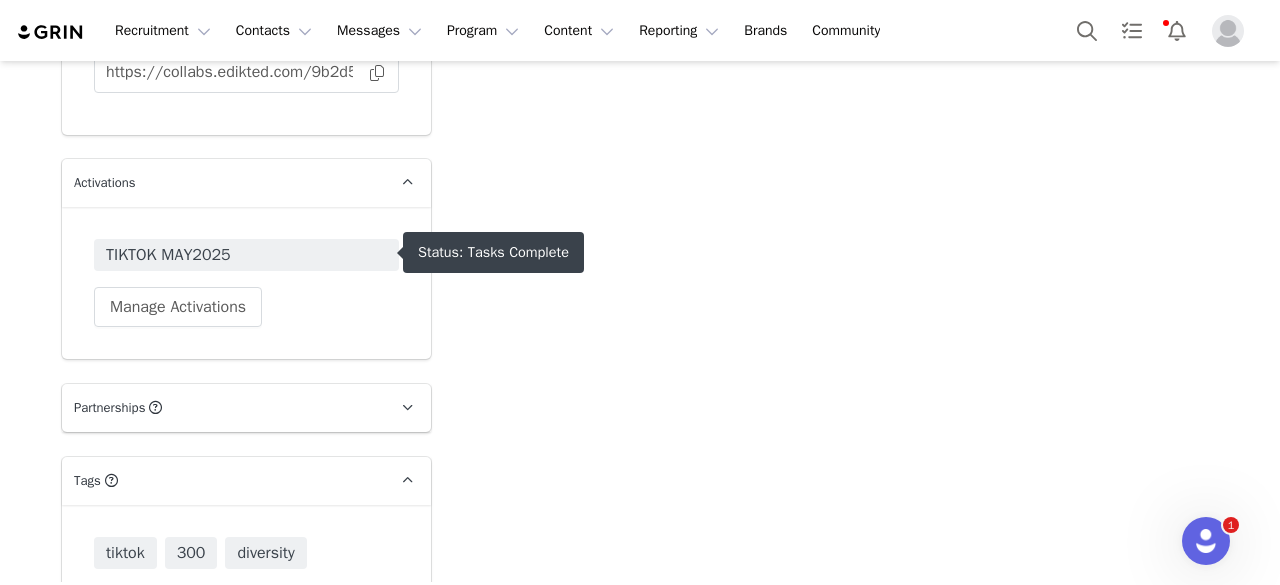 click on "TIKTOK MAY2025" at bounding box center (246, 255) 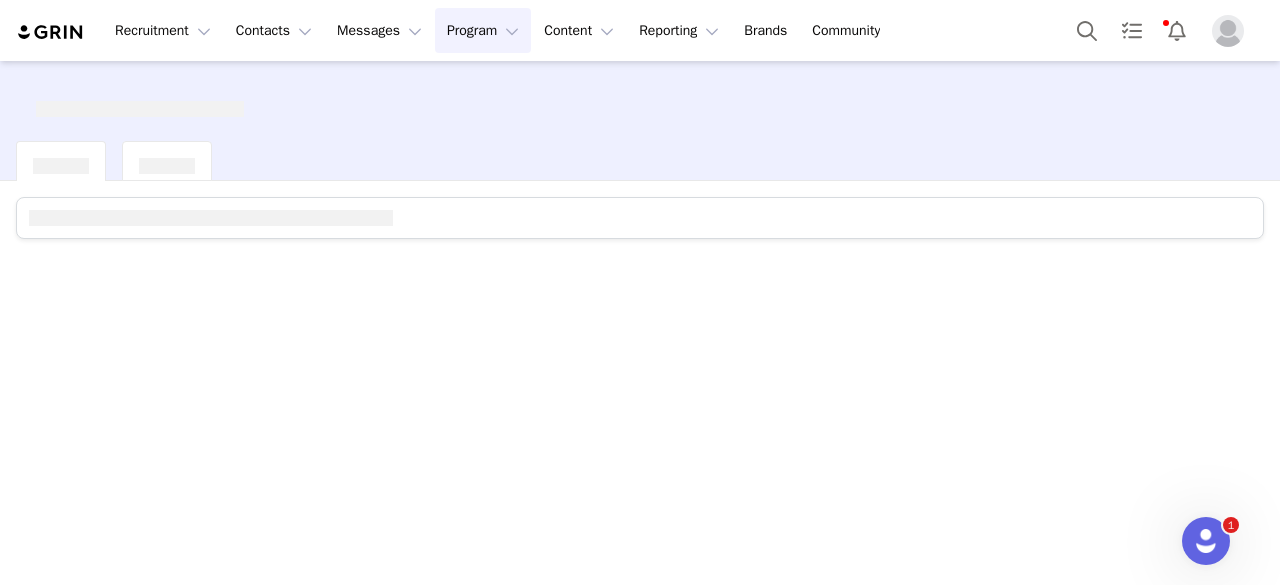 scroll, scrollTop: 0, scrollLeft: 0, axis: both 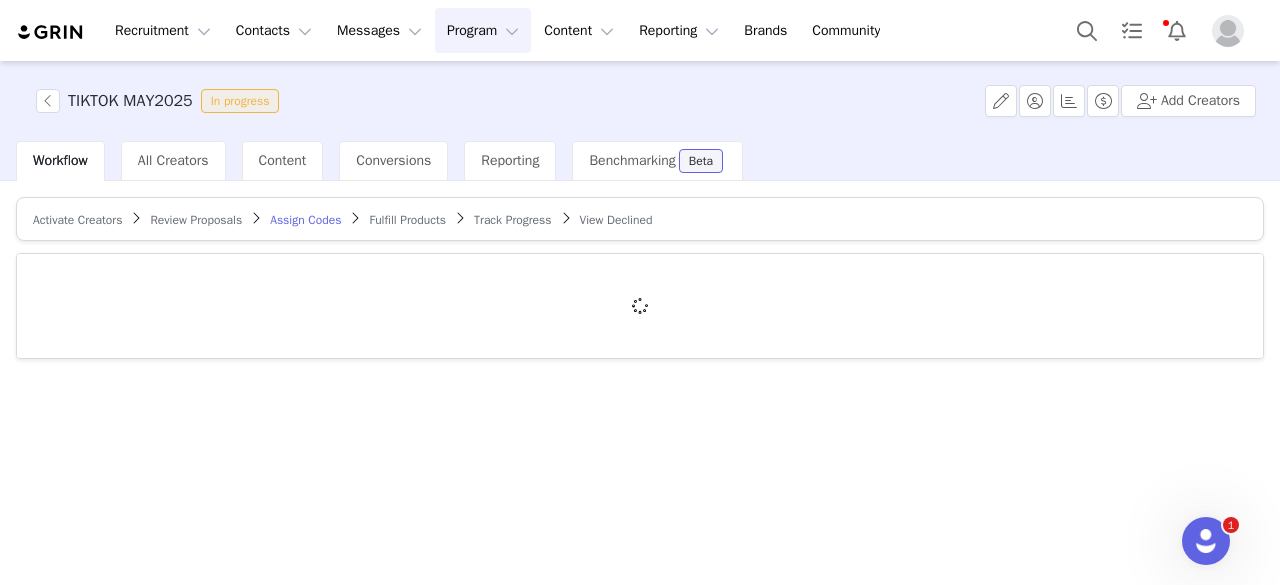 click on "Track Progress" at bounding box center (512, 220) 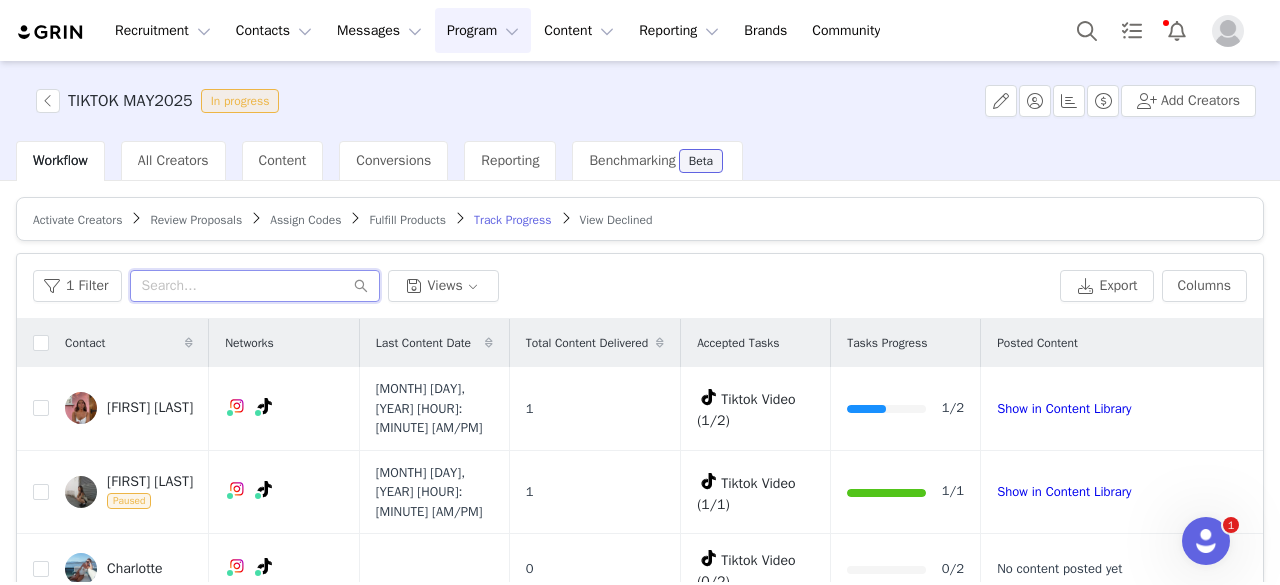 click at bounding box center [255, 286] 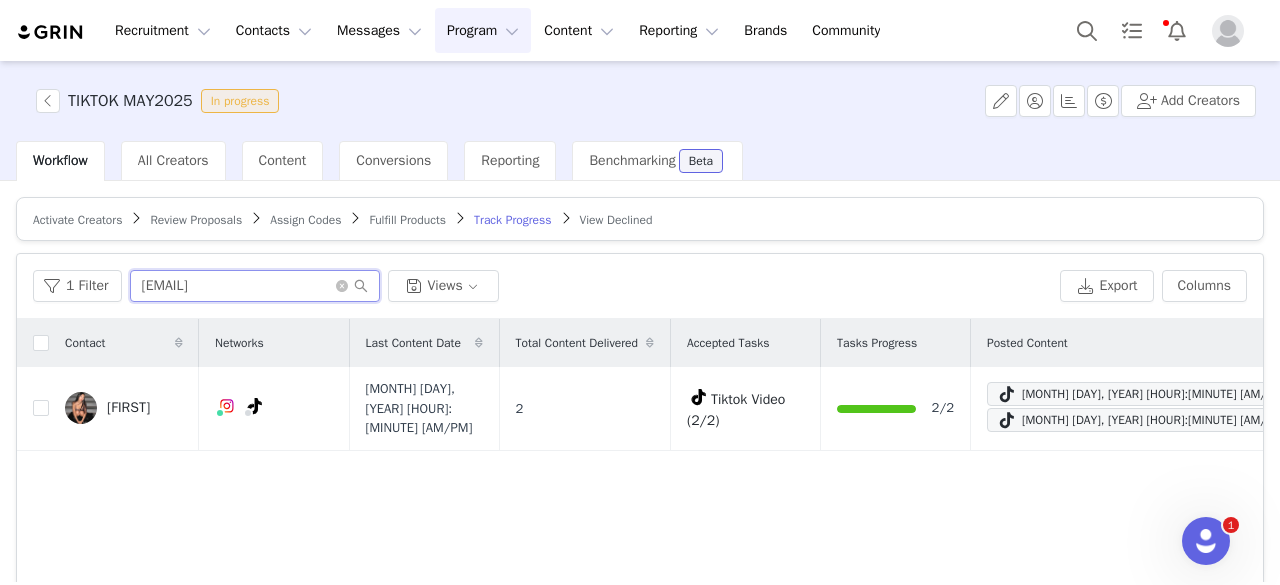 type on "[EMAIL]" 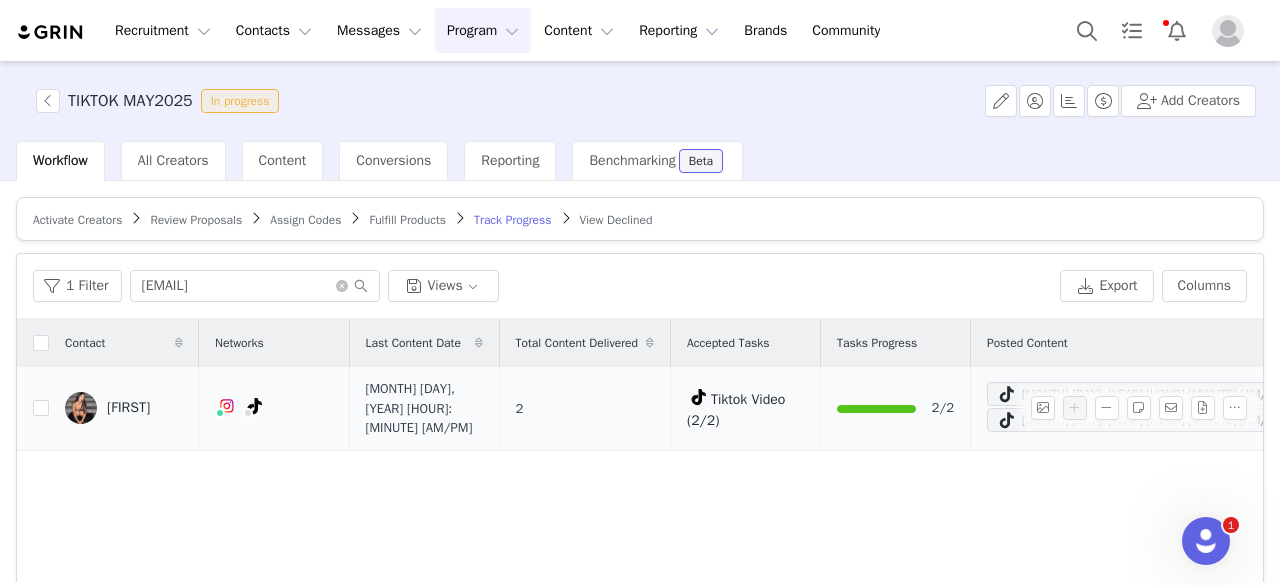 click on "[FIRST]" at bounding box center [128, 408] 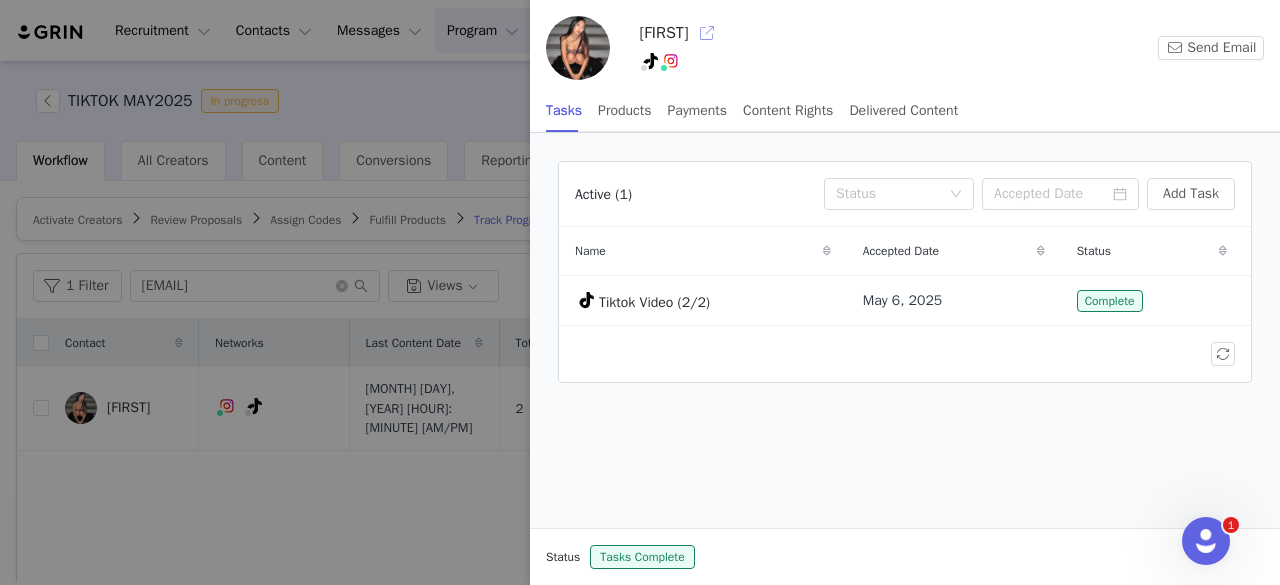 click at bounding box center [707, 33] 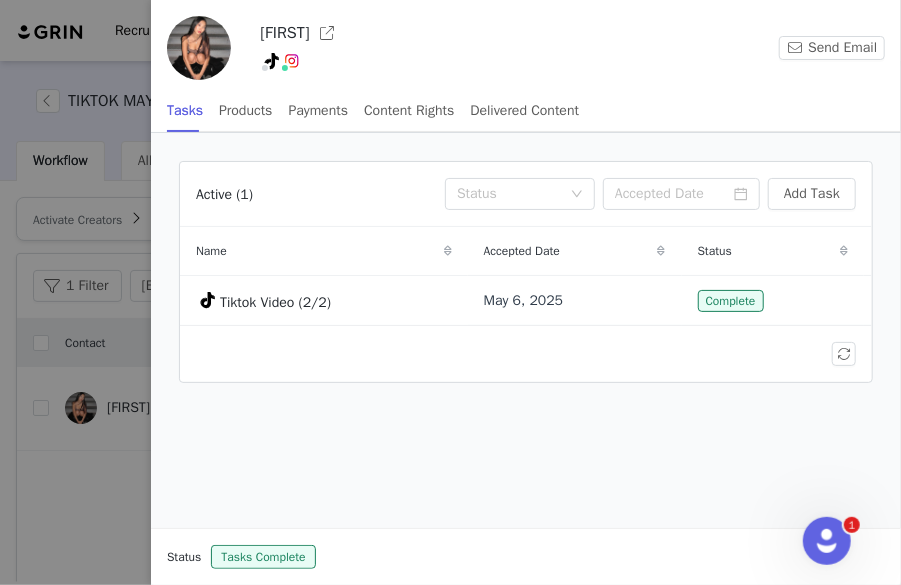 click at bounding box center [450, 292] 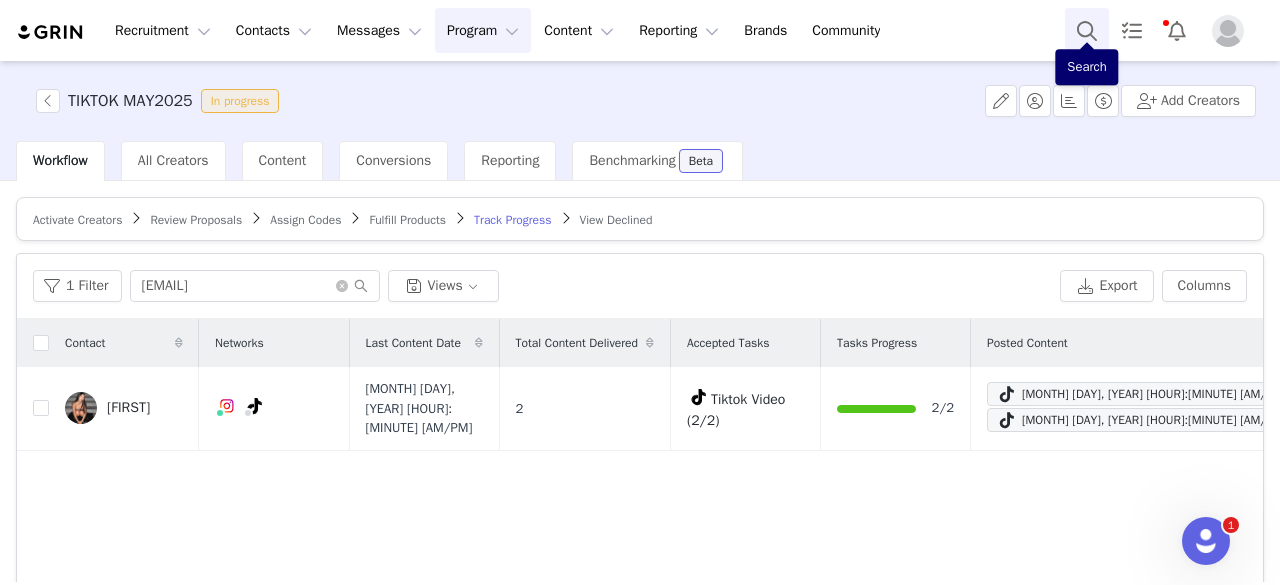 click at bounding box center (1087, 30) 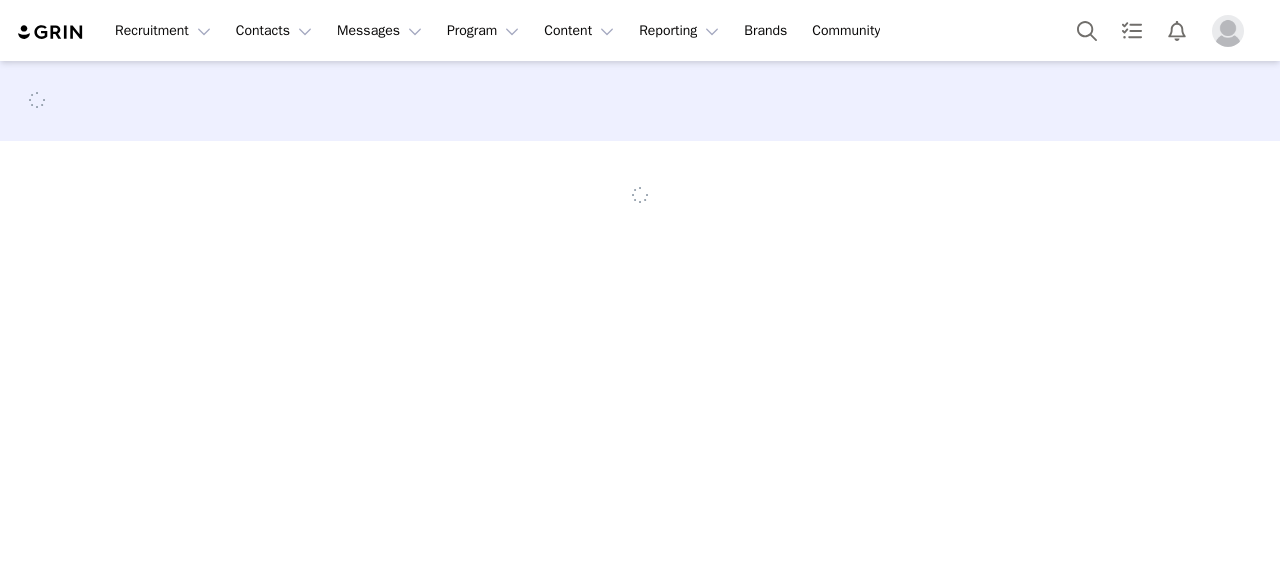 scroll, scrollTop: 0, scrollLeft: 0, axis: both 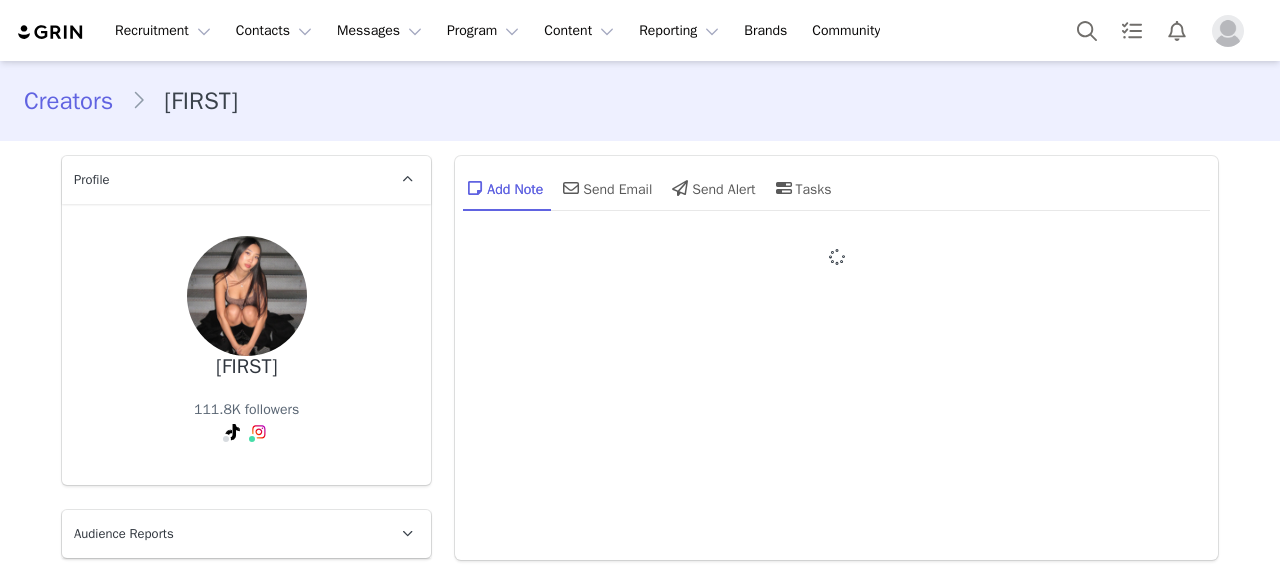 type on "+1 (United States)" 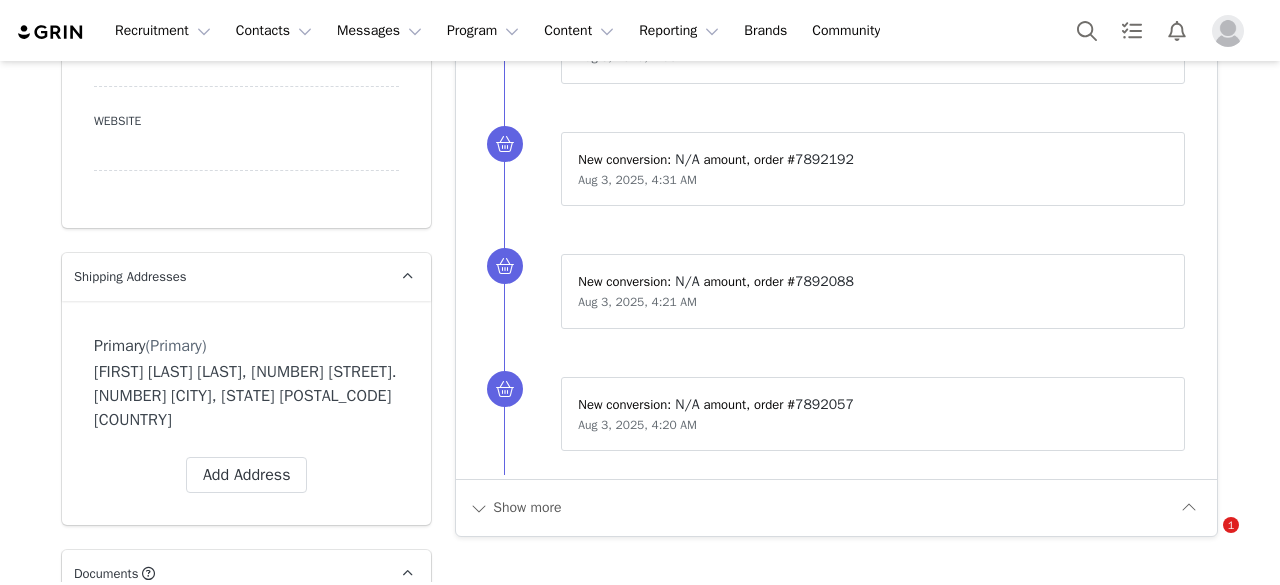 scroll, scrollTop: 0, scrollLeft: 0, axis: both 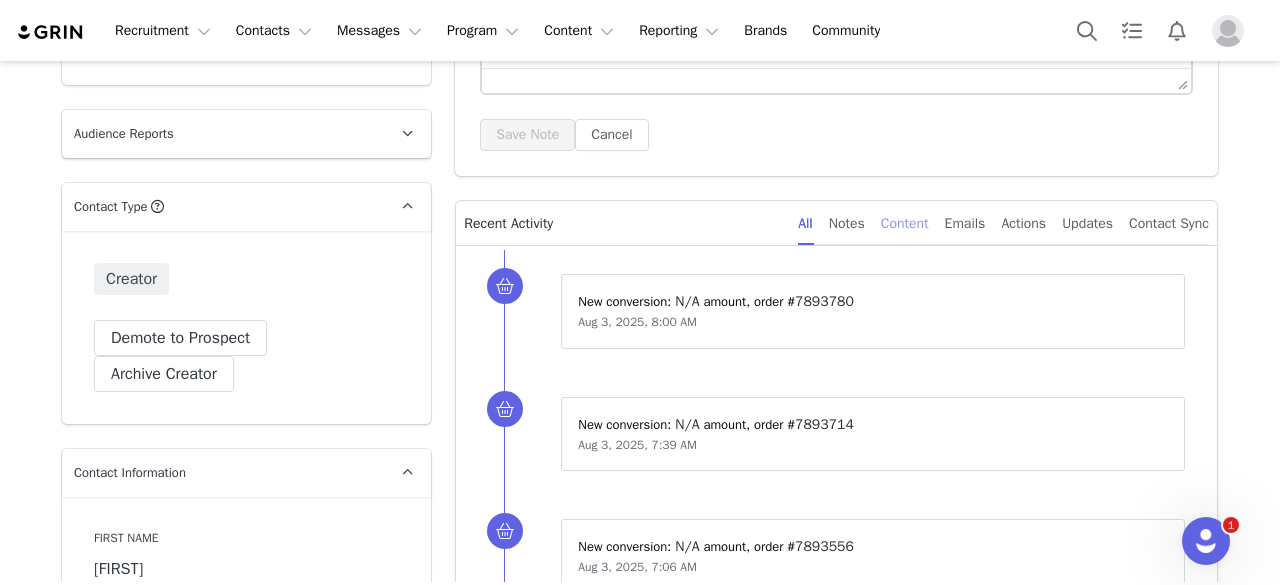 click on "Content" at bounding box center [905, 223] 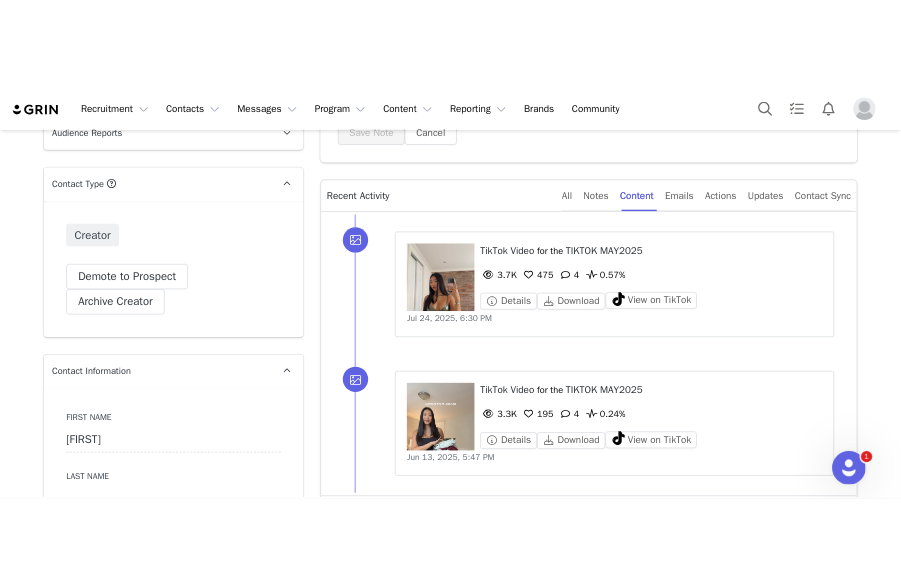scroll, scrollTop: 500, scrollLeft: 0, axis: vertical 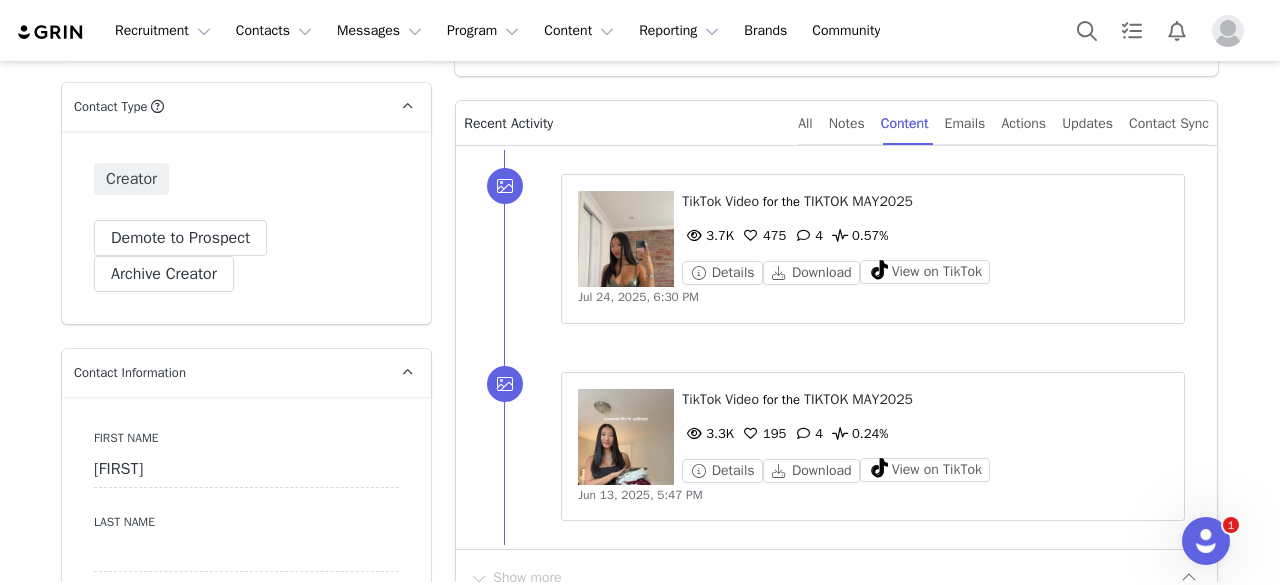 click on "TikTok" at bounding box center (701, 399) 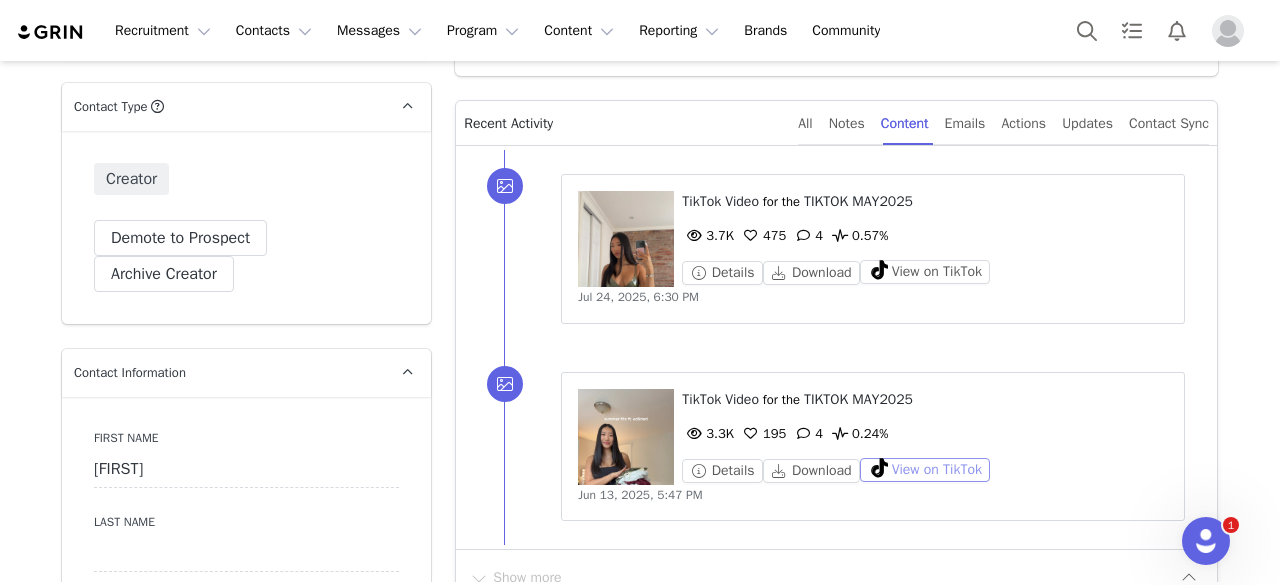 click on "View on TikTok" at bounding box center (925, 470) 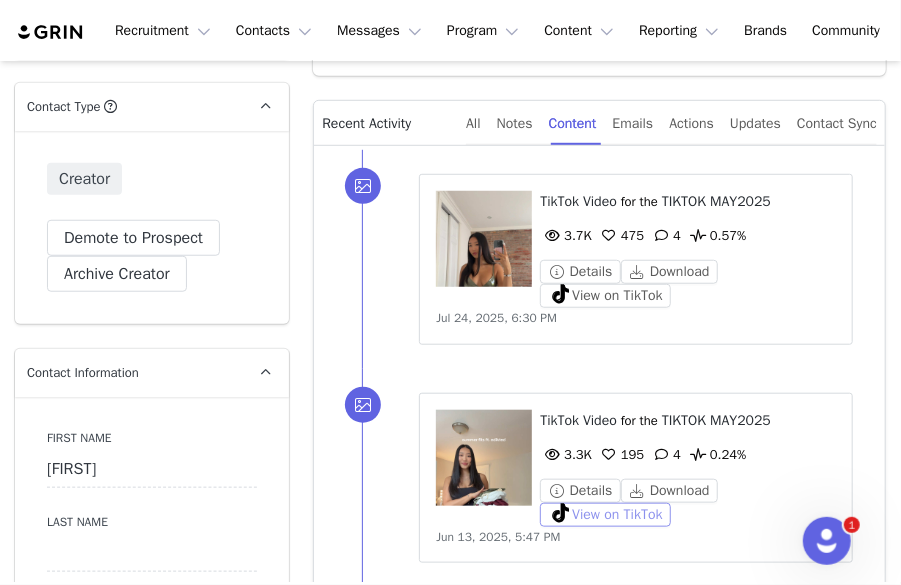 click on "View on TikTok" at bounding box center (605, 515) 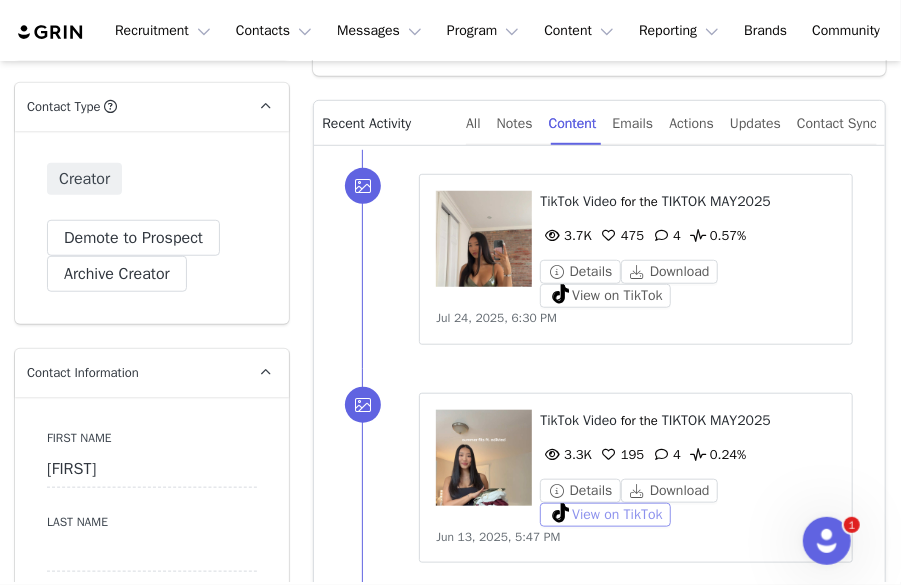 click on "View on TikTok" at bounding box center [605, 515] 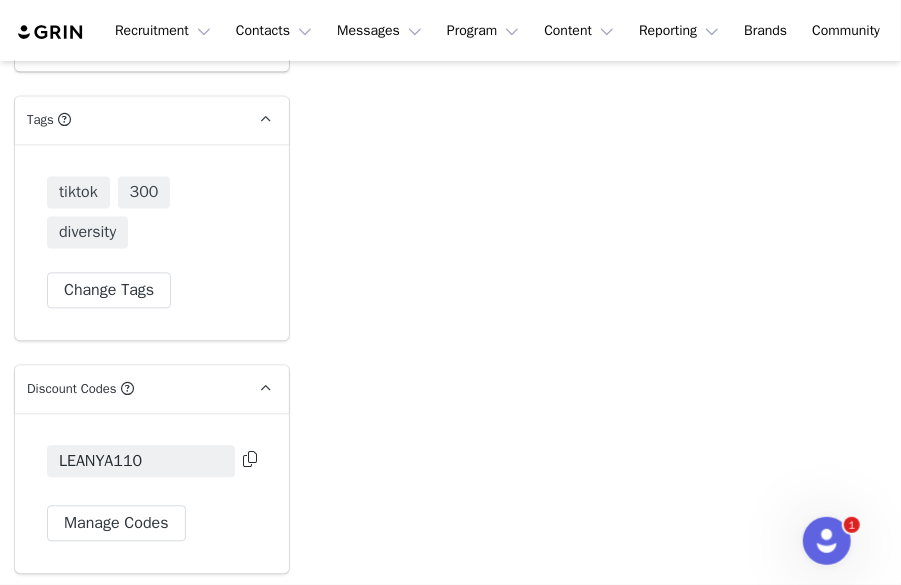scroll, scrollTop: 4200, scrollLeft: 0, axis: vertical 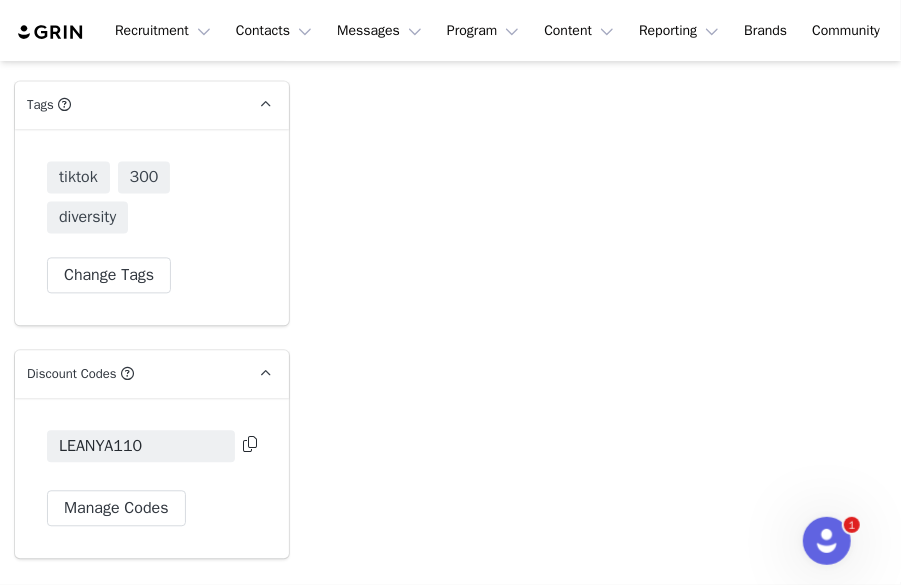 click at bounding box center [250, 444] 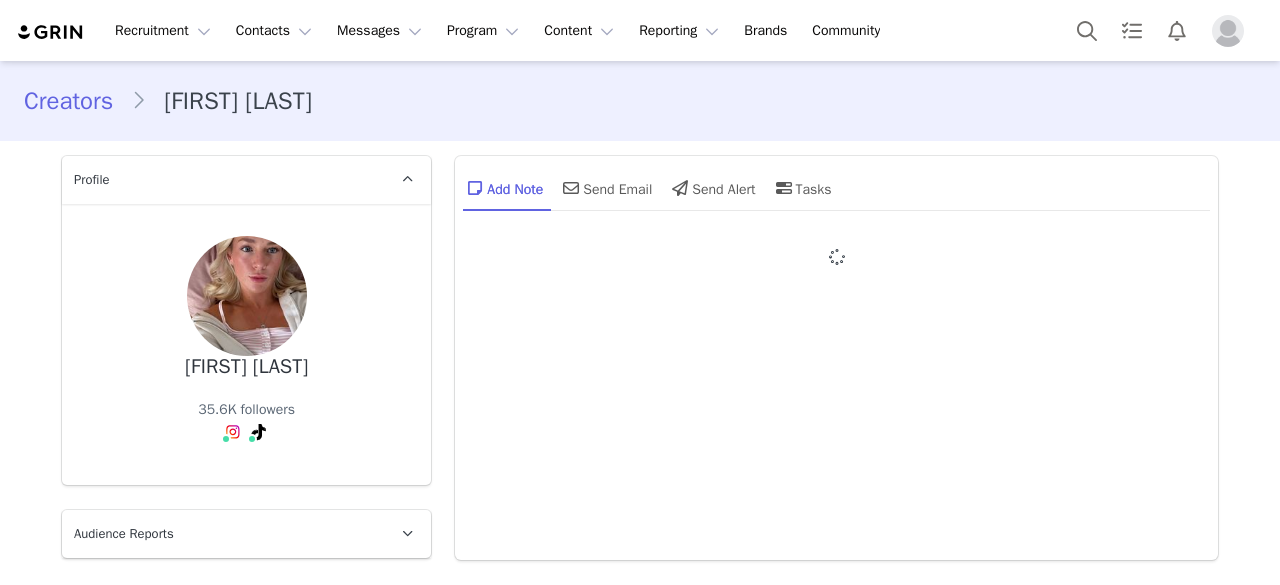type on "+1 (United States)" 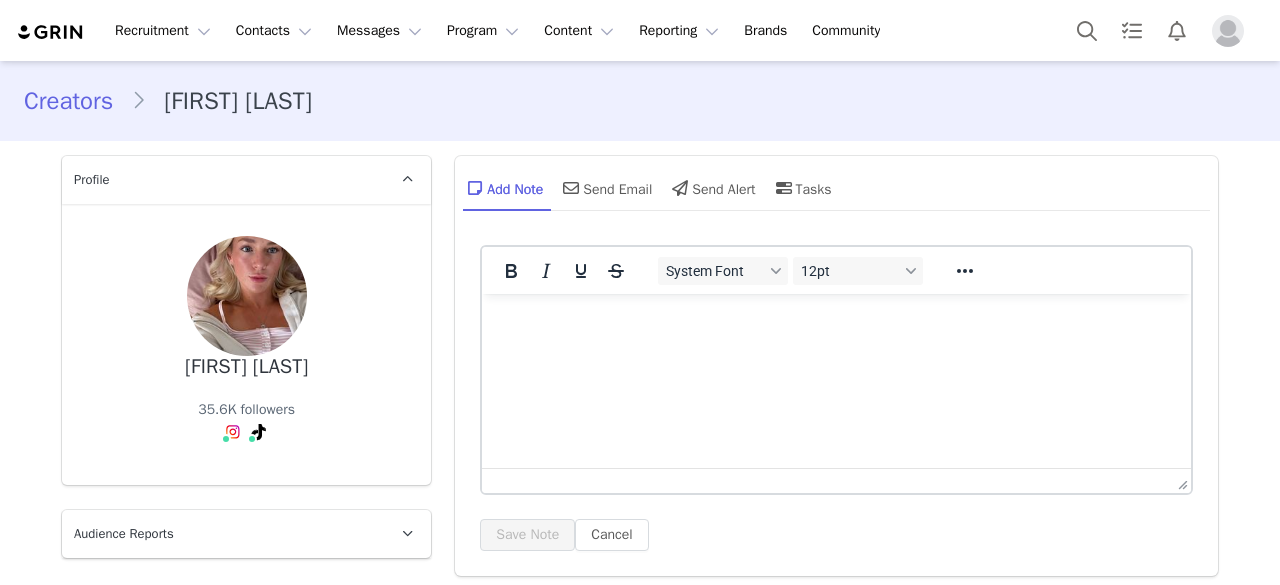 scroll, scrollTop: 0, scrollLeft: 0, axis: both 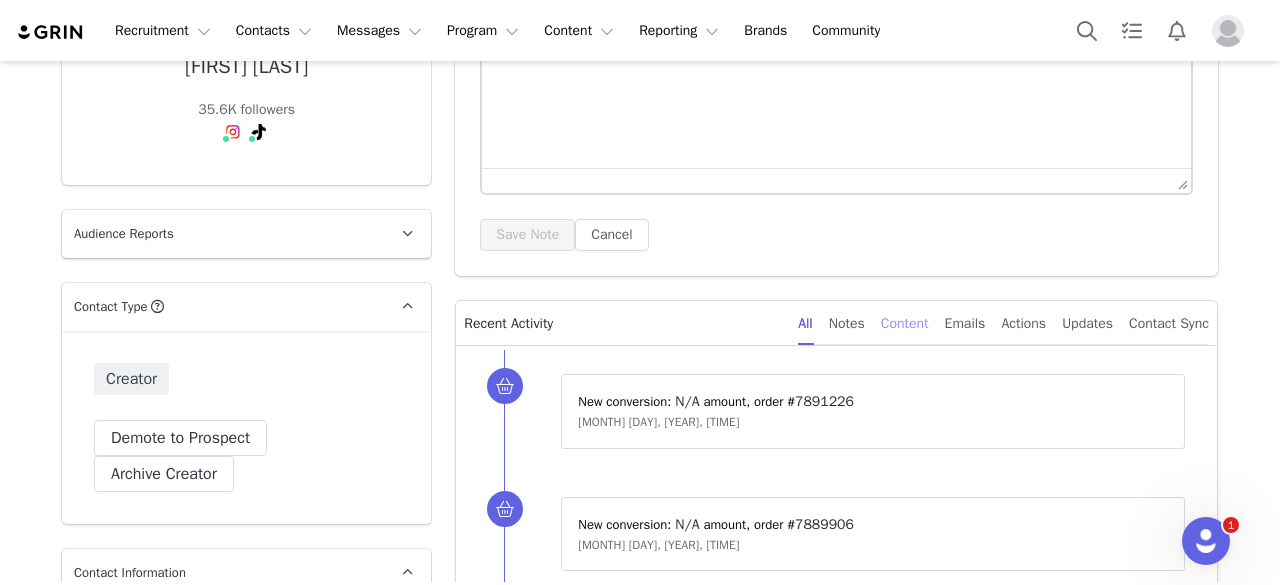 click on "Content" at bounding box center [905, 323] 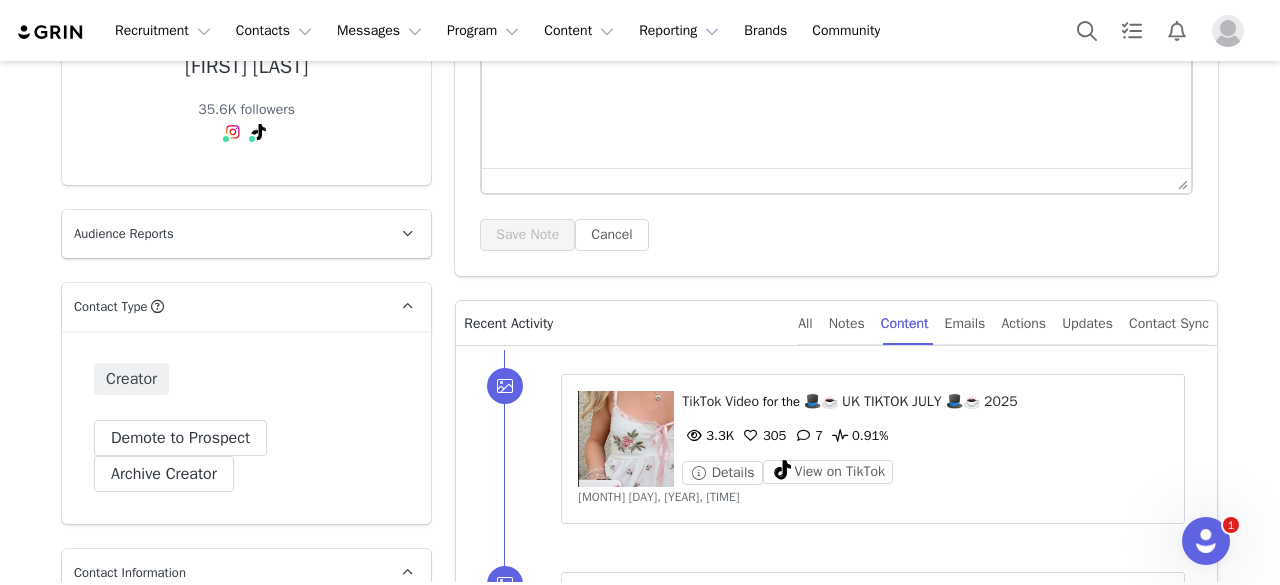 scroll, scrollTop: 600, scrollLeft: 0, axis: vertical 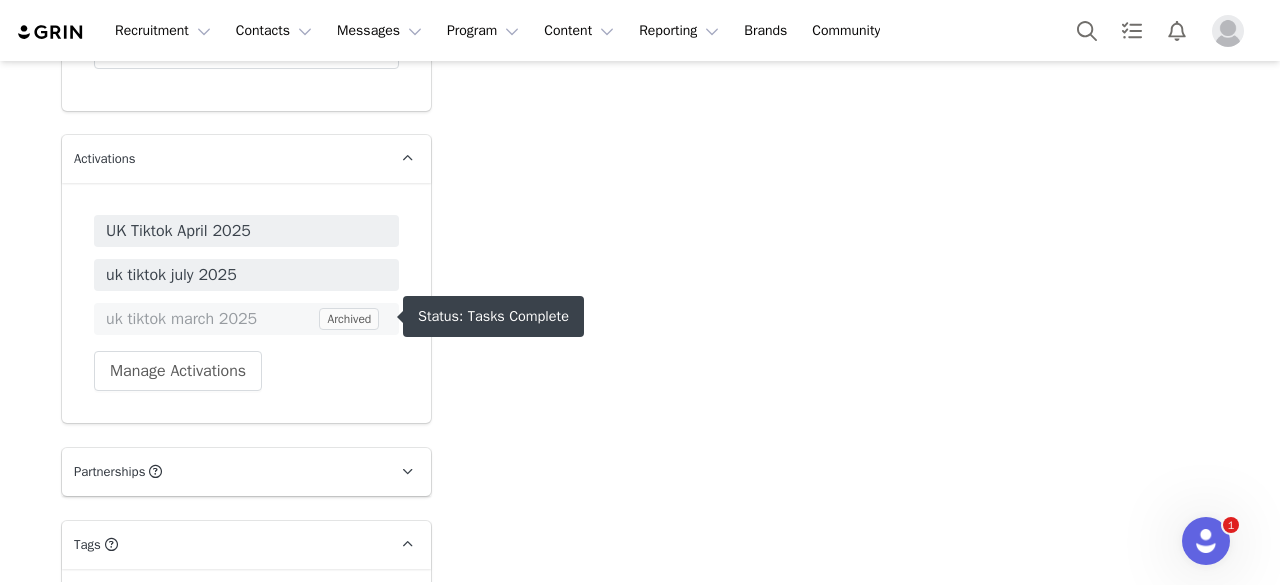 click on "uk tiktok march 2025" at bounding box center [210, 319] 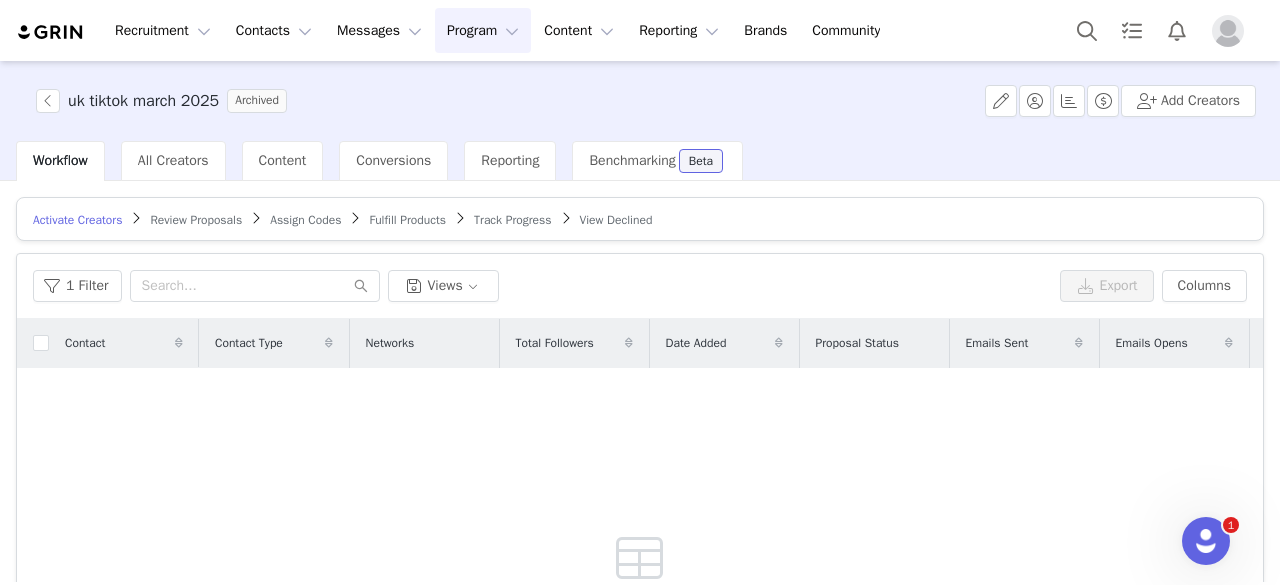 click on "Activate Creators Review Proposals Assign Codes Fulfill Products Track Progress View Declined" at bounding box center [640, 219] 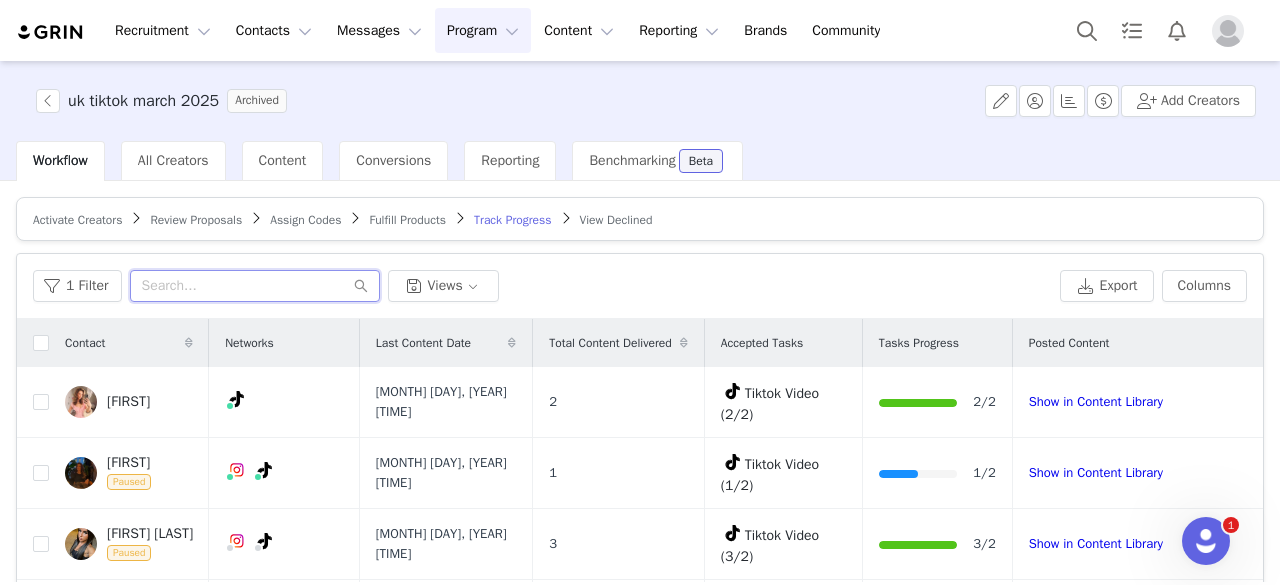 click at bounding box center (255, 286) 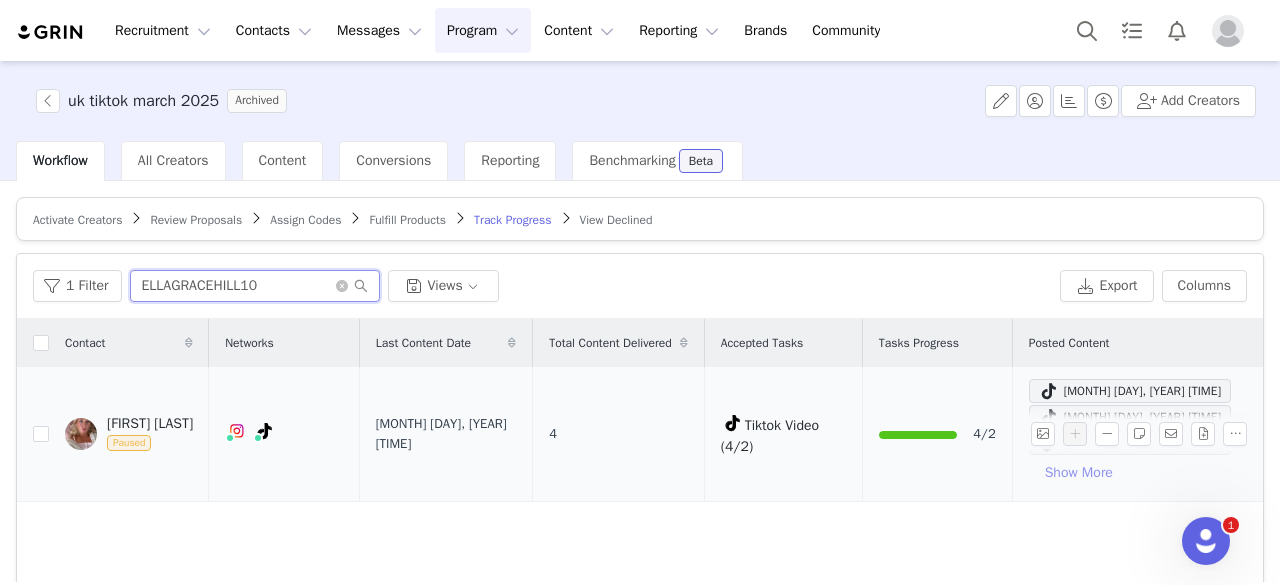 type on "ELLAGRACEHILL10" 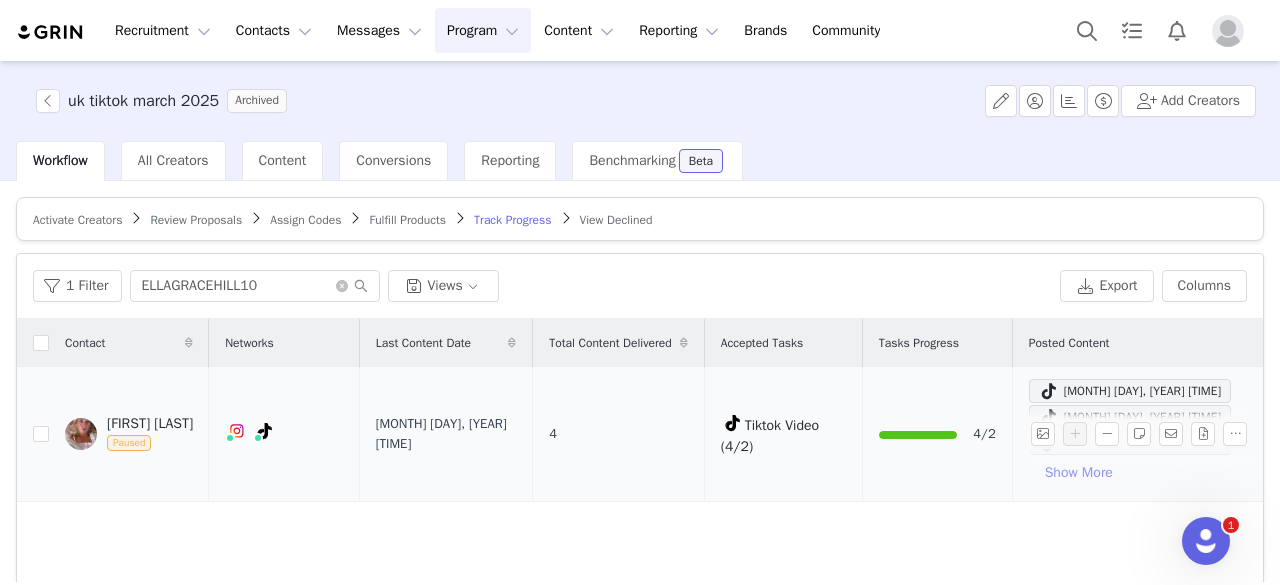 click on "Show More" at bounding box center [1079, 473] 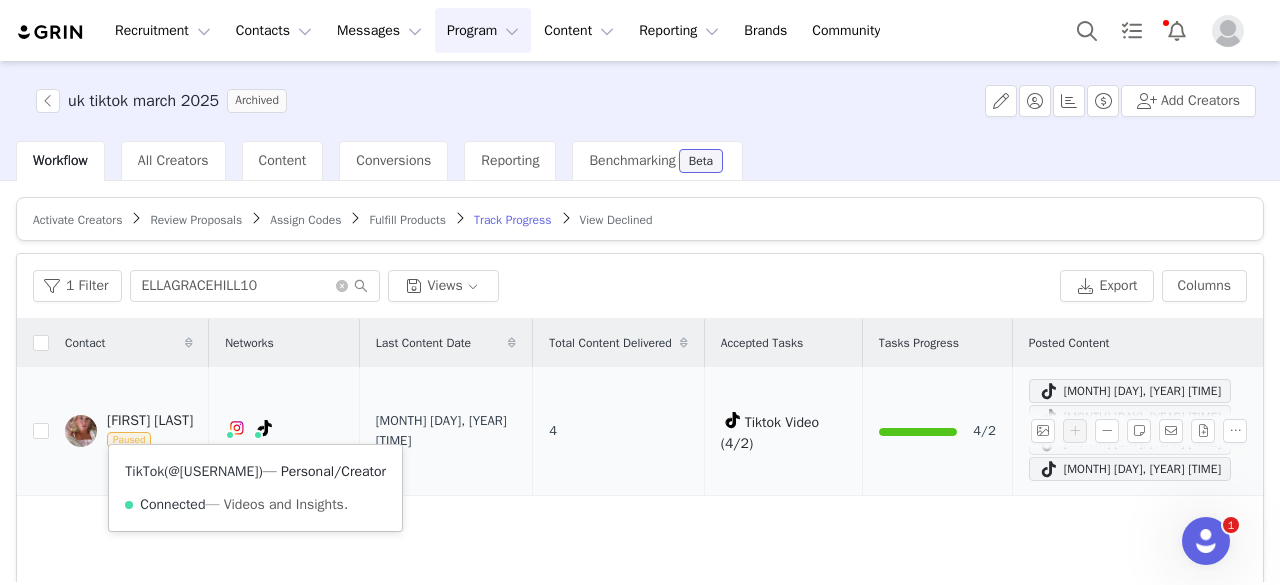 click on "@[USERNAME]" at bounding box center [213, 471] 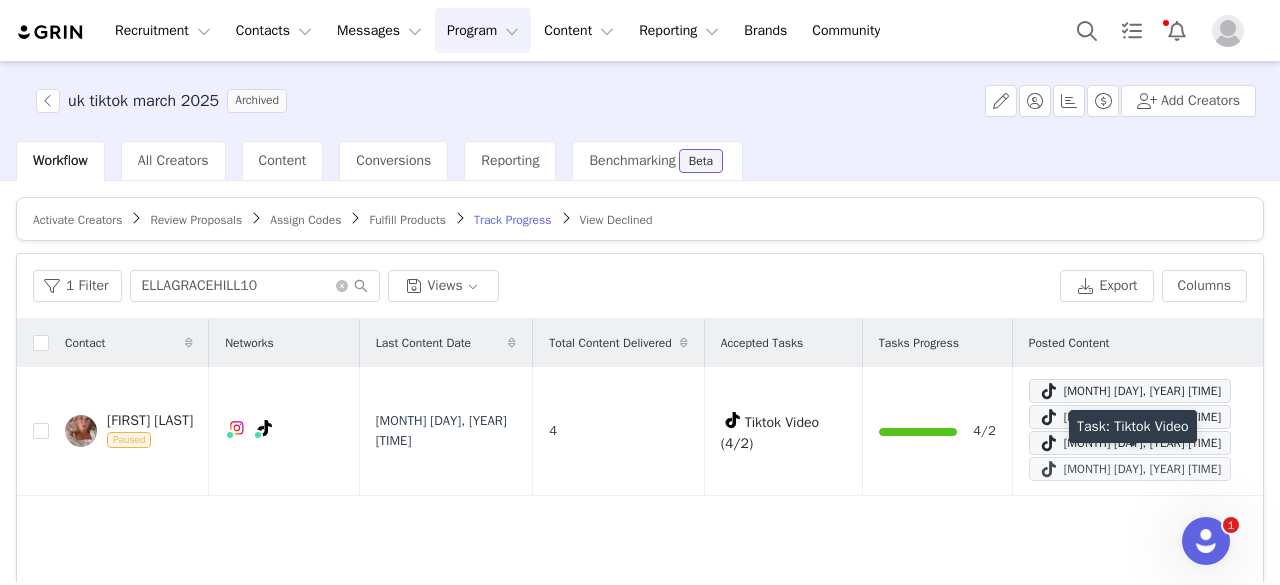 click on "[MONTH] [DAY], [YEAR] [TIME]" at bounding box center [1130, 469] 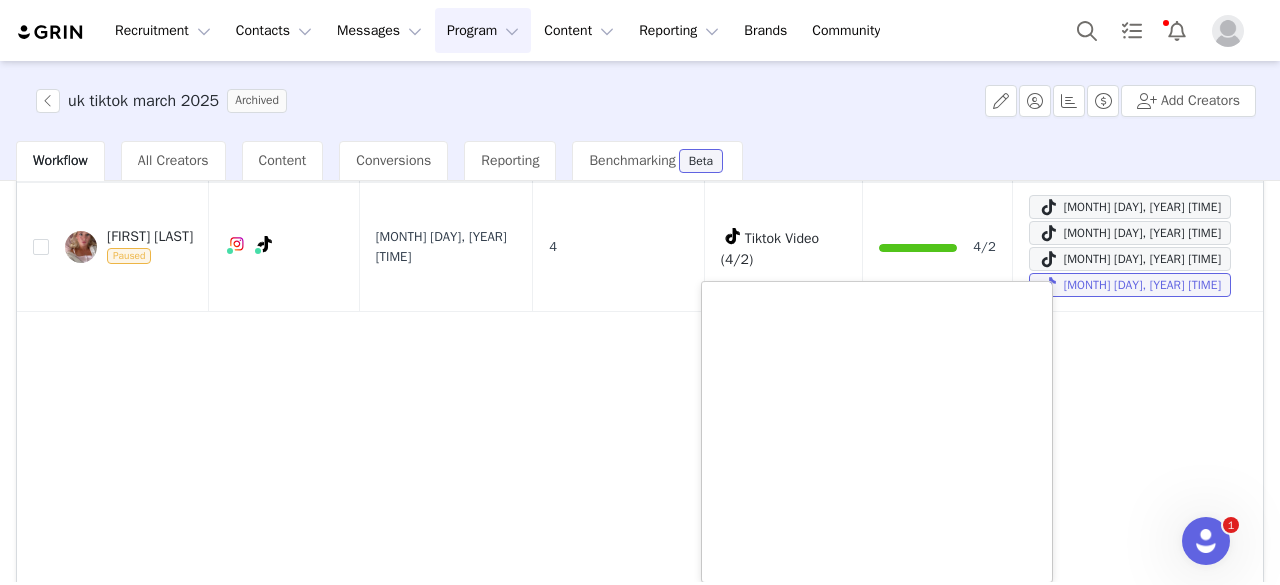 scroll, scrollTop: 200, scrollLeft: 0, axis: vertical 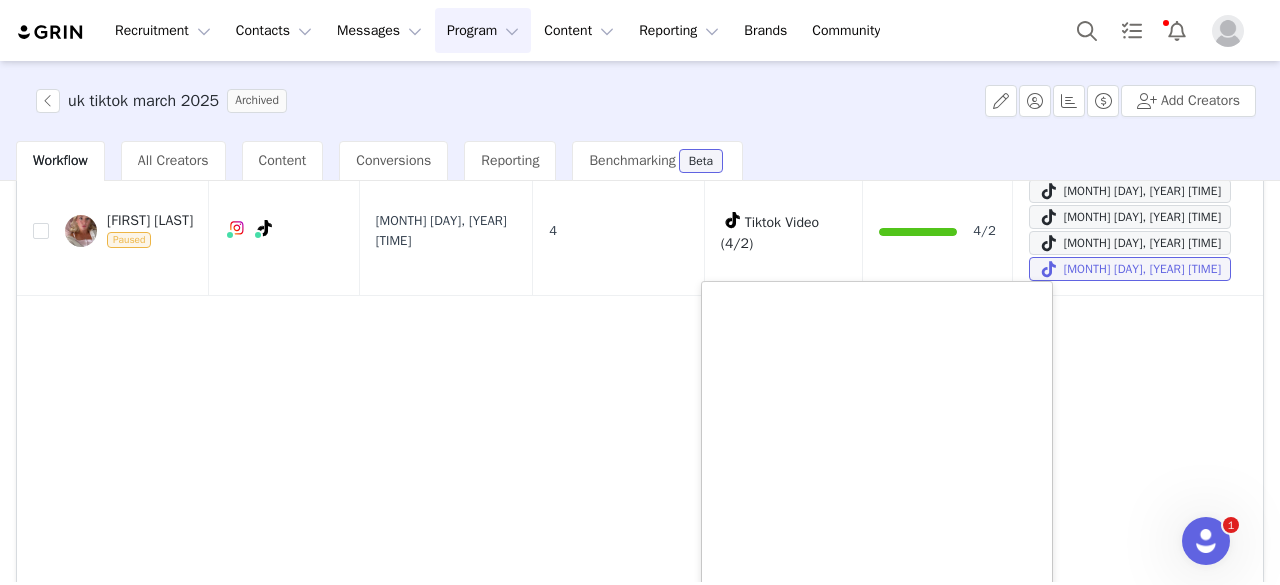 click on "Contact   Networks   Last Content Date   Total Content Delivered   Accepted Tasks   Tasks Progress   Posted Content   [FIRST] [LAST]   Paused  Instagram  (   @[USERNAME]   )   — Standard  Connected  — Account is discoverable. TikTok  (   @[USERNAME]   )   — Personal/Creator  Connected  — Videos and Insights. [MONTH] [DAY], [YEAR] [TIME] 4 Tiktok Video (4/2)  4/2      [MONTH] [DAY], [YEAR] [TIME]       [MONTH] [DAY], [YEAR] [TIME]       [MONTH] [DAY], [YEAR] [TIME]       [MONTH] [DAY], [YEAR] [TIME]" at bounding box center [640, 357] 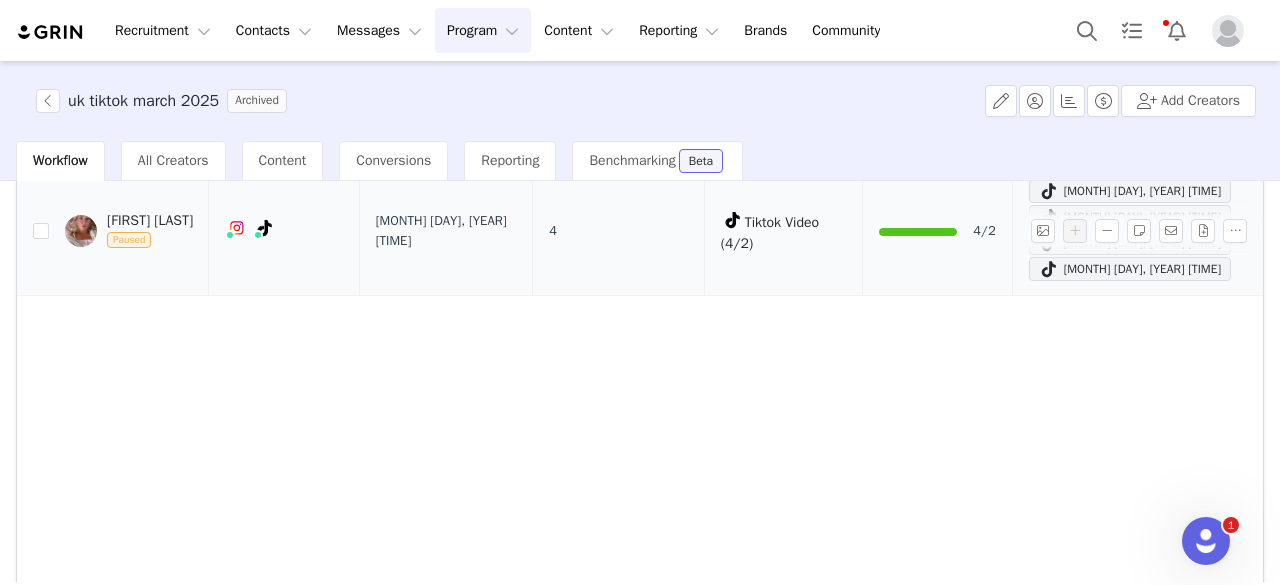 scroll, scrollTop: 100, scrollLeft: 0, axis: vertical 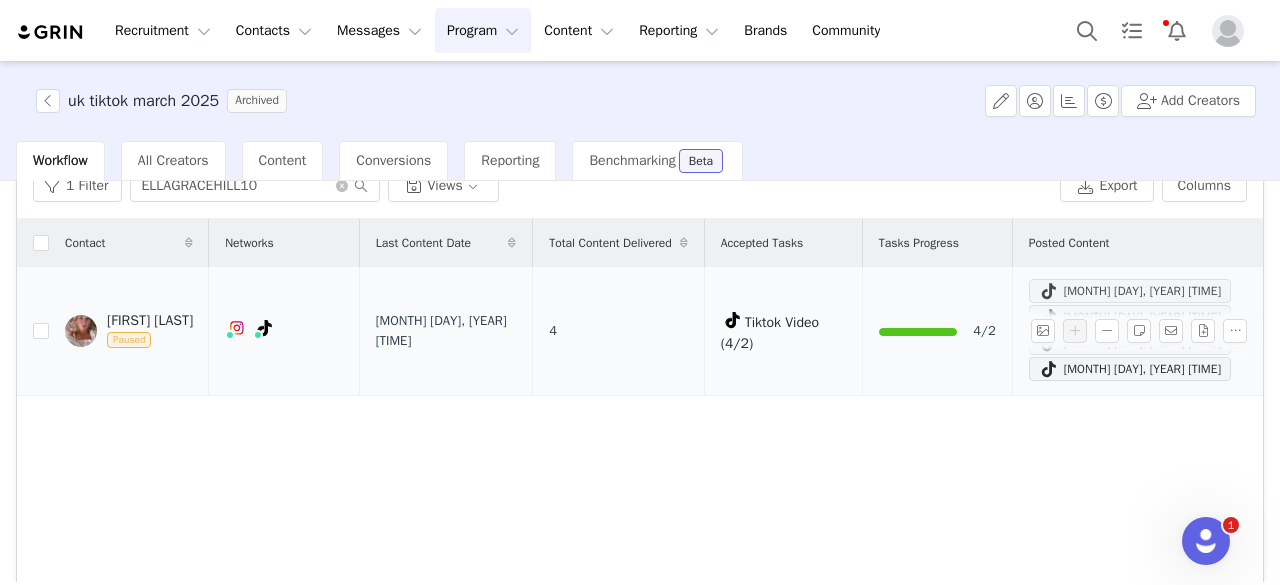 click at bounding box center [1049, 291] 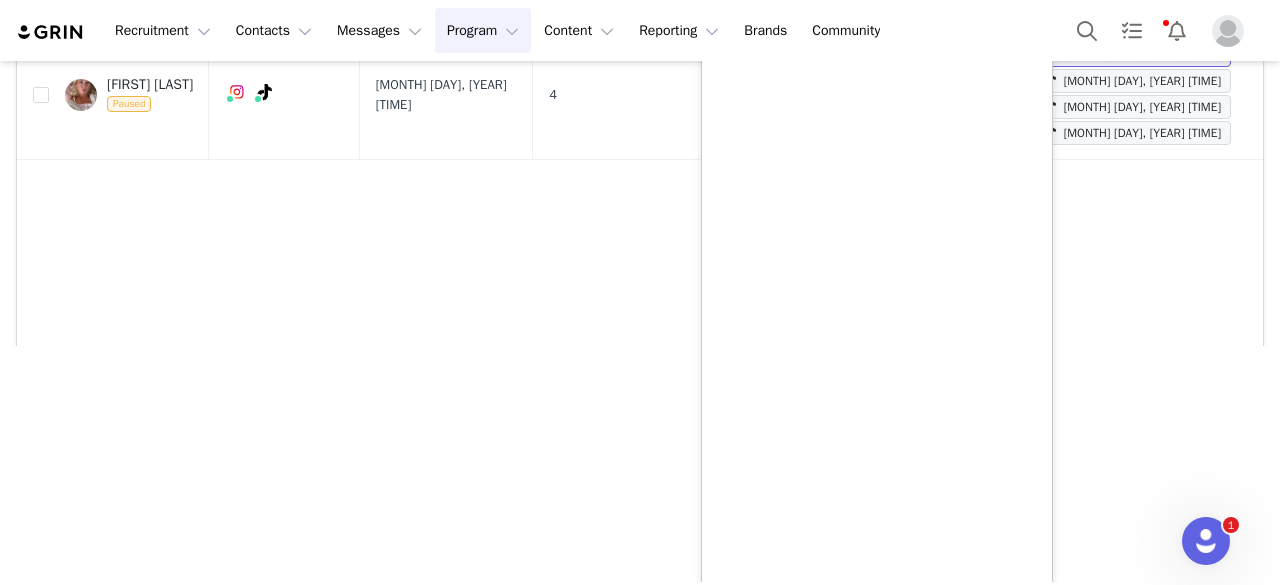 scroll, scrollTop: 132, scrollLeft: 0, axis: vertical 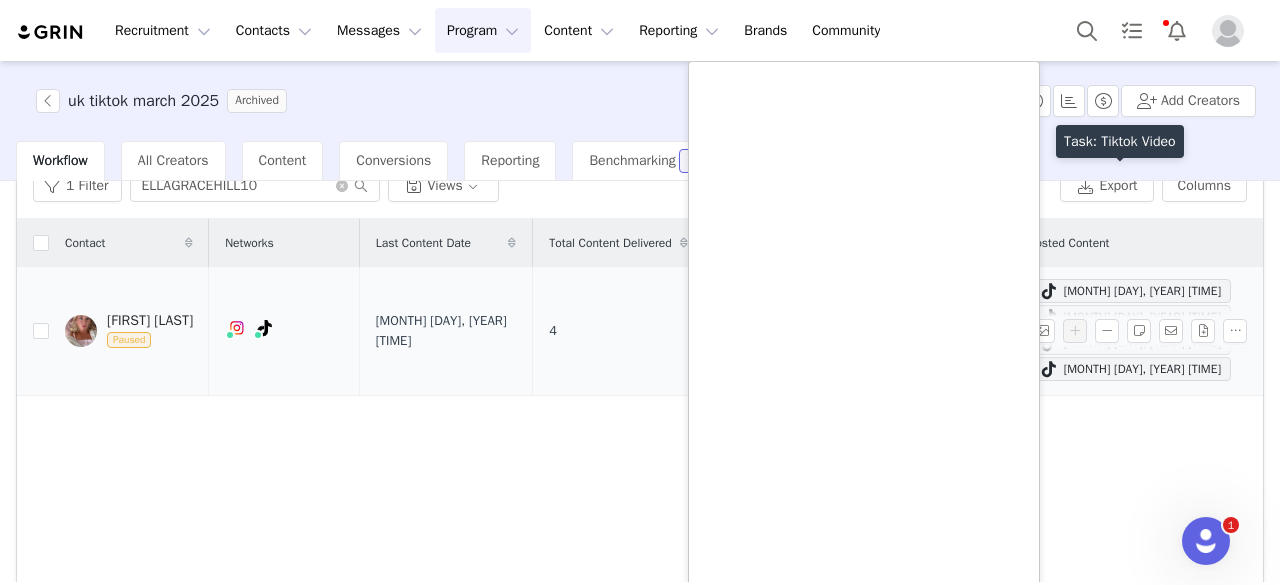click on "1 Filter [USERNAME]10 Views     Export     Columns  Contact   Networks   Last Content Date   Total Content Delivered   Accepted Tasks   Tasks Progress   Posted Content   [FIRST] [LAST]   Paused  Instagram  (   @[USERNAME]   )   — Standard  Connected  — Account is discoverable. TikTok  (   @[USERNAME]   )   — Personal/Creator  Connected  — Videos and Insights. [MONTH] [DAY], [YEAR] [TIME] 4 Tiktok Video (4/2)  4/2      [MONTH] [DAY], [YEAR] [TIME]       [MONTH] [DAY], [YEAR] [TIME]       [MONTH] [DAY], [YEAR] [TIME]       [MONTH] [DAY], [YEAR] [TIME]       25   per page | 1 total  1" at bounding box center [640, 453] 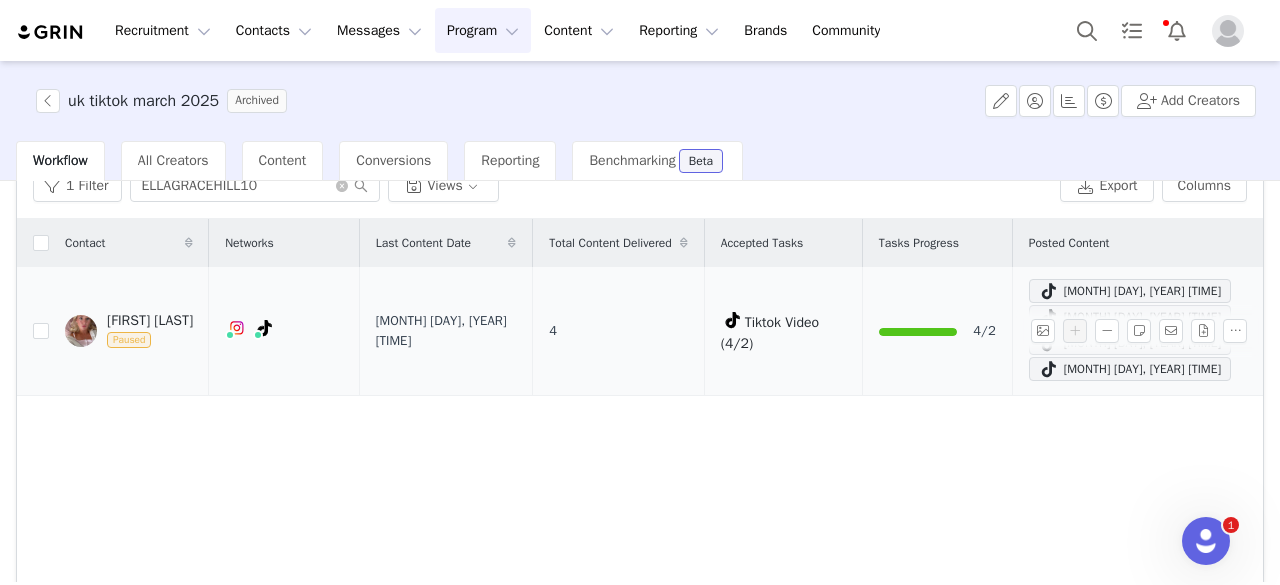 click on "[MONTH] [DAY], [YEAR] [TIME]" at bounding box center [1130, 317] 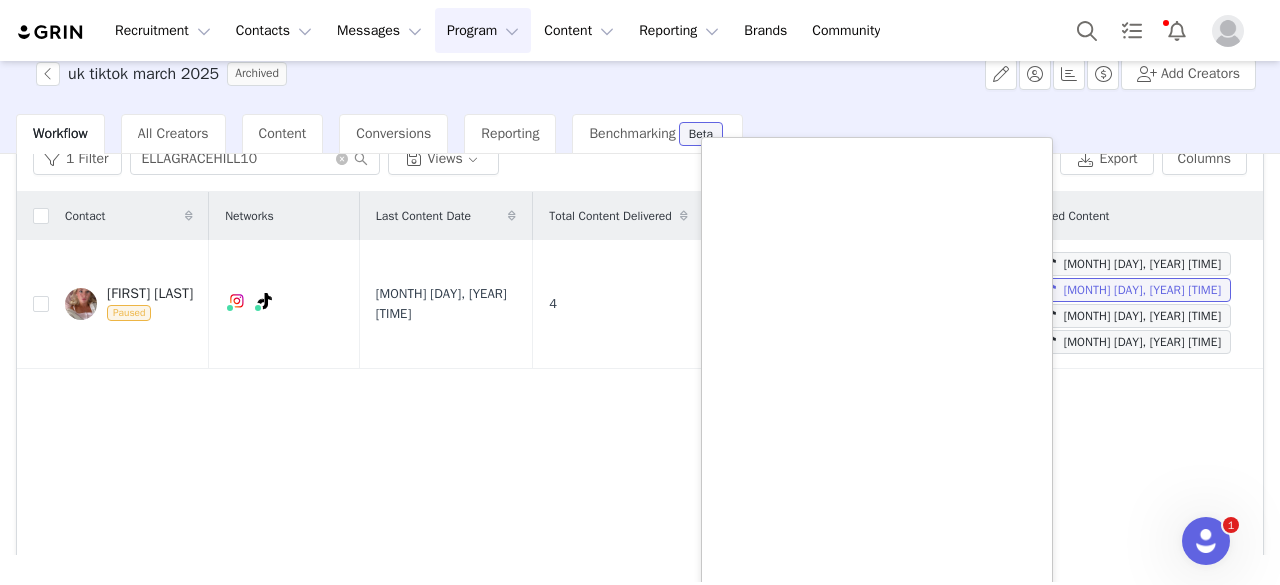 scroll, scrollTop: 0, scrollLeft: 0, axis: both 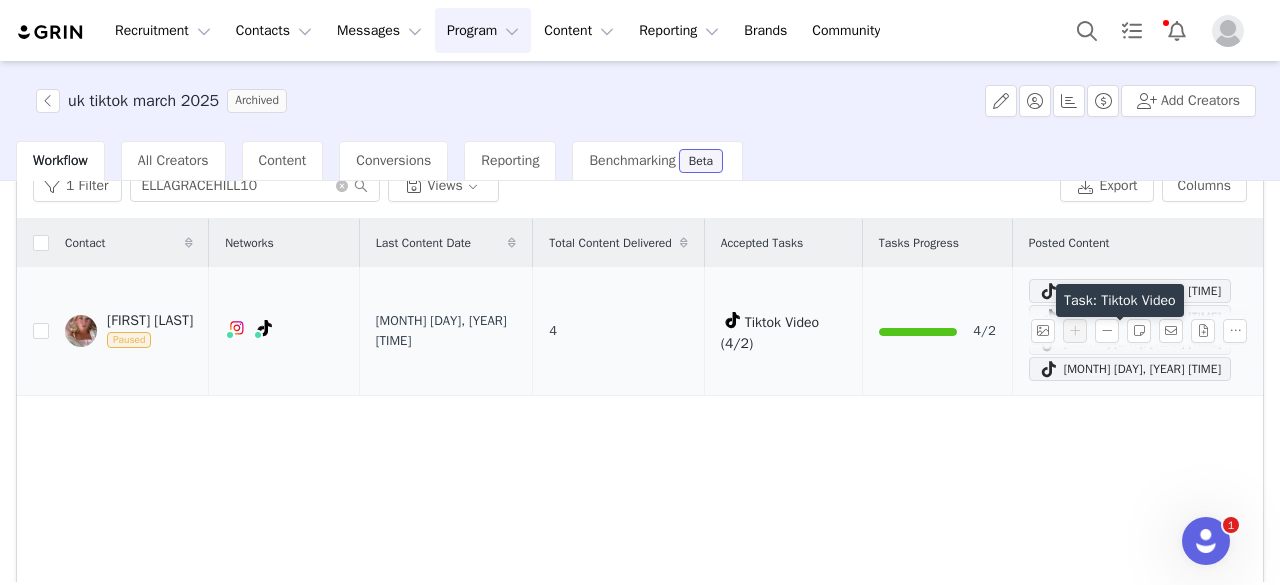 click at bounding box center (1049, 343) 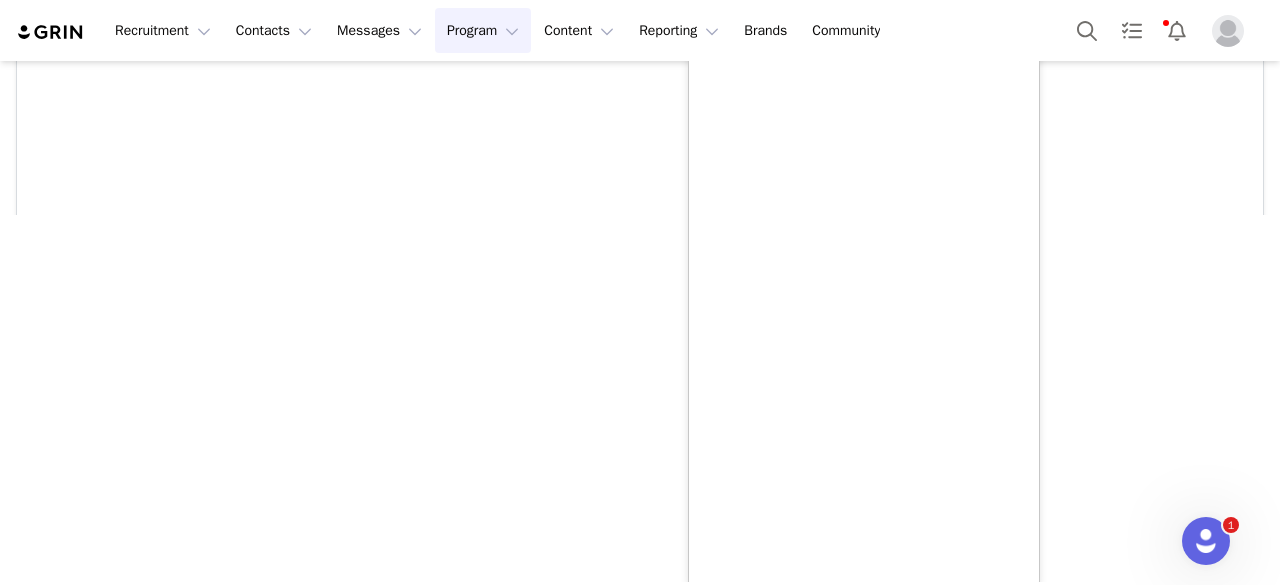 scroll, scrollTop: 370, scrollLeft: 0, axis: vertical 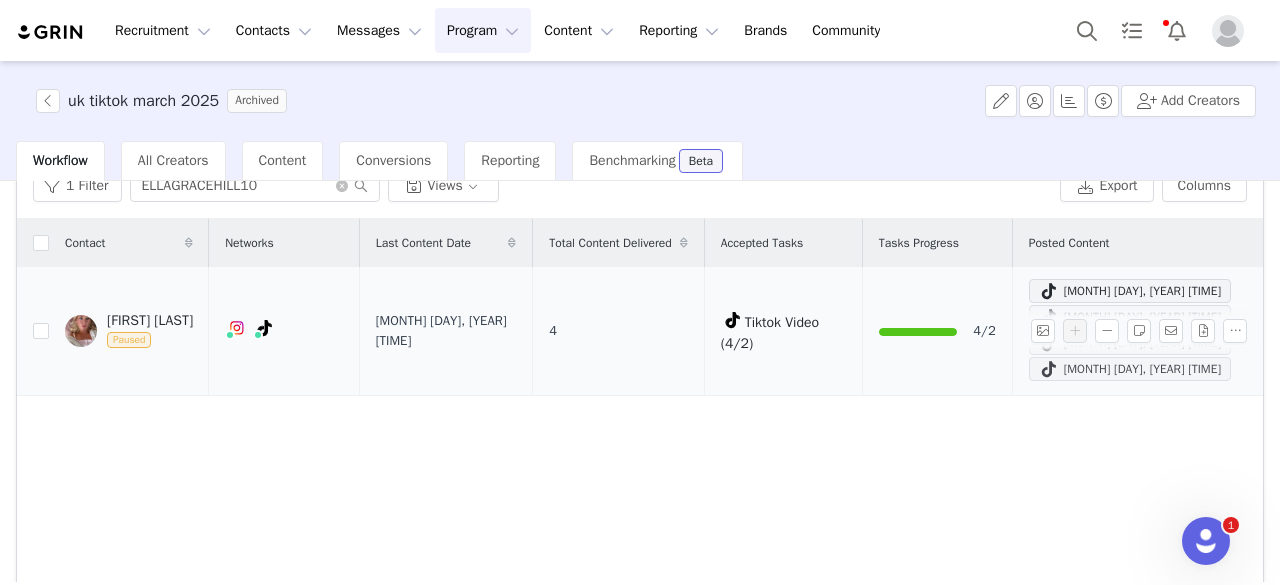 click on "uk tiktok [MONTH] [YEAR] Archived     Add Creators Workflow All Creators Content Conversions Reporting Benchmarking Beta Activate Creators Review Proposals Assign Codes Fulfill Products Track Progress View Declined  Filters   Filter Logic  And Or  Activated Date   ~   Content Date   ~   Content Progress  Select  Contact Tag  Select    Relationship Stage  Select  Archived  Select No  Advanced Filters   + Add Field  Apply Filters Clear All 1 Filter [USERNAME]10 Views     Export     Columns  Contact   Networks   Last Content Date   Total Content Delivered   Accepted Tasks   Tasks Progress   Posted Content   [FIRST] [LAST]   Paused  Instagram  (   @[USERNAME]   )   — Standard  Connected  — Account is discoverable. TikTok  (   @[USERNAME]   )   — Personal/Creator  Connected  — Videos and Insights. [MONTH] [DAY], [YEAR] [TIME] 4 Tiktok Video (4/2)  4/2      [MONTH] [DAY], [YEAR] [TIME]       [MONTH] [DAY], [YEAR] [TIME]       [MONTH] [DAY], [YEAR] [TIME]       [MONTH] [DAY], [YEAR] [TIME]       25   per page | 1 total  1" at bounding box center (640, 321) 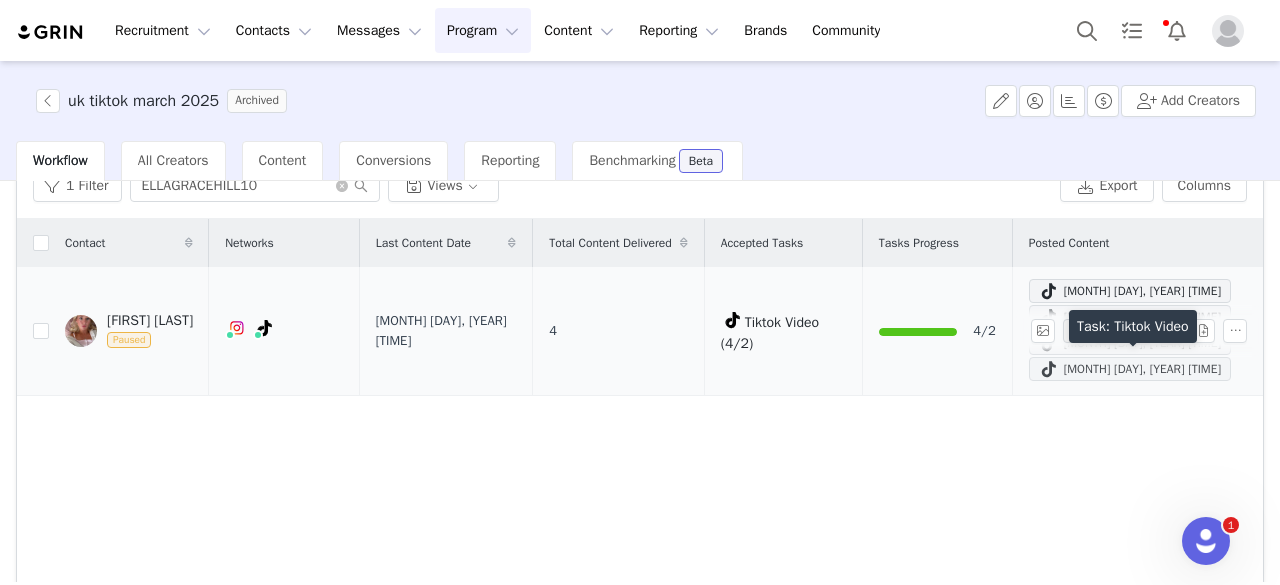 click at bounding box center [1049, 369] 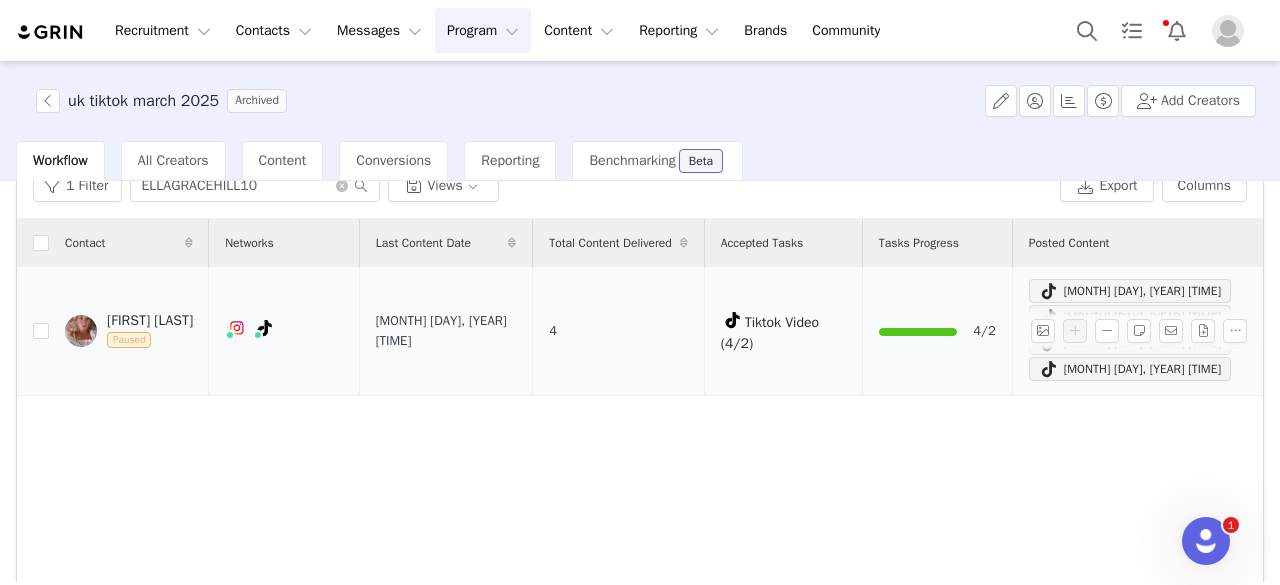 click on "[MONTH] [DAY], [YEAR] [TIME]       [MONTH] [DAY], [YEAR] [TIME]       [MONTH] [DAY], [YEAR] [TIME]       [MONTH] [DAY], [YEAR] [TIME]" at bounding box center (1133, 331) 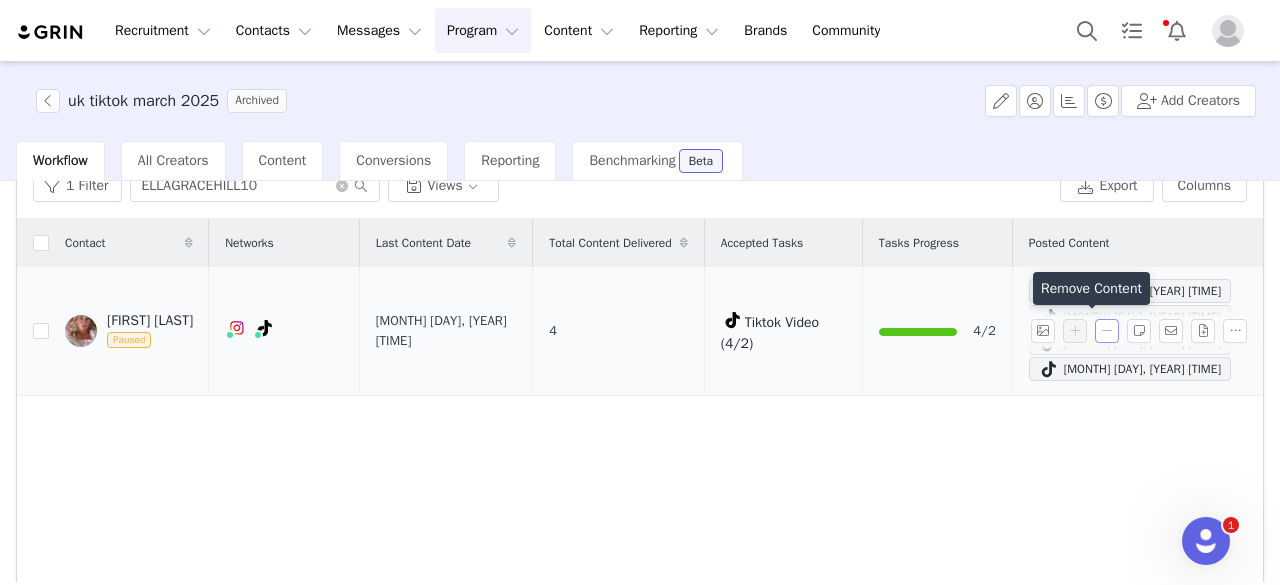 click at bounding box center (1107, 331) 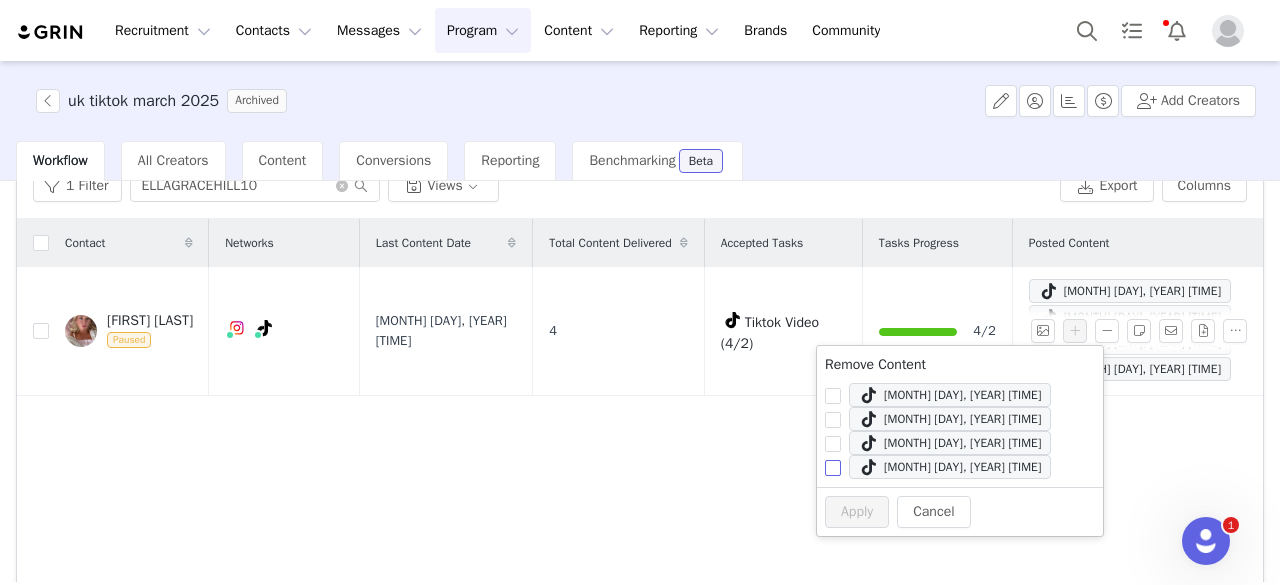 click on "Apr 4, 2025 3:03 PM" at bounding box center [833, 468] 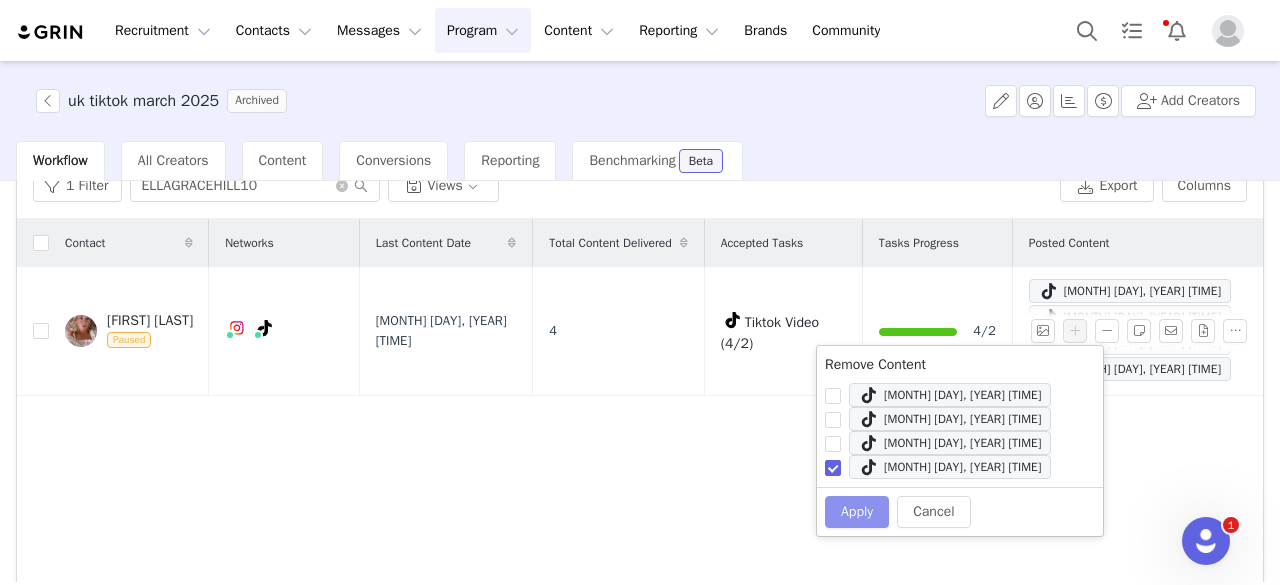 click on "Apply" at bounding box center [857, 512] 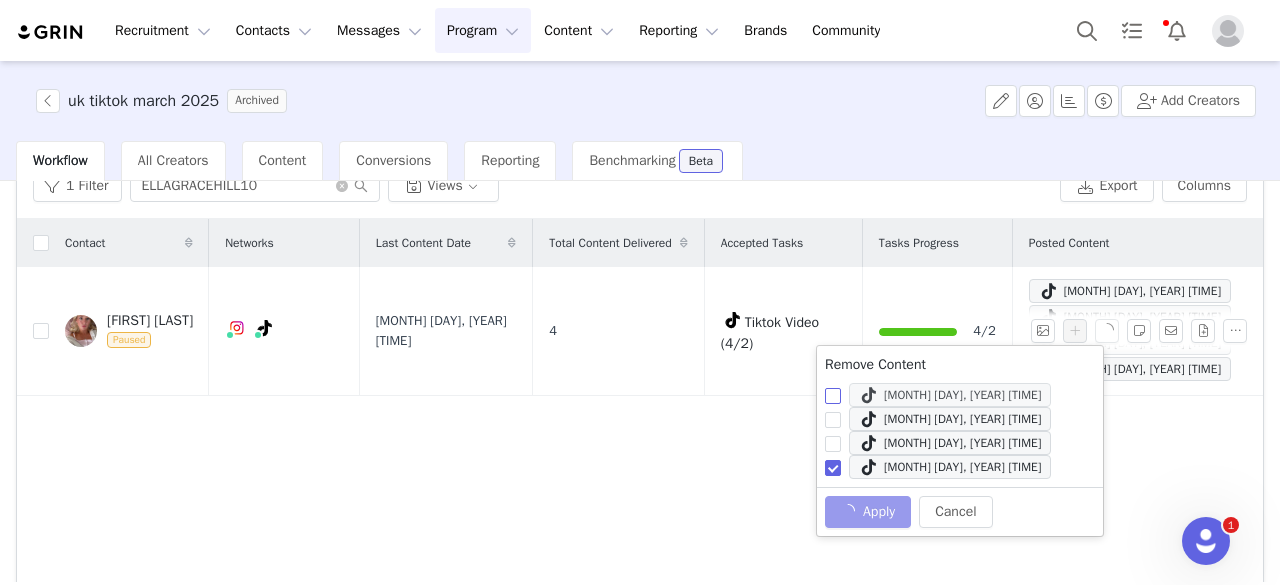 checkbox on "false" 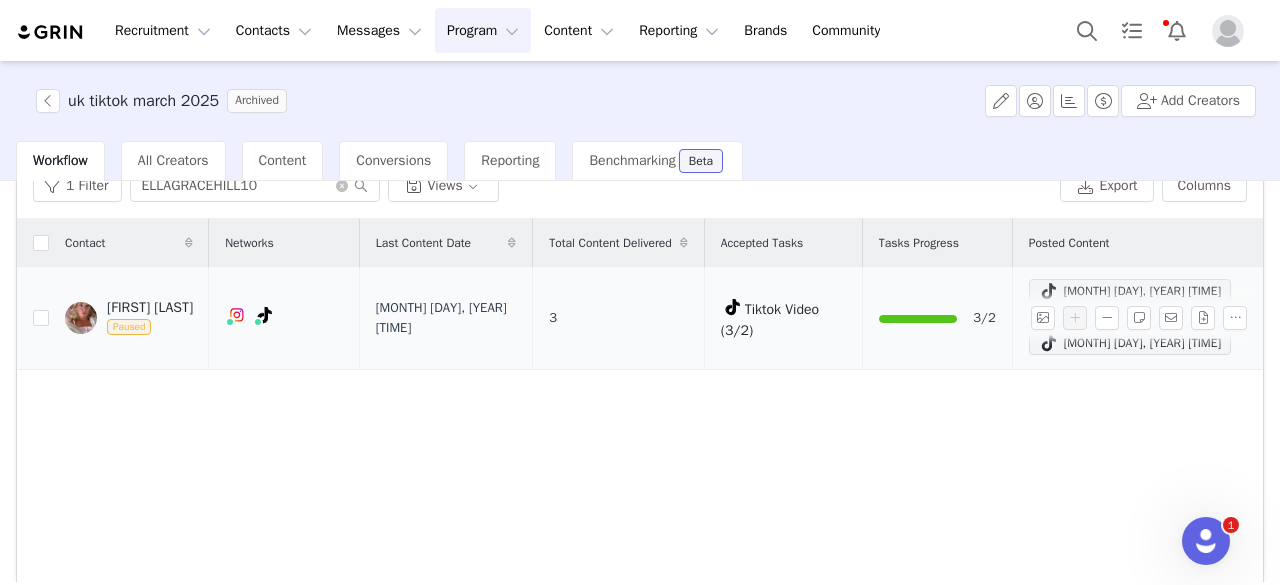 click on "Apr 5, 2025 3:45 PM" at bounding box center [1130, 291] 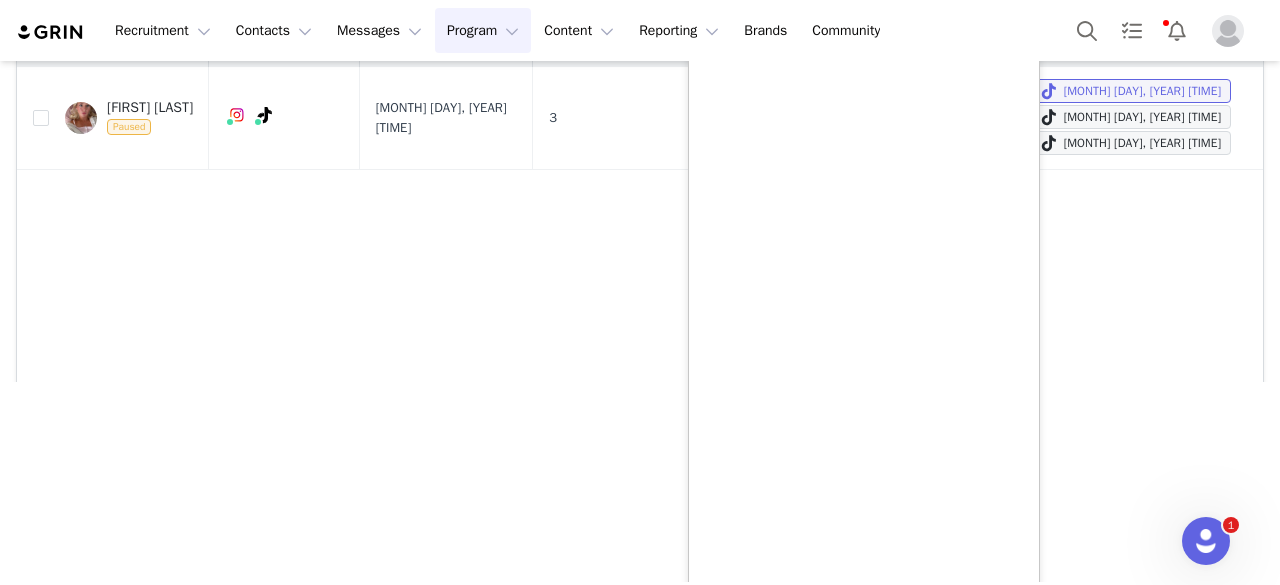 scroll, scrollTop: 256, scrollLeft: 0, axis: vertical 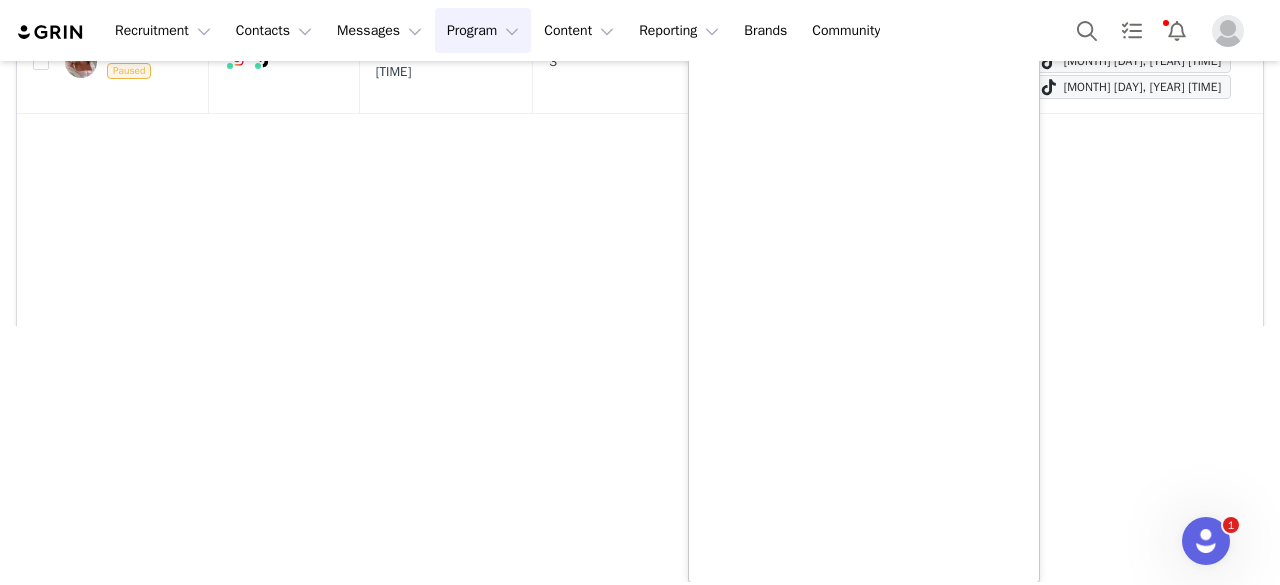 click on "Contact   Networks   Last Content Date   Total Content Delivered   Accepted Tasks   Tasks Progress   Posted Content   ella grace   Paused  Instagram  (   @ellagracehill   )   — Standard  Connected  — Account is discoverable. TikTok  (   @ellagracees   )   — Personal/Creator  Connected  — Videos and Insights. Apr 5, 2025 3:45 PM 3 Tiktok Video (3/2)  3/2      Apr 5, 2025 3:45 PM       Apr 4, 2025 6:17 PM       Apr 4, 2025 3:47 PM" at bounding box center [640, 201] 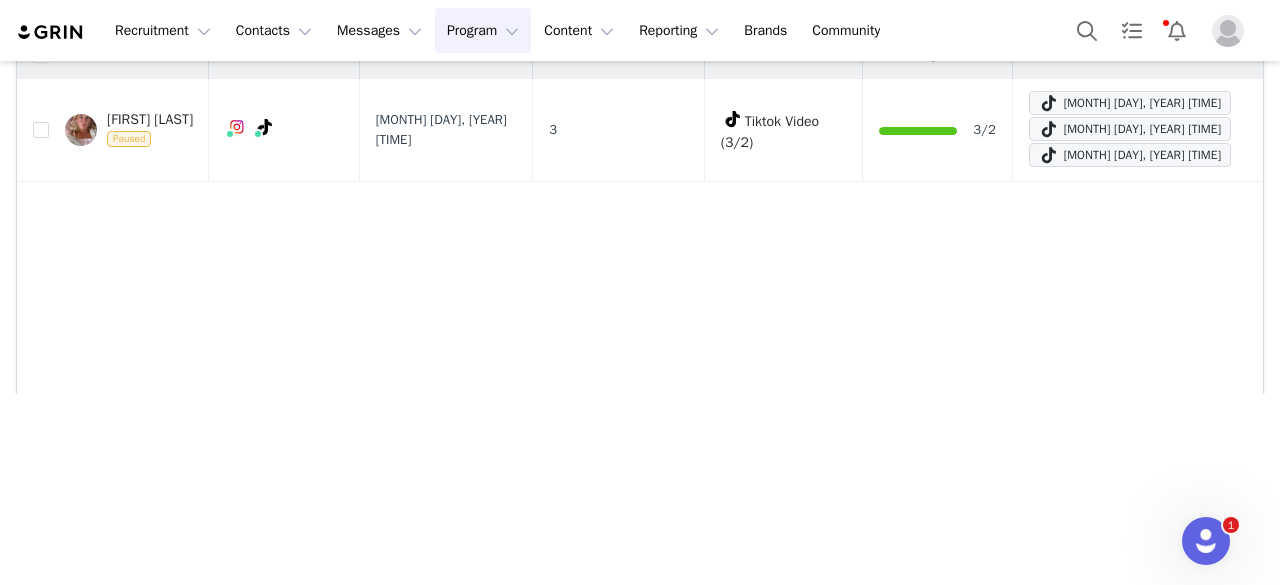 scroll, scrollTop: 0, scrollLeft: 0, axis: both 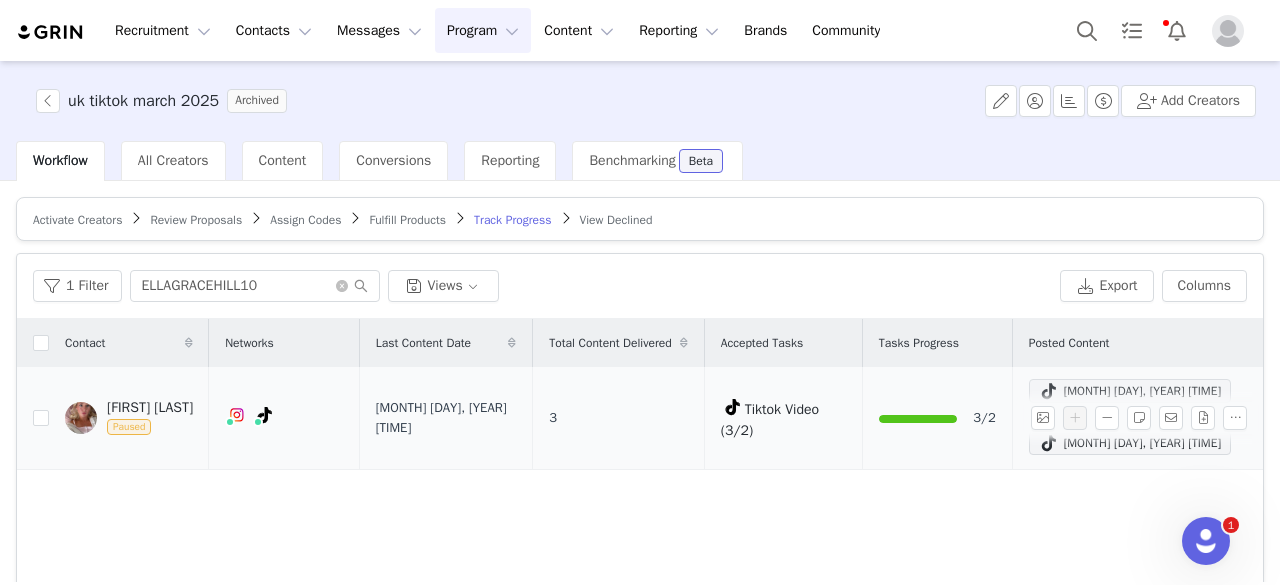 click on "Apr 5, 2025 3:45 PM" at bounding box center [1130, 391] 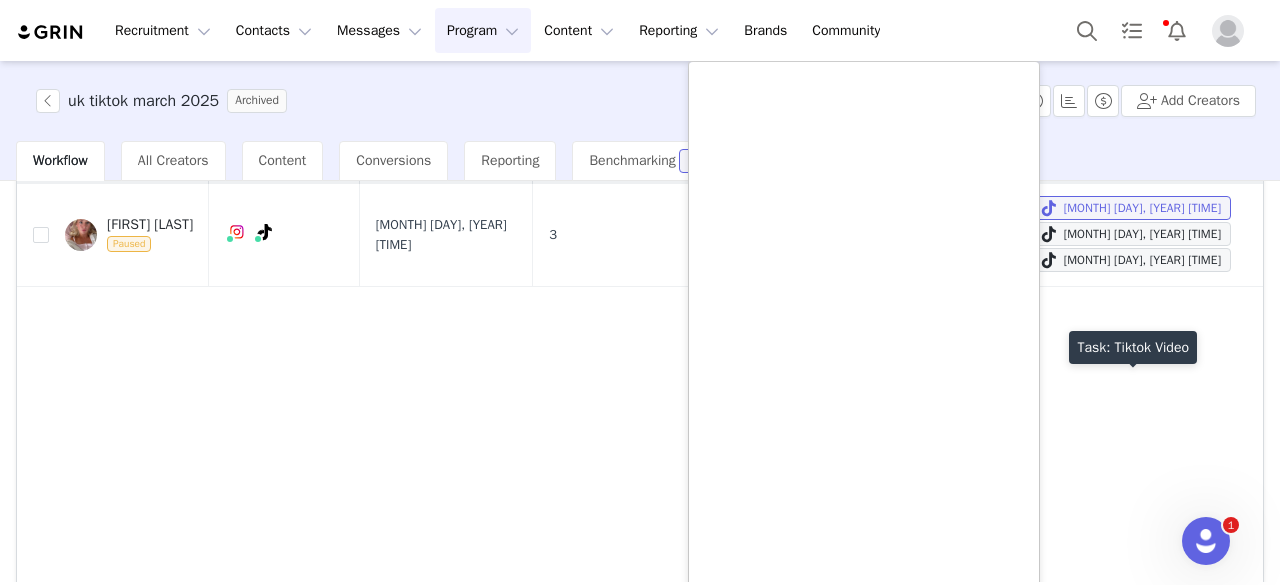 scroll, scrollTop: 200, scrollLeft: 0, axis: vertical 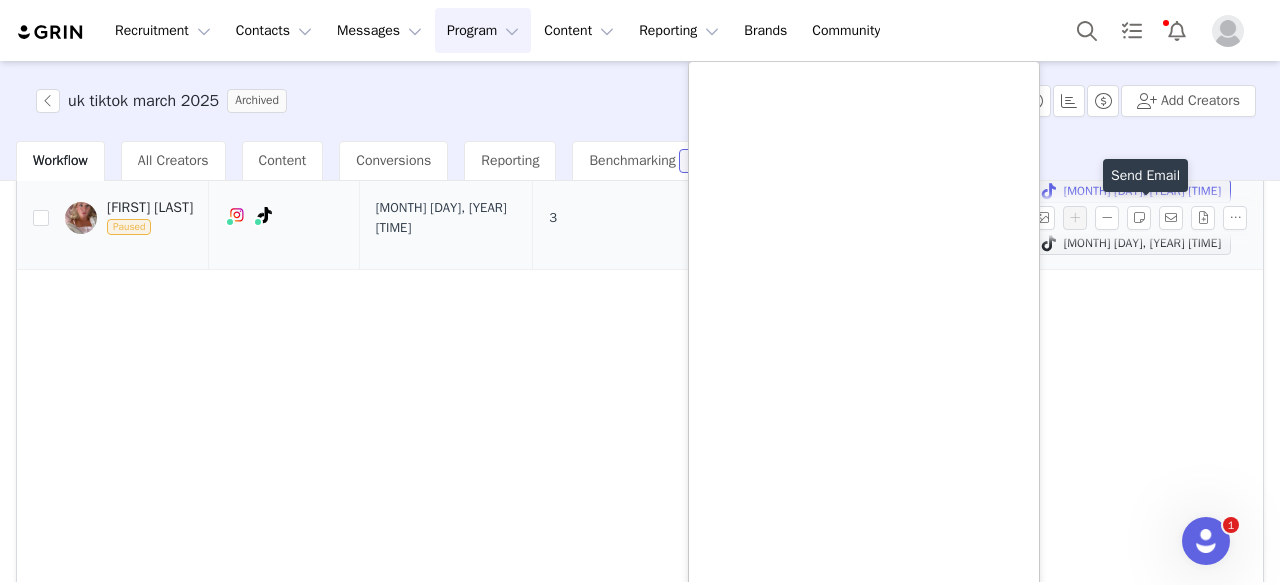 click at bounding box center (1175, 218) 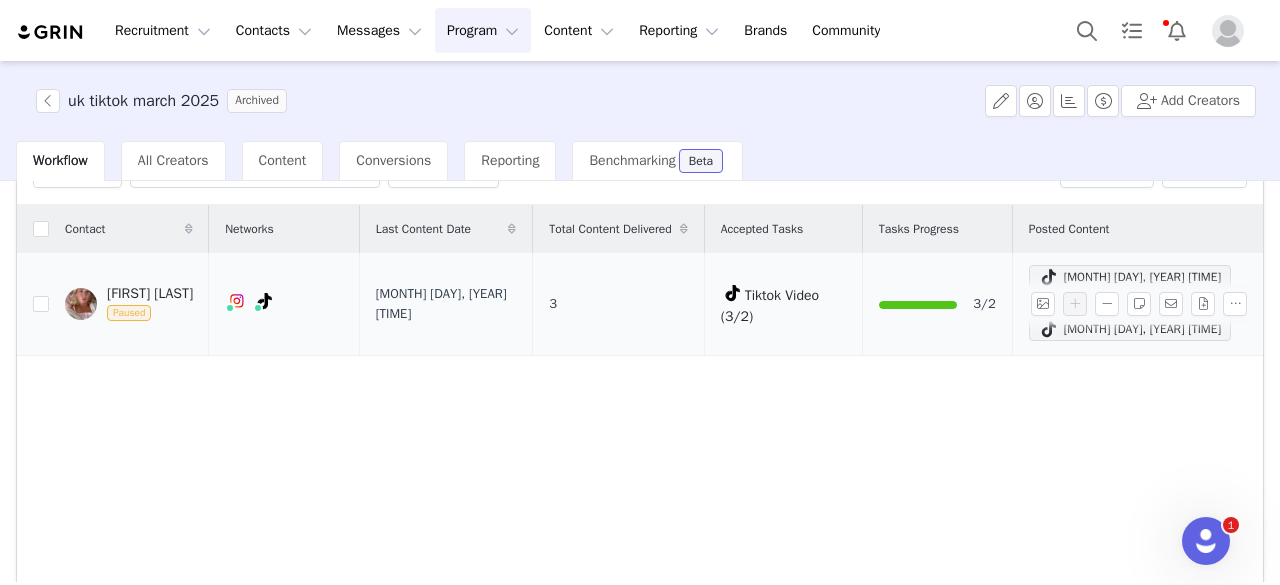 scroll, scrollTop: 100, scrollLeft: 0, axis: vertical 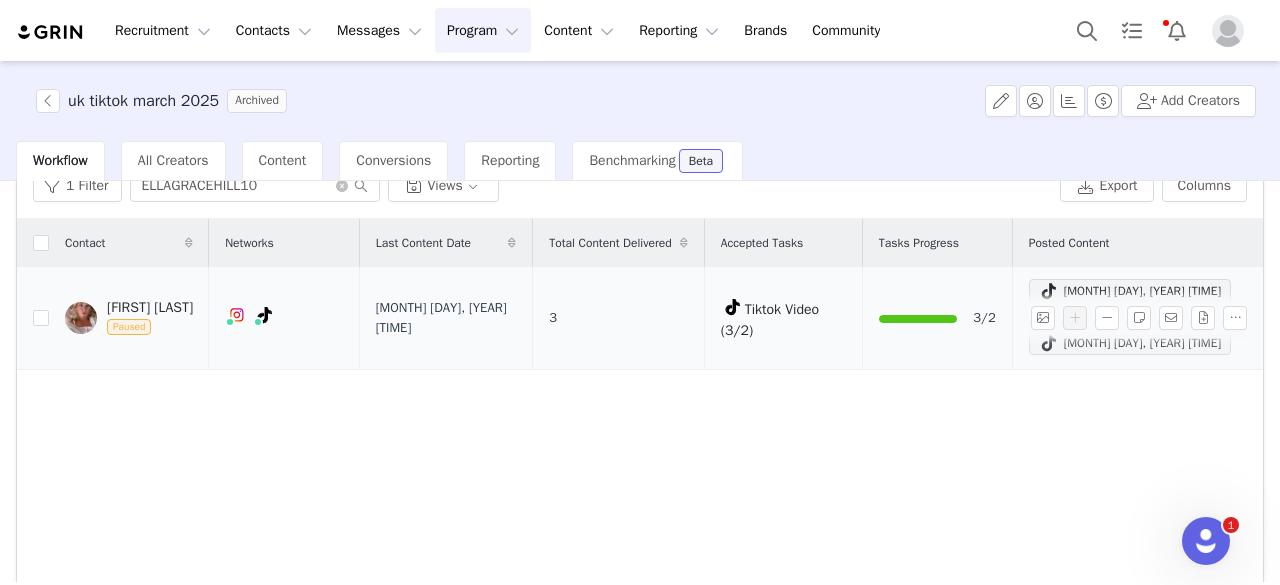 click on "Apr 4, 2025 3:47 PM" at bounding box center [1130, 343] 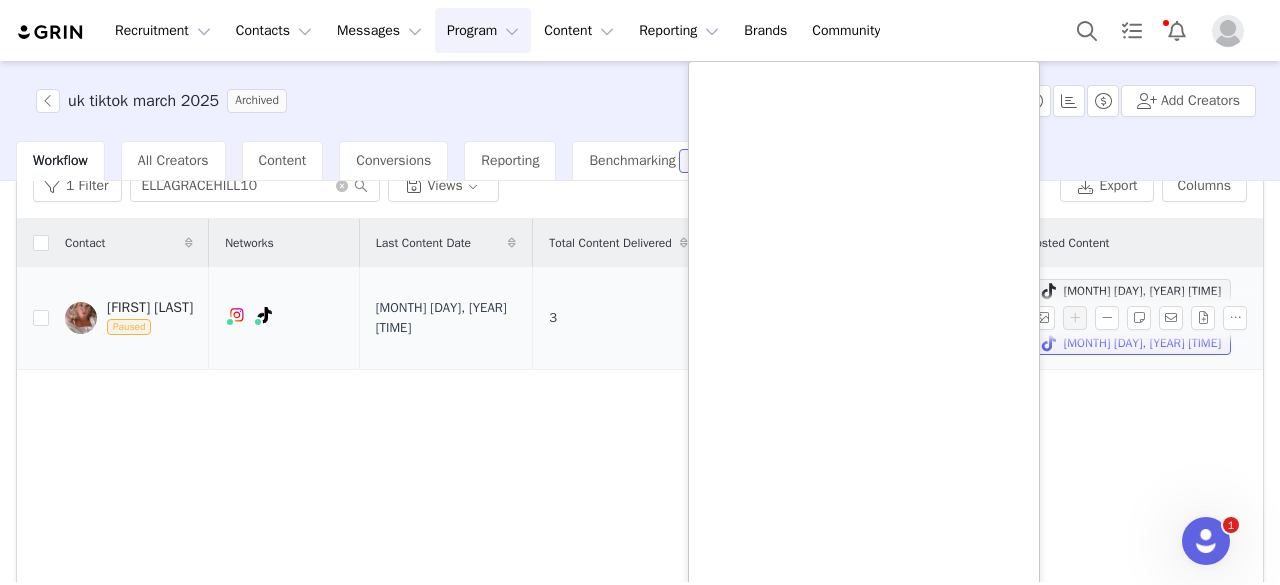 click at bounding box center (1143, 318) 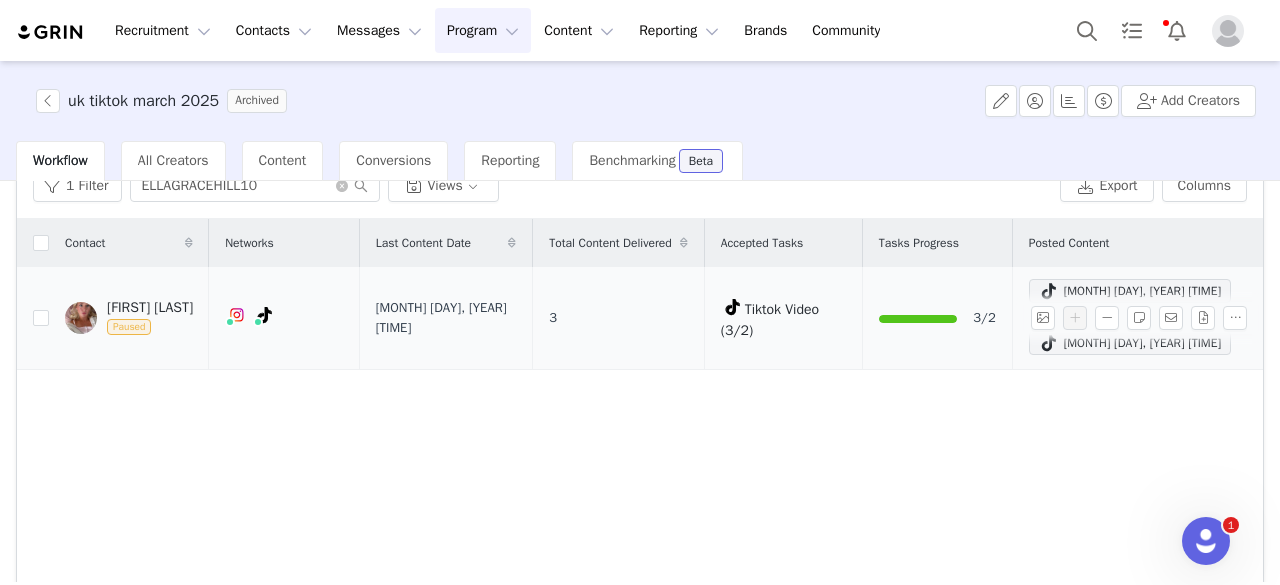 click at bounding box center [1143, 318] 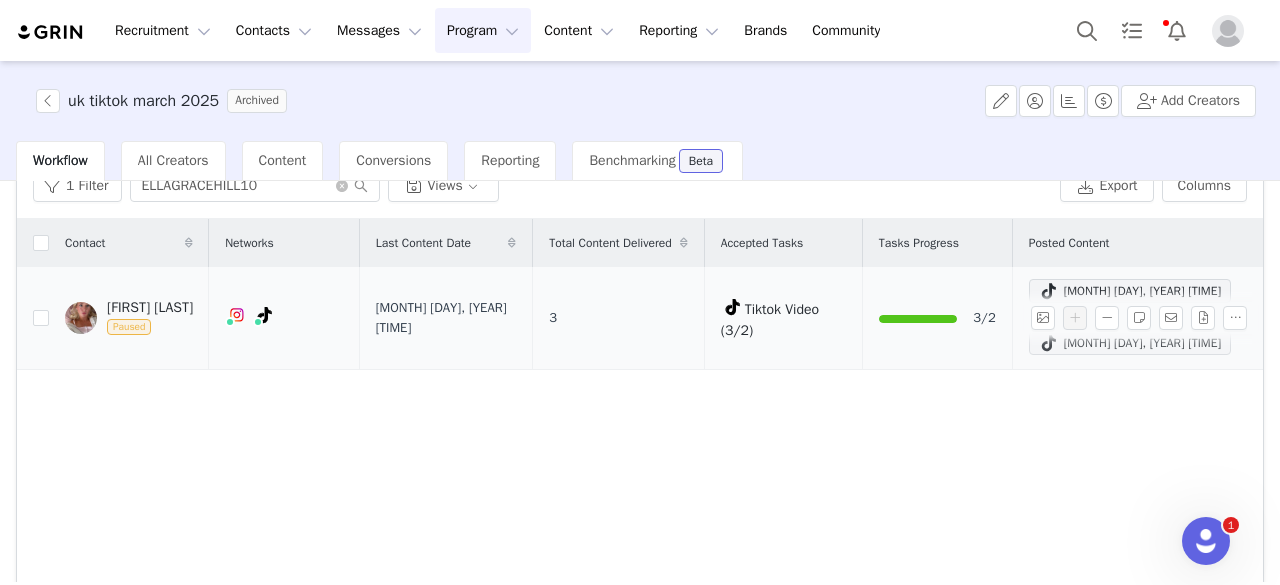 scroll, scrollTop: 0, scrollLeft: 0, axis: both 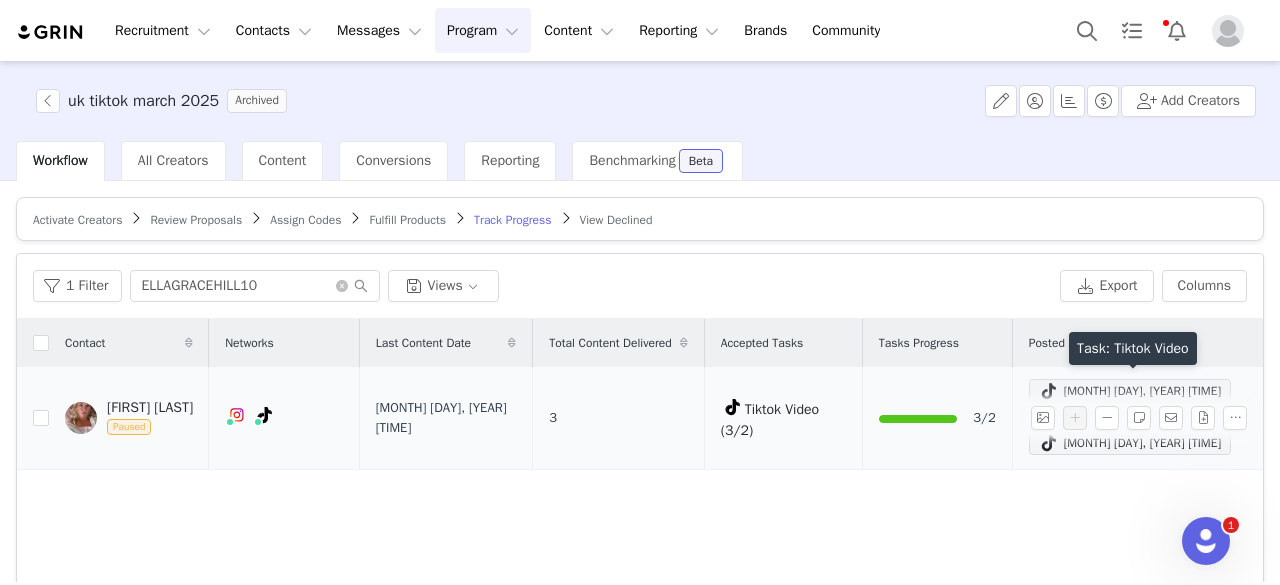 click at bounding box center (1049, 391) 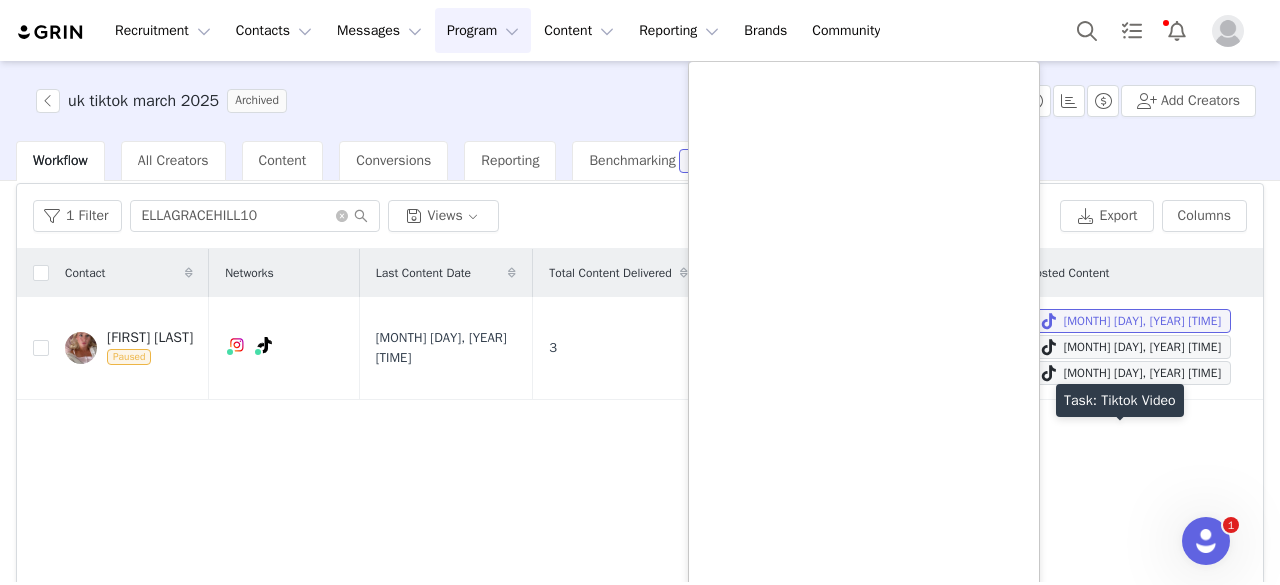 scroll, scrollTop: 100, scrollLeft: 0, axis: vertical 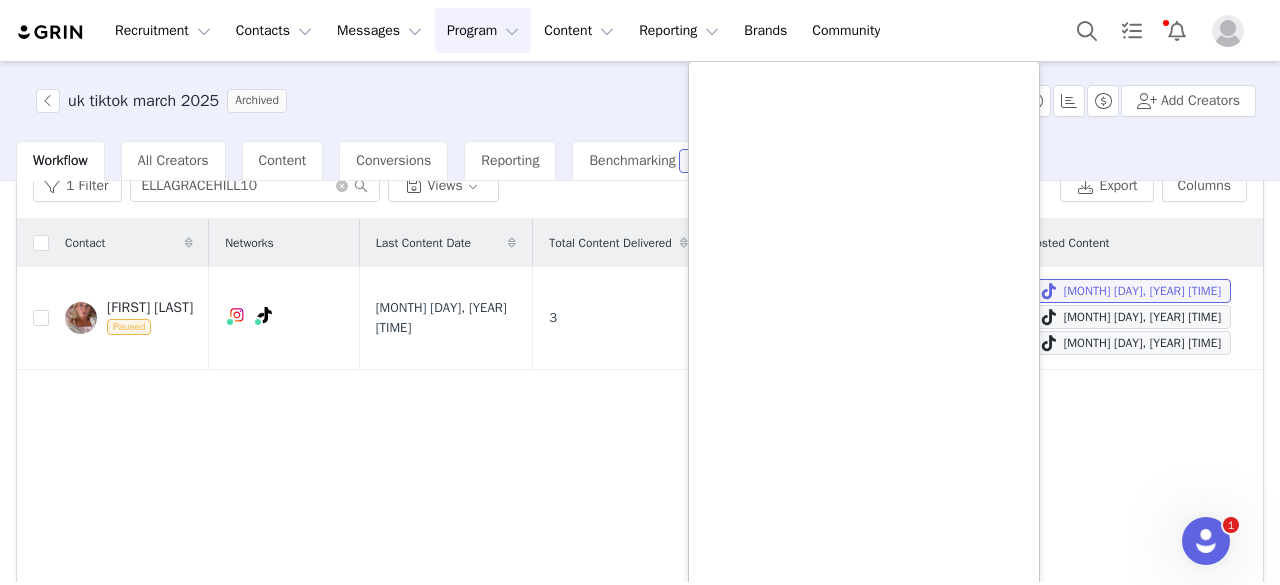 click on "Contact   Networks   Last Content Date   Total Content Delivered   Accepted Tasks   Tasks Progress   Posted Content   ella grace   Paused  Instagram  (   @ellagracehill   )   — Standard  Connected  — Account is discoverable. TikTok  (   @ellagracees   )   — Personal/Creator  Connected  — Videos and Insights. Apr 5, 2025 3:45 PM 3 Tiktok Video (3/2)  3/2      Apr 5, 2025 3:45 PM       Apr 4, 2025 6:17 PM       Apr 4, 2025 3:47 PM" at bounding box center [640, 457] 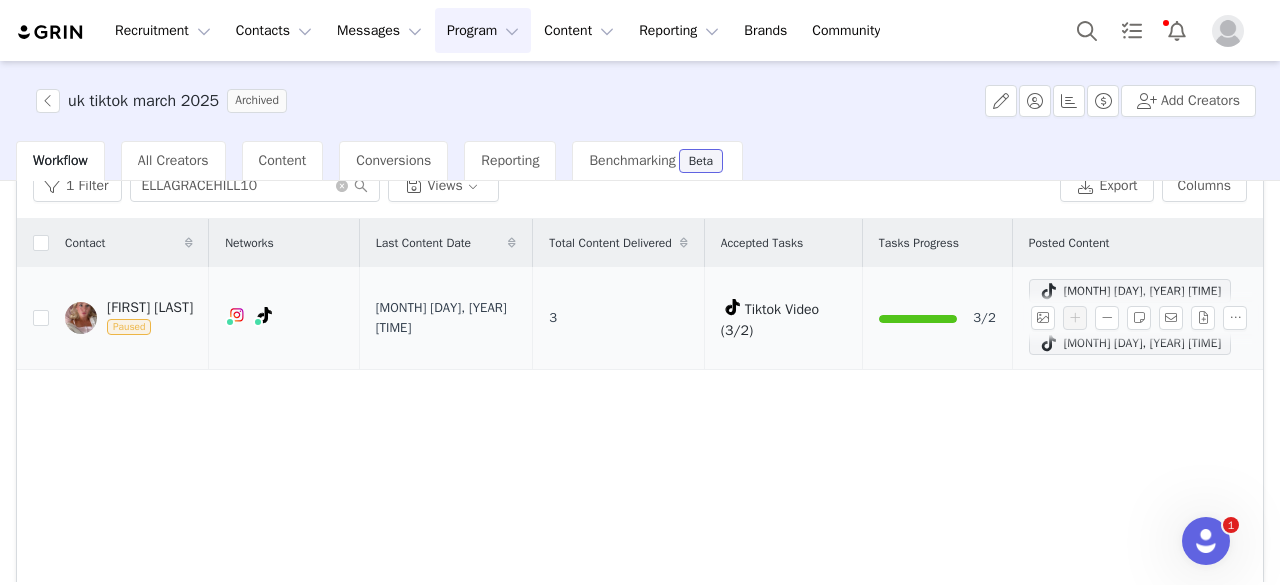 click at bounding box center [1143, 318] 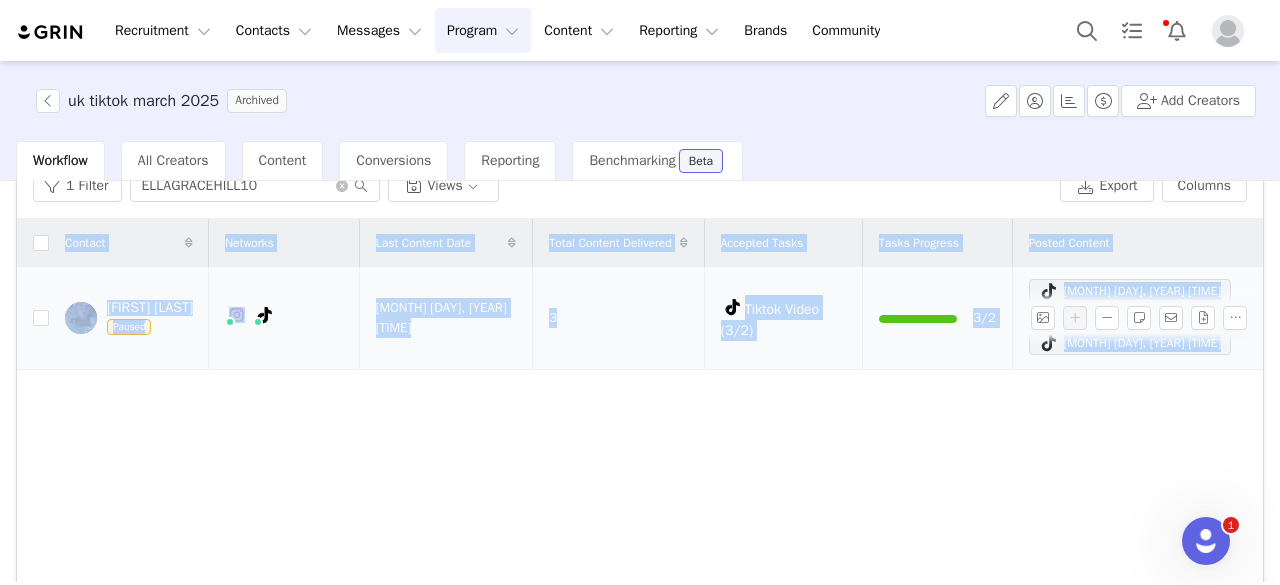 click at bounding box center [1143, 318] 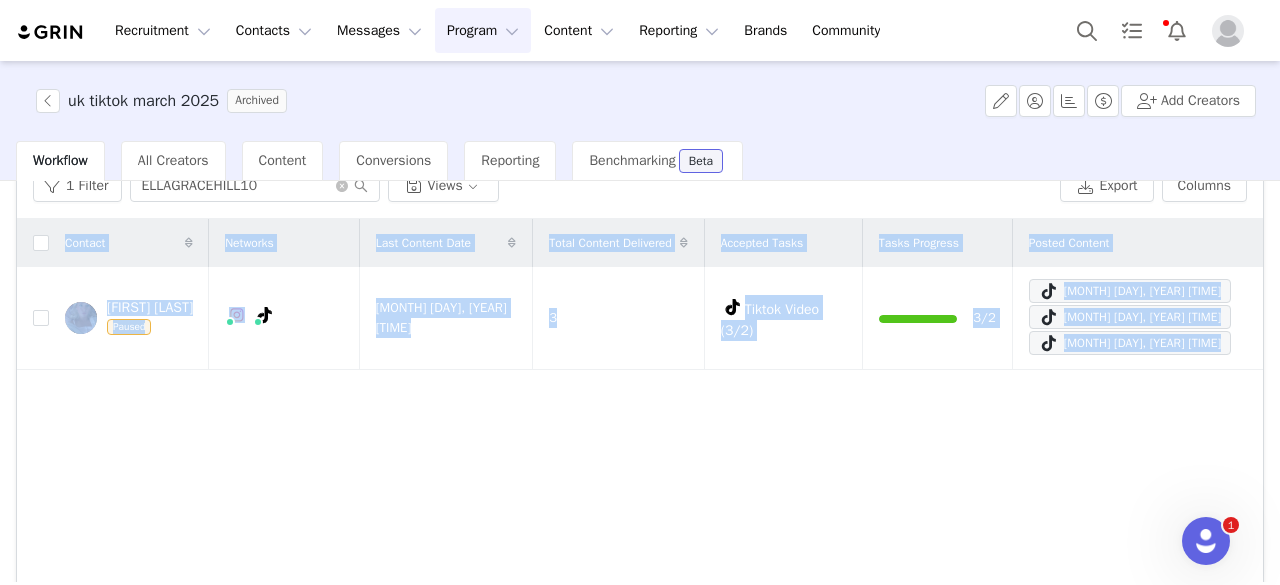 click on "Contact   Networks   Last Content Date   Total Content Delivered   Accepted Tasks   Tasks Progress   Posted Content   ella grace   Paused  Instagram  (   @ellagracehill   )   — Standard  Connected  — Account is discoverable. TikTok  (   @ellagracees   )   — Personal/Creator  Connected  — Videos and Insights. Apr 5, 2025 3:45 PM 3 Tiktok Video (3/2)  3/2      Apr 5, 2025 3:45 PM       Apr 4, 2025 6:17 PM       Apr 4, 2025 3:47 PM" at bounding box center (640, 457) 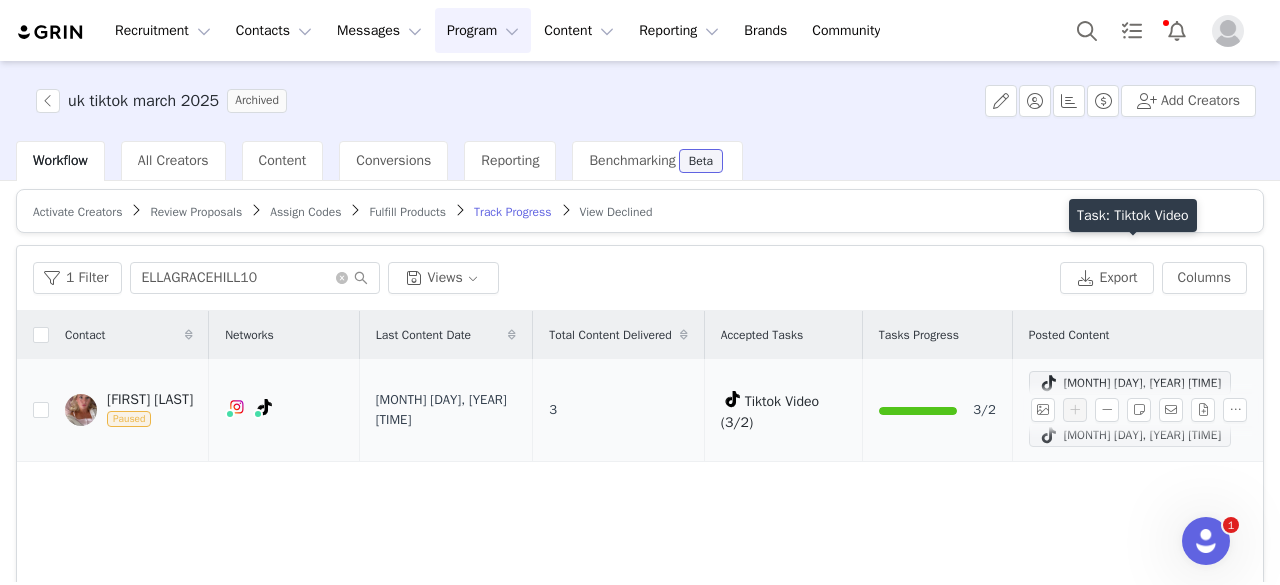 scroll, scrollTop: 0, scrollLeft: 0, axis: both 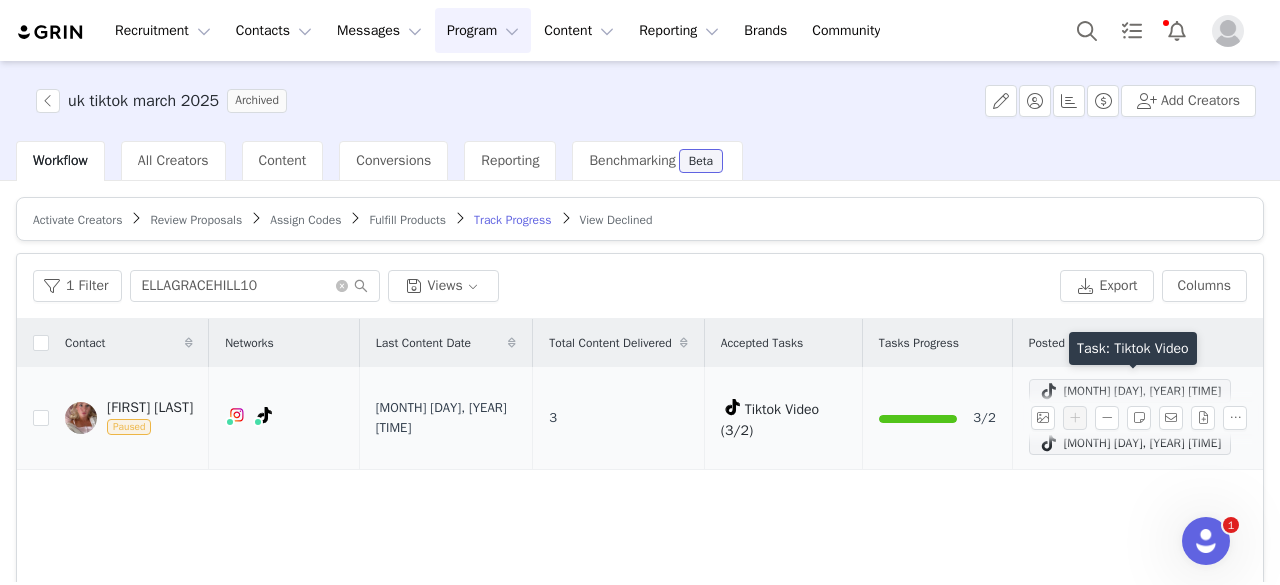 click at bounding box center (1049, 391) 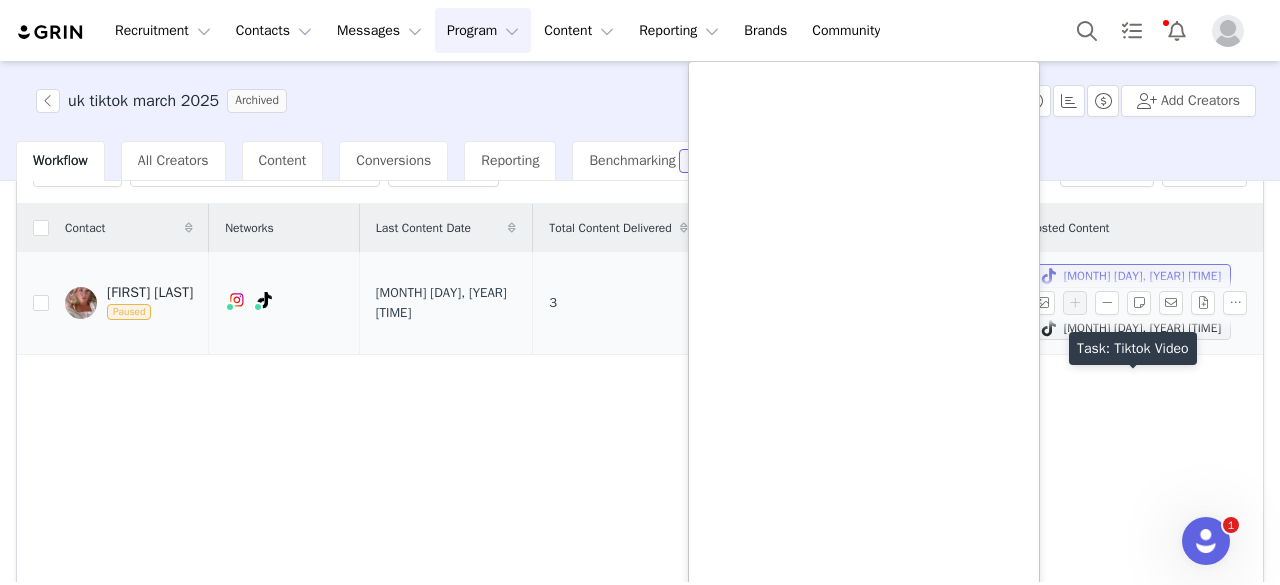 scroll, scrollTop: 200, scrollLeft: 0, axis: vertical 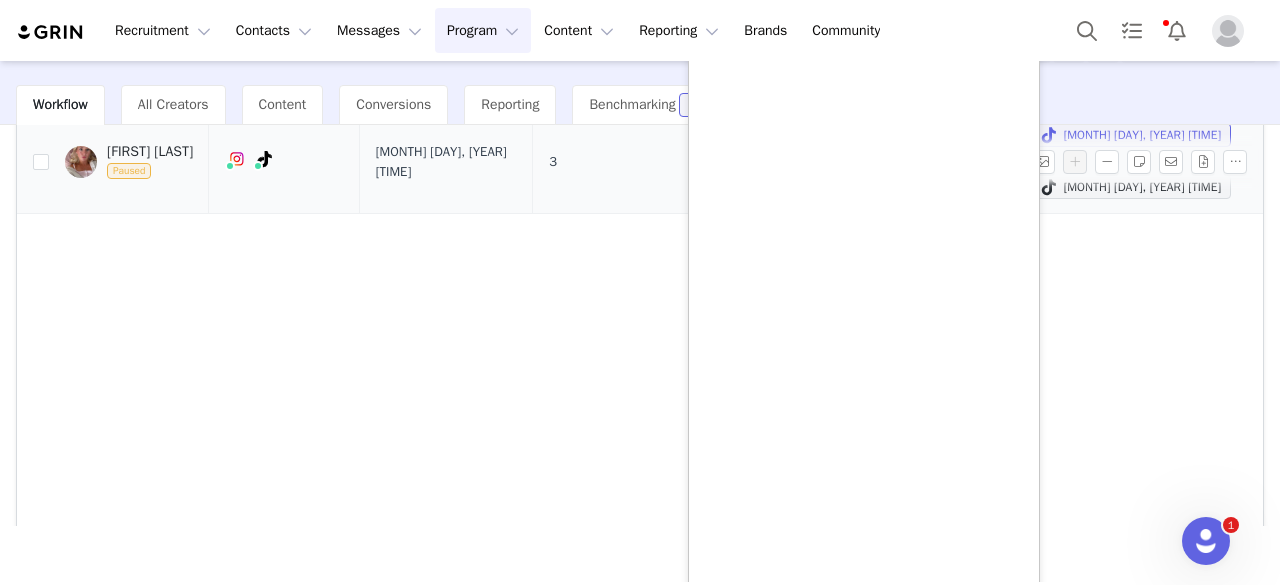 click on "Apr 4, 2025 6:17 PM" at bounding box center (1130, 161) 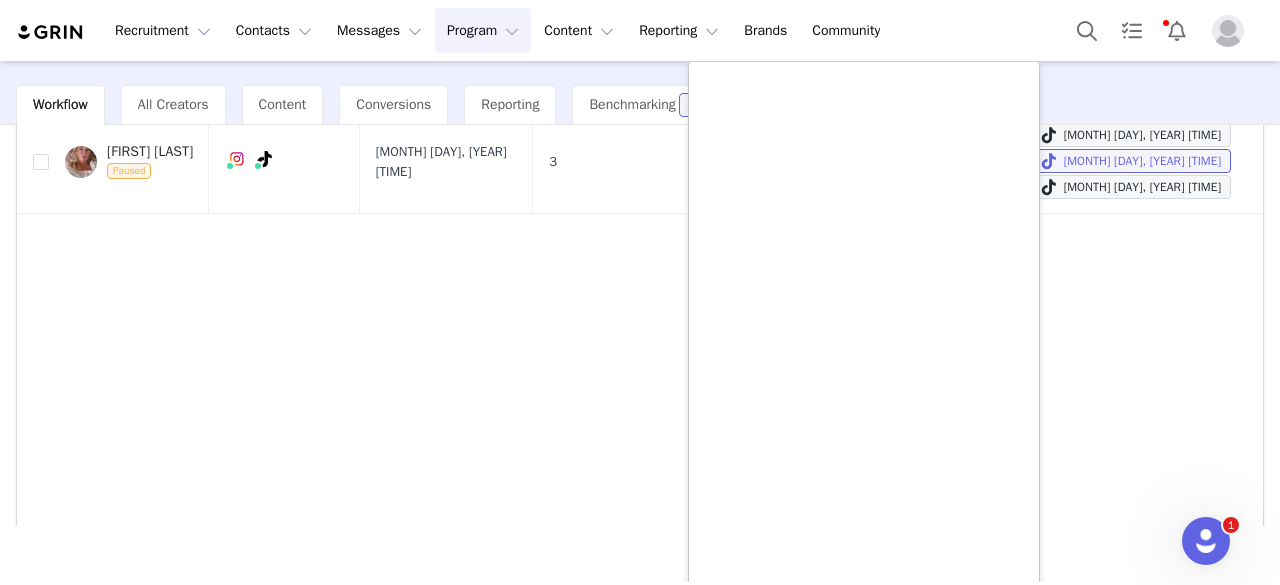 scroll, scrollTop: 256, scrollLeft: 0, axis: vertical 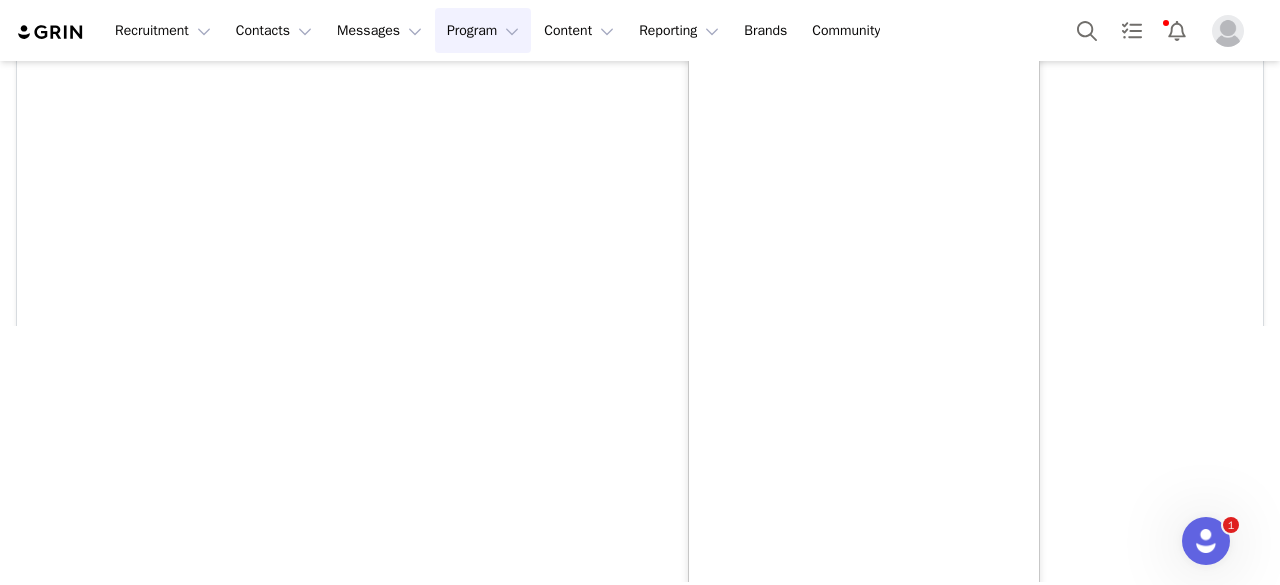 click on "Contact   Networks   Last Content Date   Total Content Delivered   Accepted Tasks   Tasks Progress   Posted Content   ella grace   Paused  Instagram  (   @ellagracehill   )   — Standard  Connected  — Account is discoverable. TikTok  (   @ellagracees   )   — Personal/Creator  Connected  — Videos and Insights. Apr 5, 2025 3:45 PM 3 Tiktok Video (3/2)  3/2      Apr 5, 2025 3:45 PM       Apr 4, 2025 6:17 PM       Apr 4, 2025 3:47 PM" at bounding box center (640, 101) 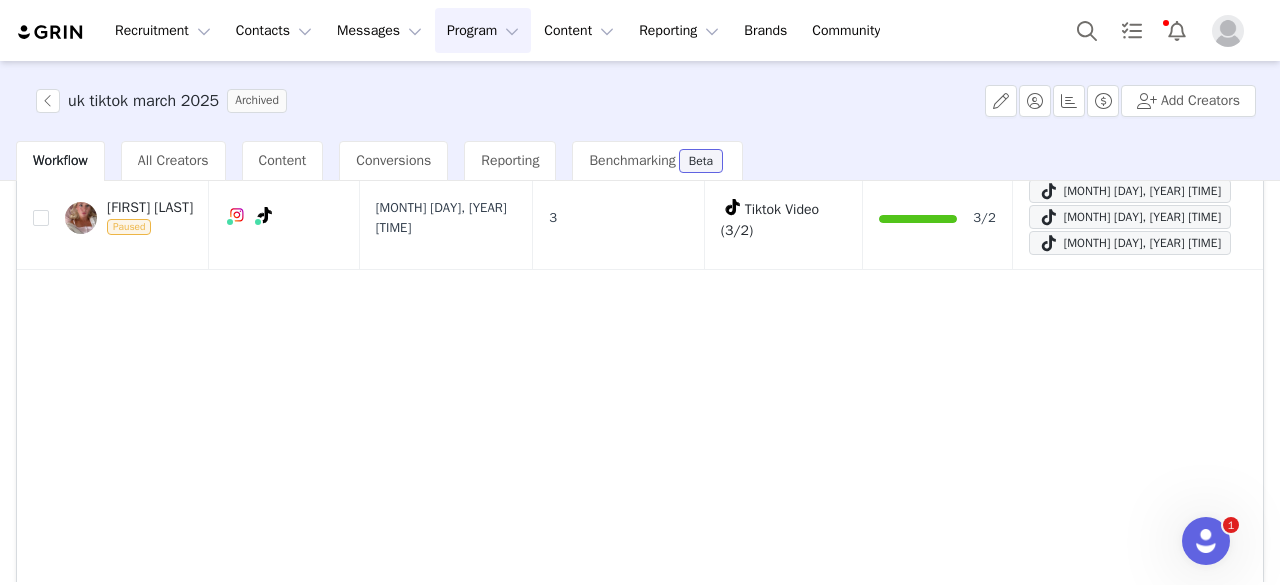 scroll, scrollTop: 0, scrollLeft: 0, axis: both 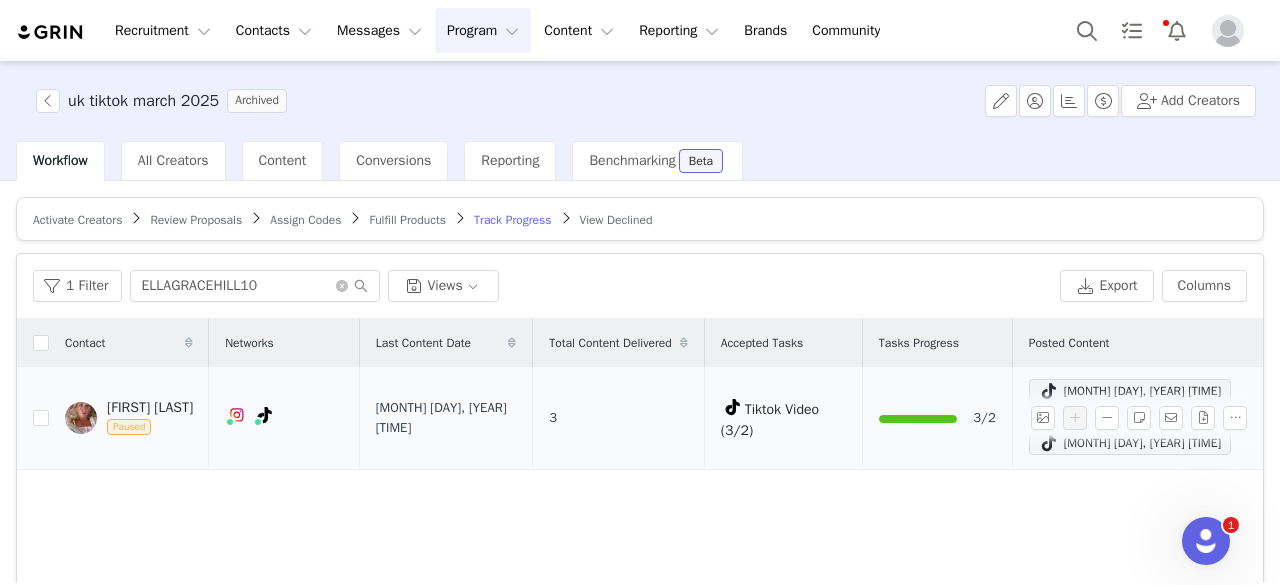 click on "ella grace" at bounding box center [150, 408] 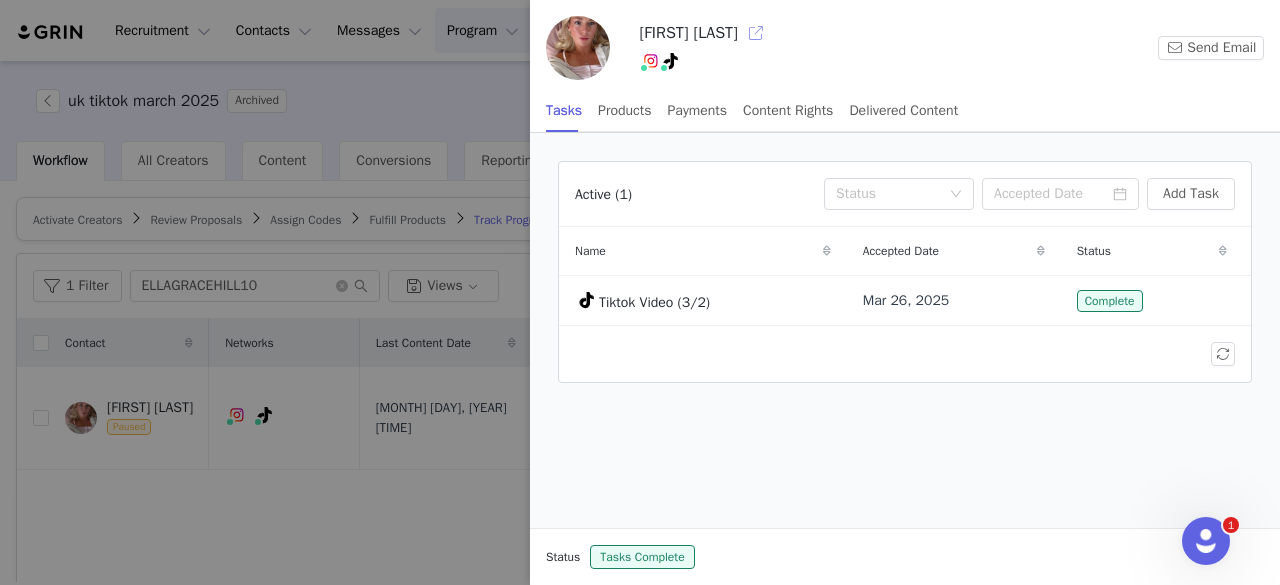 click at bounding box center (756, 33) 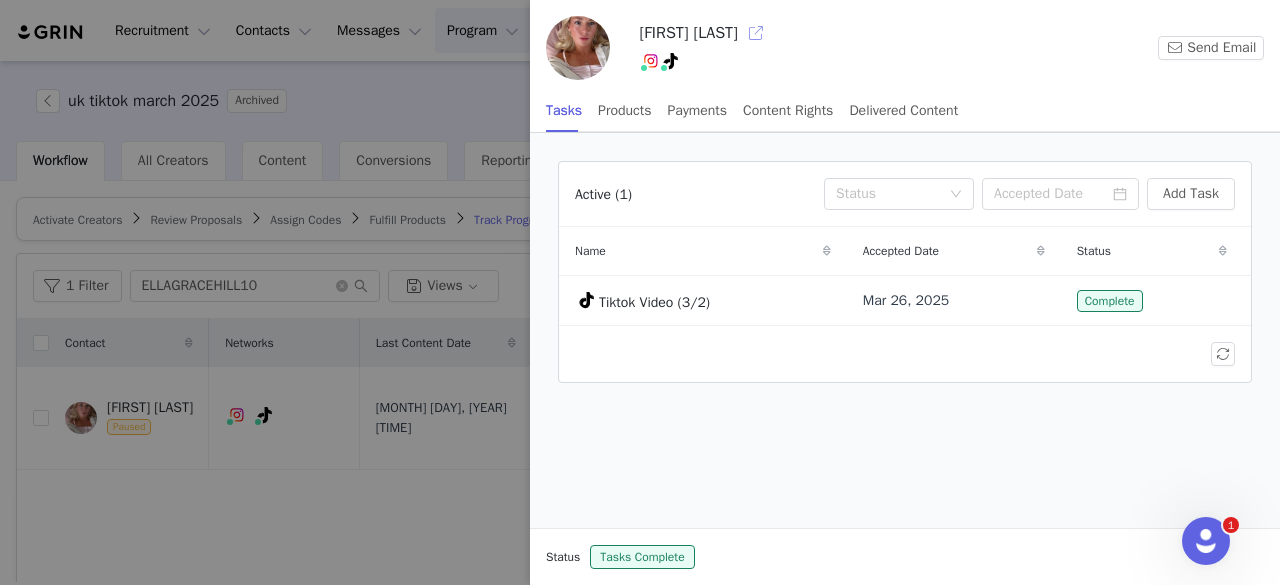 click at bounding box center [756, 33] 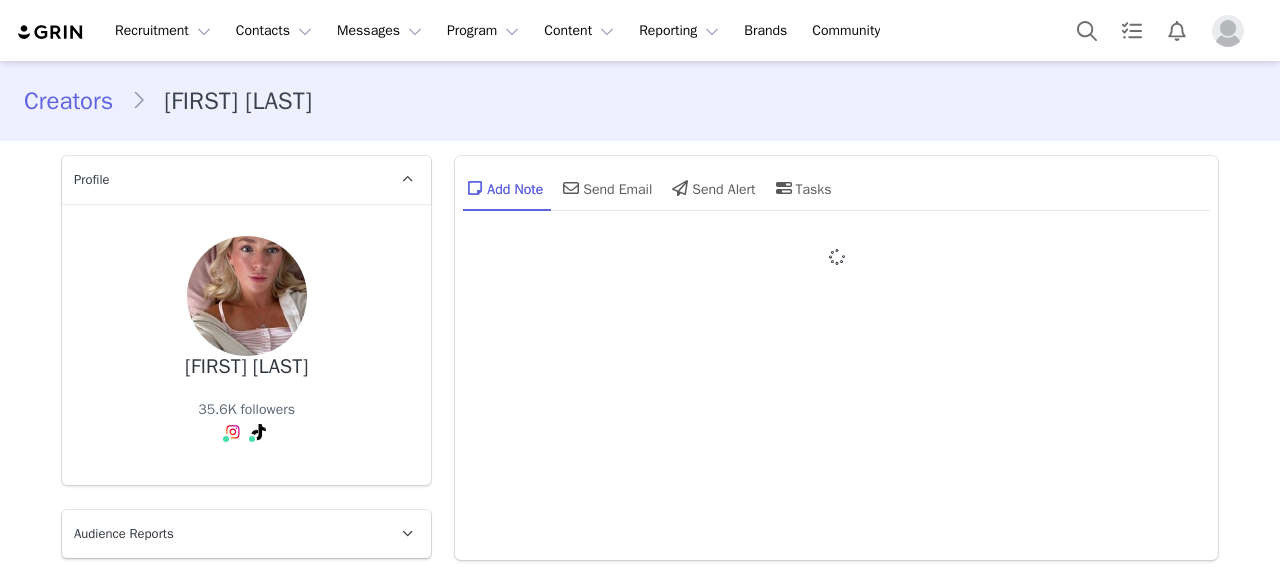 type on "+1 (United States)" 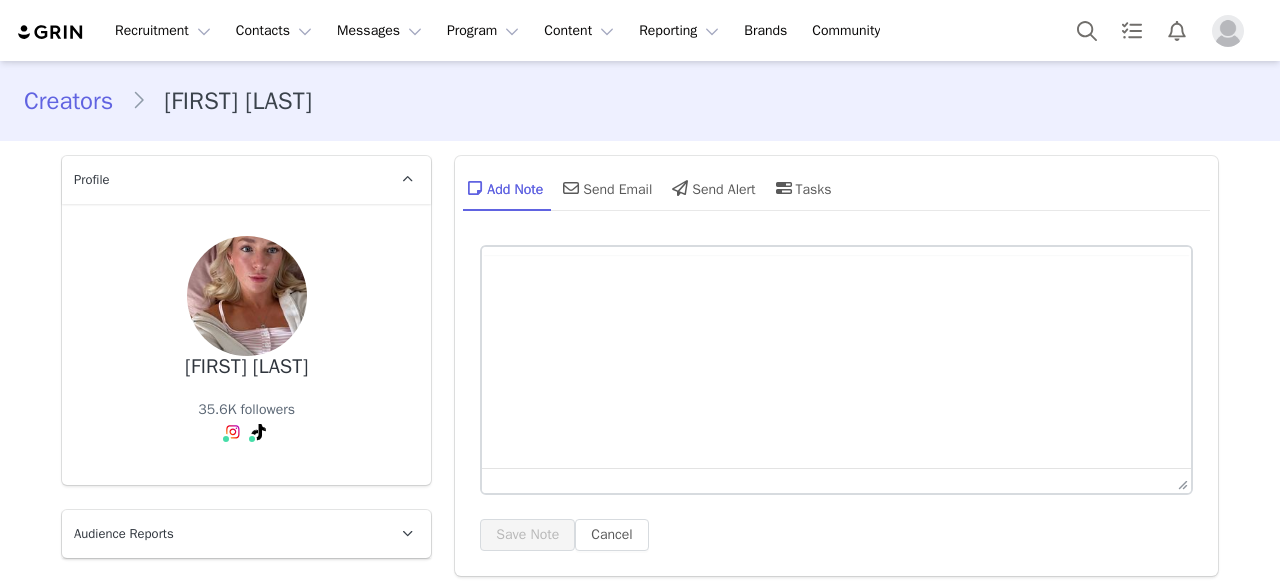 scroll, scrollTop: 0, scrollLeft: 0, axis: both 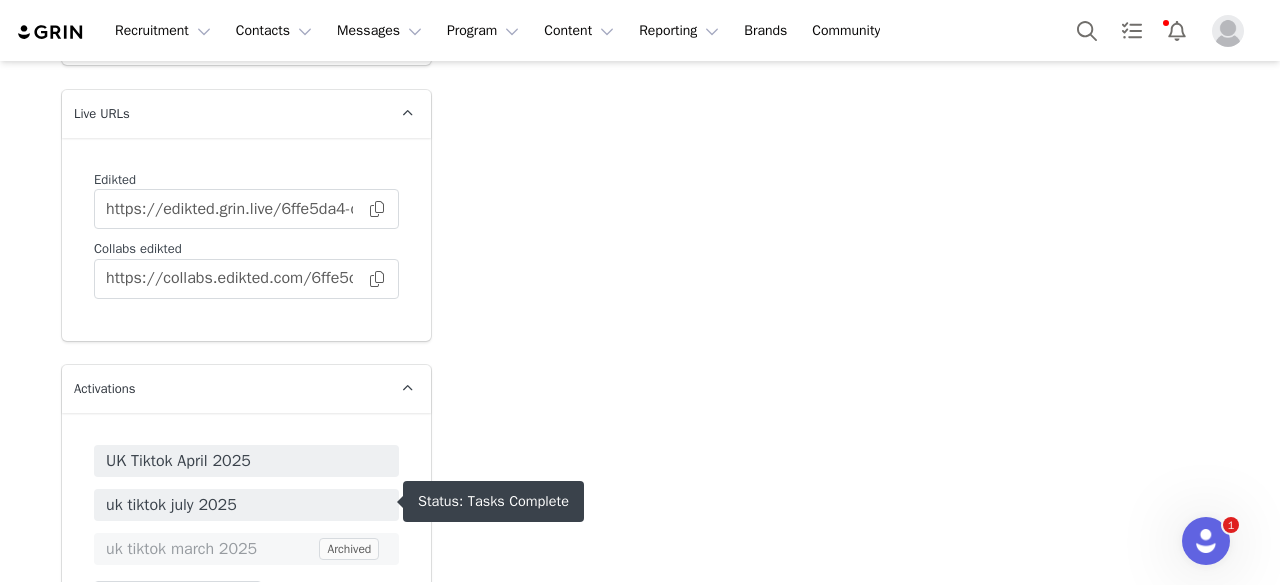 click on "uk tiktok july 2025" at bounding box center [246, 505] 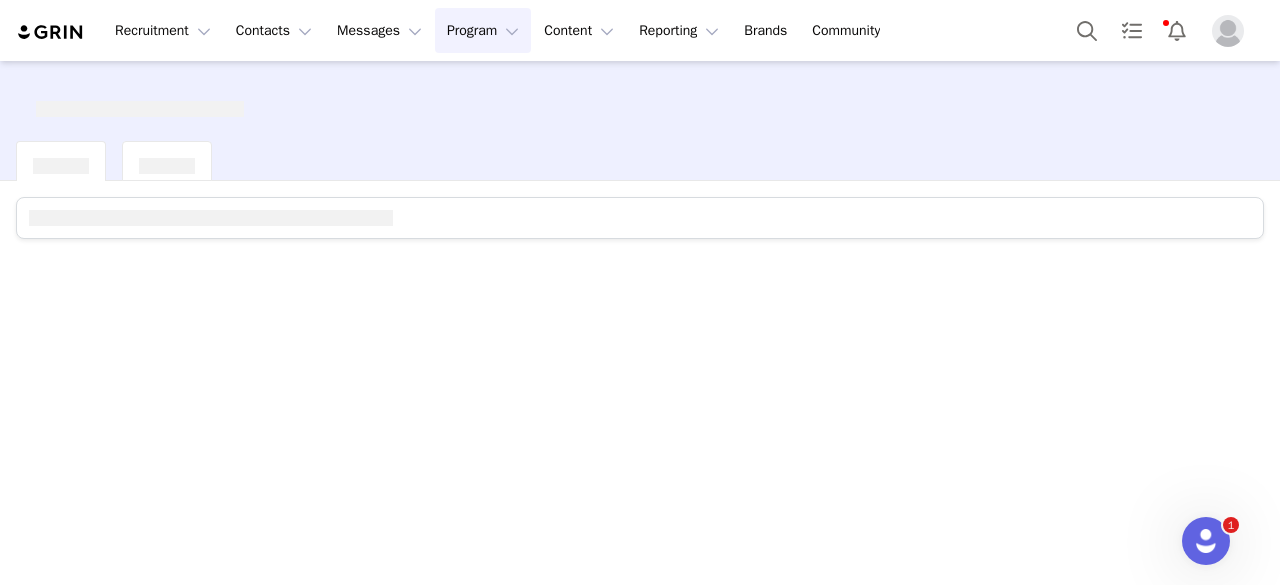 scroll, scrollTop: 0, scrollLeft: 0, axis: both 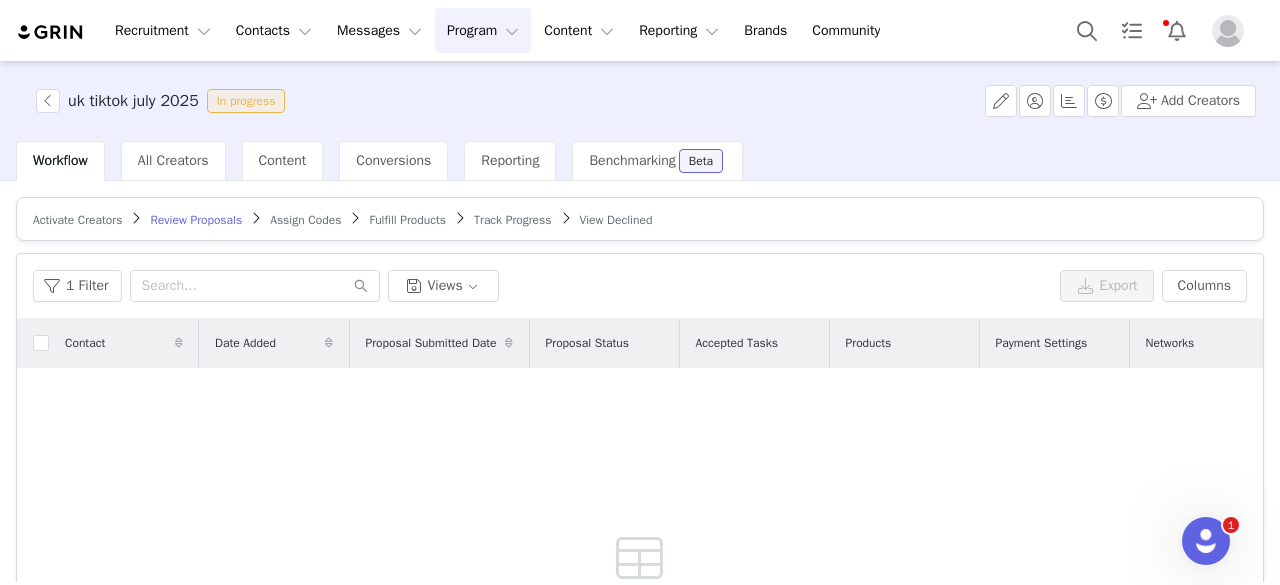 click on "Track Progress" at bounding box center [512, 220] 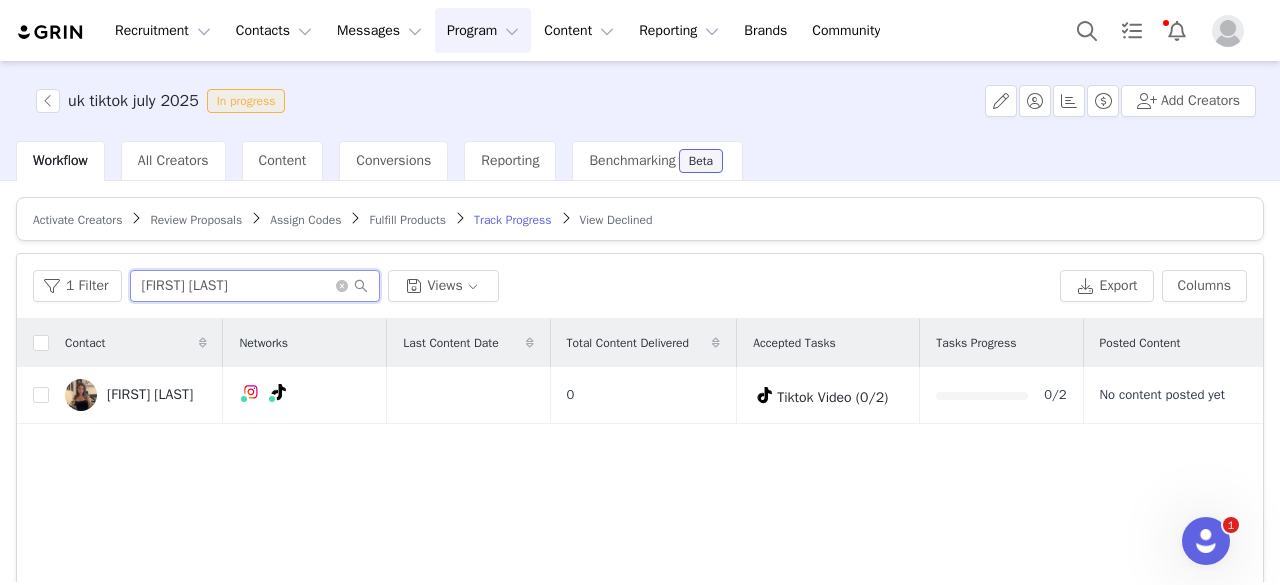 drag, startPoint x: 233, startPoint y: 297, endPoint x: 60, endPoint y: 265, distance: 175.93465 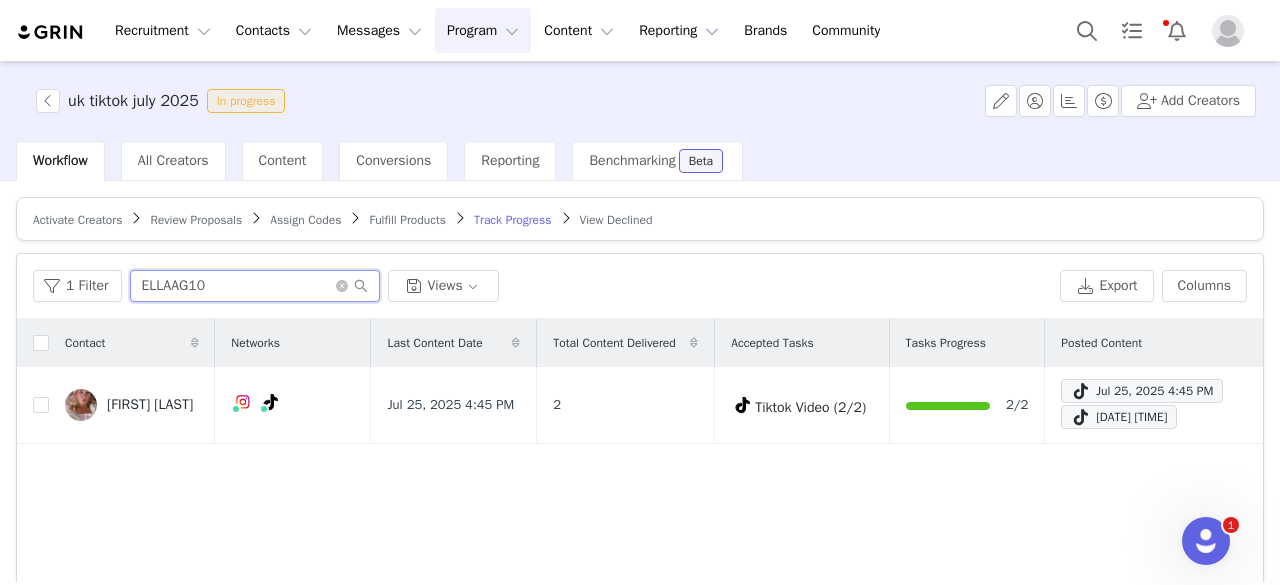type on "ELLAAG10" 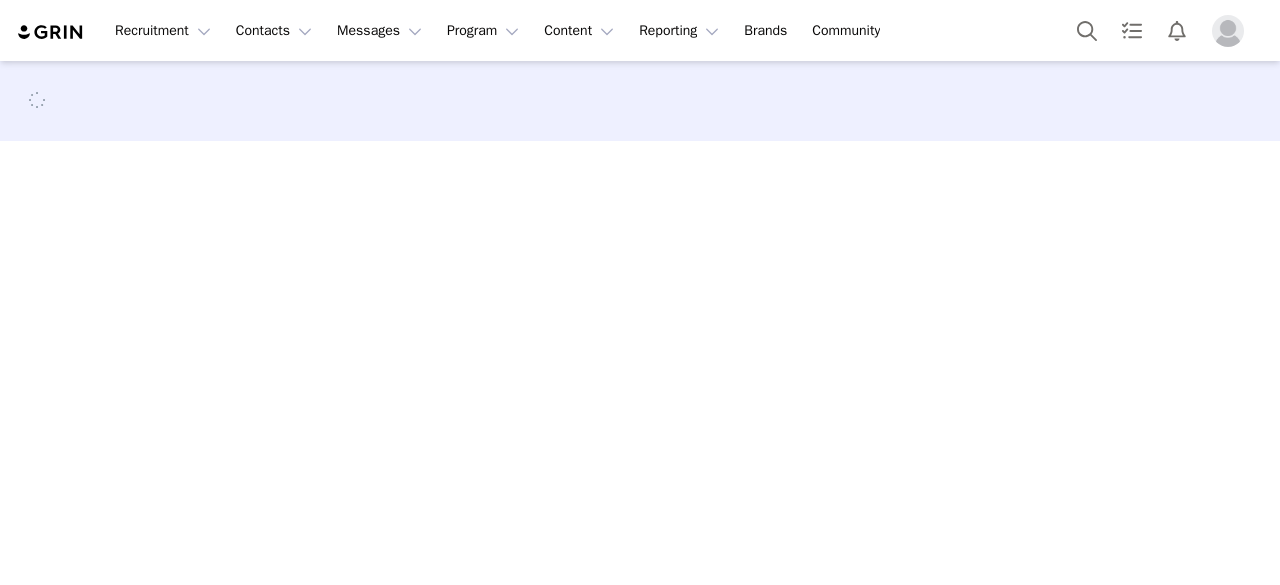 scroll, scrollTop: 0, scrollLeft: 0, axis: both 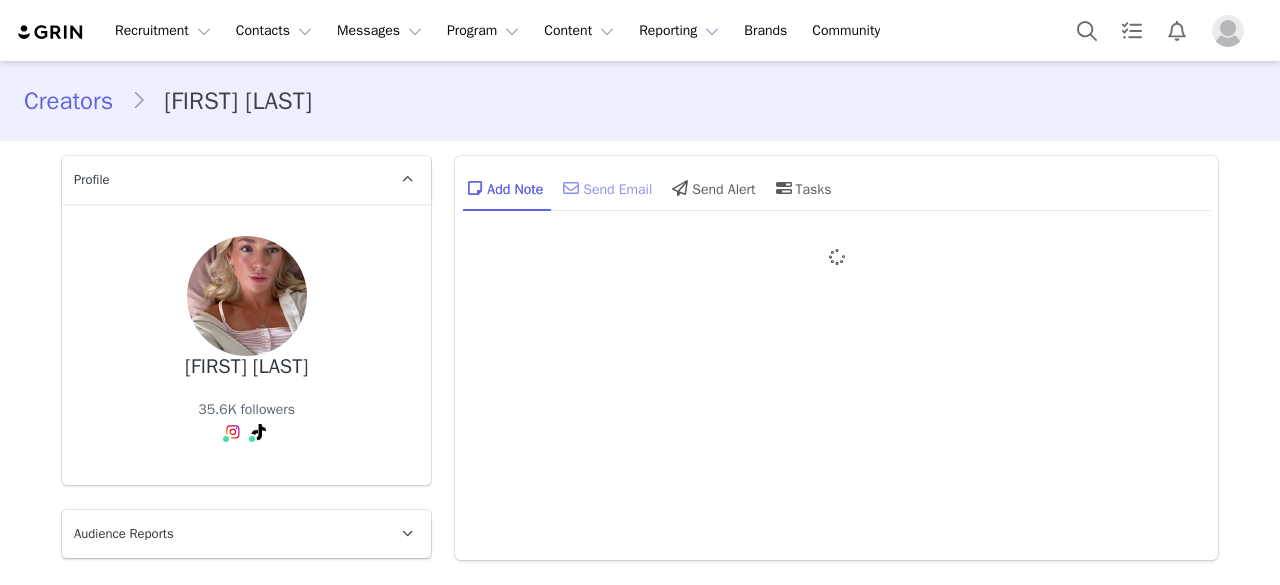 type on "+1 (United States)" 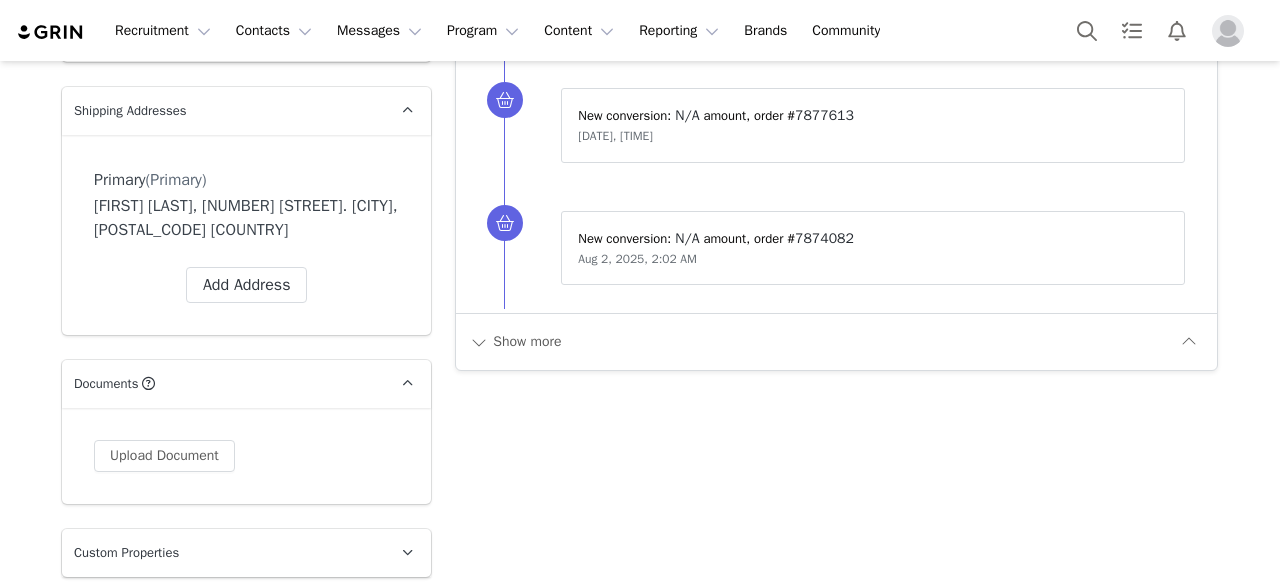 scroll, scrollTop: 1800, scrollLeft: 0, axis: vertical 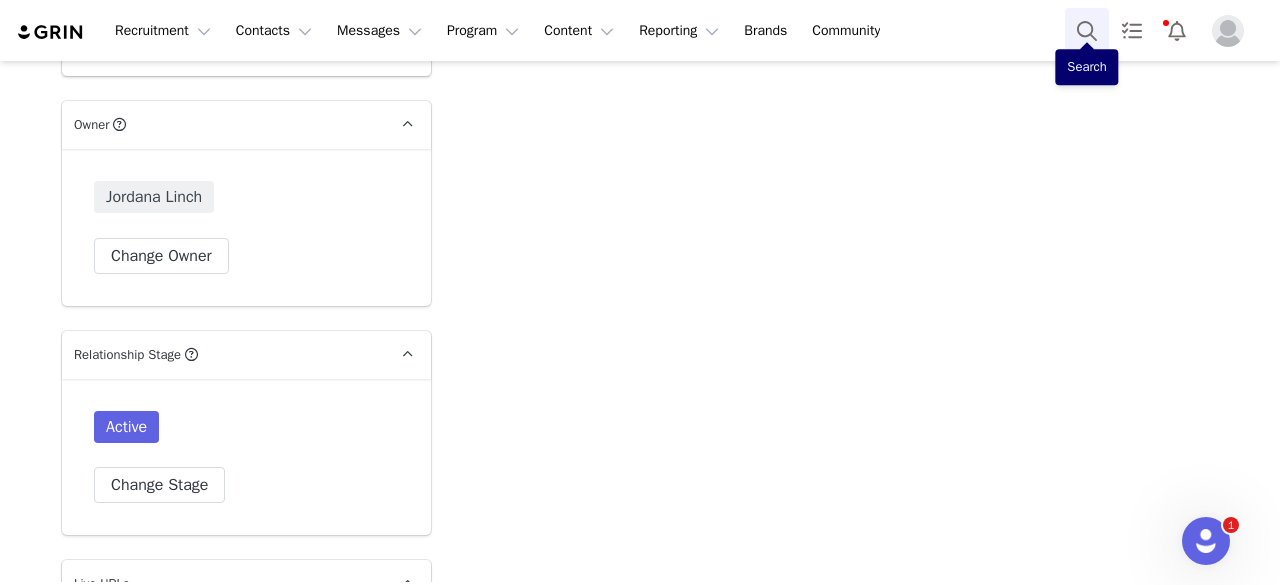 click at bounding box center [1087, 30] 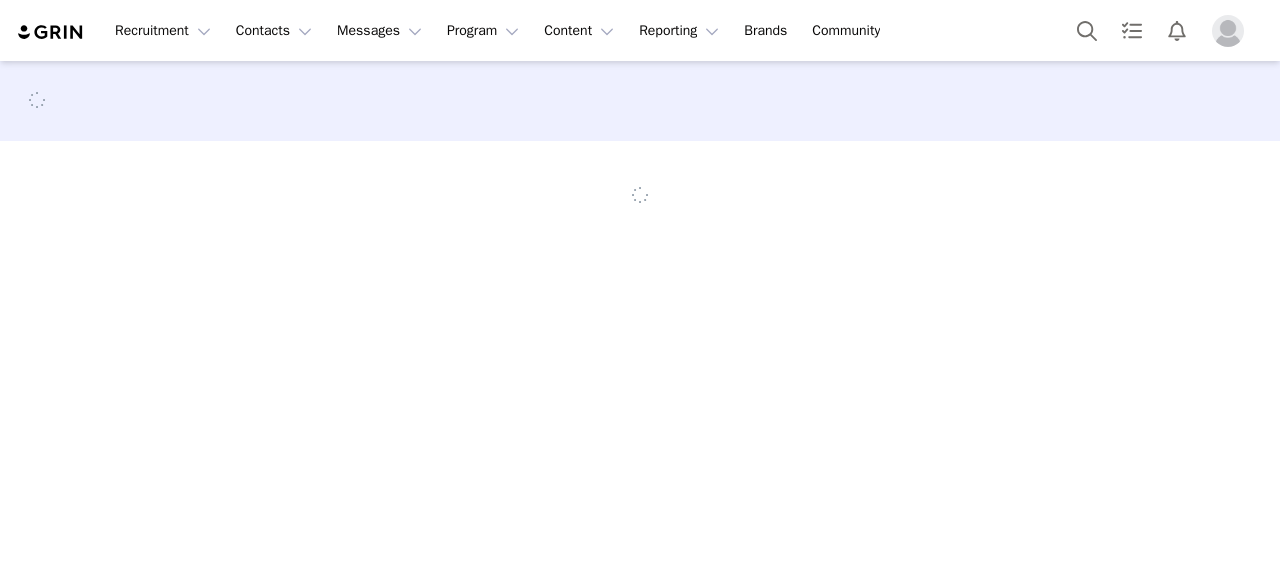 scroll, scrollTop: 0, scrollLeft: 0, axis: both 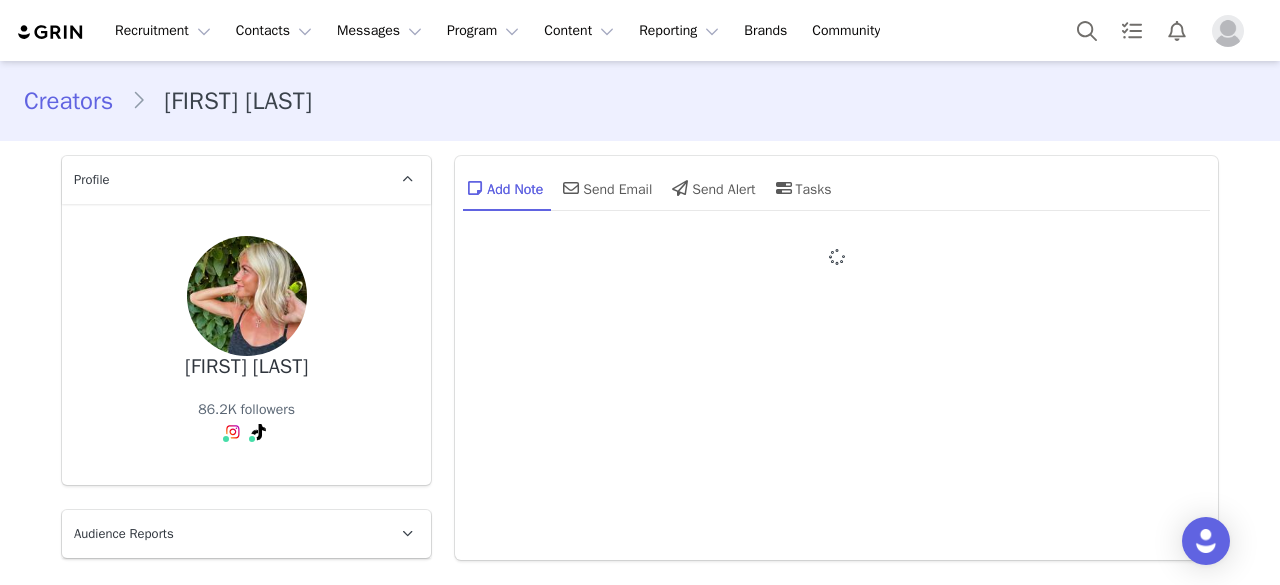 type on "+1 (United States)" 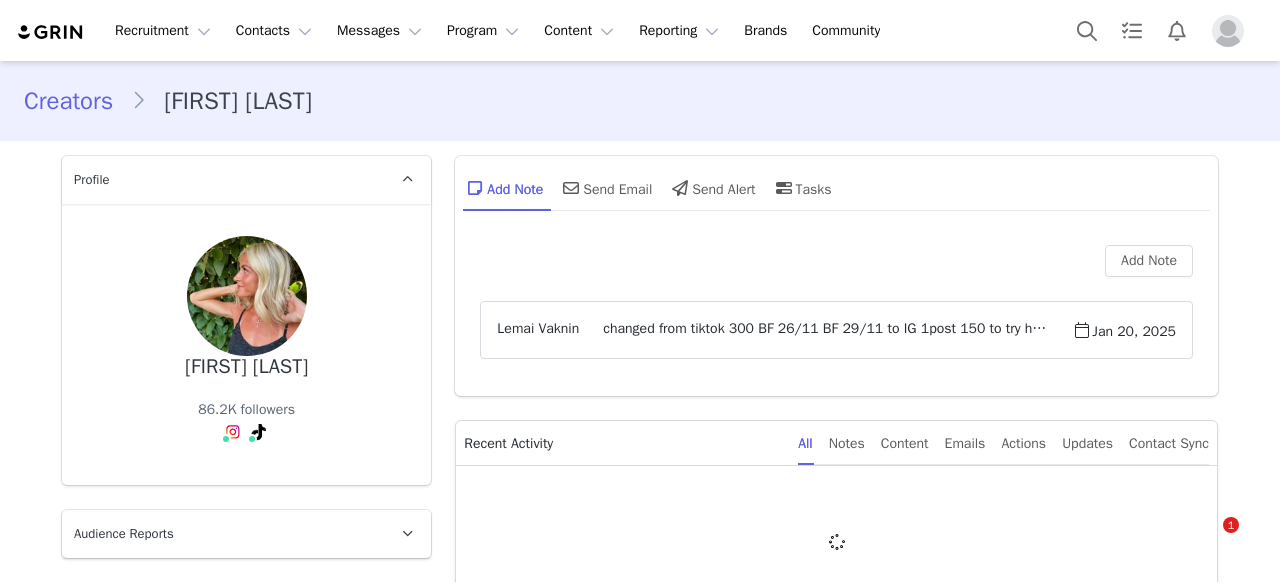 scroll, scrollTop: 200, scrollLeft: 0, axis: vertical 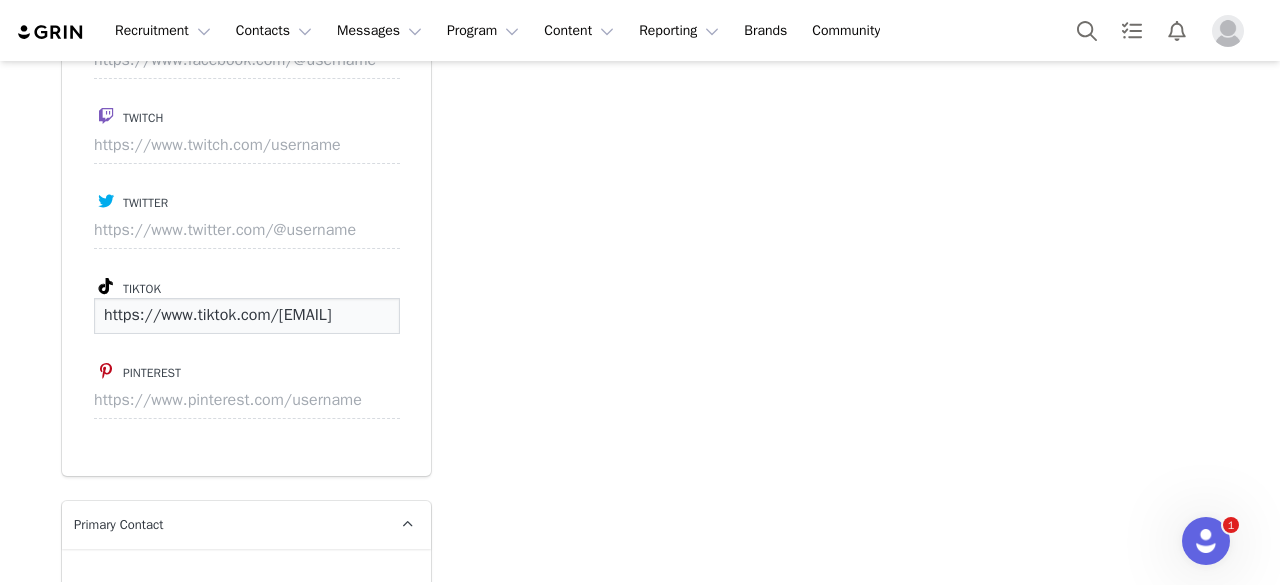 click on "https://www.tiktok.com/[EMAIL]" at bounding box center (247, 316) 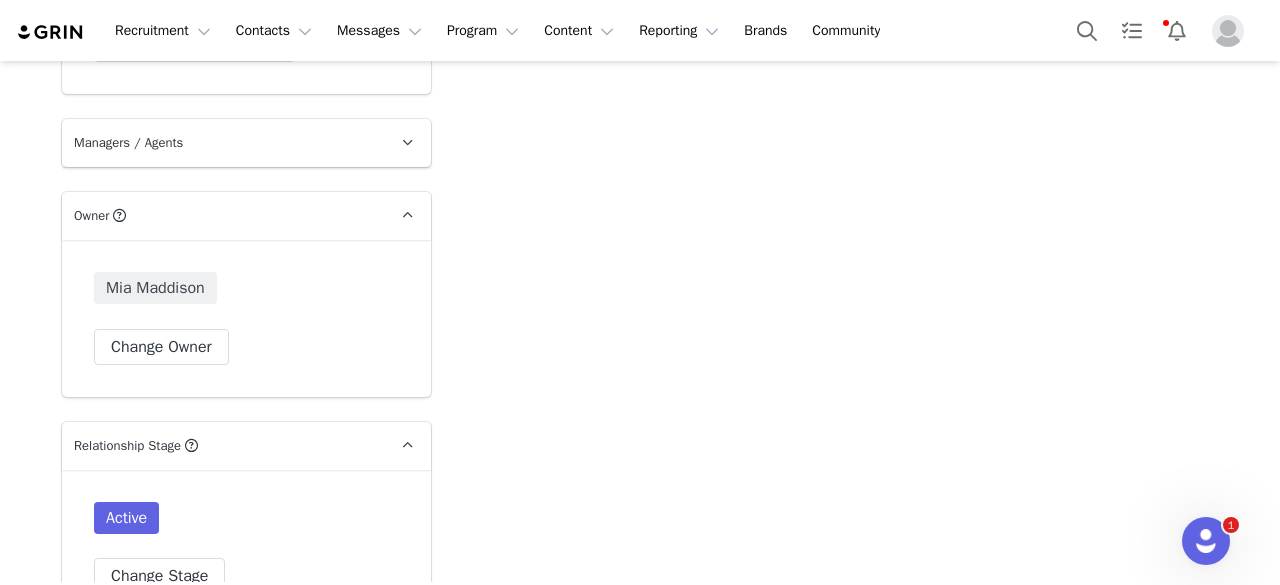 scroll, scrollTop: 3000, scrollLeft: 0, axis: vertical 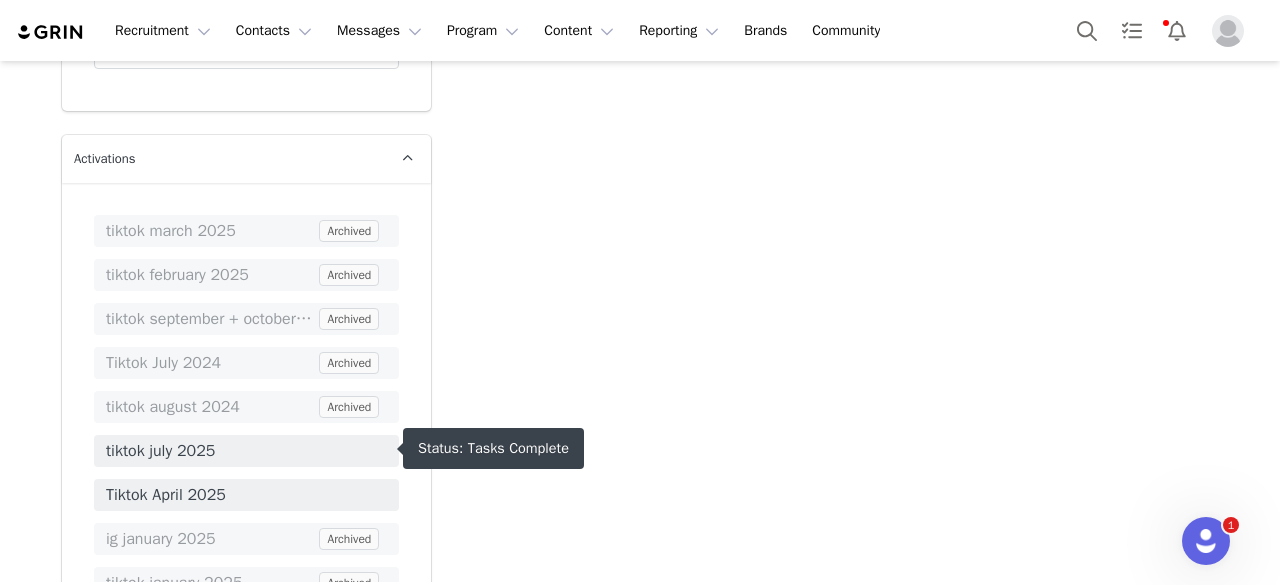 click on "tiktok july 2025" at bounding box center [246, 451] 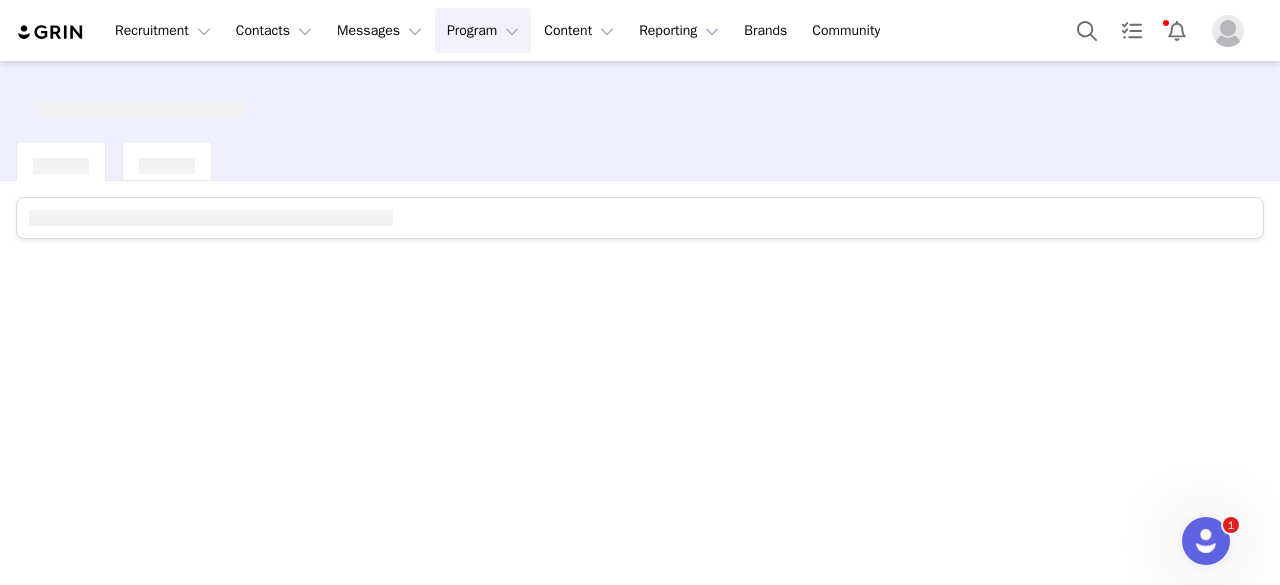 scroll, scrollTop: 0, scrollLeft: 0, axis: both 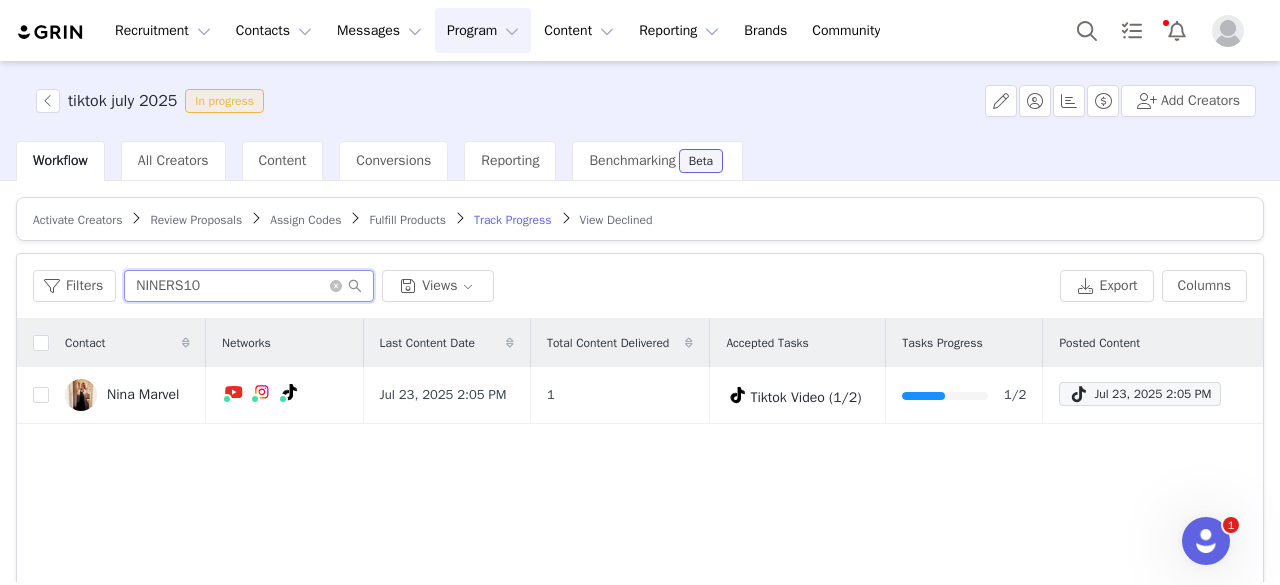 click on "NINERS10" at bounding box center [249, 286] 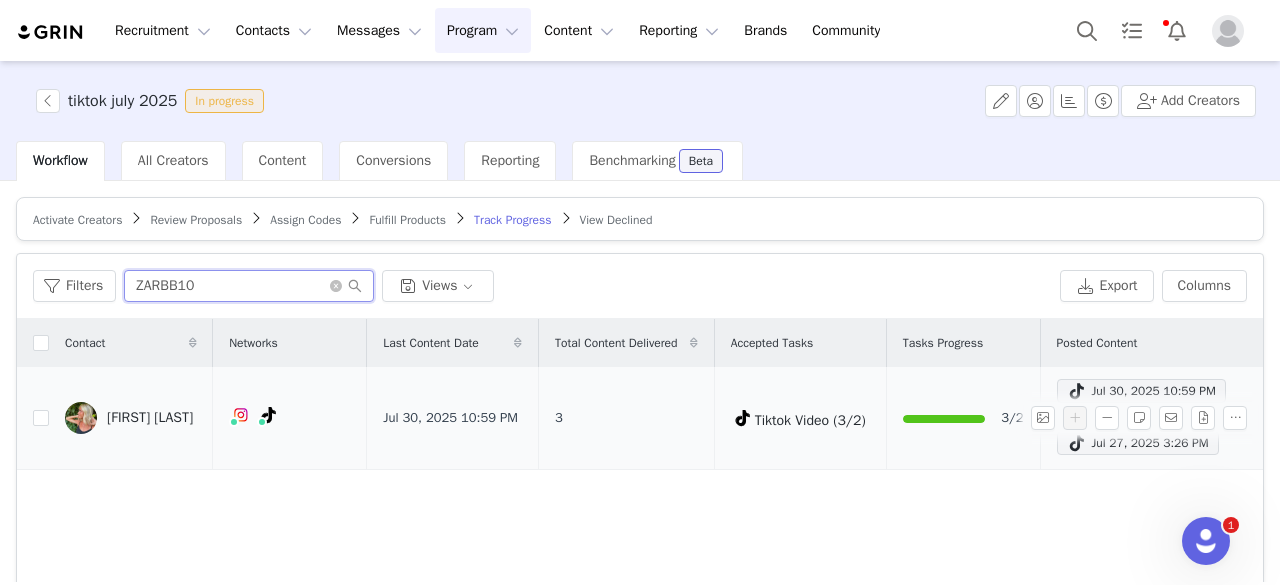 scroll, scrollTop: 100, scrollLeft: 0, axis: vertical 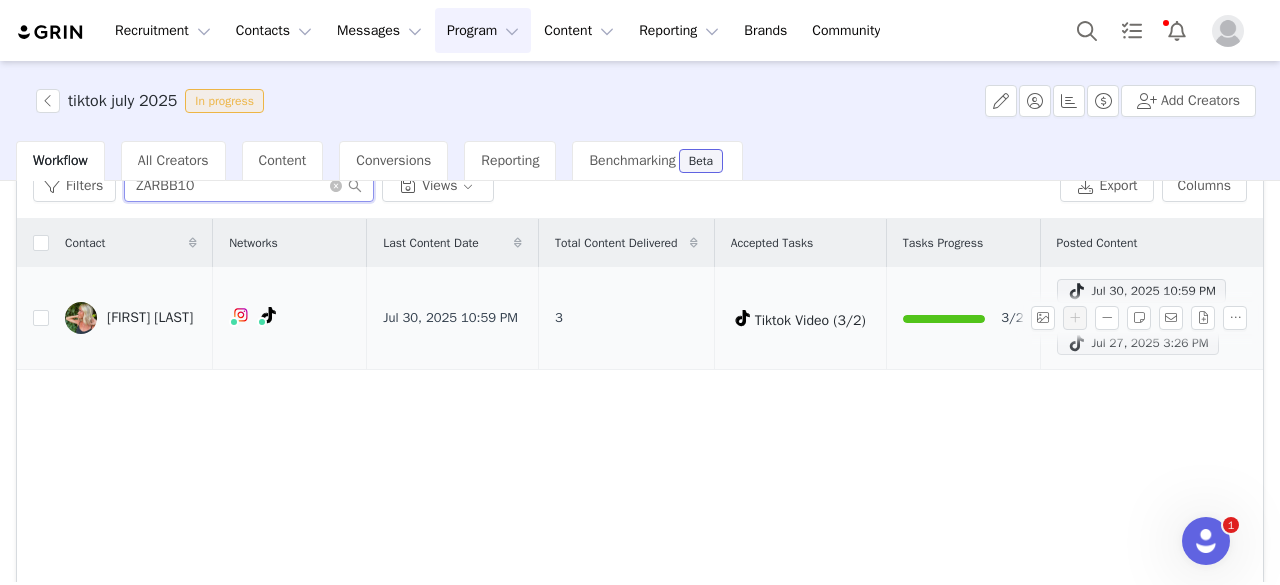 type on "ZARBB10" 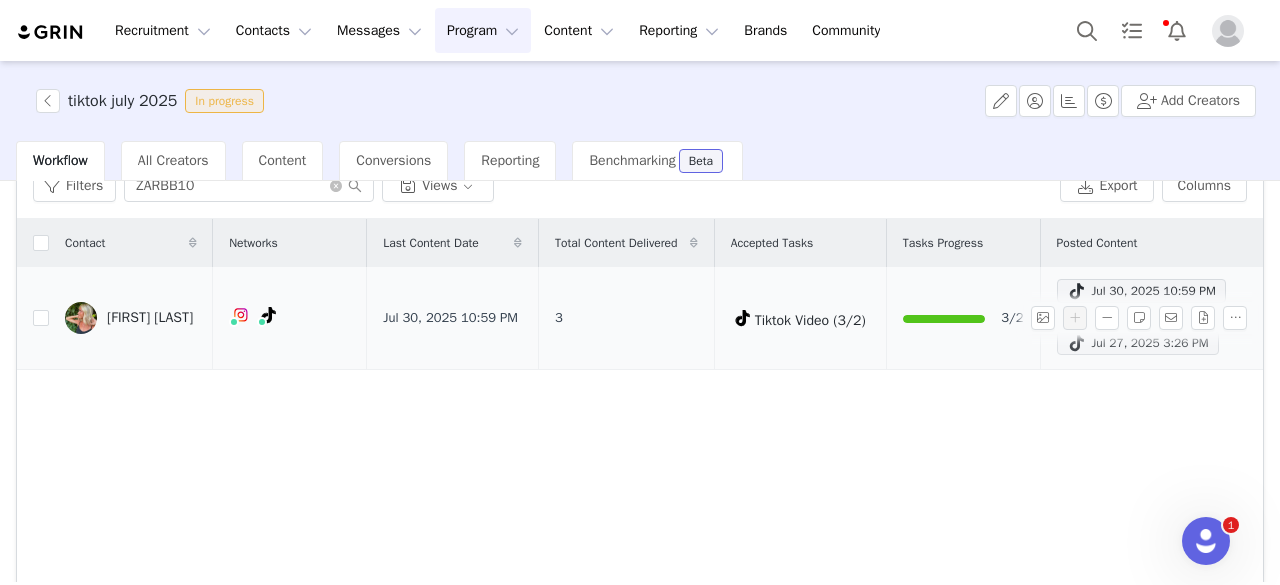 click on "Jul 27, 2025 3:26 PM" at bounding box center [1138, 343] 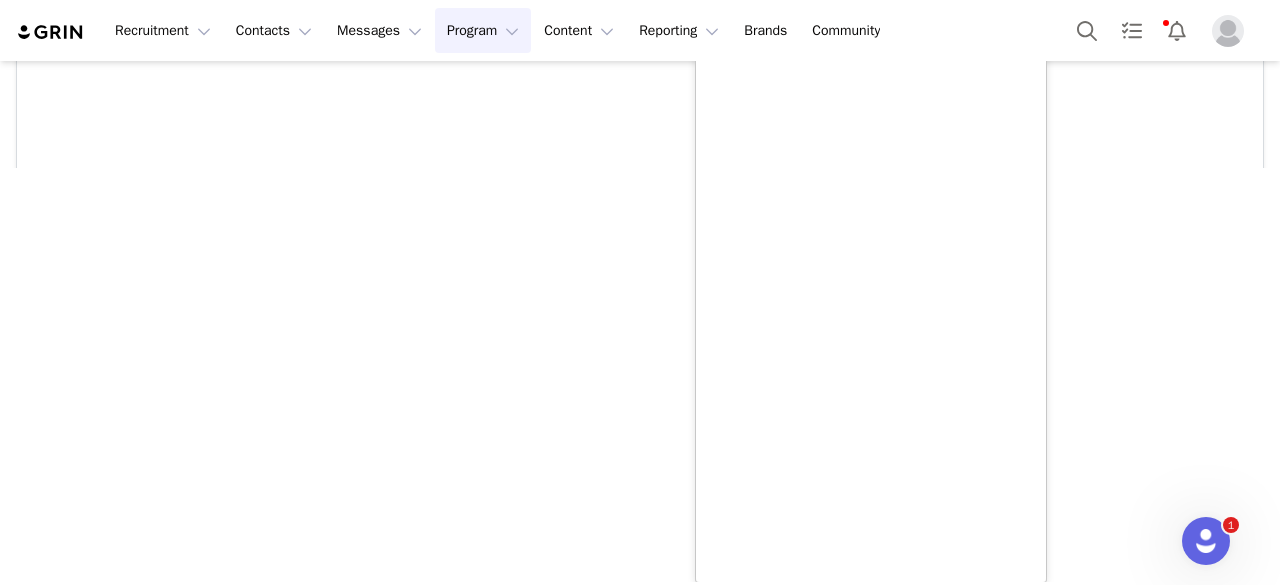 scroll, scrollTop: 214, scrollLeft: 0, axis: vertical 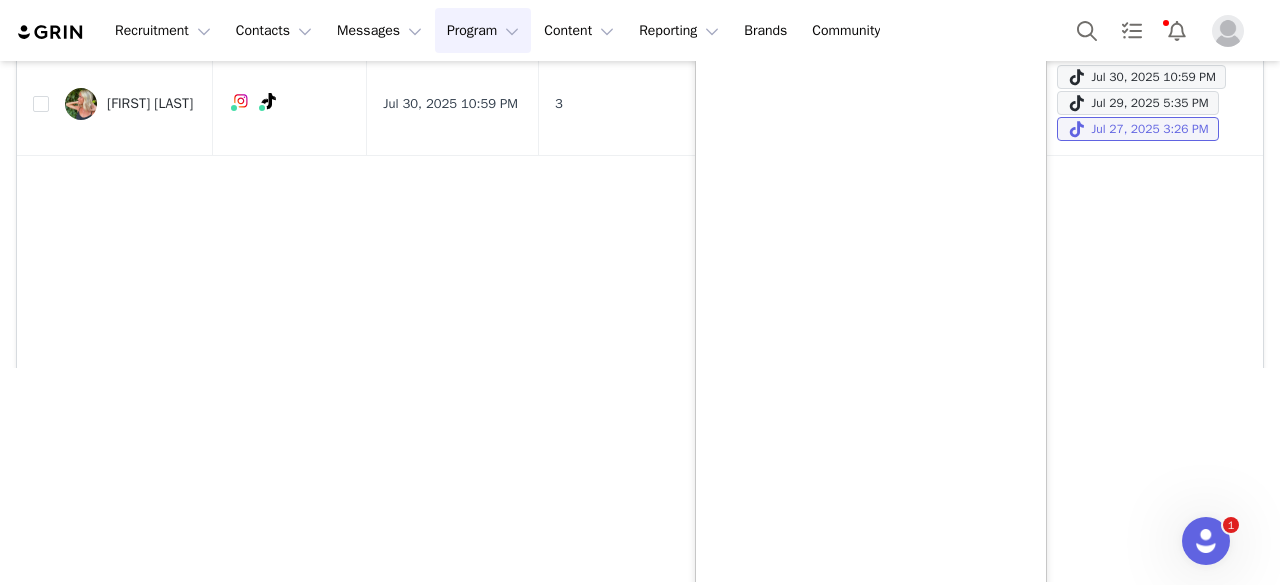 click at bounding box center [871, 379] 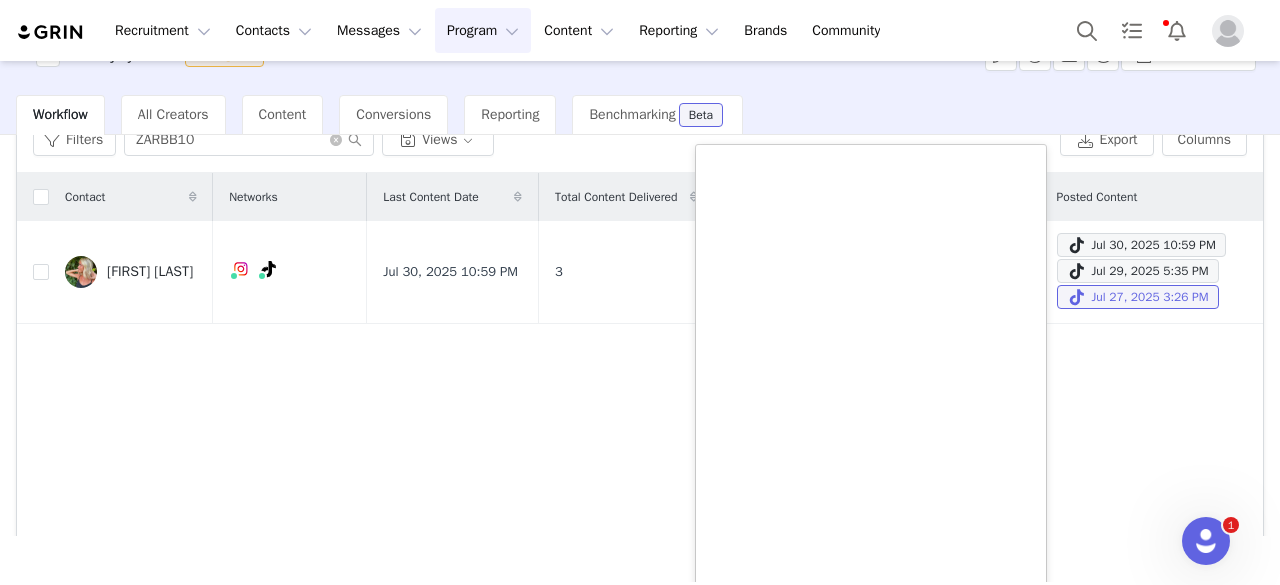 scroll, scrollTop: 14, scrollLeft: 0, axis: vertical 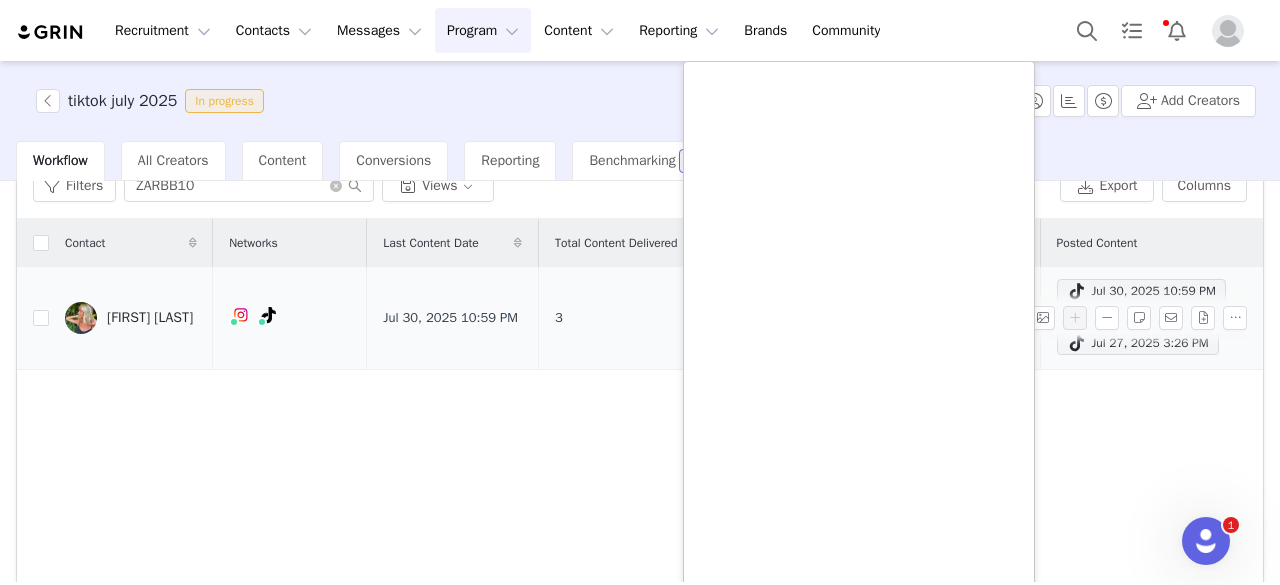 click on "Zara Barton  Jul 30, 2025 10:59 PM 3 Tiktok Video (3/2)  3/2      Jul 30, 2025 10:59 PM       Jul 29, 2025 5:35 PM       Jul 27, 2025 3:26 PM" at bounding box center (640, 318) 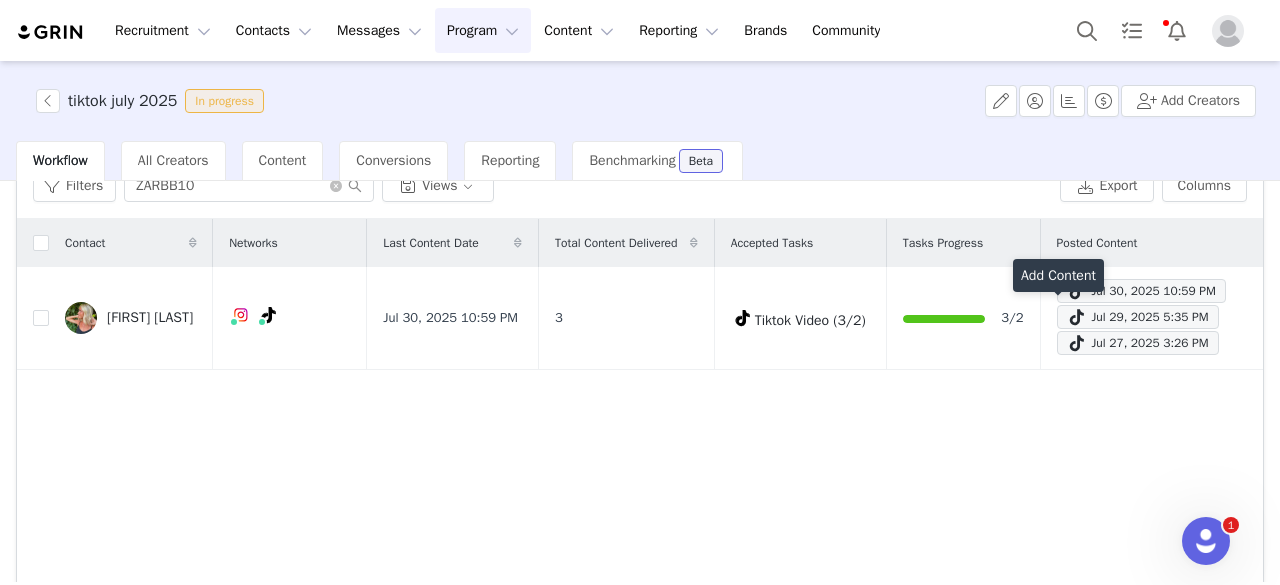 click on "Add Content" at bounding box center (1058, 275) 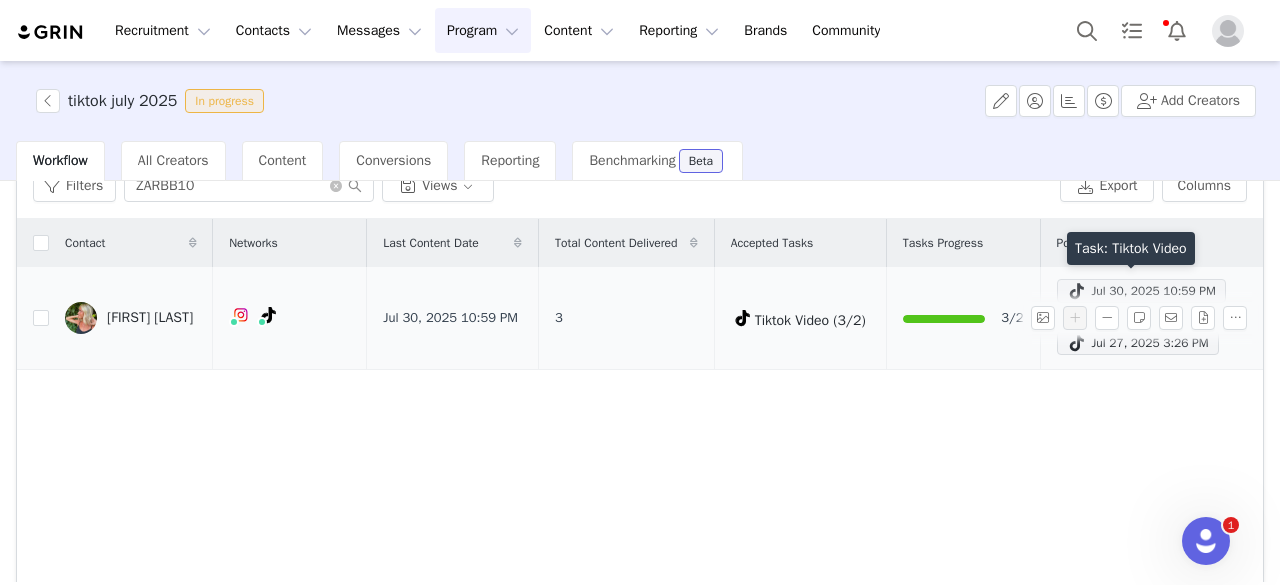 click on "Jul 30, 2025 10:59 PM" at bounding box center (1141, 291) 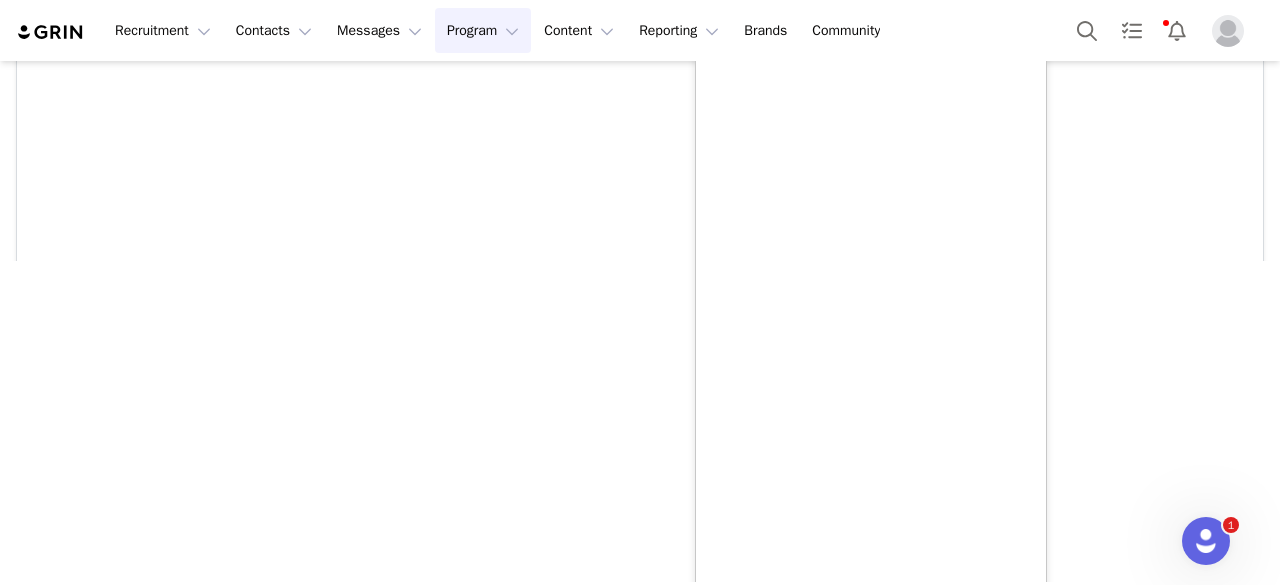 scroll, scrollTop: 332, scrollLeft: 0, axis: vertical 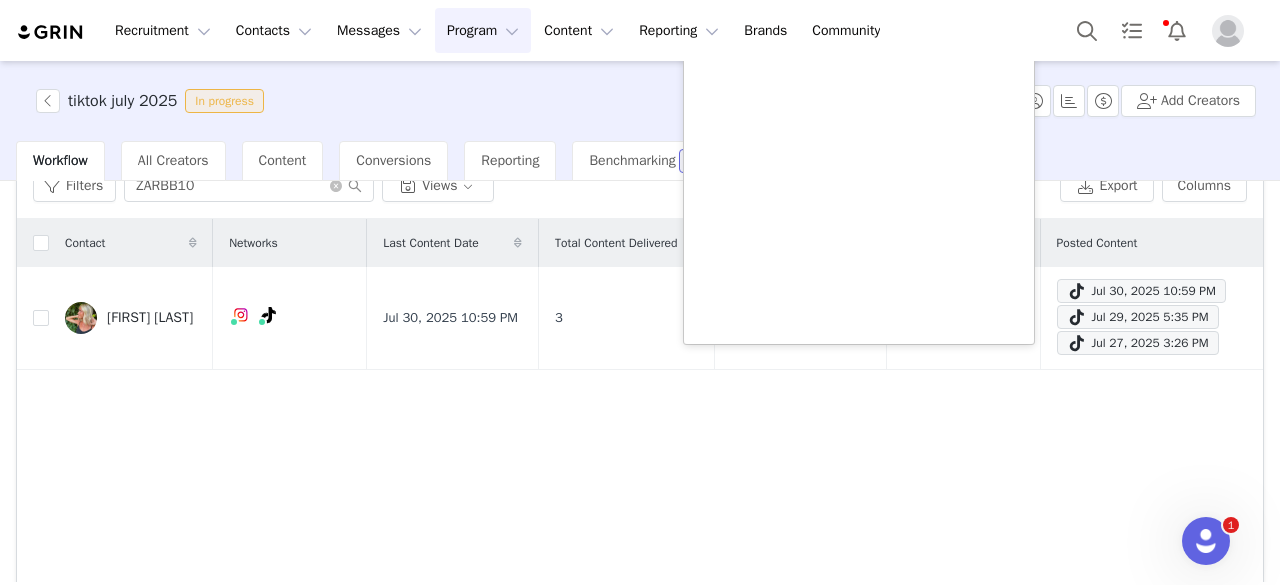 click on "tiktok july 2025 In progress     Add Creators Workflow All Creators Content Conversions Reporting Benchmarking Beta Activate Creators Review Proposals Assign Codes Fulfill Products Track Progress View Declined  Filters   Filter Logic  And Or  Activated Date   ~   Content Date   ~   Content Progress  Select  Contact Tag  Select    Relationship Stage  Select  Archived  Select  Advanced Filters   + Add Field  Apply Filters Clear All Filters ZARBB10 Views     Export     Columns  Contact   Networks   Last Content Date   Total Content Delivered   Accepted Tasks   Tasks Progress   Posted Content   Zara Barton  Jul 30, 2025 10:59 PM 3 Tiktok Video (3/2)  3/2      Jul 30, 2025 10:59 PM       Jul 29, 2025 5:35 PM       Jul 27, 2025 3:26 PM       25   per page | 1 total  1" at bounding box center [640, 321] 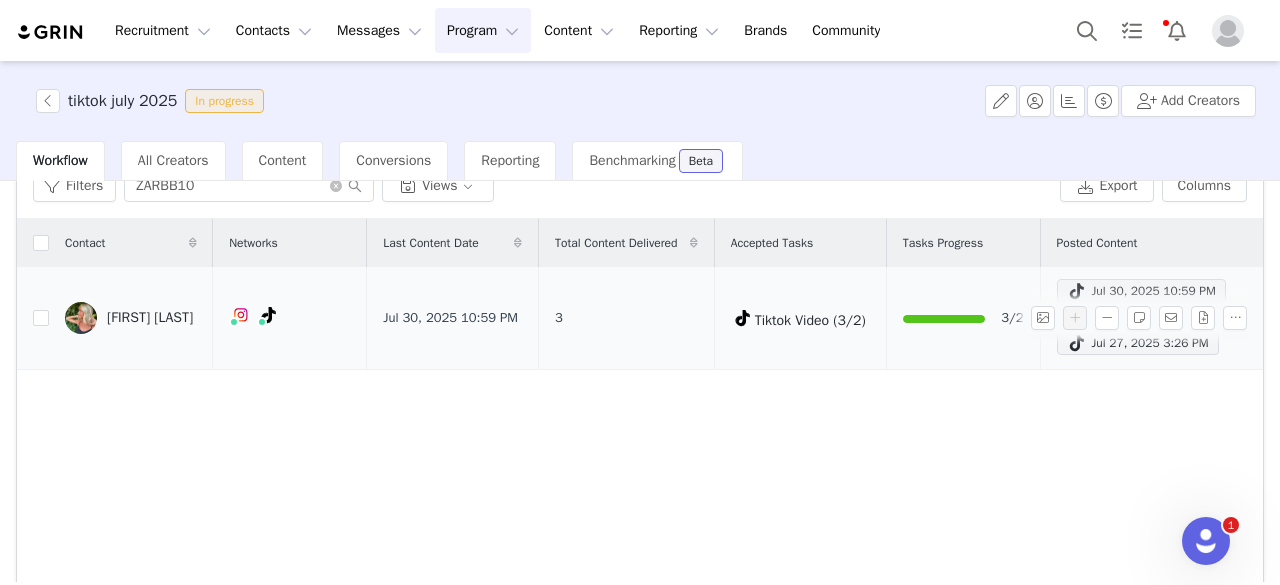 click at bounding box center [1077, 291] 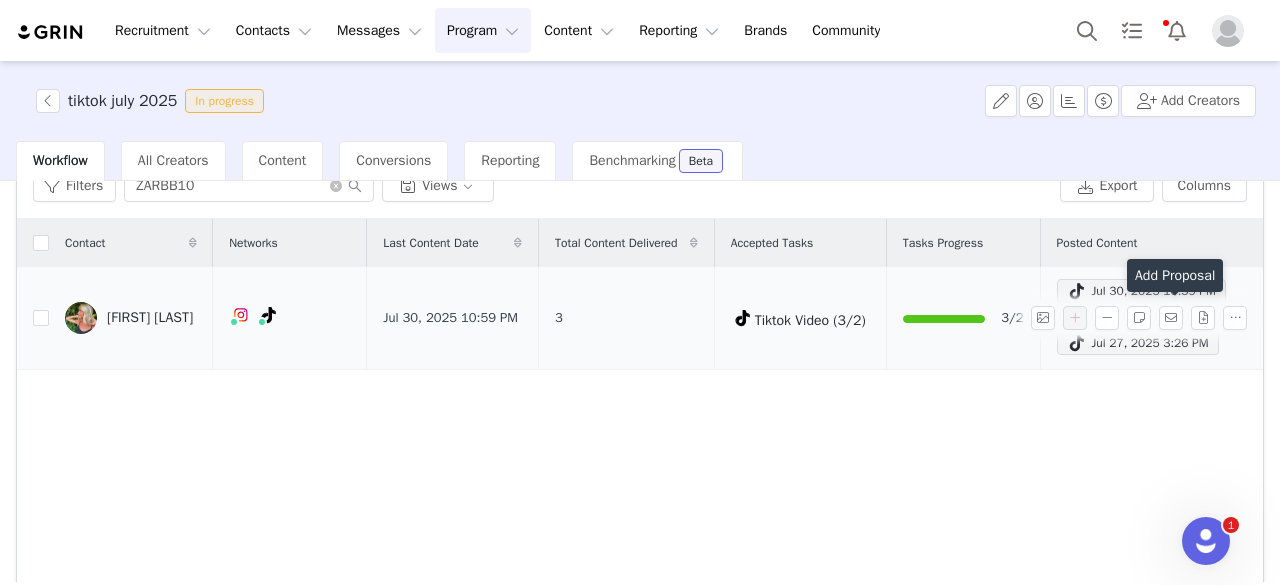 click at bounding box center [1207, 318] 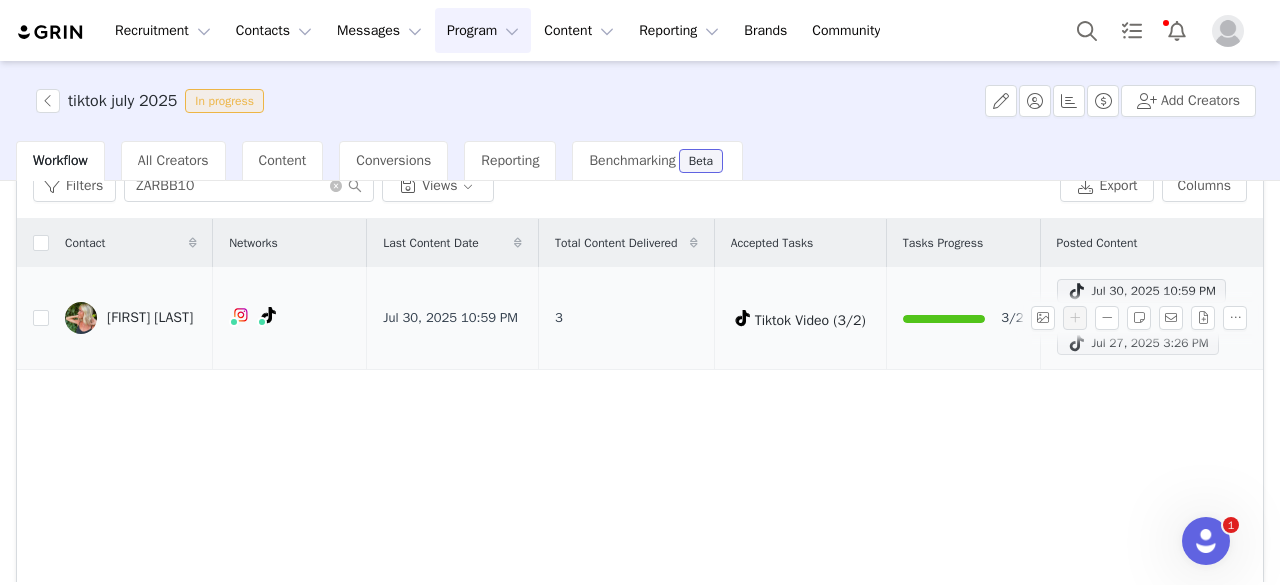 click at bounding box center [1077, 343] 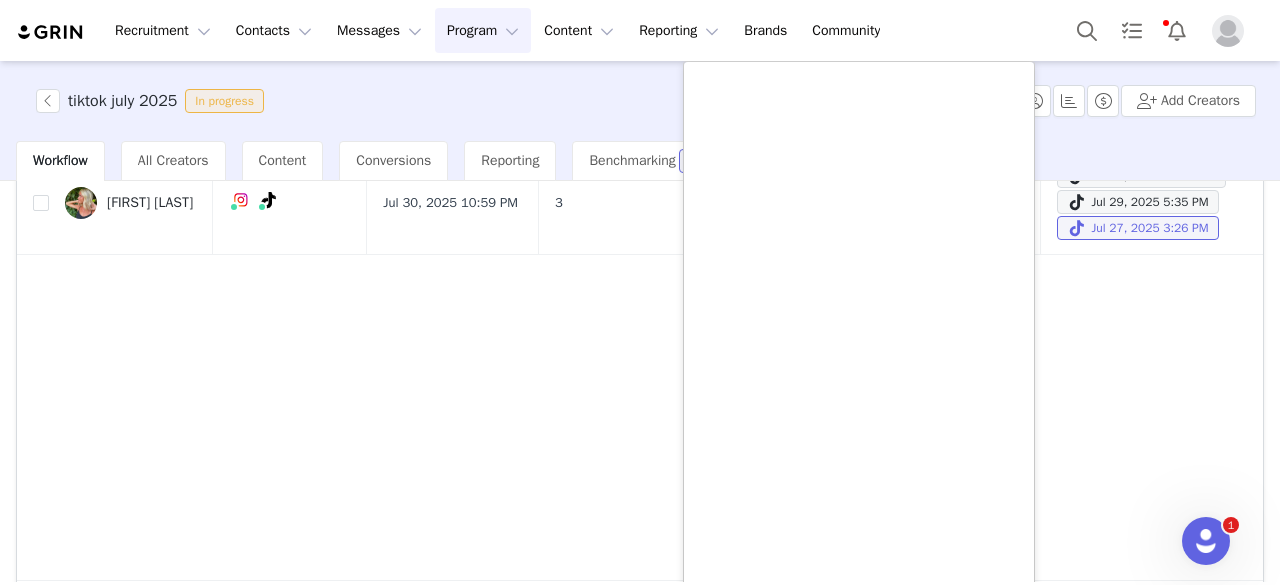 scroll, scrollTop: 184, scrollLeft: 0, axis: vertical 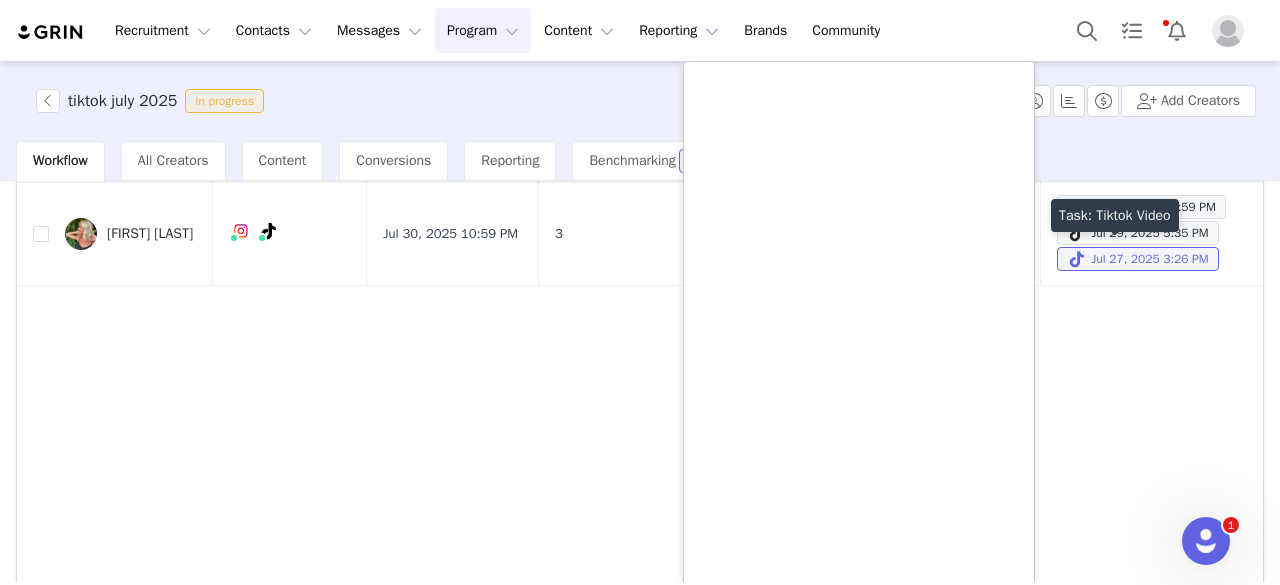 click on "Task: Tiktok Video" at bounding box center (1115, 219) 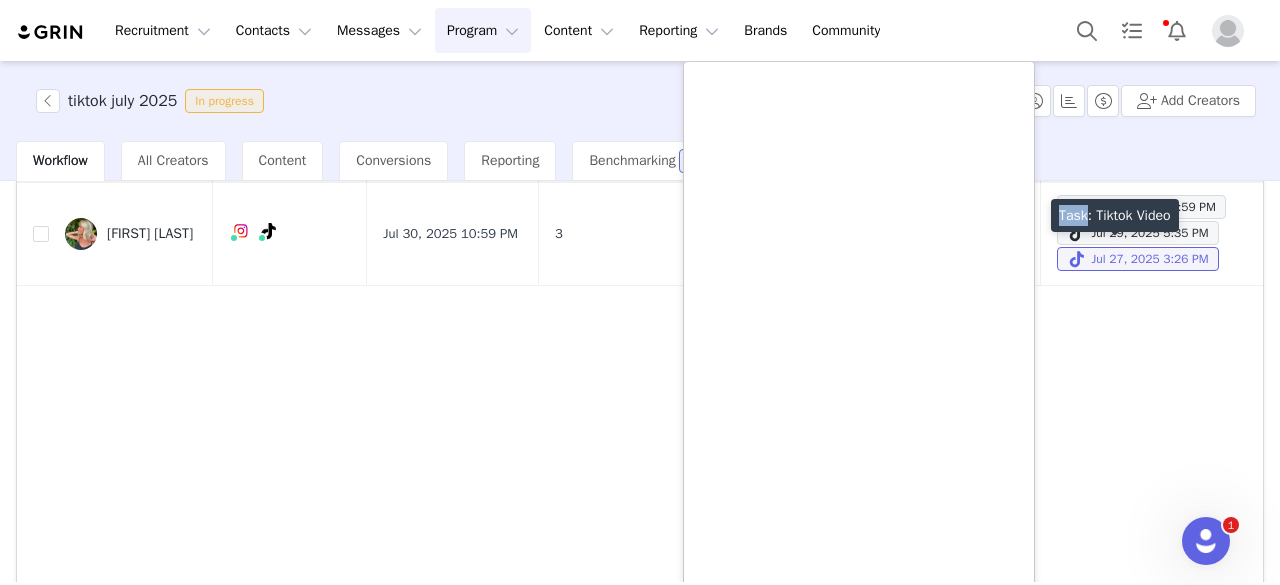 click on "Task: Tiktok Video" at bounding box center [1115, 219] 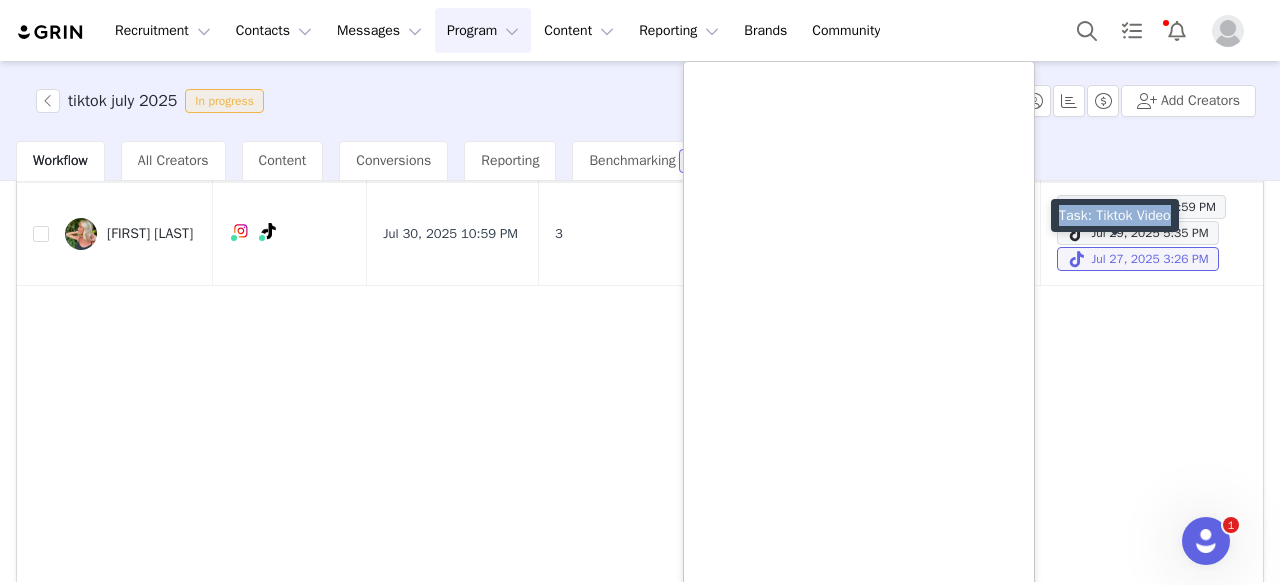 click on "Task: Tiktok Video" at bounding box center (1115, 219) 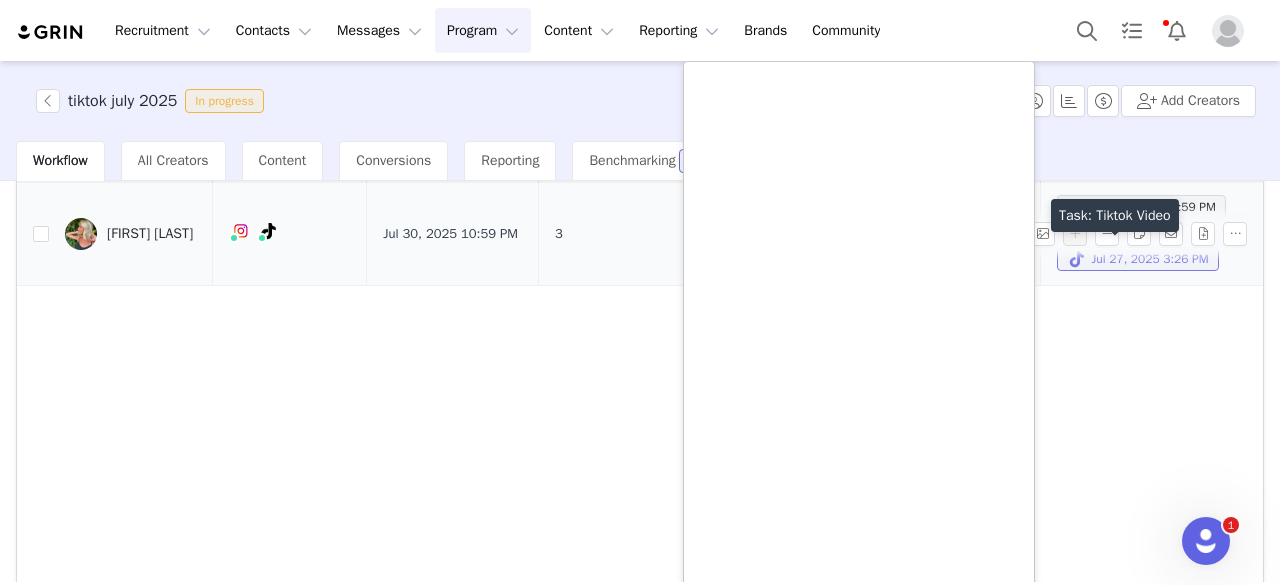 click on "Jul 27, 2025 3:26 PM" at bounding box center [1138, 259] 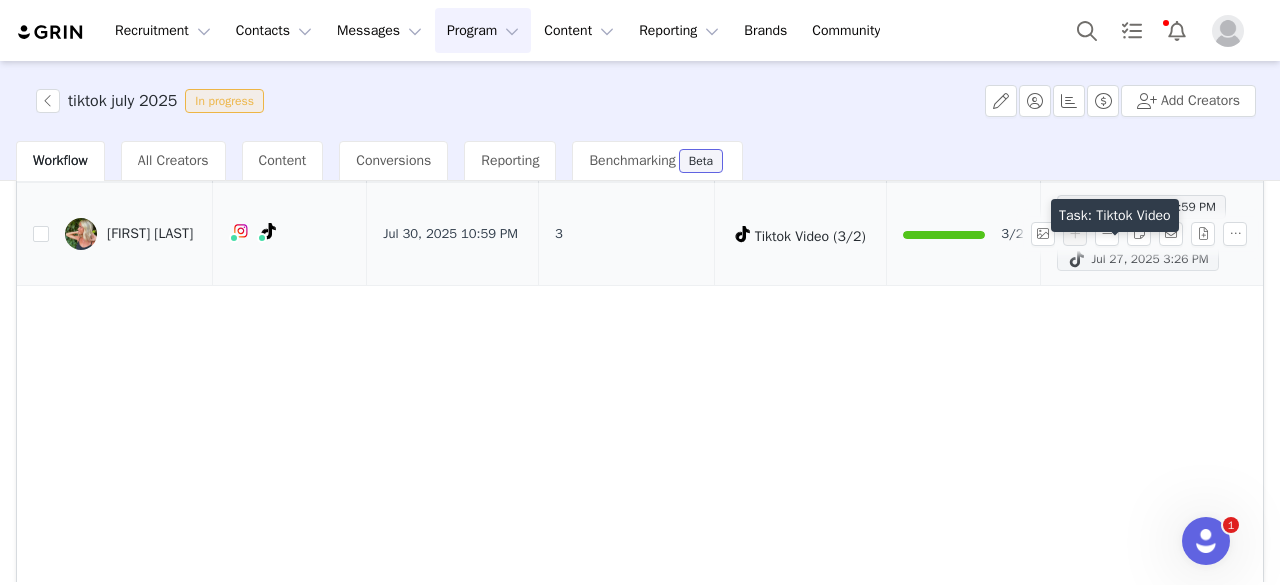 click on "Jul 27, 2025 3:26 PM" at bounding box center (1138, 259) 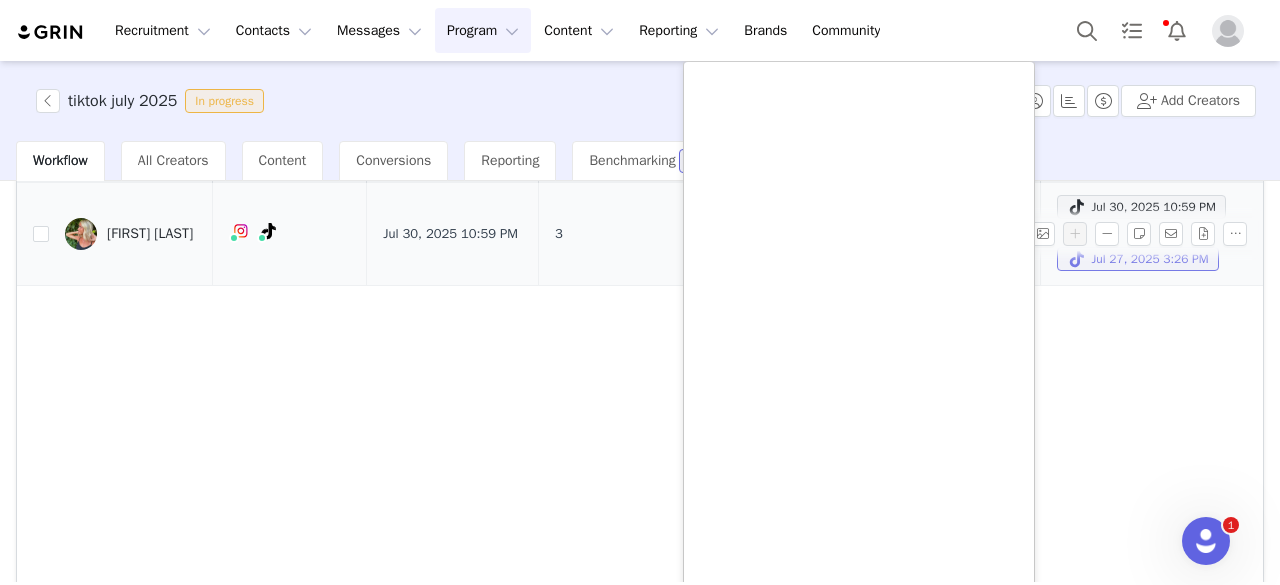 click on "Jul 27, 2025 3:26 PM" at bounding box center [1138, 259] 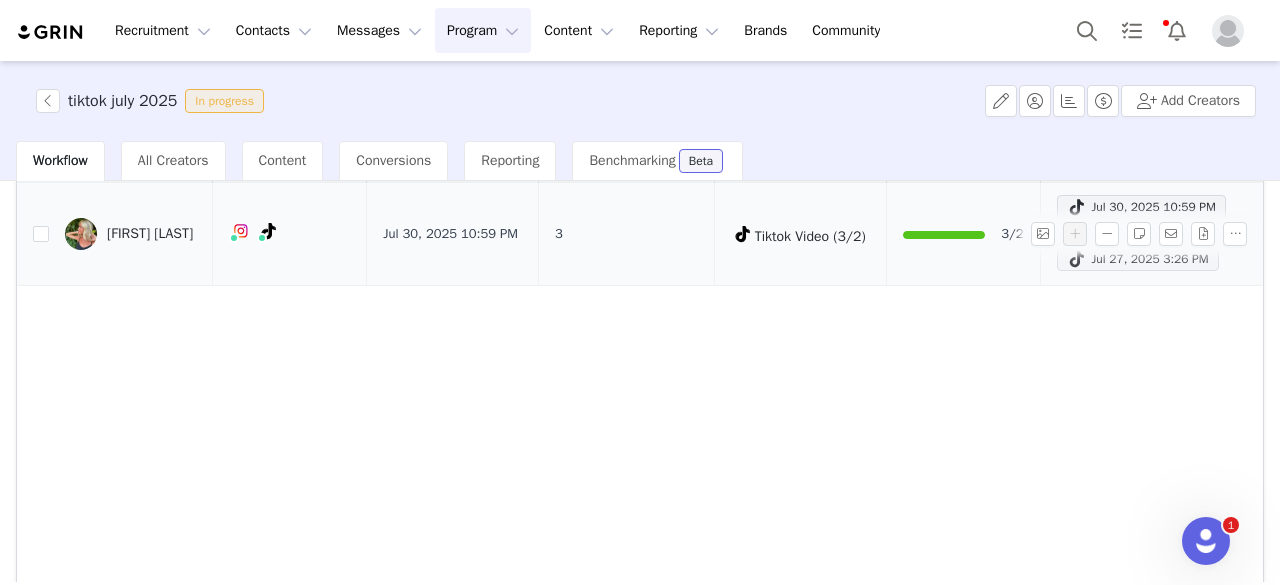 click on "Jul 27, 2025 3:26 PM" at bounding box center (1138, 259) 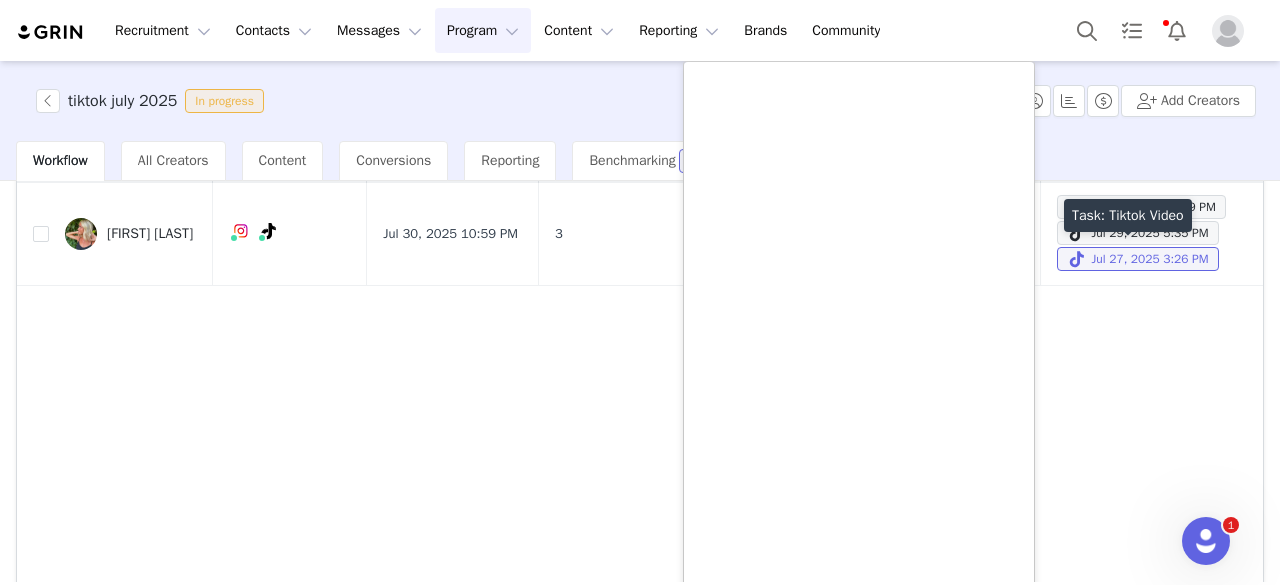 click on "Task: Tiktok Video" at bounding box center (1128, 219) 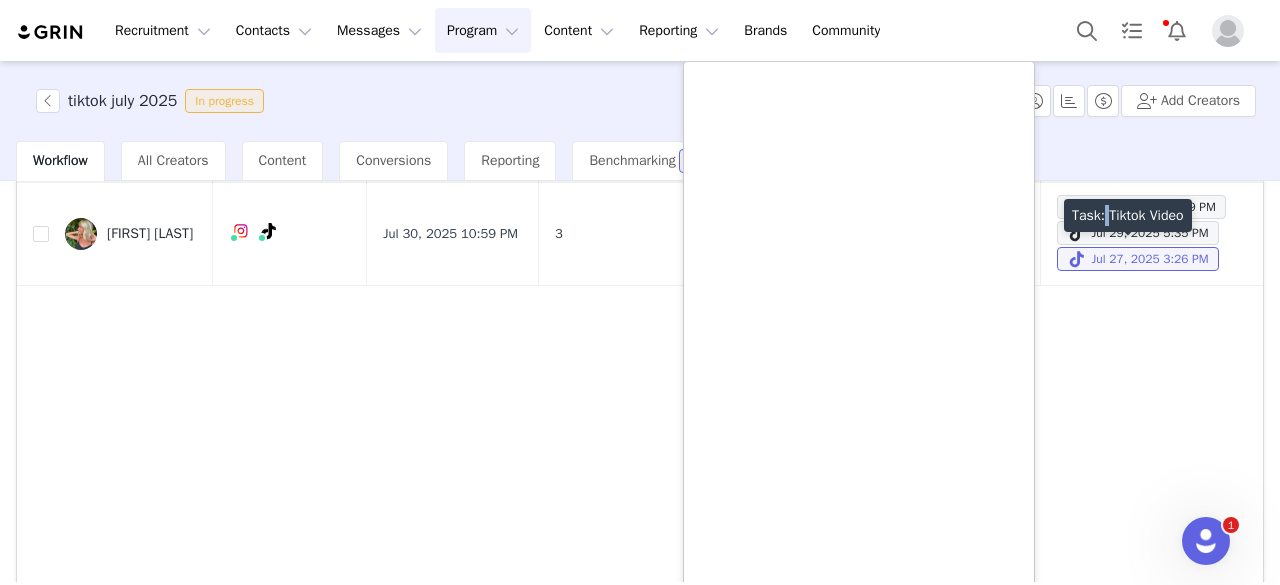 click on "Task: Tiktok Video" at bounding box center (1128, 219) 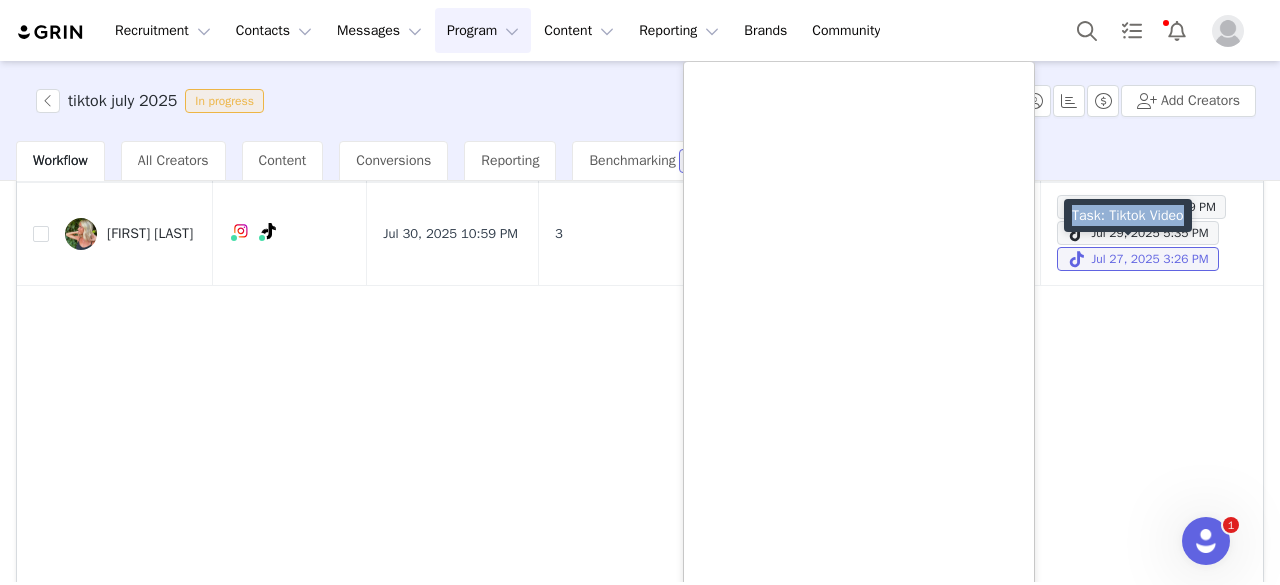 click on "Task: Tiktok Video" at bounding box center (1128, 219) 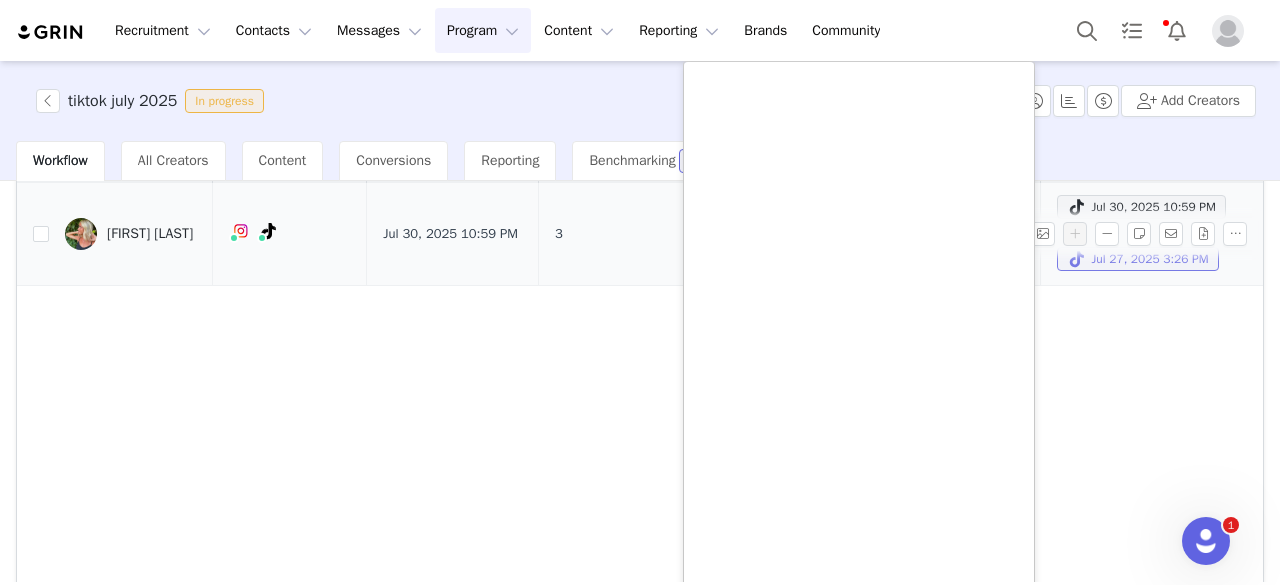 click on "Jul 27, 2025 3:26 PM" at bounding box center [1138, 259] 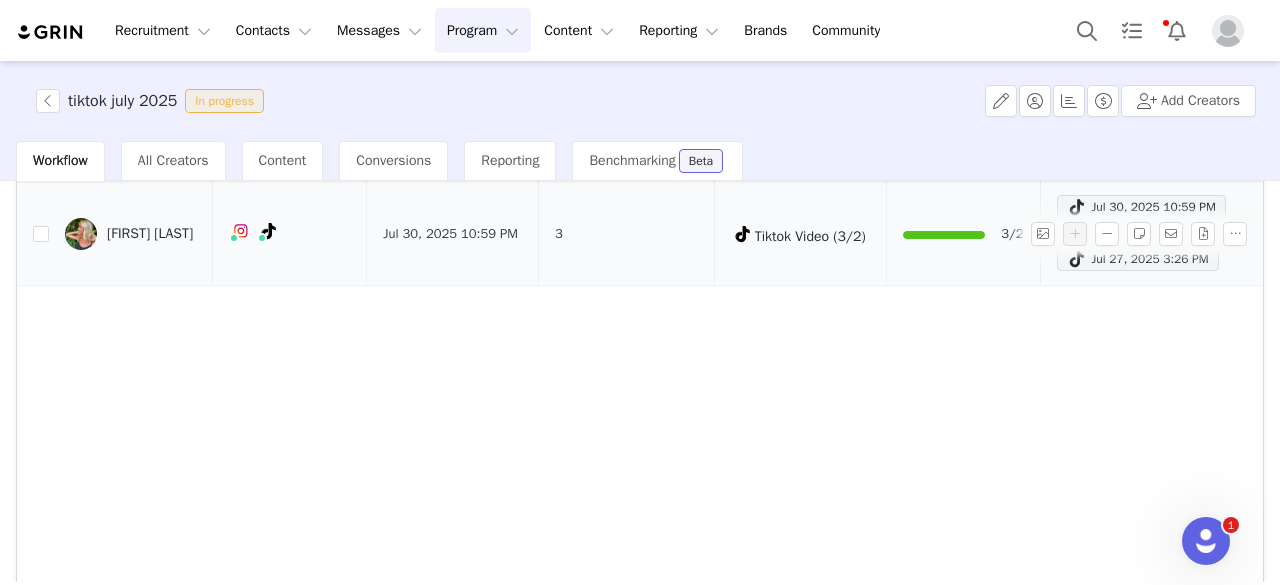click on "Jul 30, 2025 10:59 PM       Jul 29, 2025 5:35 PM       Jul 27, 2025 3:26 PM" at bounding box center [1147, 234] 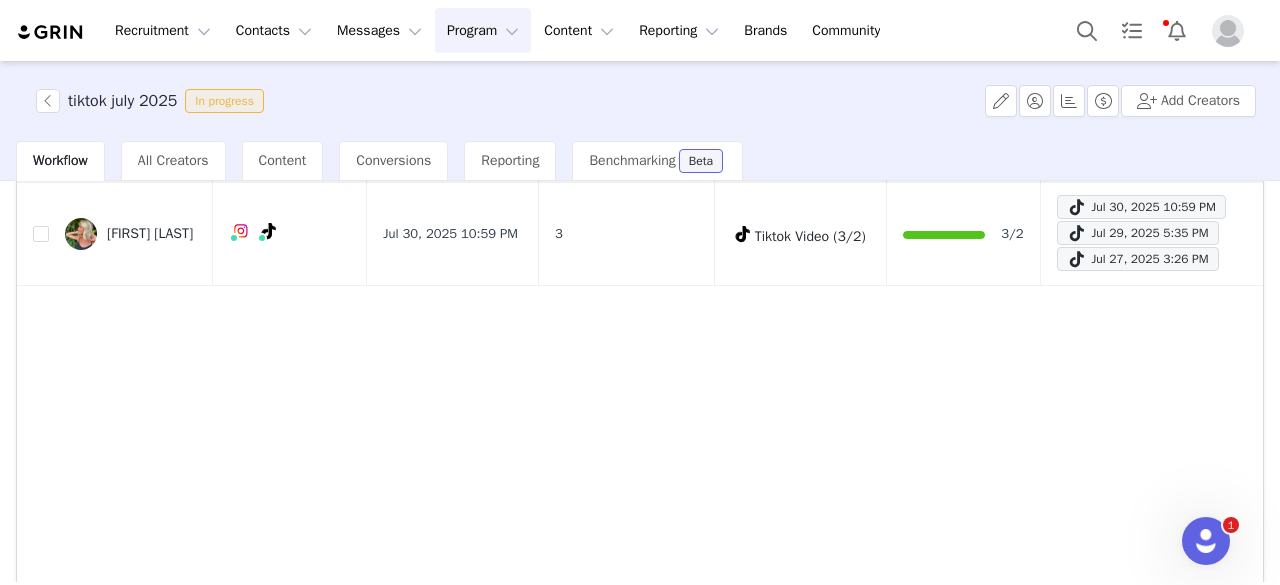 click on "Contact   Networks   Last Content Date   Total Content Delivered   Accepted Tasks   Tasks Progress   Posted Content   Zara Barton  Jul 30, 2025 10:59 PM 3 Tiktok Video (3/2)  3/2      Jul 30, 2025 10:59 PM       Jul 29, 2025 5:35 PM       Jul 27, 2025 3:26 PM" at bounding box center [640, 373] 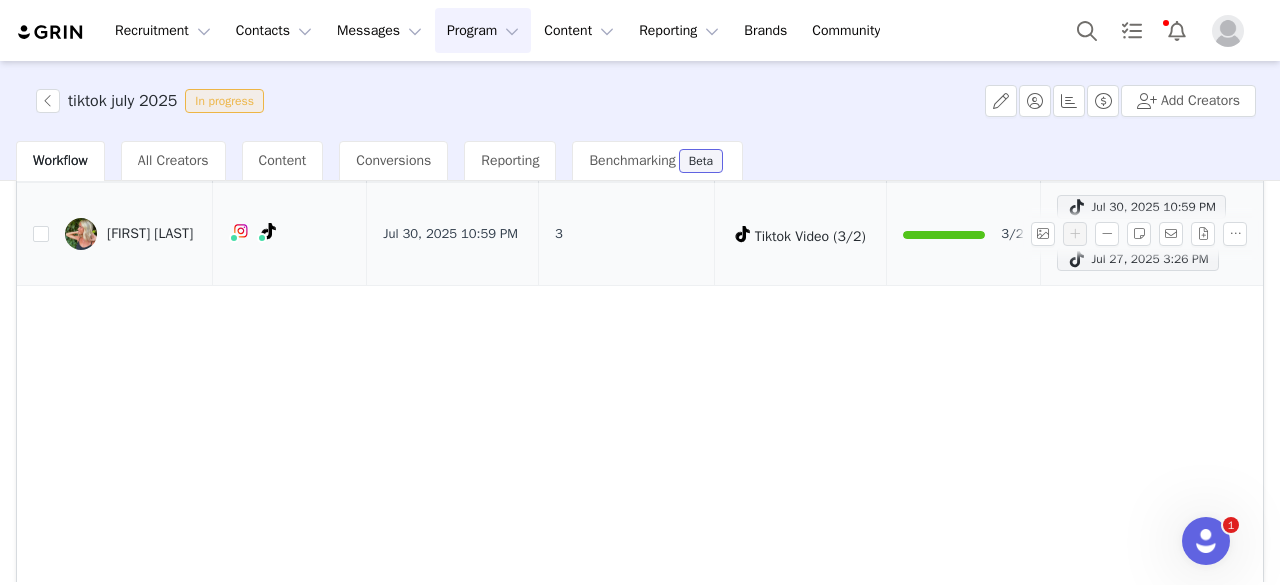 click on "Contact   Networks   Last Content Date   Total Content Delivered   Accepted Tasks   Tasks Progress   Posted Content   Zara Barton  Jul 30, 2025 10:59 PM 3 Tiktok Video (3/2)  3/2      Jul 30, 2025 10:59 PM       Jul 29, 2025 5:35 PM       Jul 27, 2025 3:26 PM" at bounding box center (640, 373) 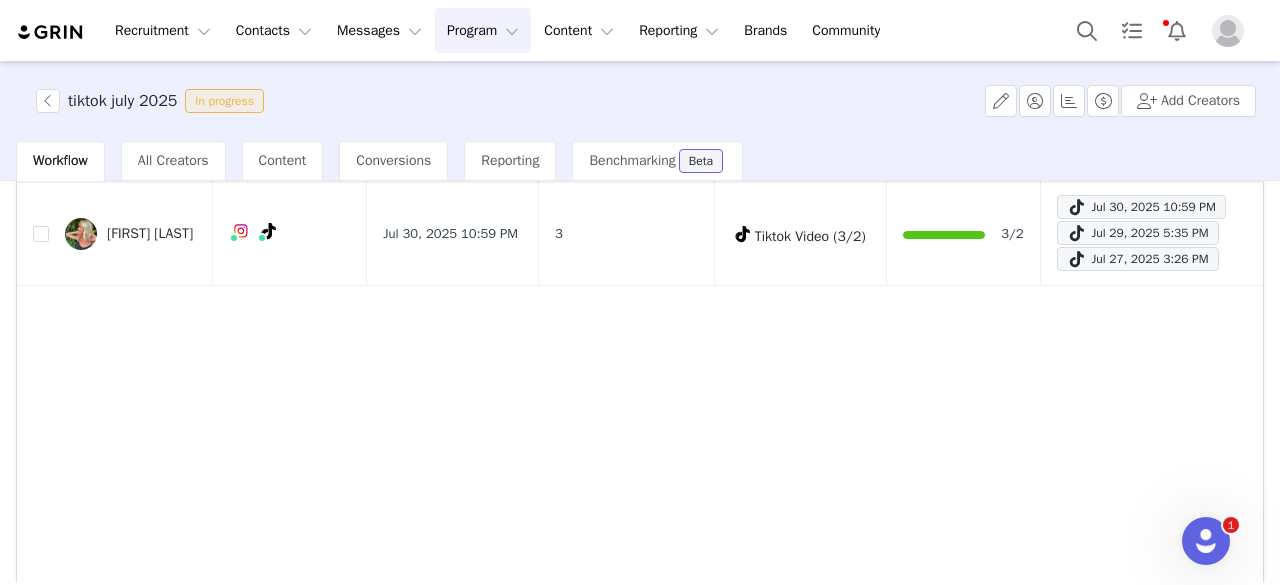 click on "Contact   Networks   Last Content Date   Total Content Delivered   Accepted Tasks   Tasks Progress   Posted Content   Zara Barton  Jul 30, 2025 10:59 PM 3 Tiktok Video (3/2)  3/2      Jul 30, 2025 10:59 PM       Jul 29, 2025 5:35 PM       Jul 27, 2025 3:26 PM" at bounding box center [640, 373] 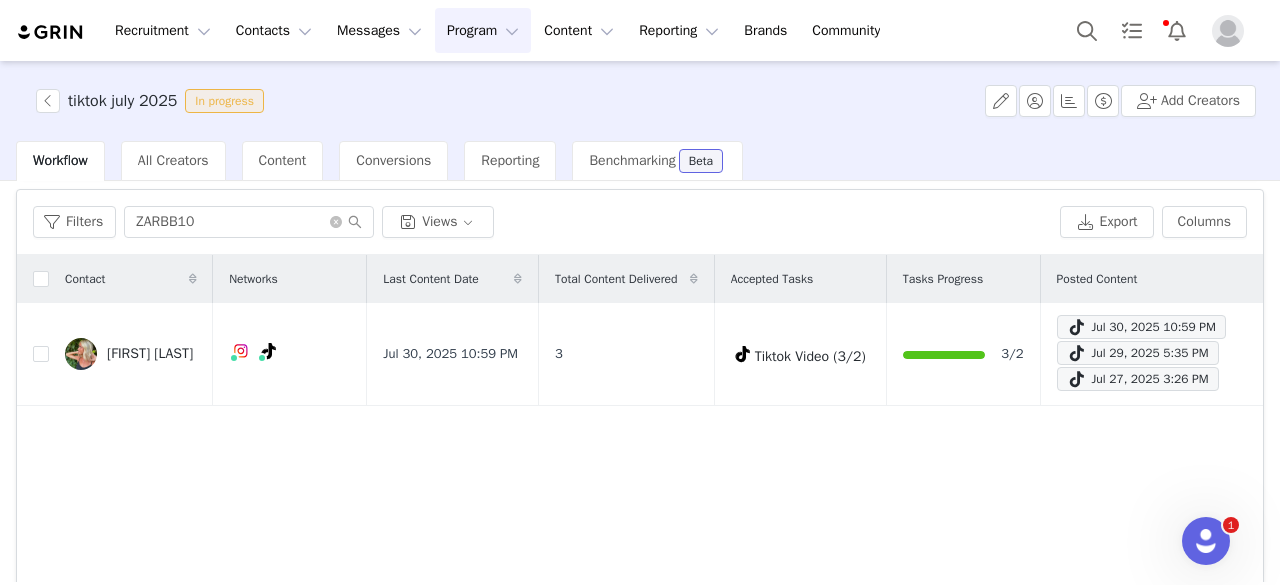 scroll, scrollTop: 0, scrollLeft: 0, axis: both 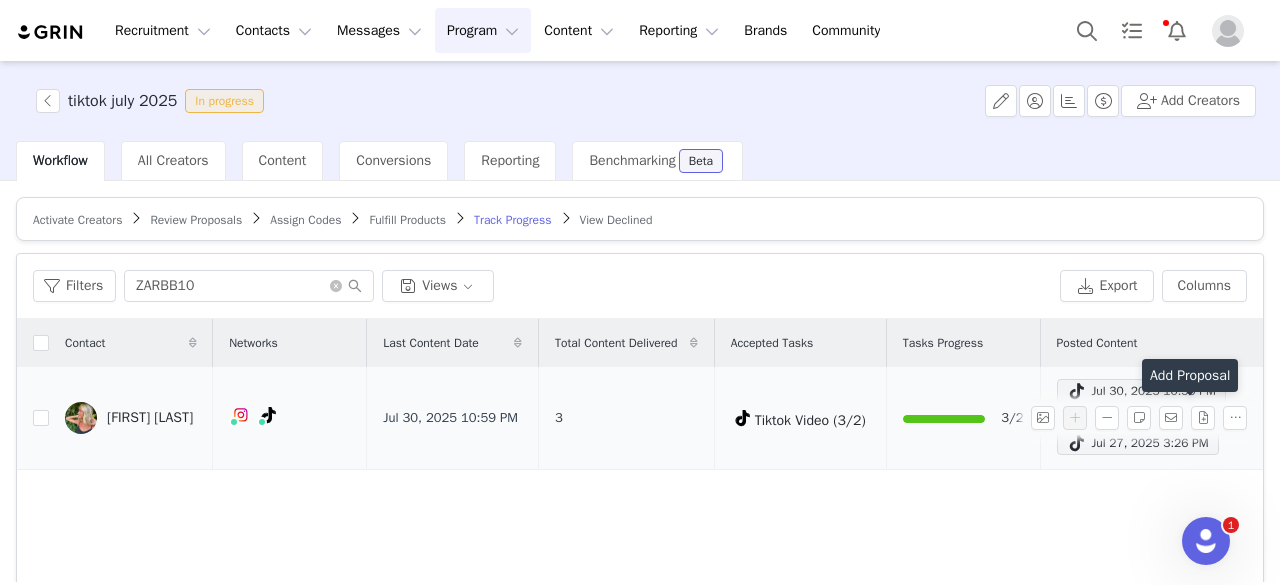 click at bounding box center [1207, 418] 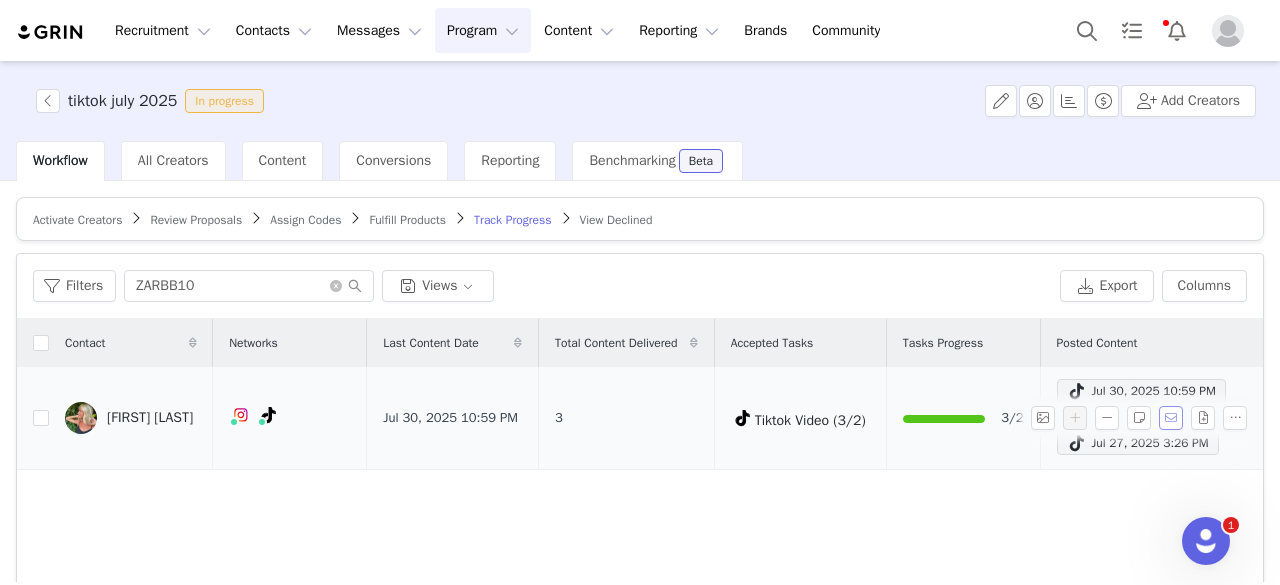 click at bounding box center [1171, 418] 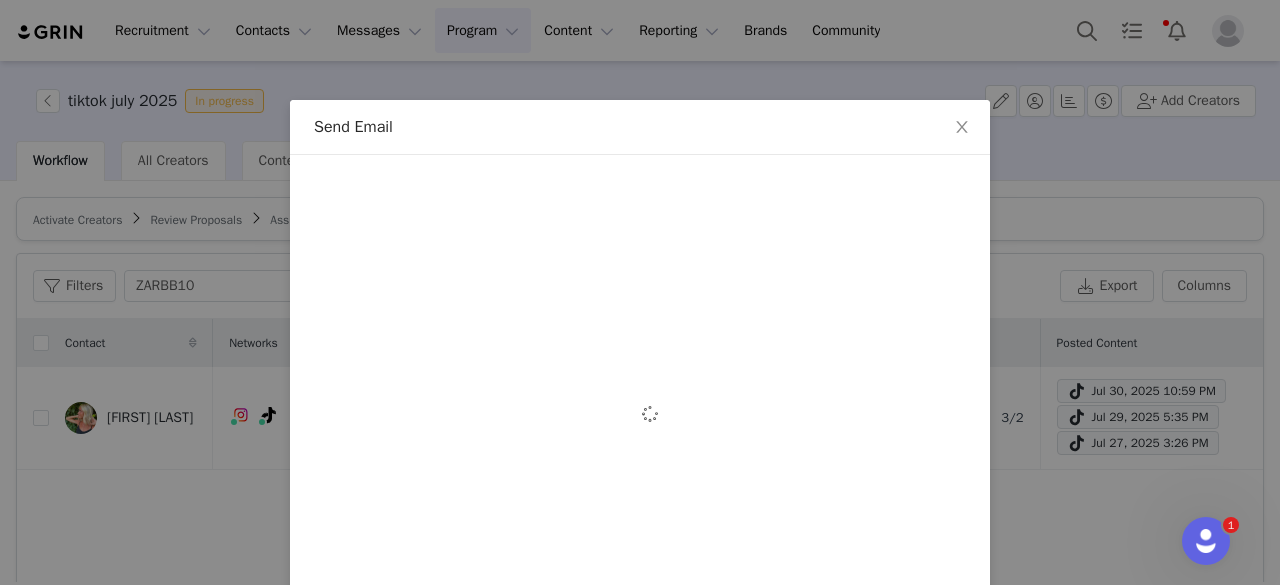click on "Send Email  To: Select email recipient       Cc  Cc:       Subject:     Variables Attach a file Sending Options  Send now       This will be sent outside of your set  email hours .       Tag by Activation  Optional  tiktok july 2025        Edit     Discard Preview" at bounding box center [640, 292] 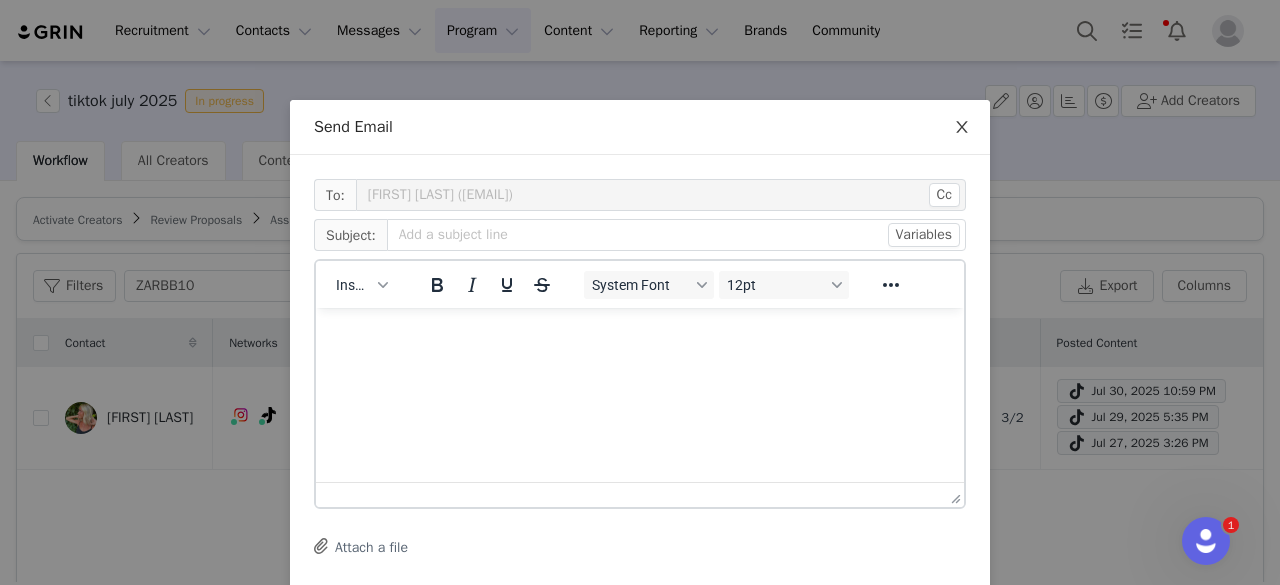 scroll, scrollTop: 0, scrollLeft: 0, axis: both 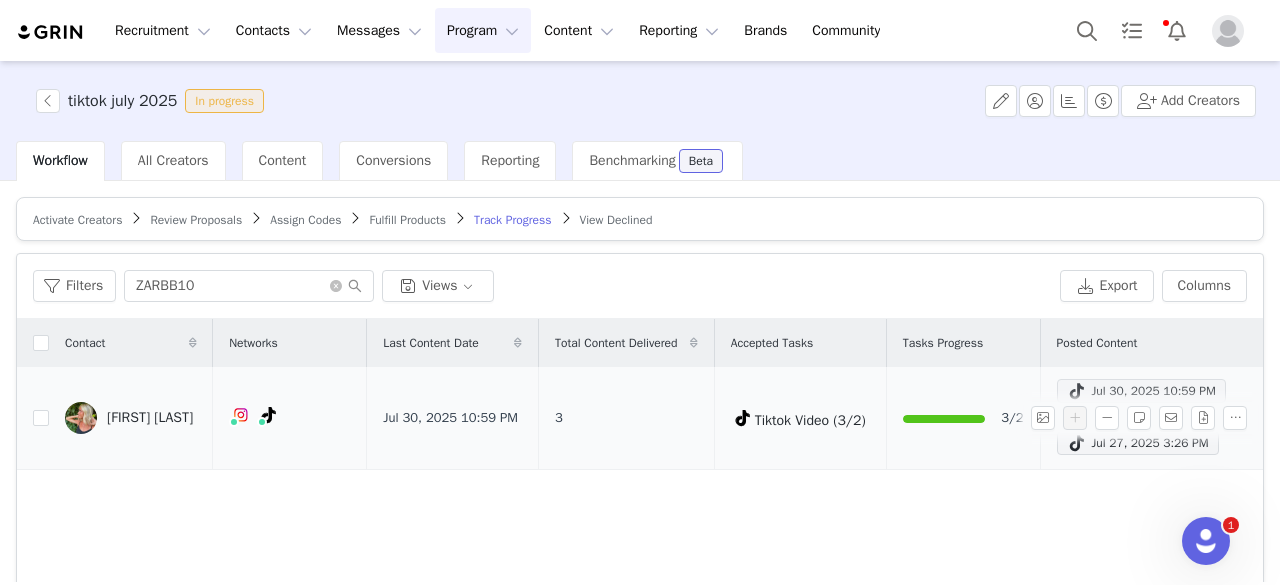 click at bounding box center (1077, 391) 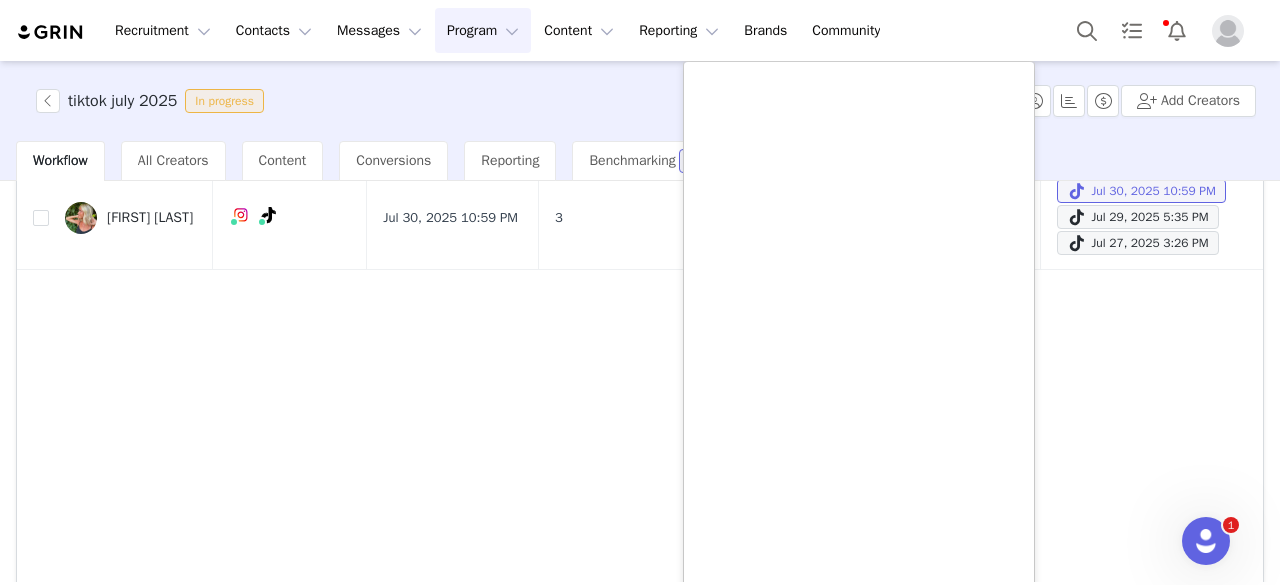 scroll, scrollTop: 84, scrollLeft: 0, axis: vertical 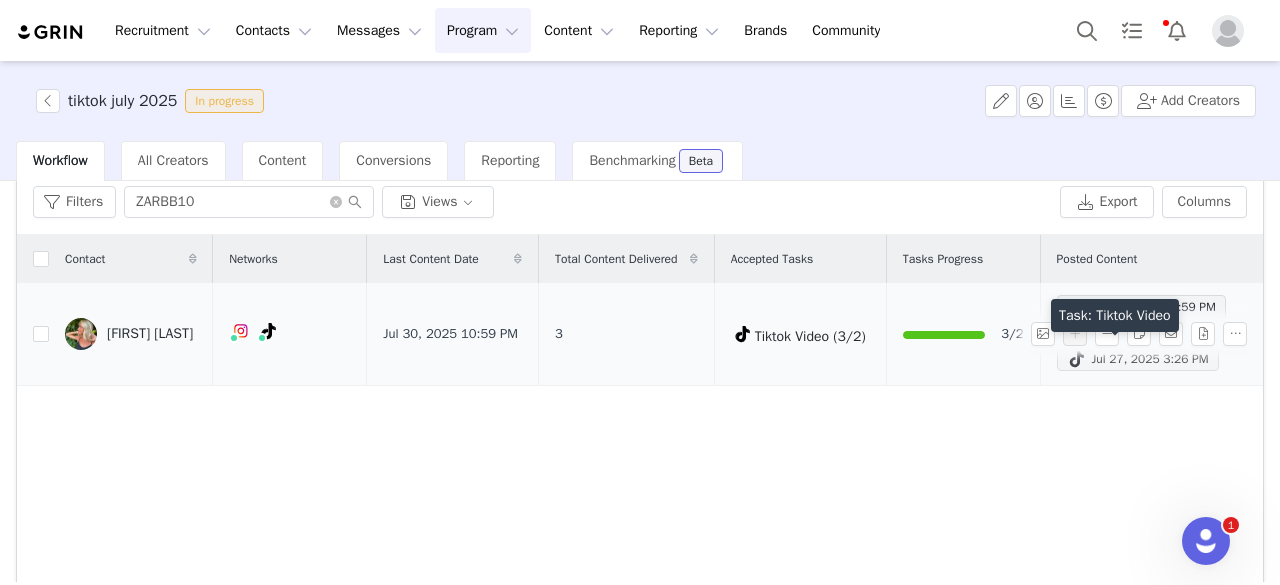 click at bounding box center (1077, 359) 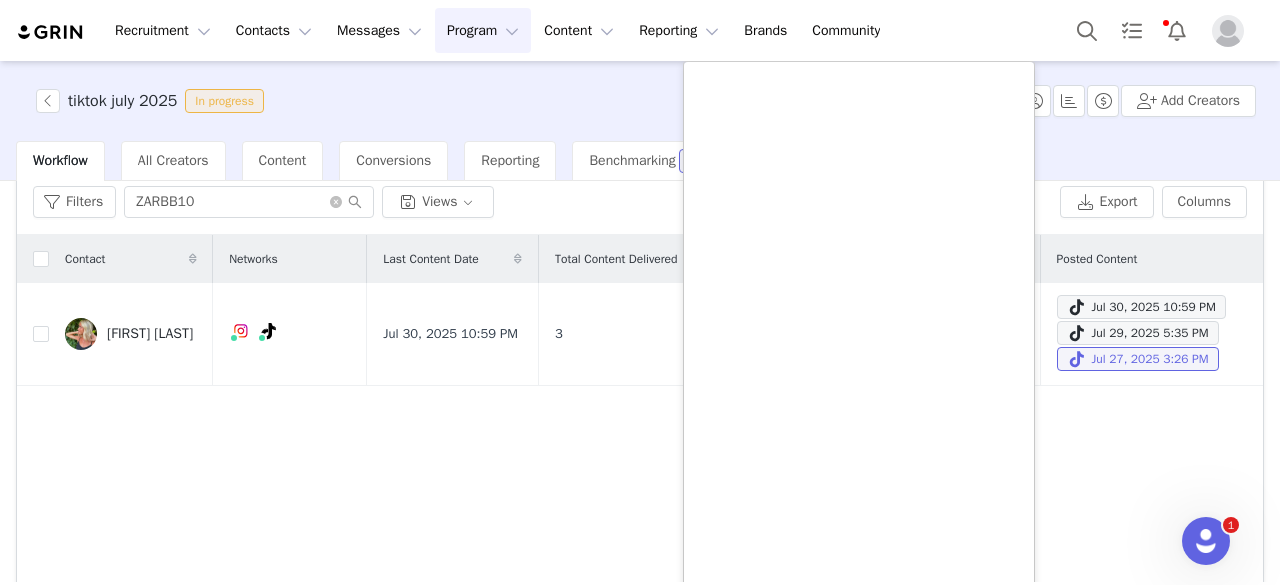 scroll, scrollTop: 184, scrollLeft: 0, axis: vertical 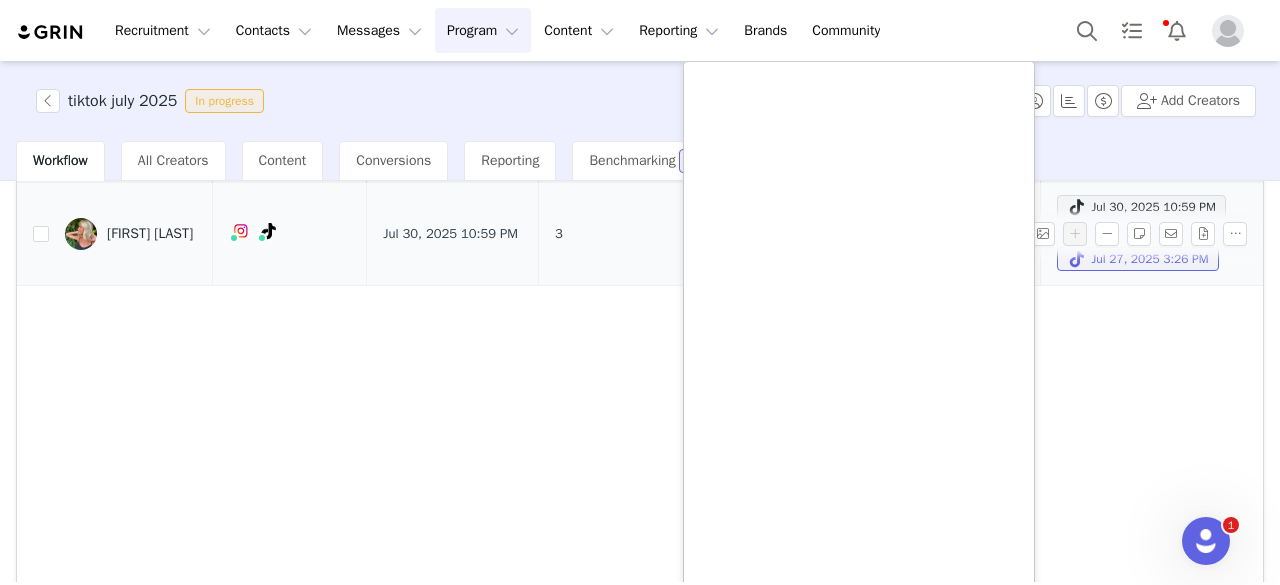 click at bounding box center [1143, 234] 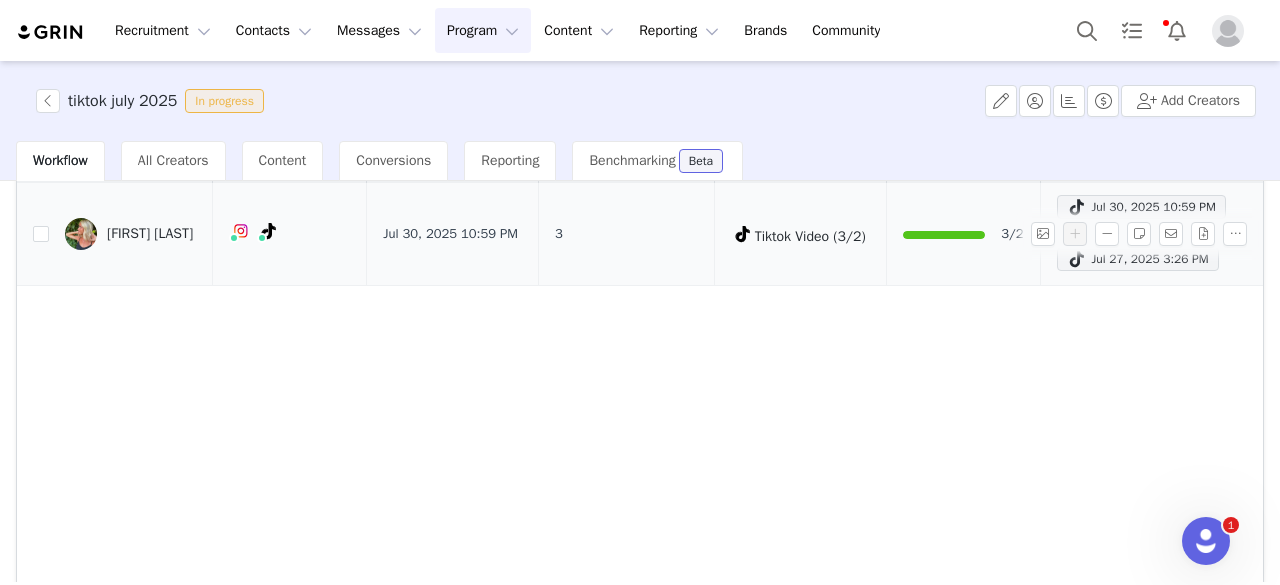 click at bounding box center [1143, 234] 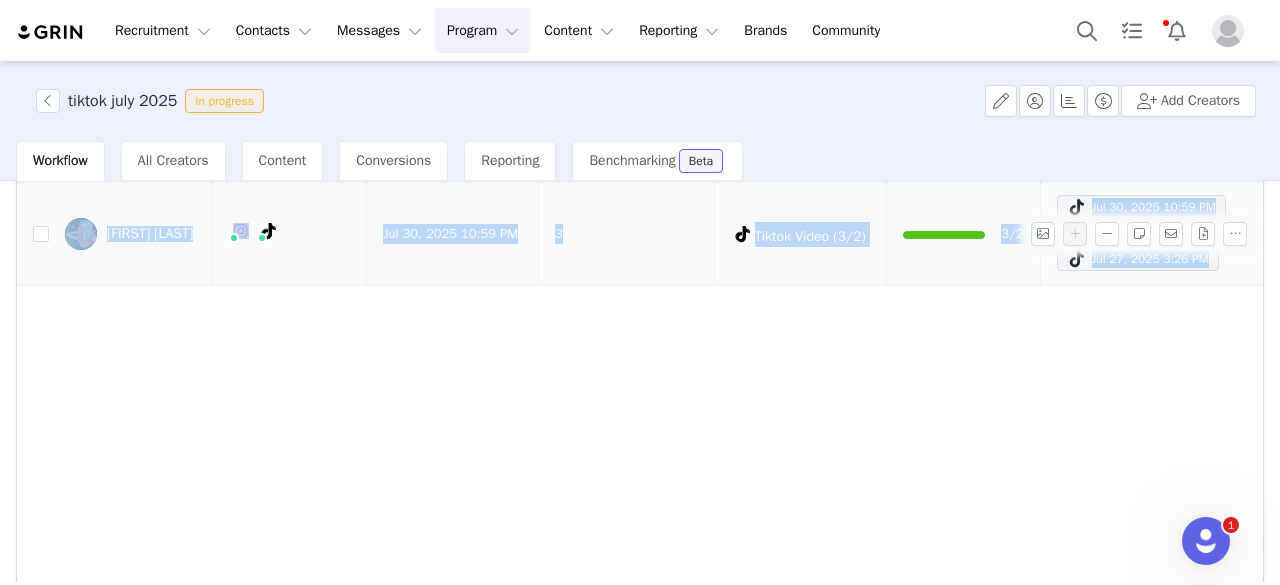 click at bounding box center [1143, 234] 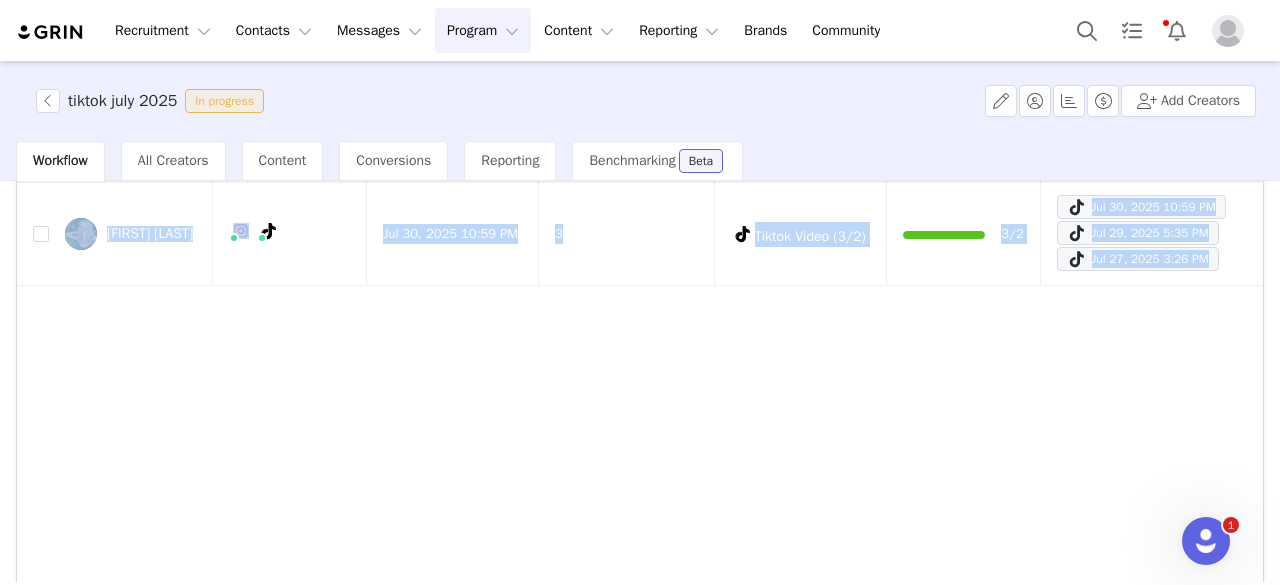 click on "Contact   Networks   Last Content Date   Total Content Delivered   Accepted Tasks   Tasks Progress   Posted Content   Zara Barton  Jul 30, 2025 10:59 PM 3 Tiktok Video (3/2)  3/2      Jul 30, 2025 10:59 PM       Jul 29, 2025 5:35 PM       Jul 27, 2025 3:26 PM" at bounding box center (640, 373) 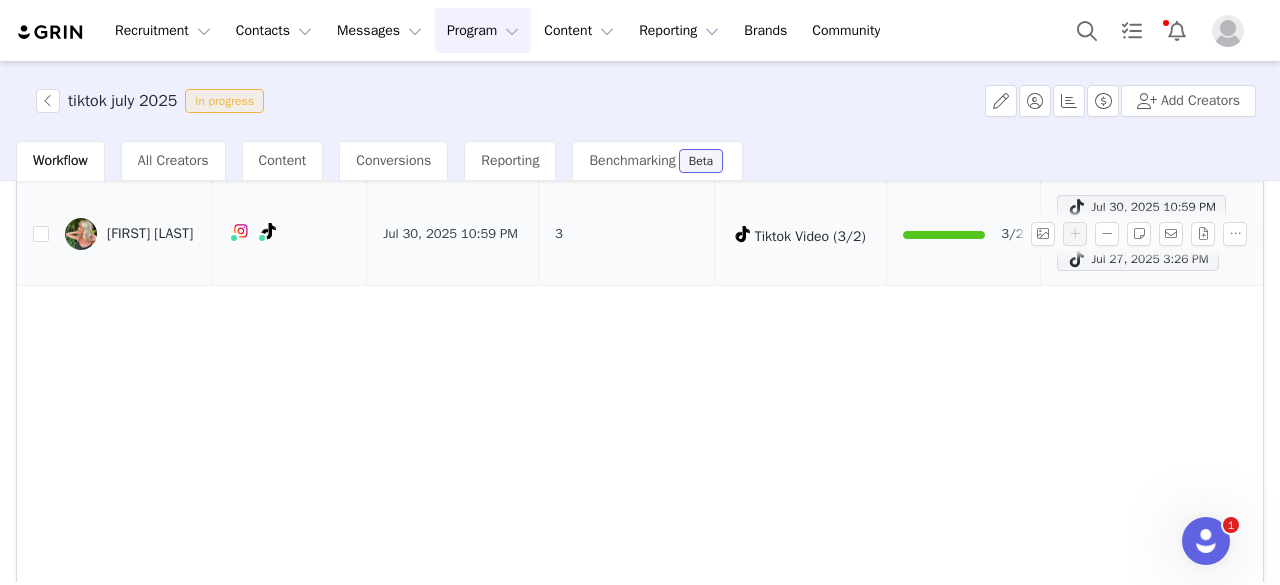 click at bounding box center [1259, 234] 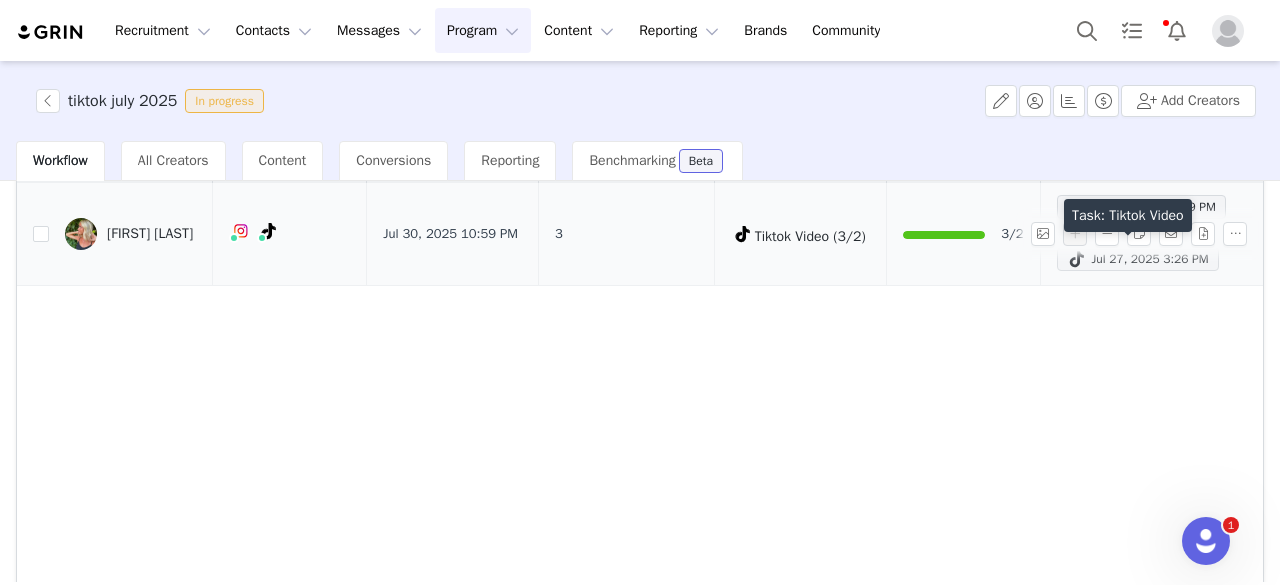 scroll, scrollTop: 84, scrollLeft: 0, axis: vertical 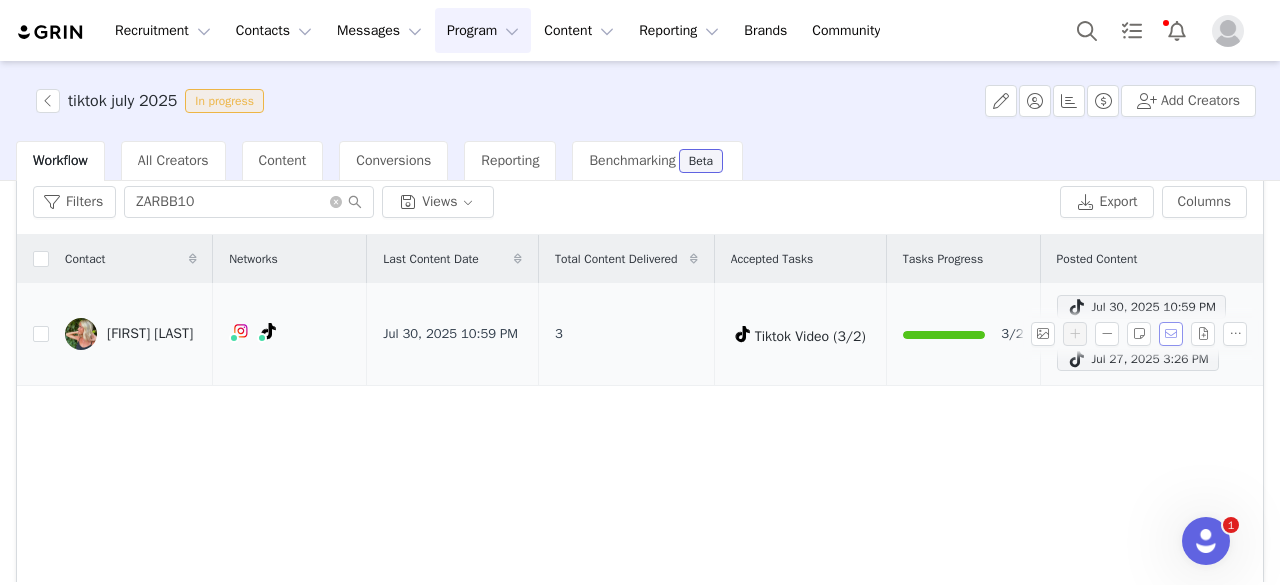 click at bounding box center [1171, 334] 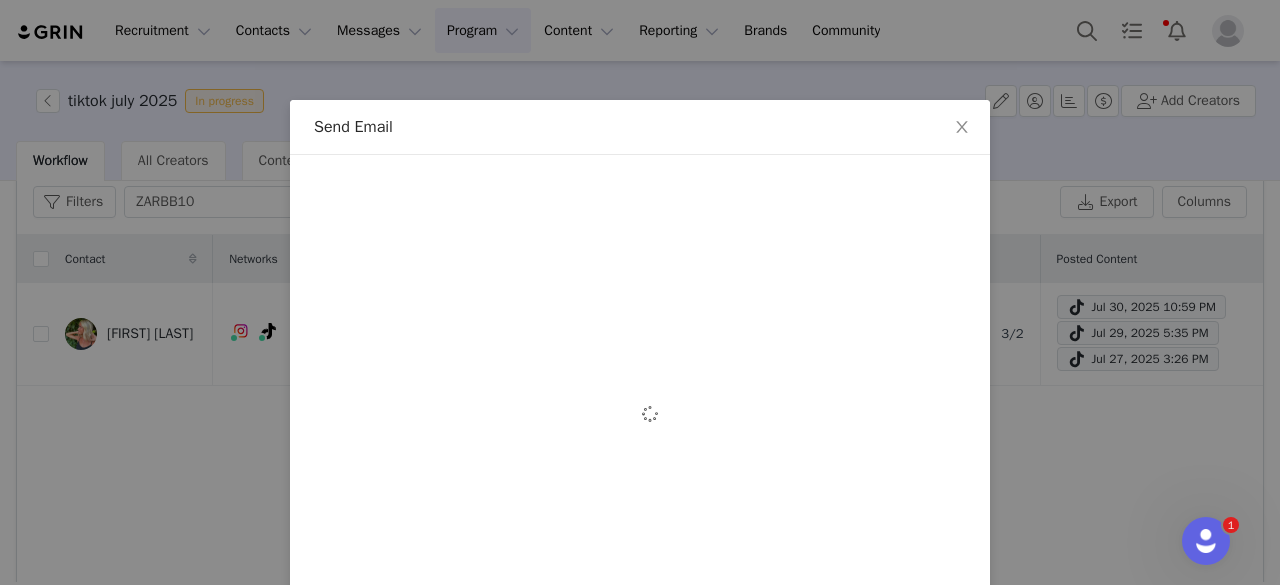 click on "Send Email  To: Select email recipient       Cc  Cc:       Subject:     Variables Attach a file Sending Options  Send now       This will be sent outside of your set  email hours .       Tag by Activation  Optional  tiktok july 2025        Edit     Discard Preview" at bounding box center [640, 292] 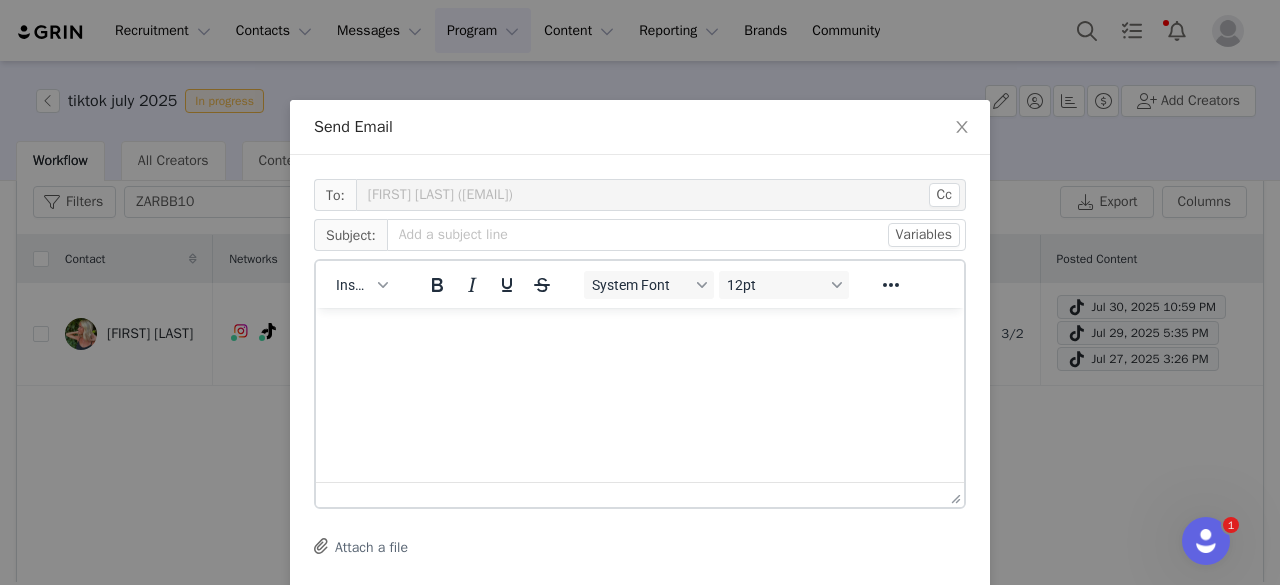 scroll, scrollTop: 0, scrollLeft: 0, axis: both 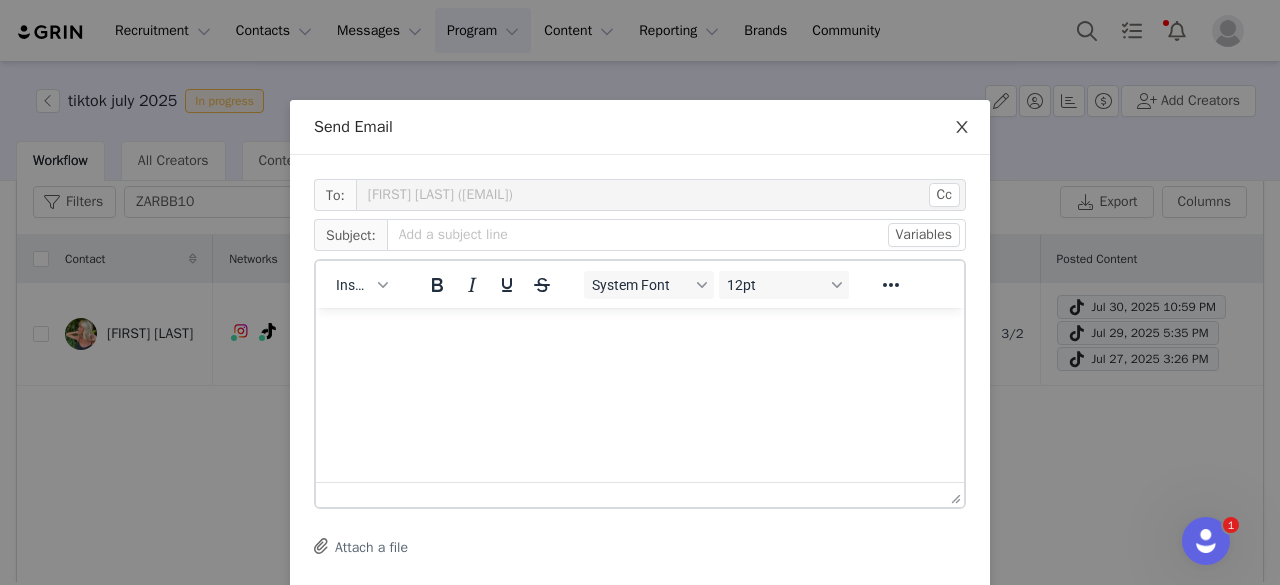 click 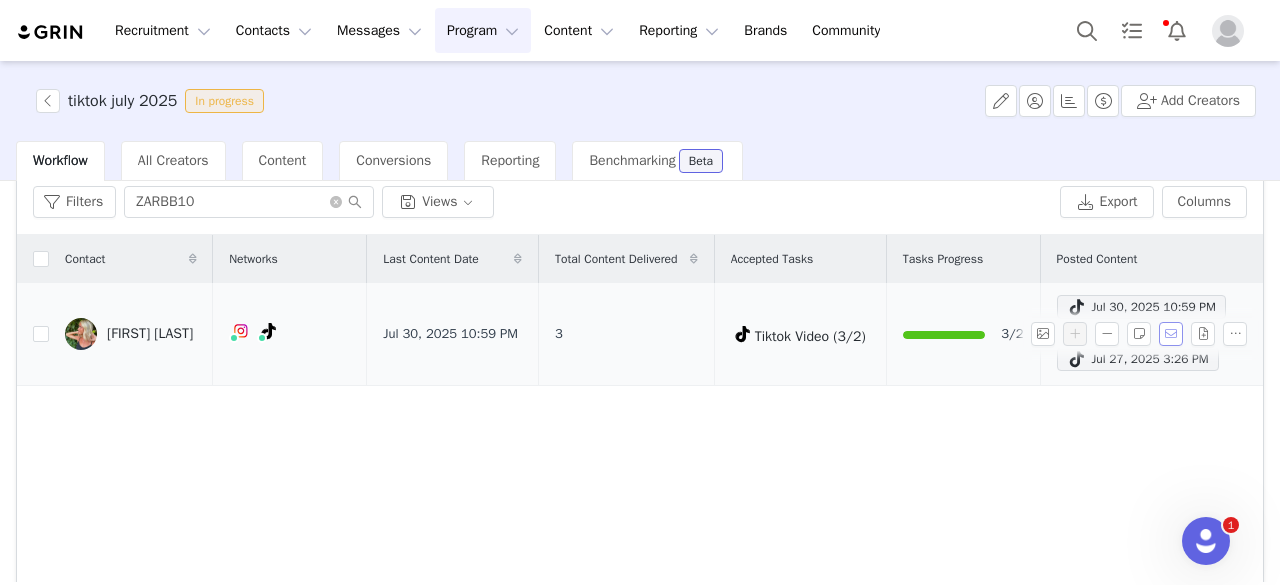 scroll, scrollTop: 0, scrollLeft: 0, axis: both 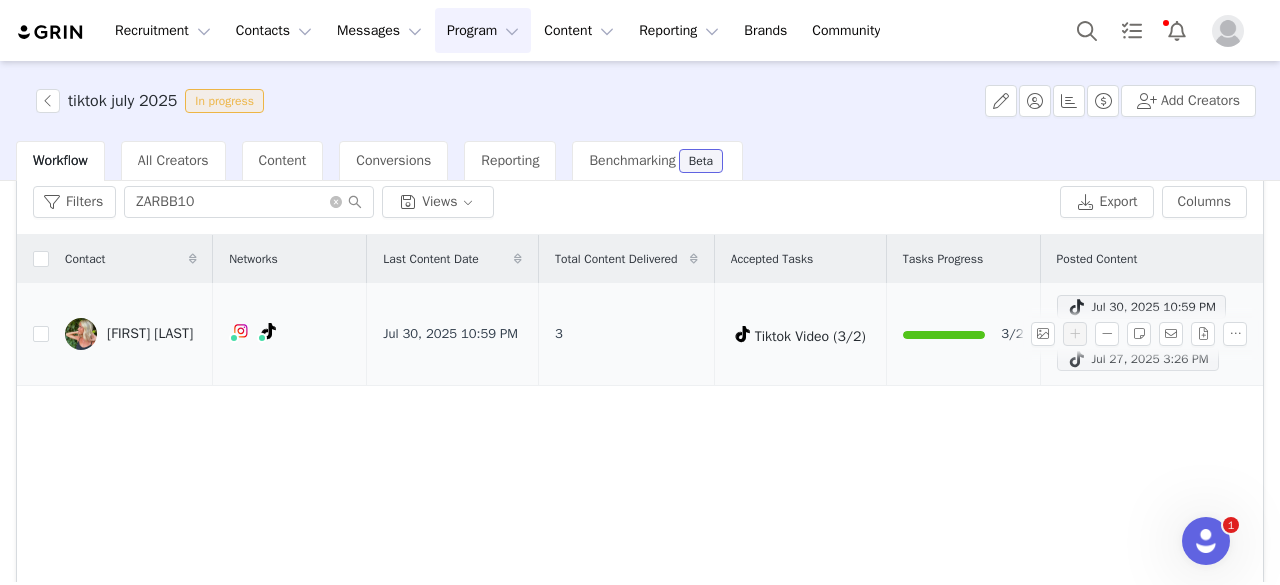 click on "Jul 27, 2025 3:26 PM" at bounding box center (1138, 359) 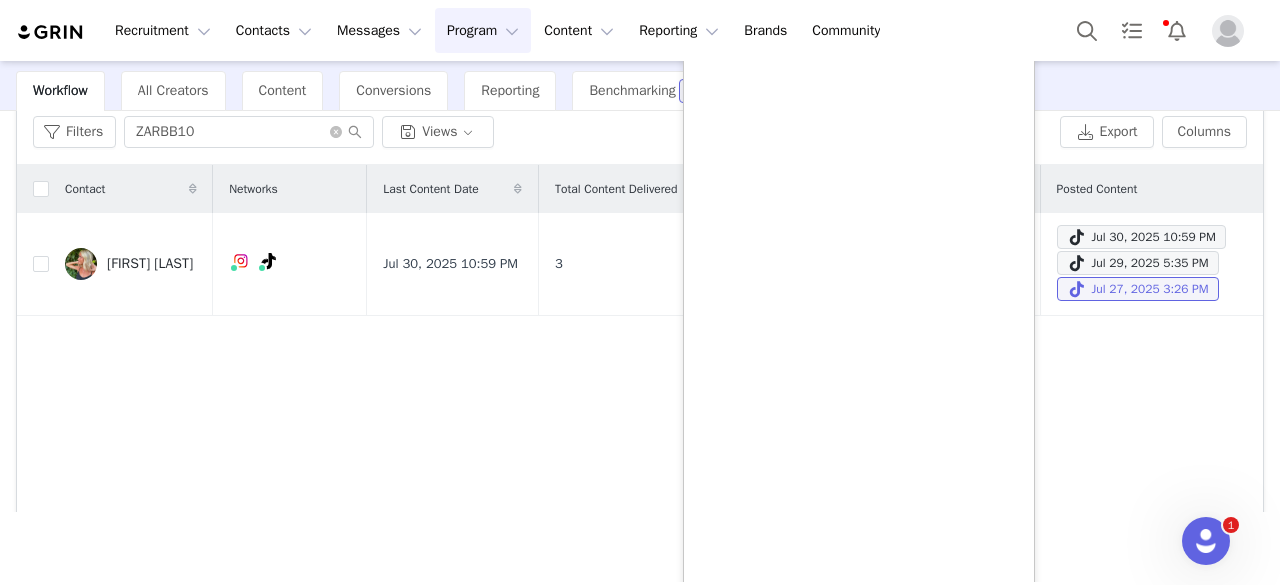 scroll, scrollTop: 100, scrollLeft: 0, axis: vertical 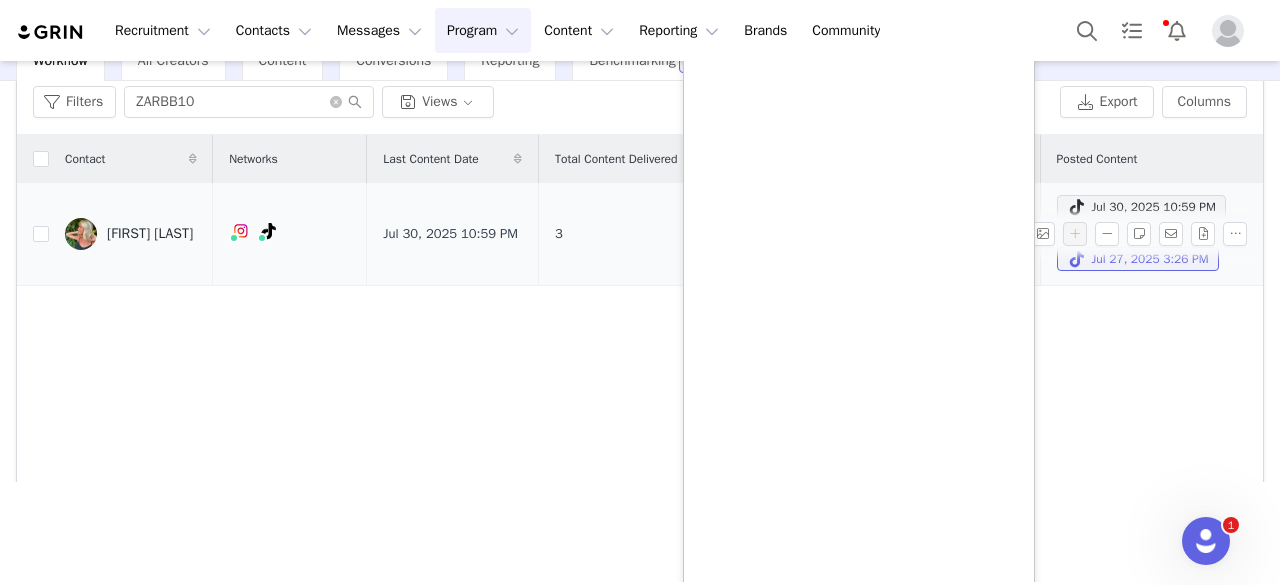 click at bounding box center (1143, 234) 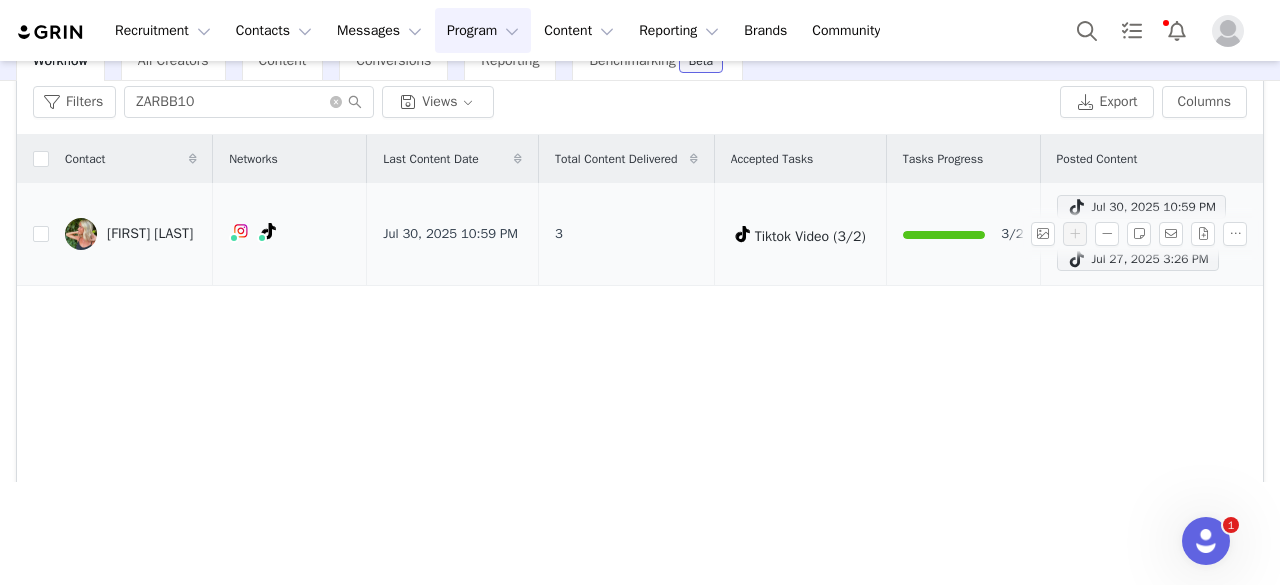 scroll, scrollTop: 0, scrollLeft: 0, axis: both 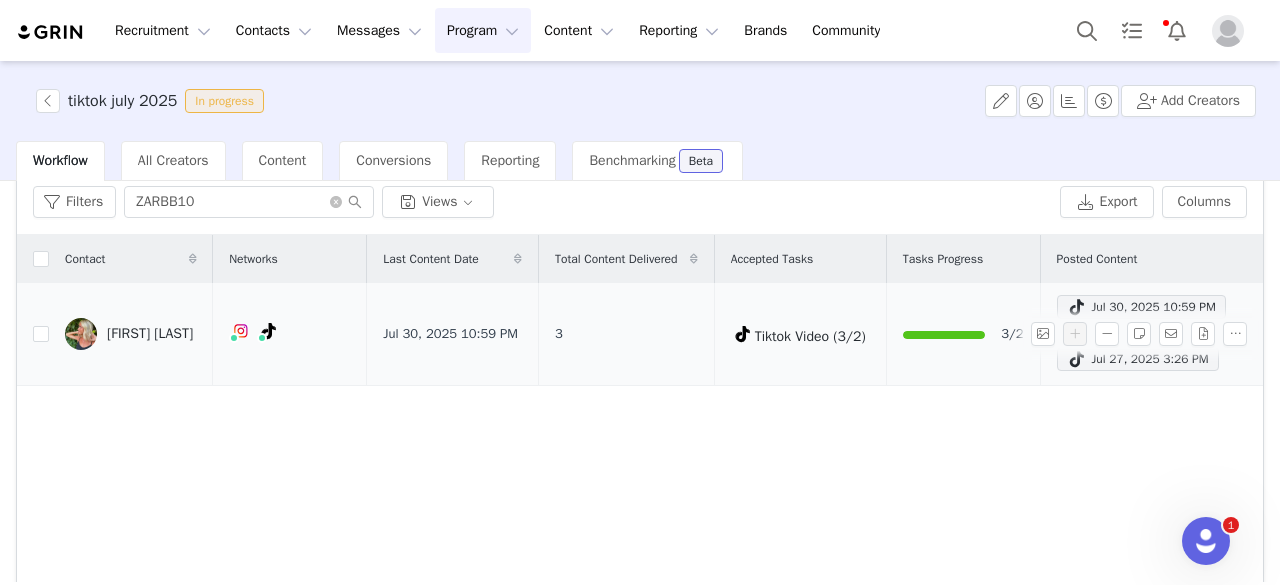 click on "Filters ZARBB10 Views     Export     Columns" at bounding box center [640, 202] 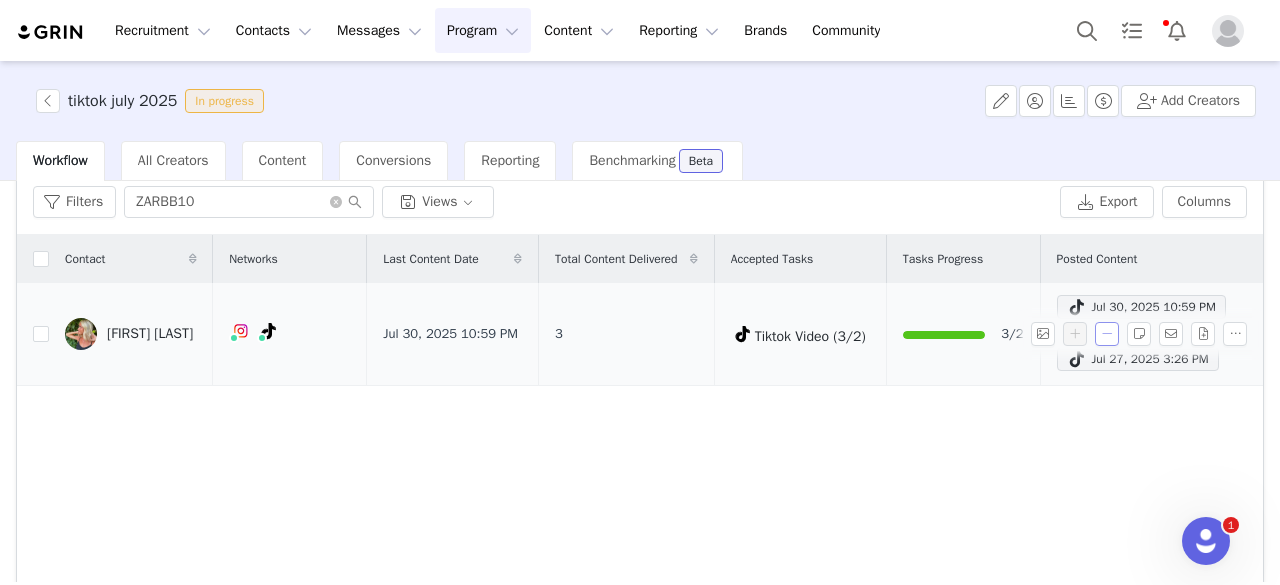 click at bounding box center [1107, 334] 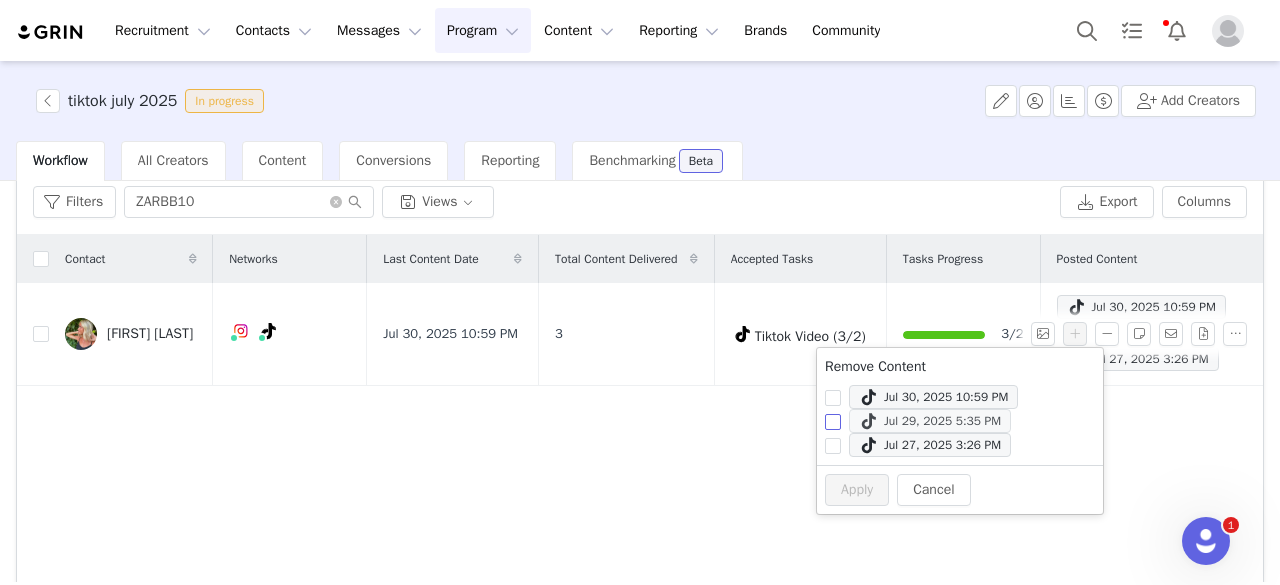 click on "Jul 29, 2025 5:35 PM" at bounding box center (930, 421) 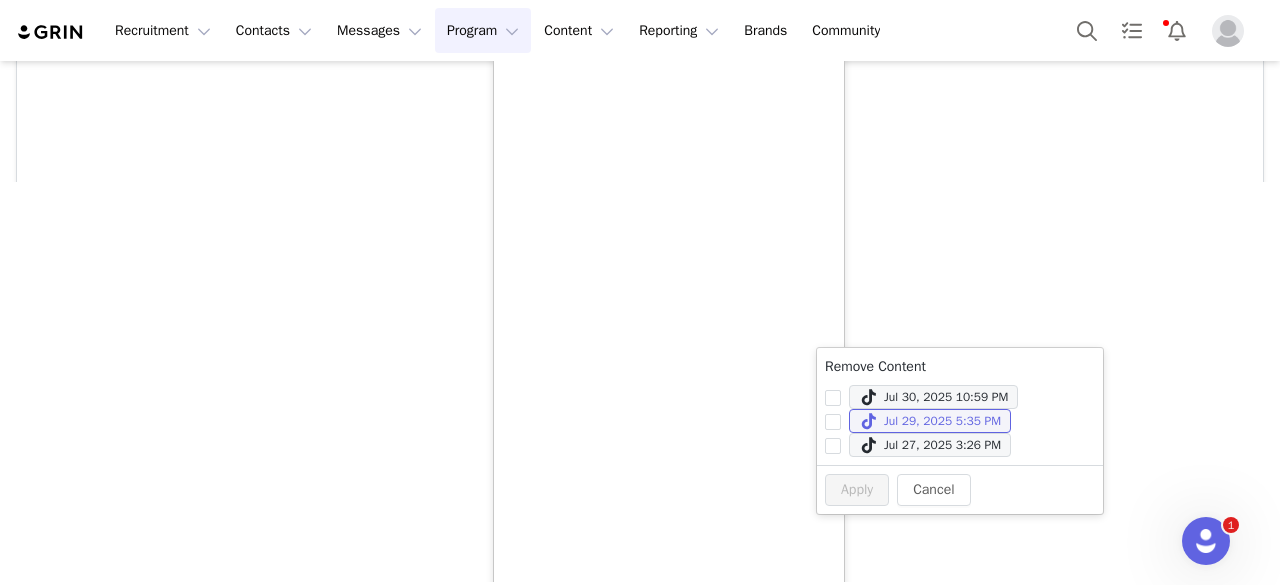 scroll, scrollTop: 494, scrollLeft: 0, axis: vertical 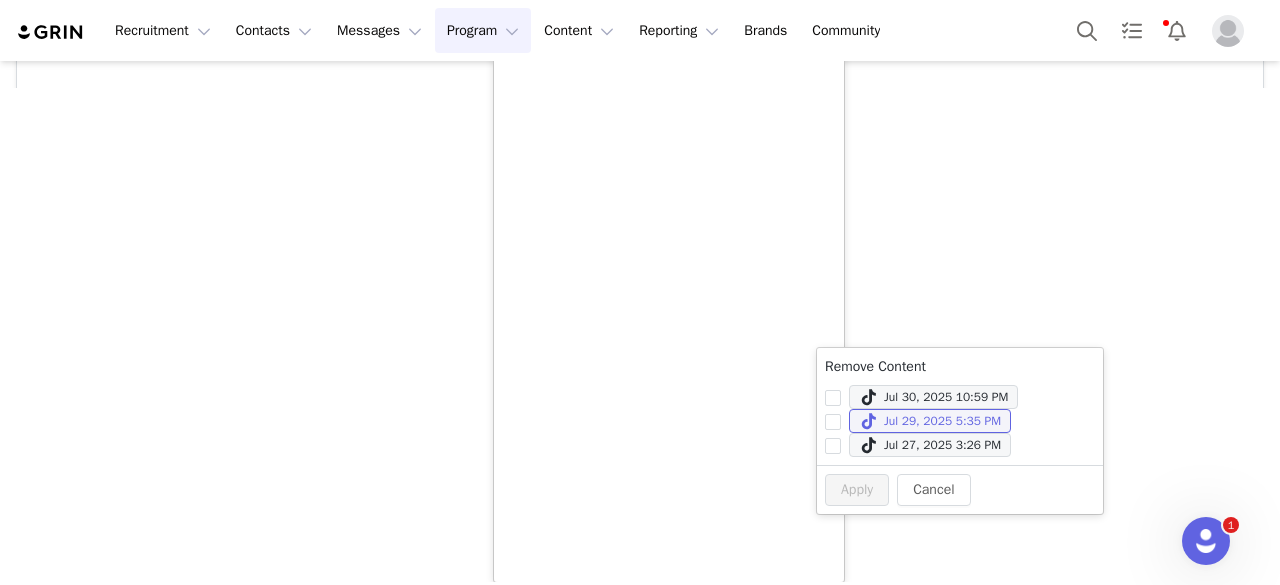 click 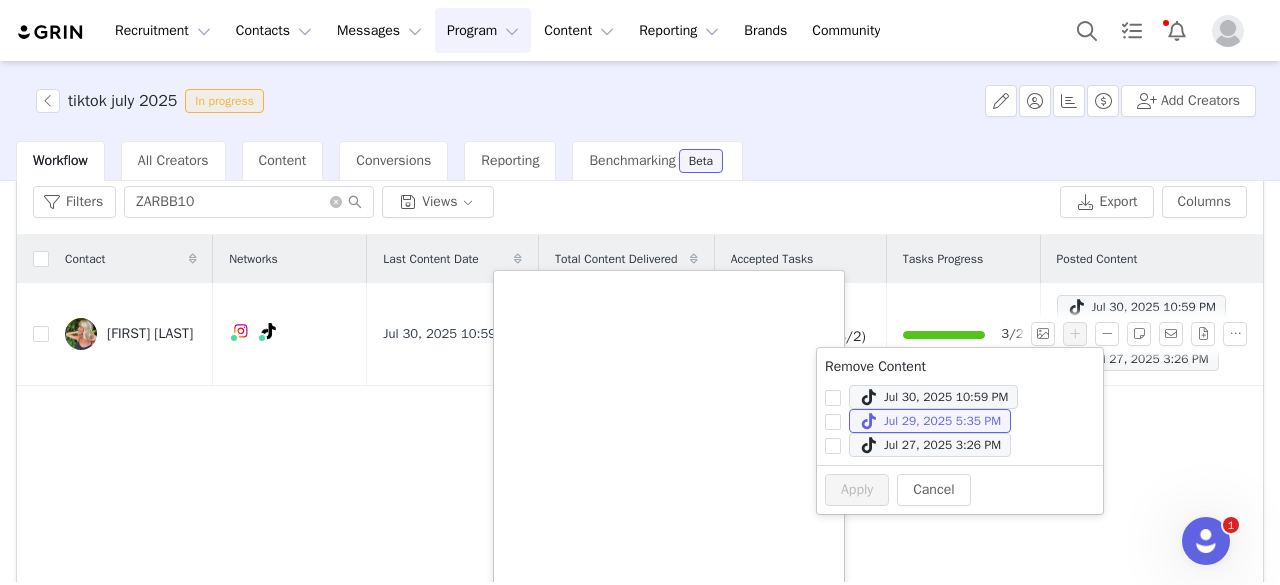 click on "tiktok july 2025 In progress     Add Creators Workflow All Creators Content Conversions Reporting Benchmarking Beta Activate Creators Review Proposals Assign Codes Fulfill Products Track Progress View Declined  Filters   Filter Logic  And Or  Activated Date   ~   Content Date   ~   Content Progress  Select  Contact Tag  Select    Relationship Stage  Select  Archived  Select  Advanced Filters   + Add Field  Apply Filters Clear All Filters ZARBB10 Views     Export     Columns  Contact   Networks   Last Content Date   Total Content Delivered   Accepted Tasks   Tasks Progress   Posted Content   Zara Barton  Jul 30, 2025 10:59 PM 3 Tiktok Video (3/2)  3/2      Jul 30, 2025 10:59 PM       Jul 29, 2025 5:35 PM       Jul 27, 2025 3:26 PM       25   per page | 1 total  1" at bounding box center [640, 321] 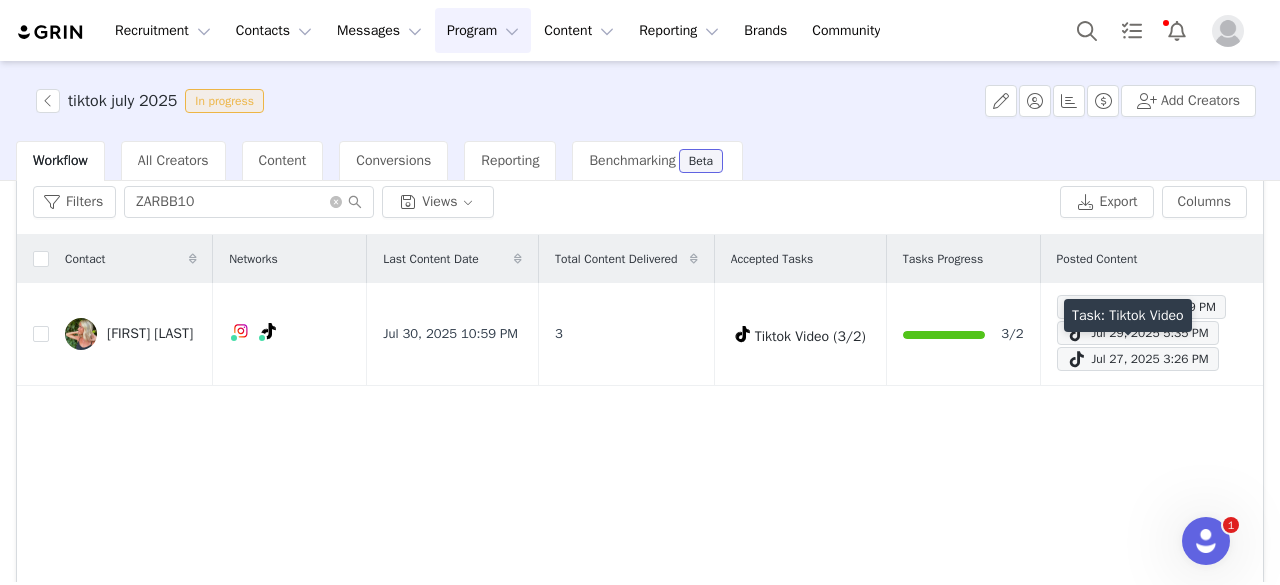 click on "Task: Tiktok Video" at bounding box center (1128, 315) 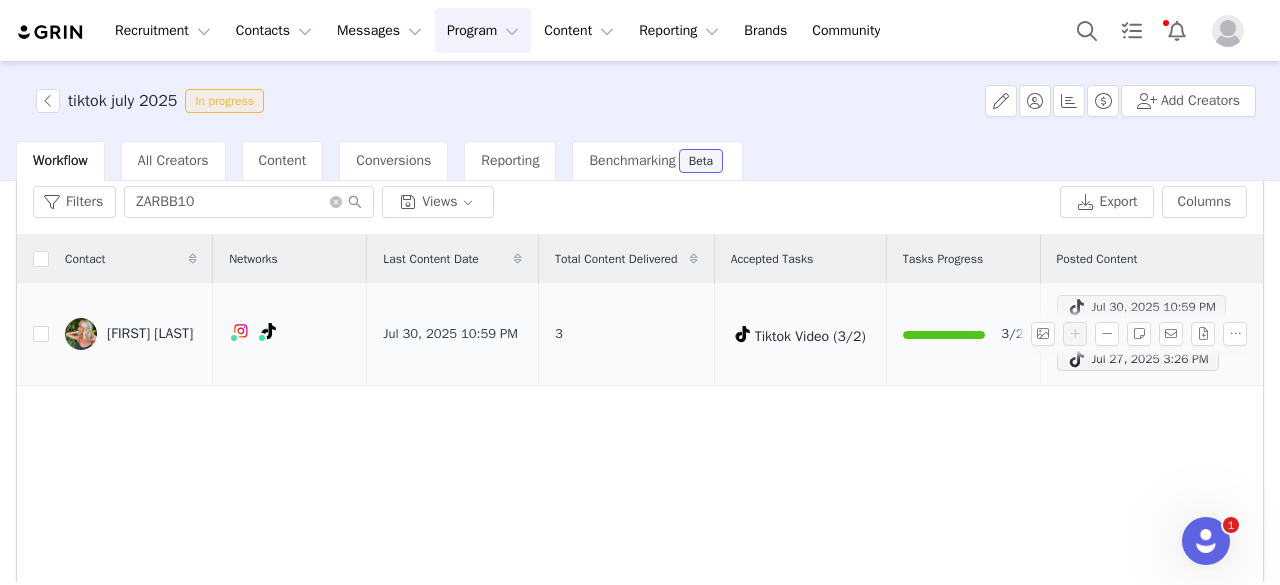 click at bounding box center (1077, 307) 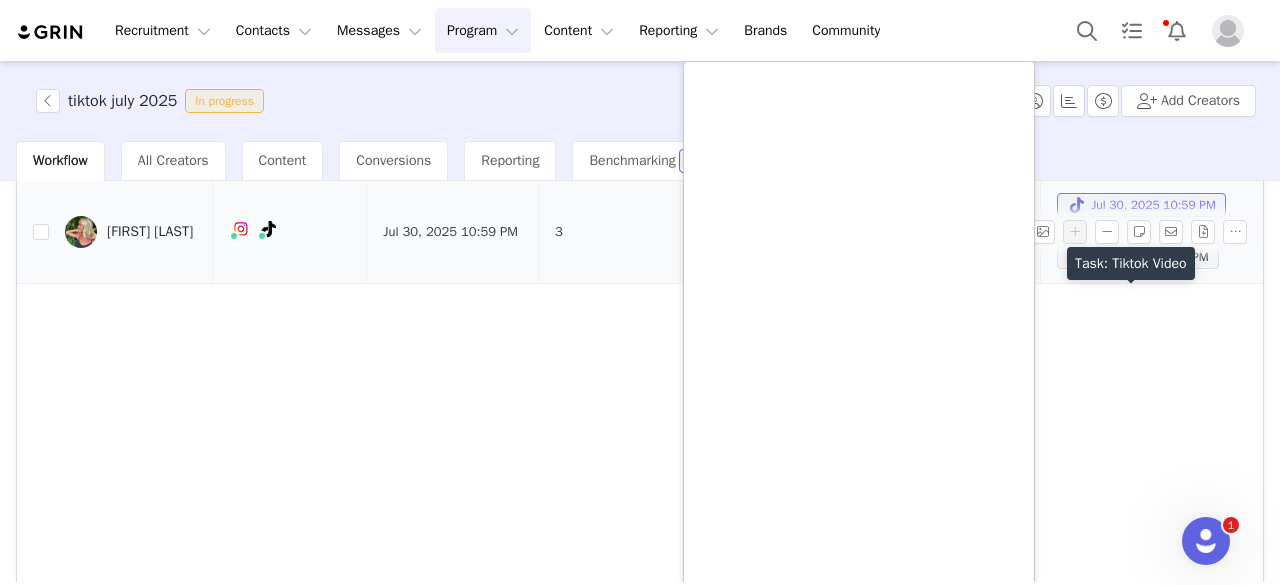 scroll, scrollTop: 284, scrollLeft: 0, axis: vertical 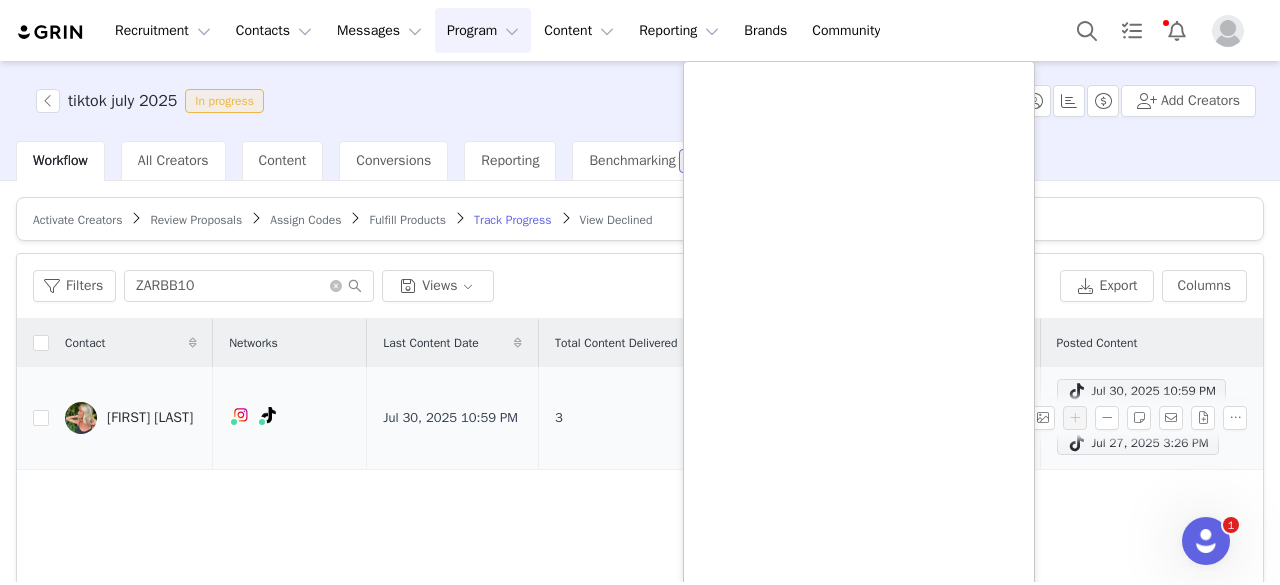 click on "Zara Barton" at bounding box center [150, 418] 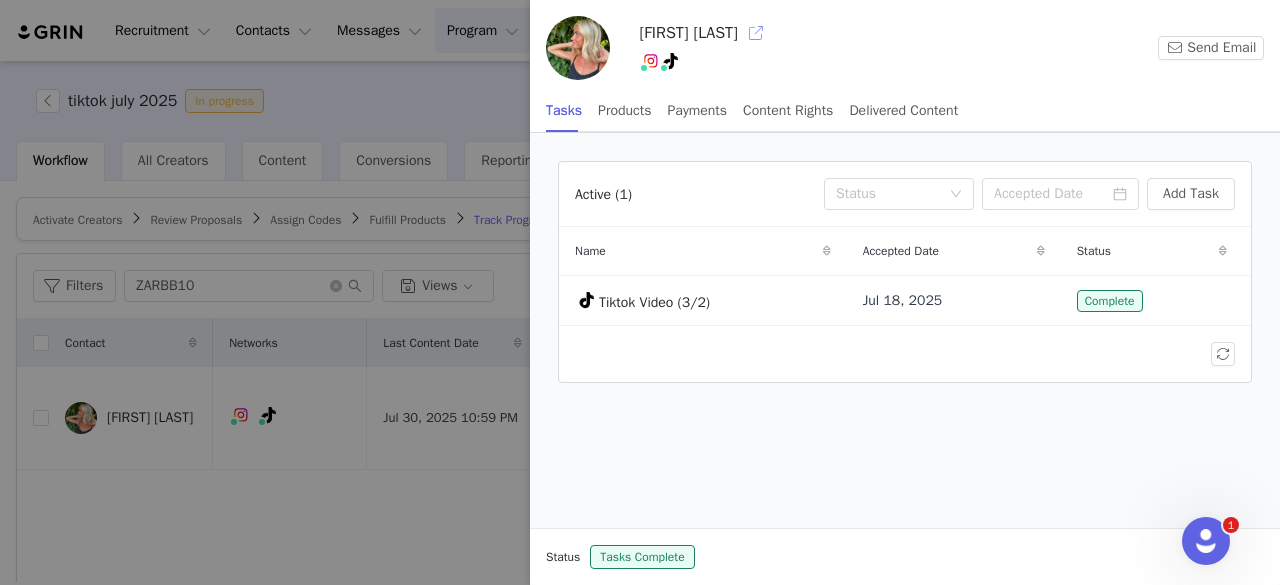 click at bounding box center [756, 33] 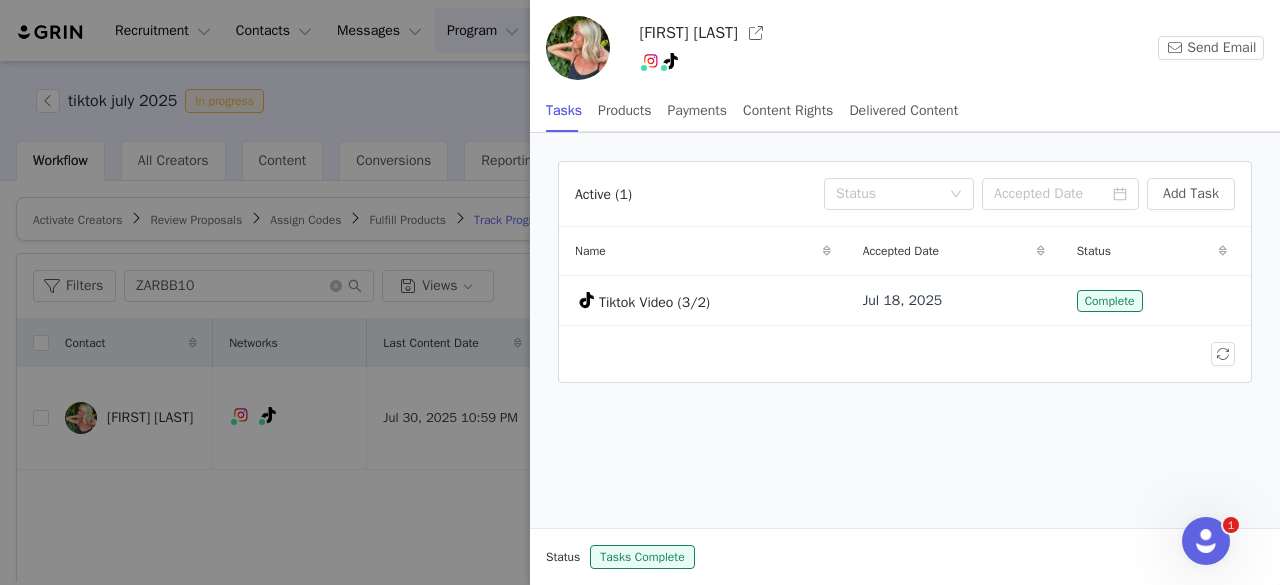 click at bounding box center [640, 292] 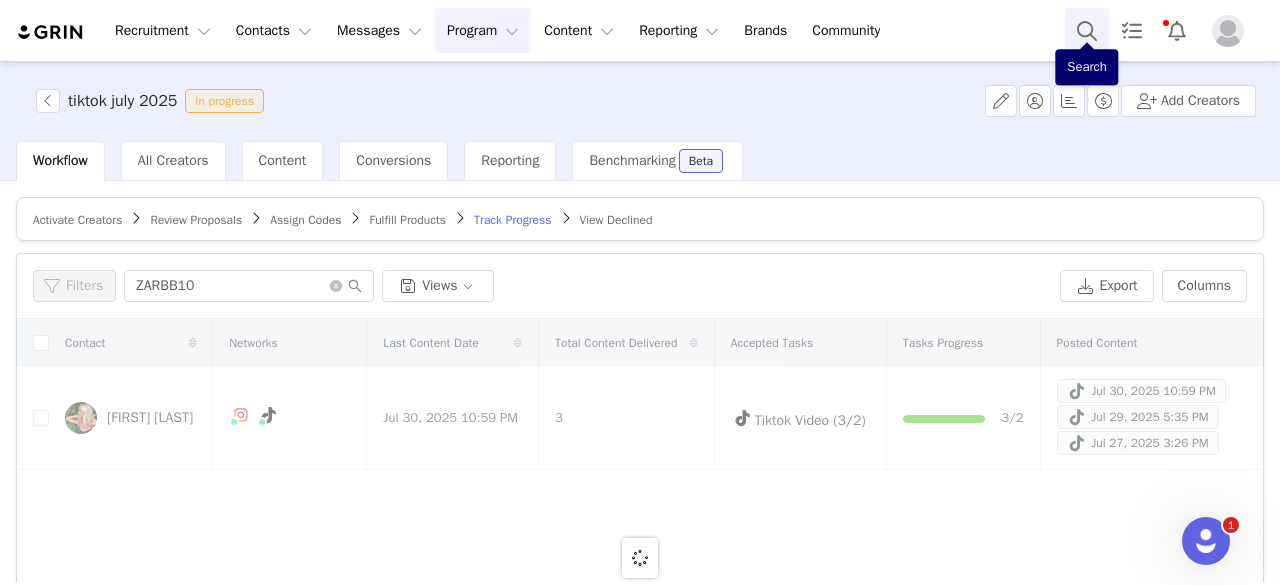 click at bounding box center (1087, 30) 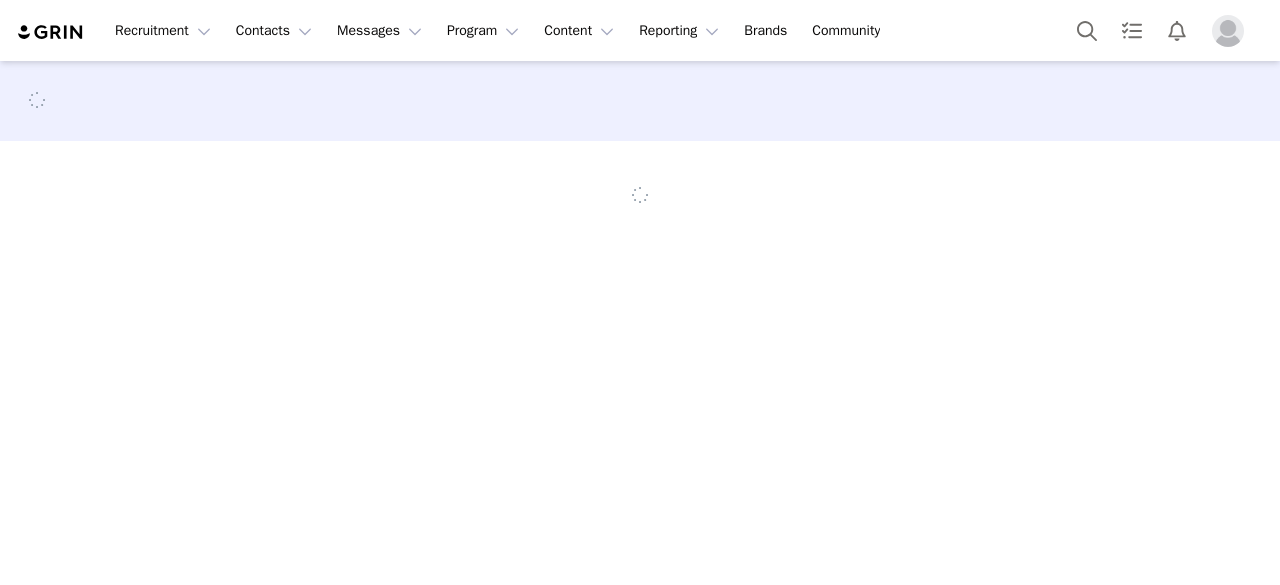 scroll, scrollTop: 0, scrollLeft: 0, axis: both 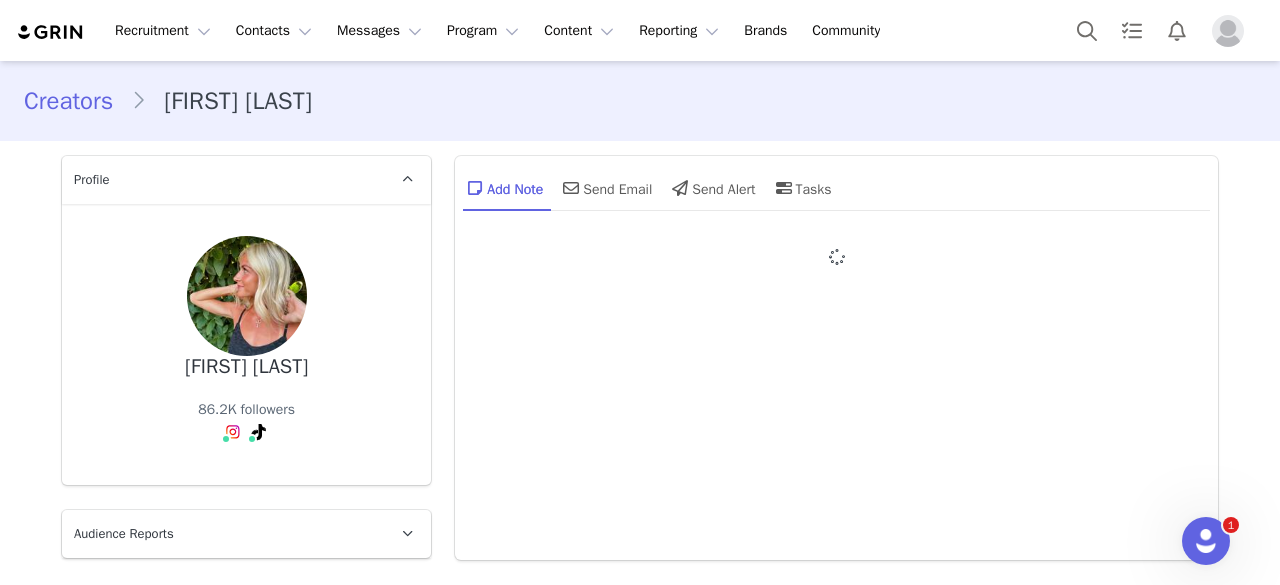 type on "+1 (United States)" 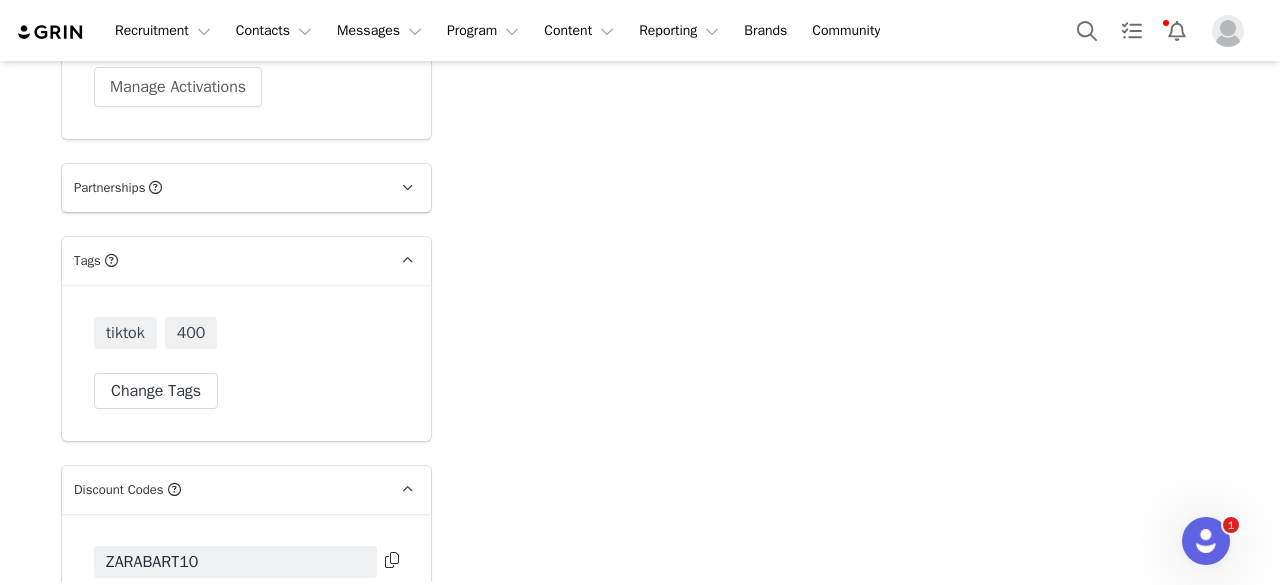 scroll, scrollTop: 4500, scrollLeft: 0, axis: vertical 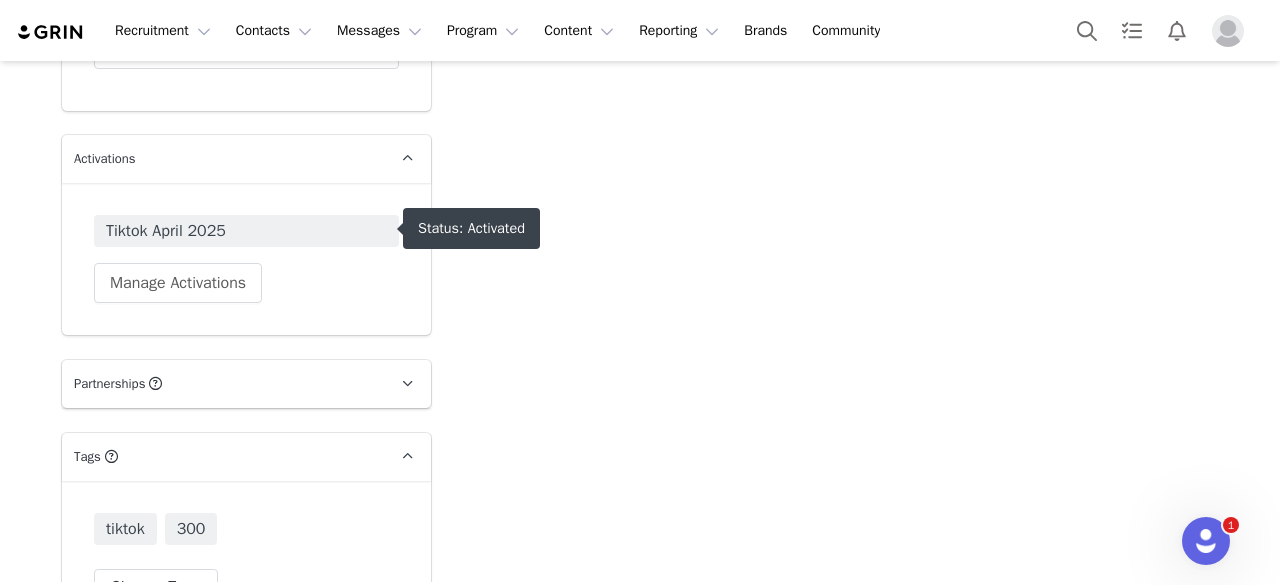 click on "Tiktok April 2025" at bounding box center (246, 231) 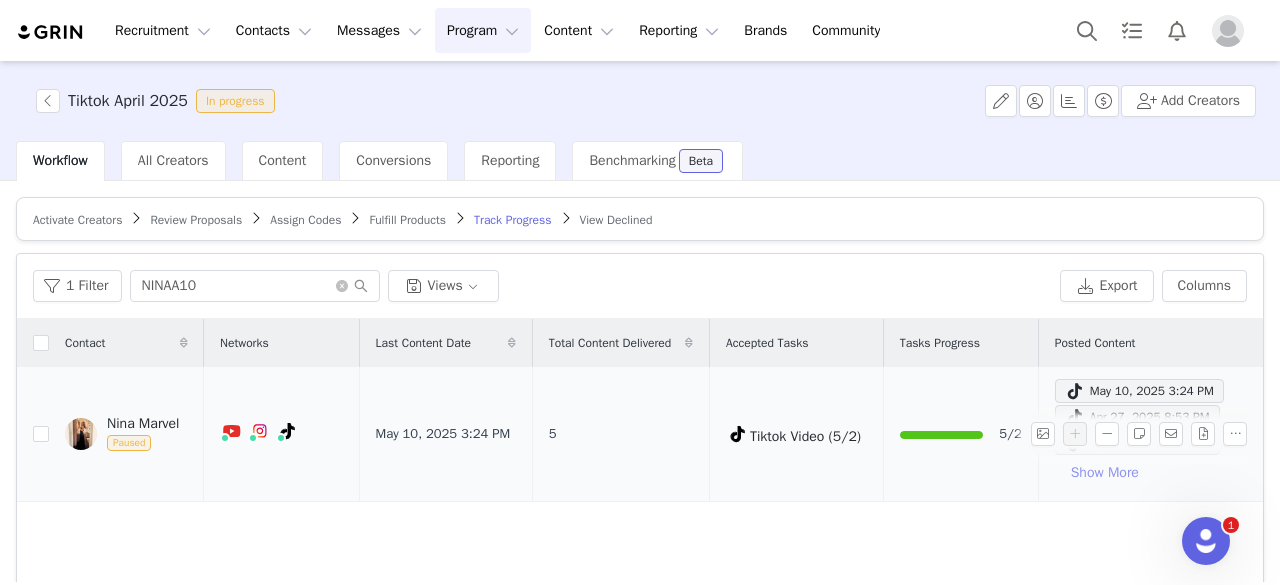 click on "Show More" at bounding box center (1105, 473) 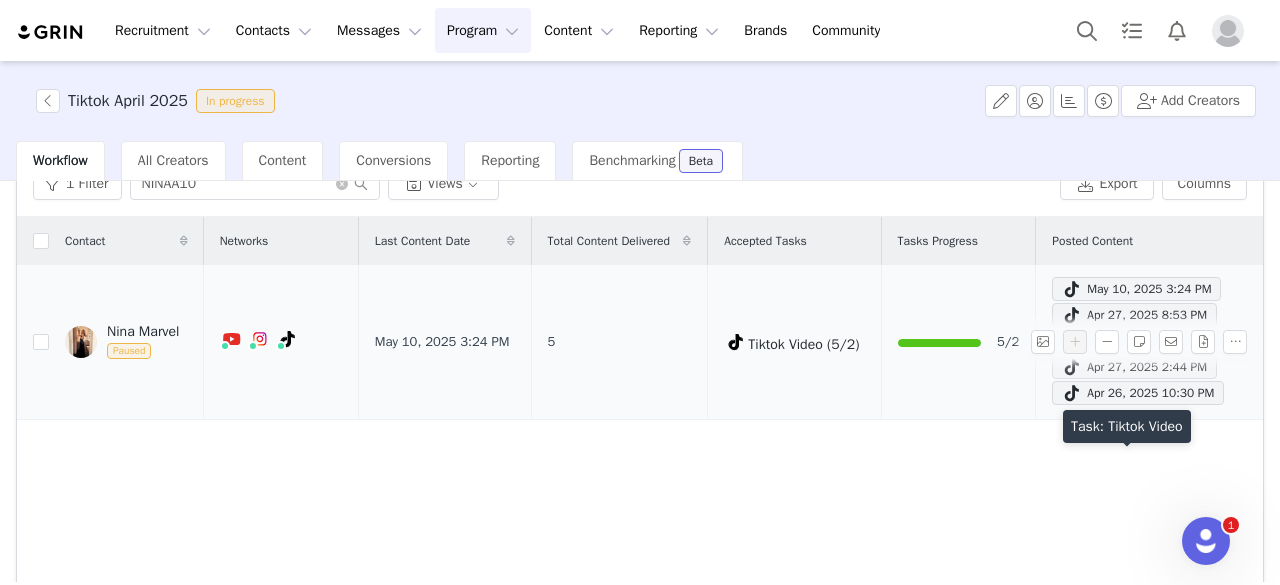 scroll, scrollTop: 200, scrollLeft: 0, axis: vertical 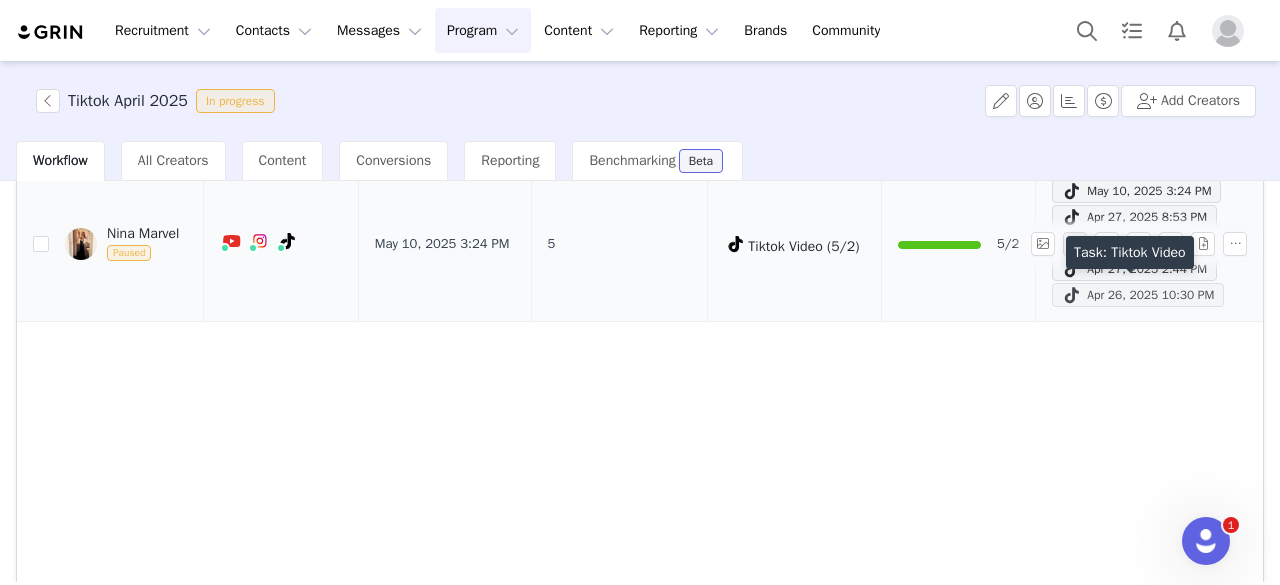 click at bounding box center [1072, 295] 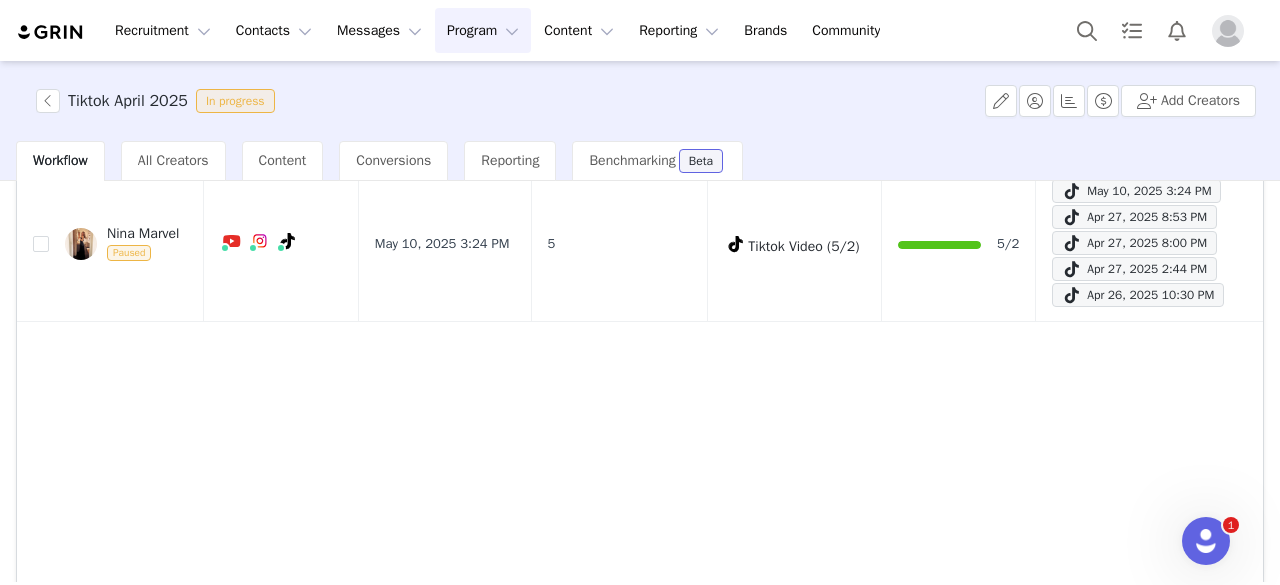 click on "Contact   Networks   Last Content Date   Total Content Delivered   Accepted Tasks   Tasks Progress   Posted Content   Nina Marvel   Paused  May 10, 2025 3:24 PM 5 Tiktok Video (5/2)  5/2      May 10, 2025 3:24 PM       Apr 27, 2025 8:53 PM       Apr 27, 2025 8:00 PM       Apr 27, 2025 2:44 PM       Apr 26, 2025 10:30 PM" at bounding box center [640, 357] 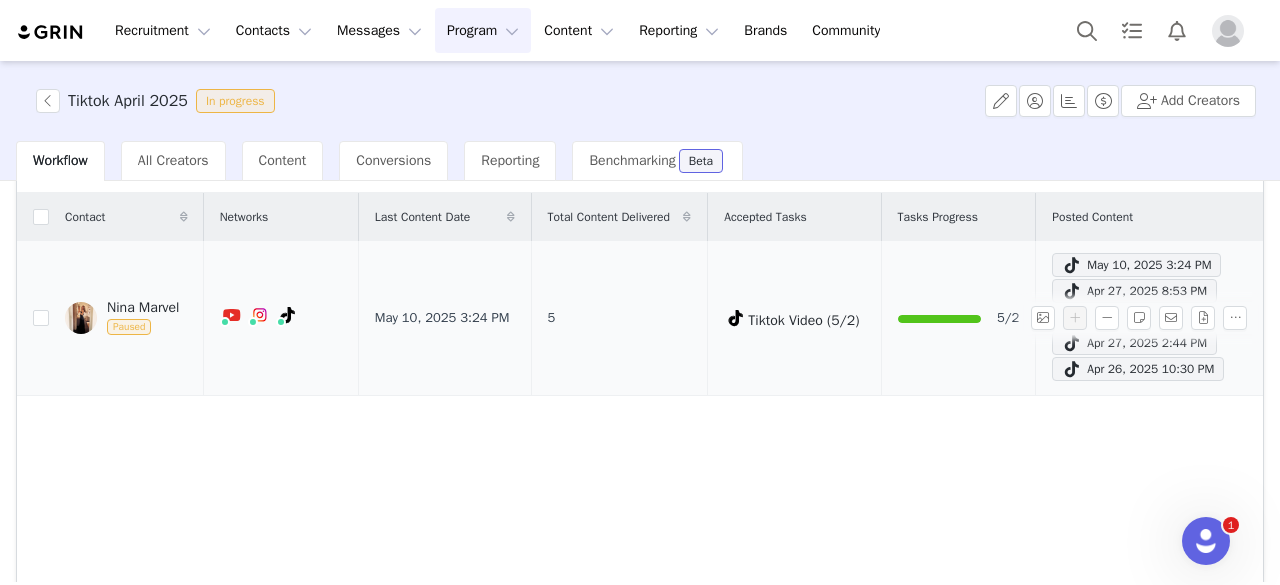 scroll, scrollTop: 0, scrollLeft: 0, axis: both 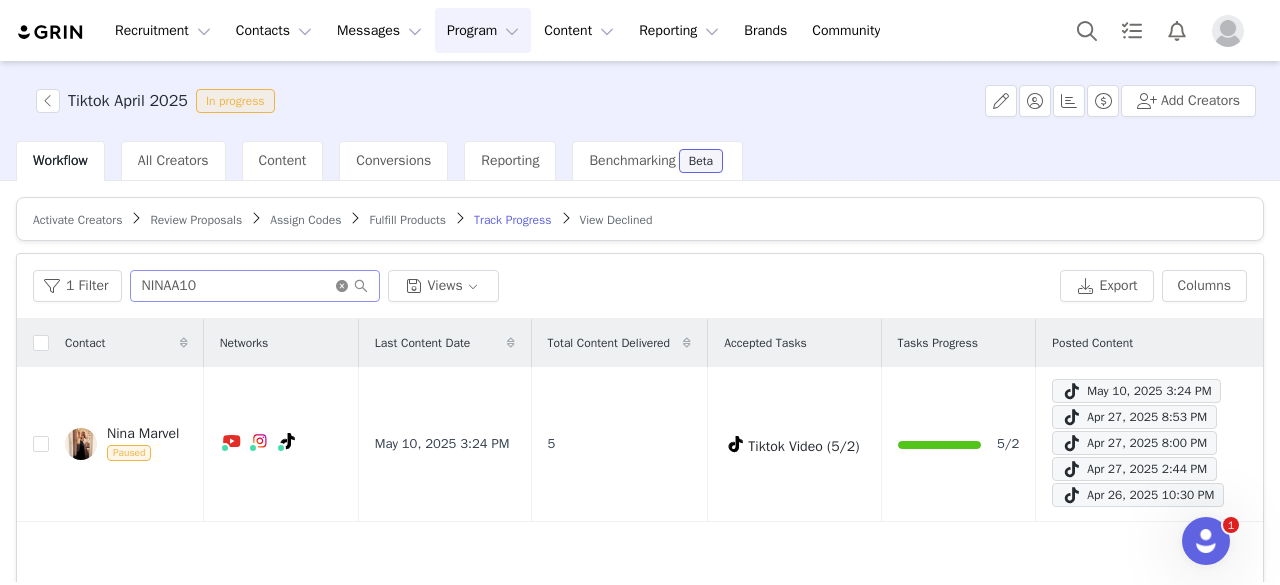 click at bounding box center (352, 286) 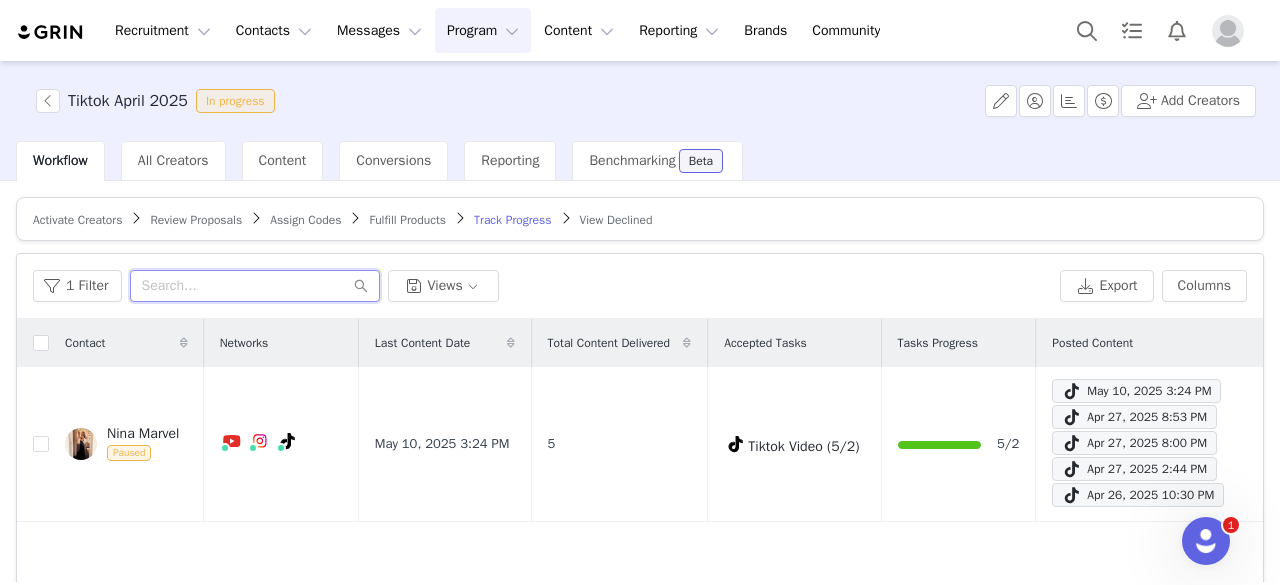 click at bounding box center [255, 286] 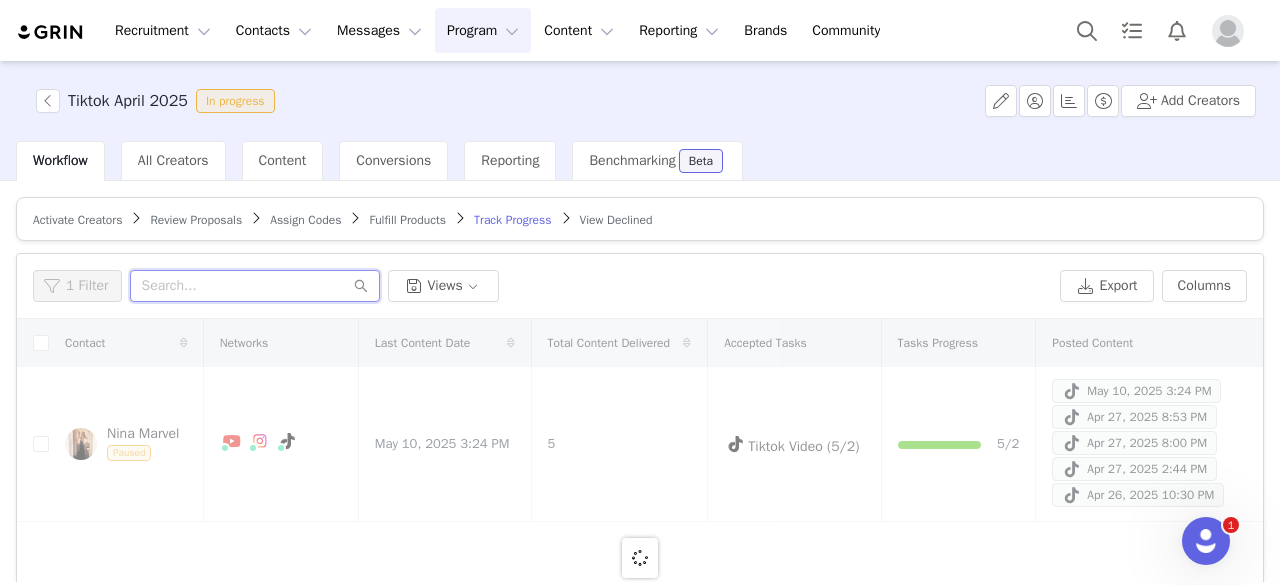paste on "SOPHIRINA10" 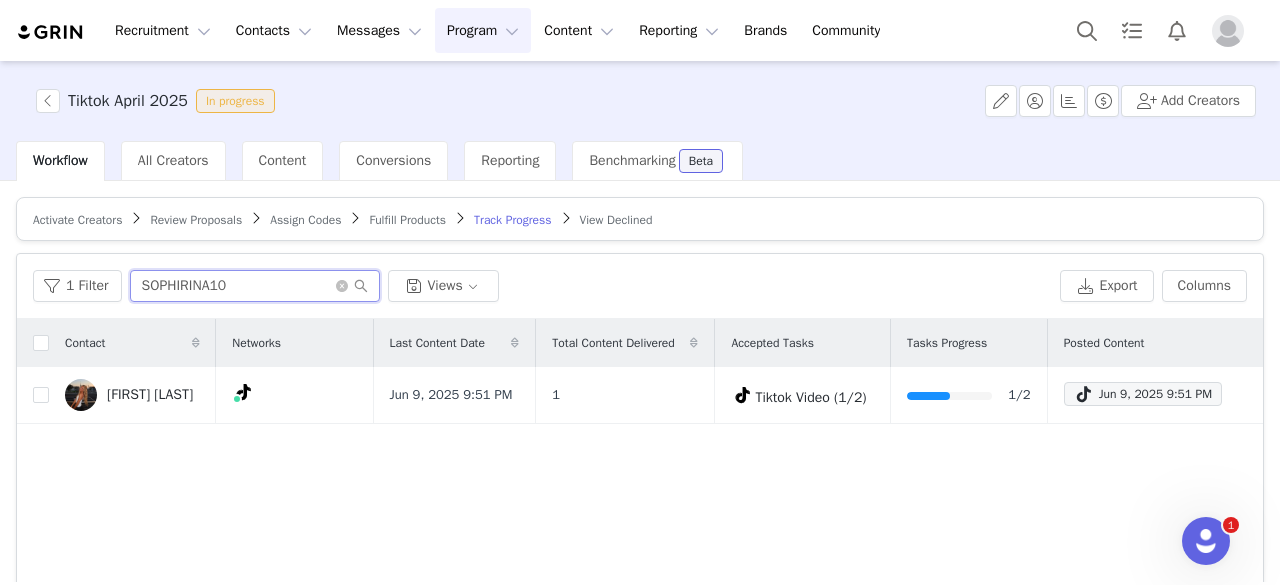 type on "SOPHIRINA10" 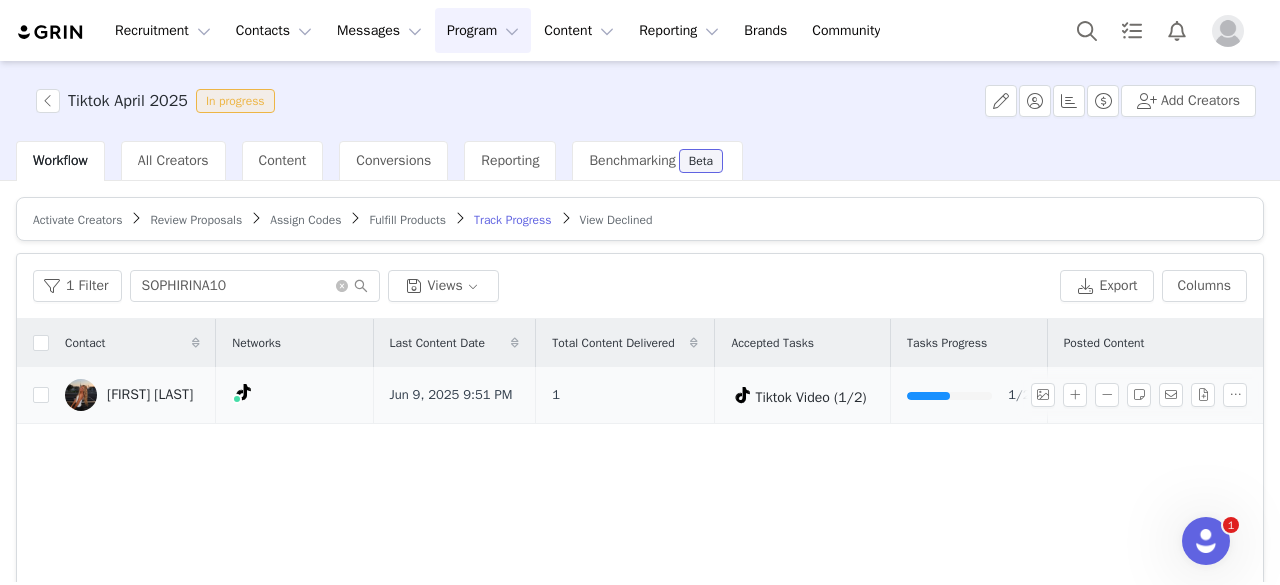 click on "[FIRST] [LAST]" at bounding box center (150, 395) 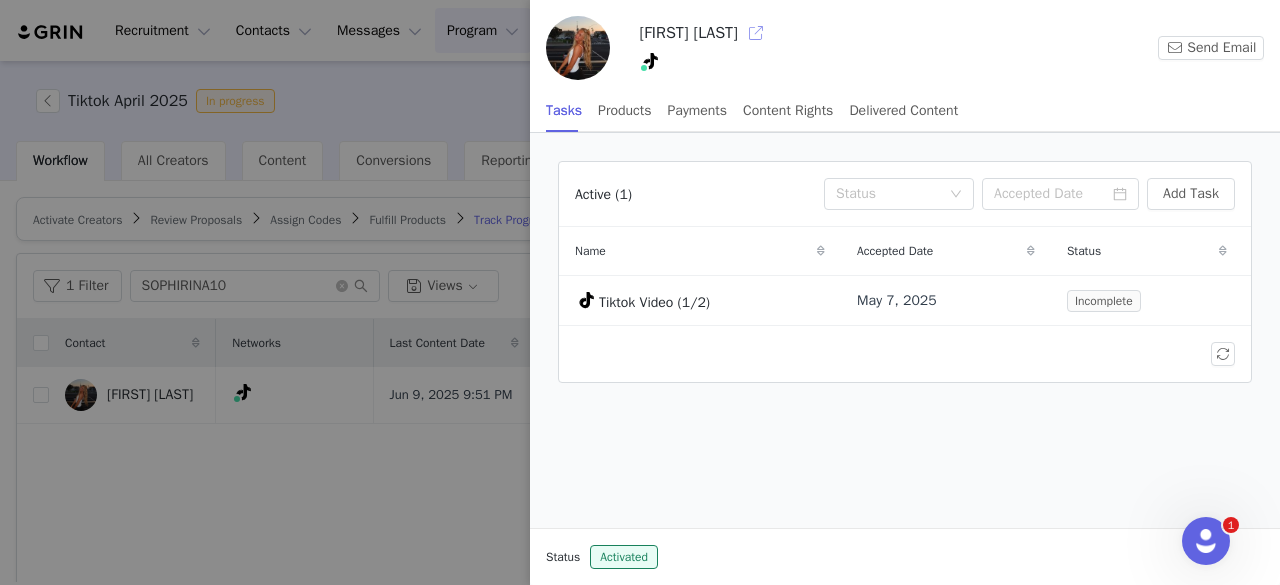 click at bounding box center [756, 33] 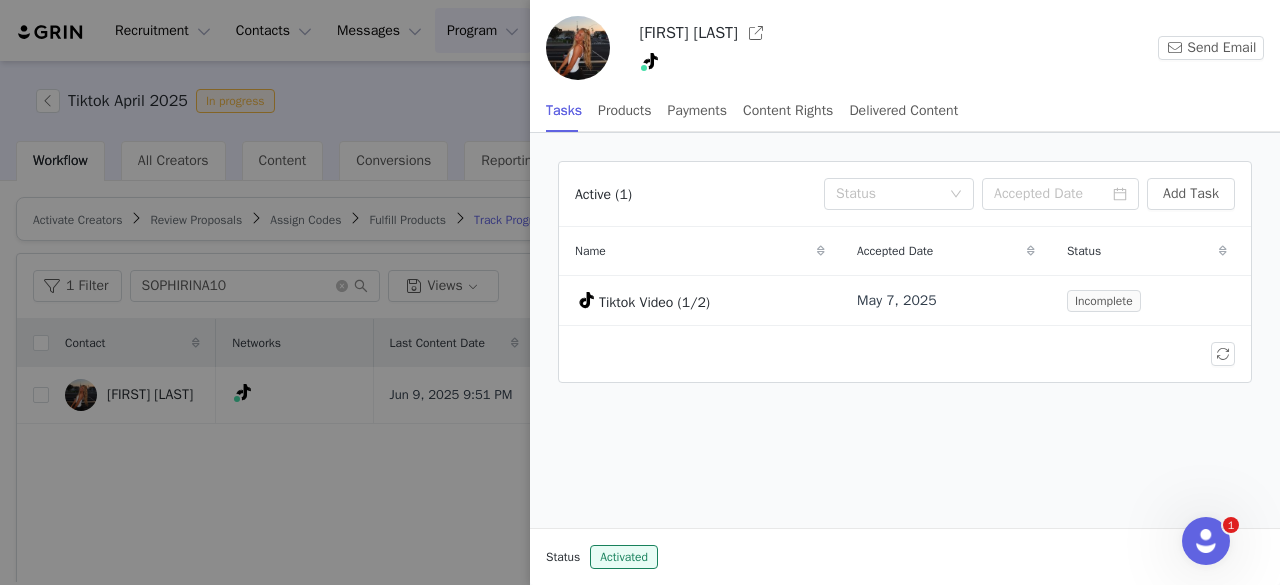 click at bounding box center (640, 292) 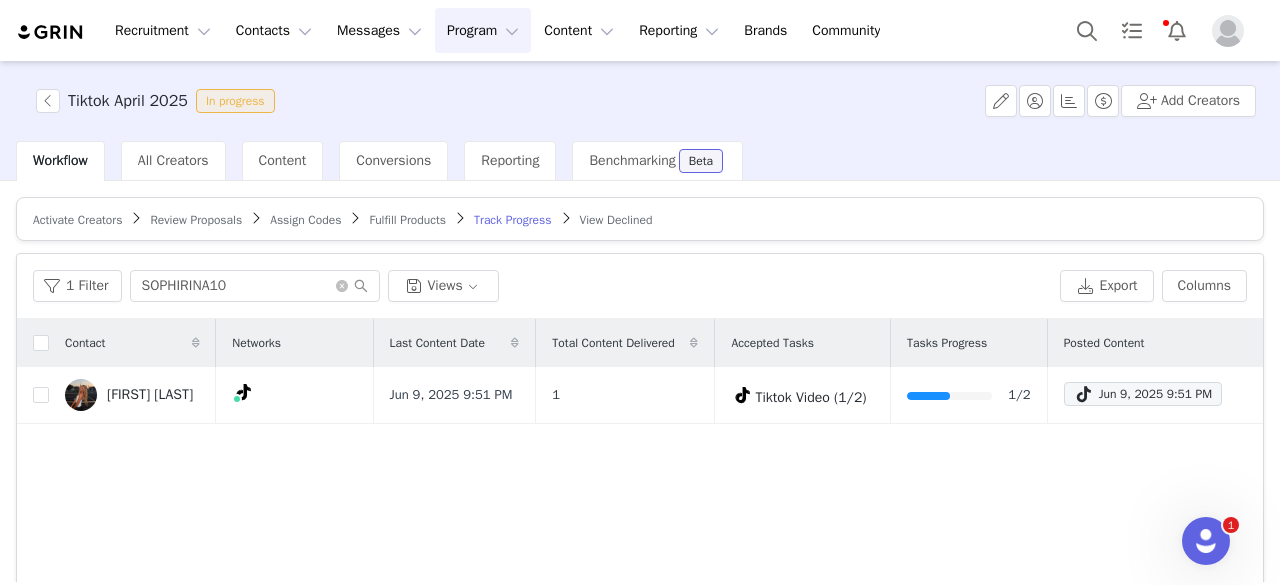 click on "Contact   Networks   Last Content Date   Total Content Delivered   Accepted Tasks   Tasks Progress   Posted Content   Sophie Kazarina  TikTok  (   @sophie.kazarina   )   — Personal/Creator  Connected  — Videos and Insights. Jun 9, 2025 9:51 PM 1 Tiktok Video (1/2)  1/2      Jun 9, 2025 9:51 PM" at bounding box center [640, 557] 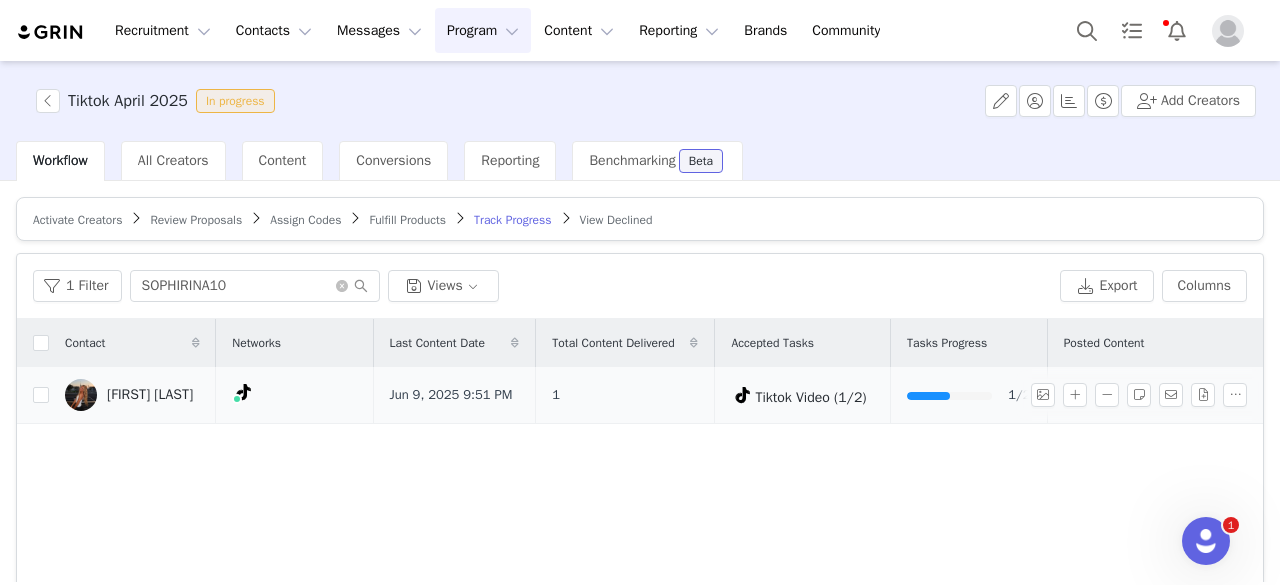 click at bounding box center (1143, 395) 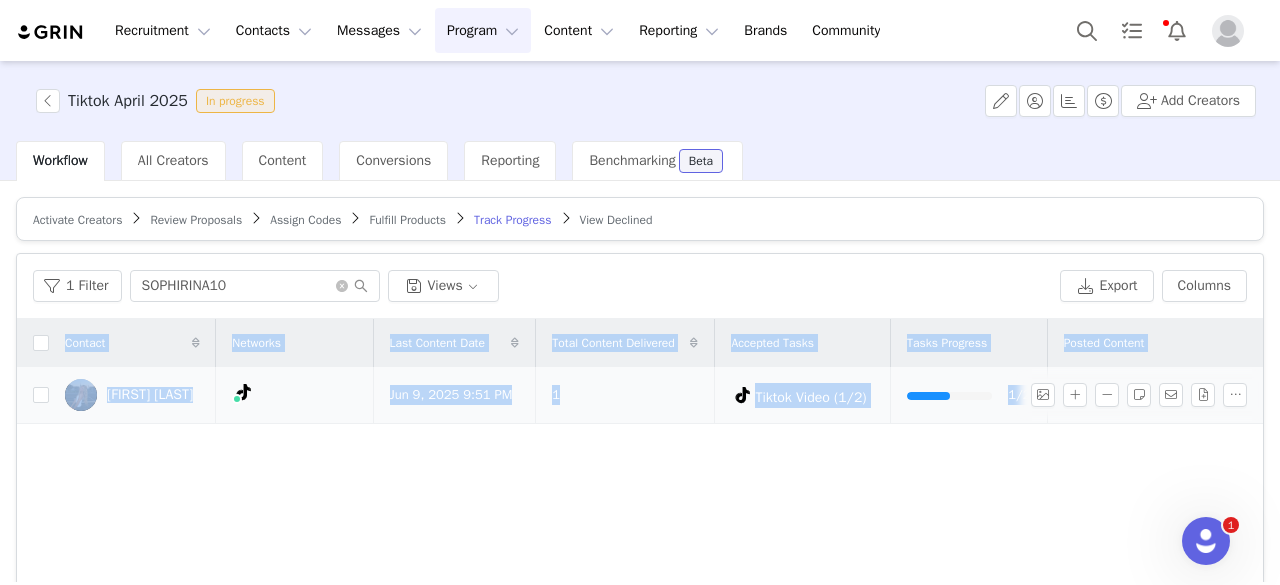 click at bounding box center [1143, 395] 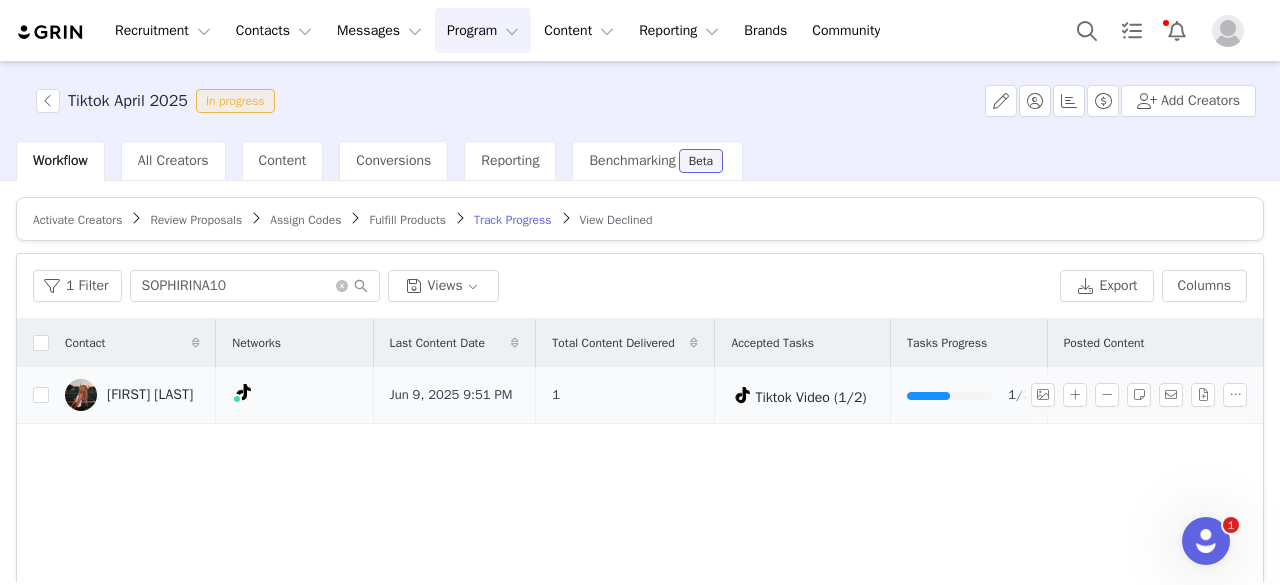 click on "1/2" at bounding box center [968, 395] 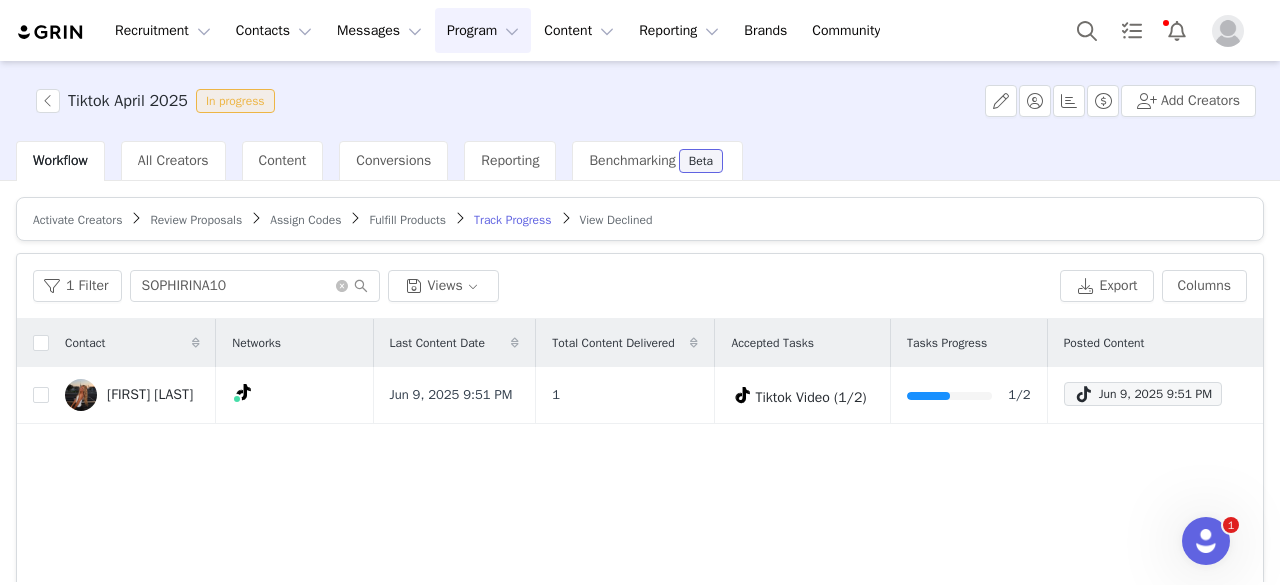 click on "Contact   Networks   Last Content Date   Total Content Delivered   Accepted Tasks   Tasks Progress   Posted Content   Sophie Kazarina  TikTok  (   @sophie.kazarina   )   — Personal/Creator  Connected  — Videos and Insights. Jun 9, 2025 9:51 PM 1 Tiktok Video (1/2)  1/2      Jun 9, 2025 9:51 PM" at bounding box center (640, 557) 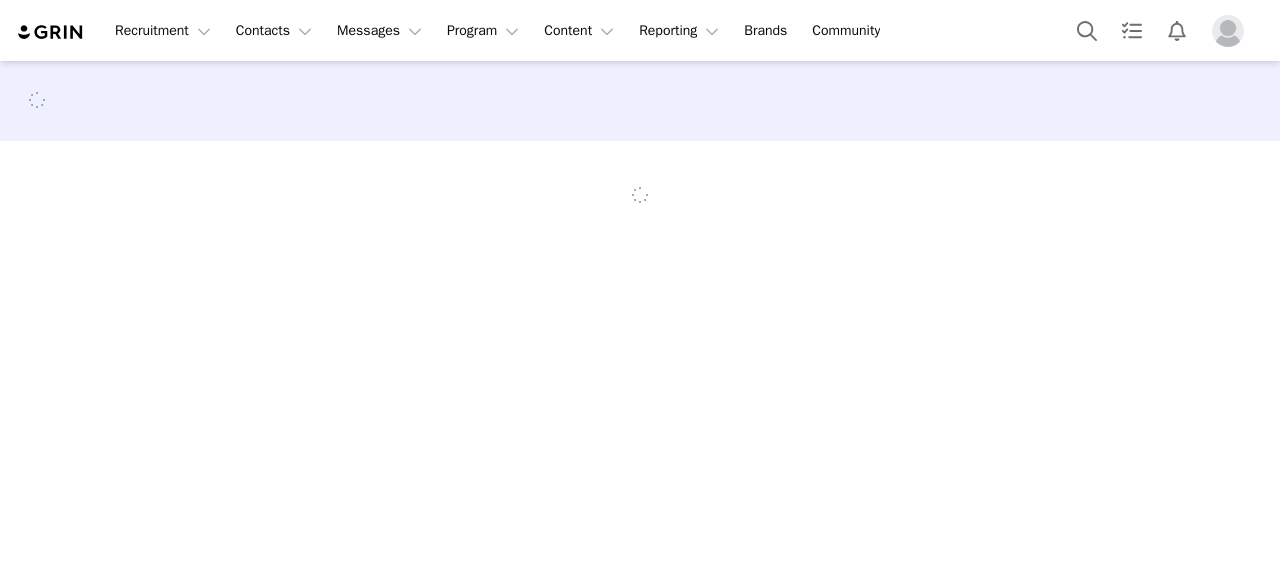 scroll, scrollTop: 0, scrollLeft: 0, axis: both 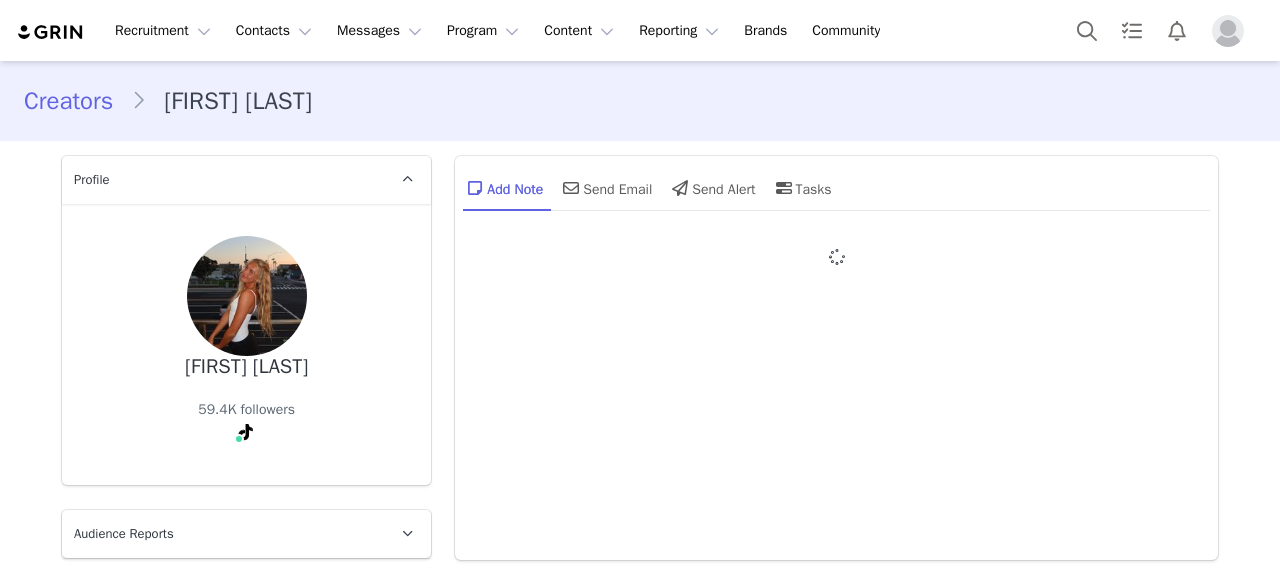 type on "+1 (United States)" 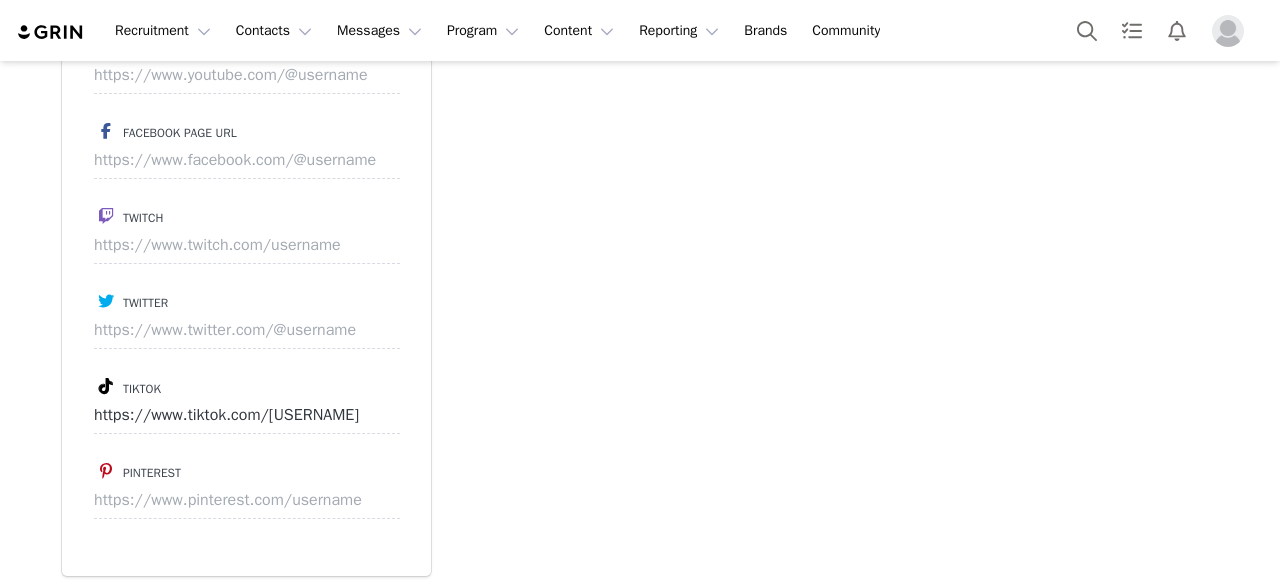 scroll, scrollTop: 0, scrollLeft: 0, axis: both 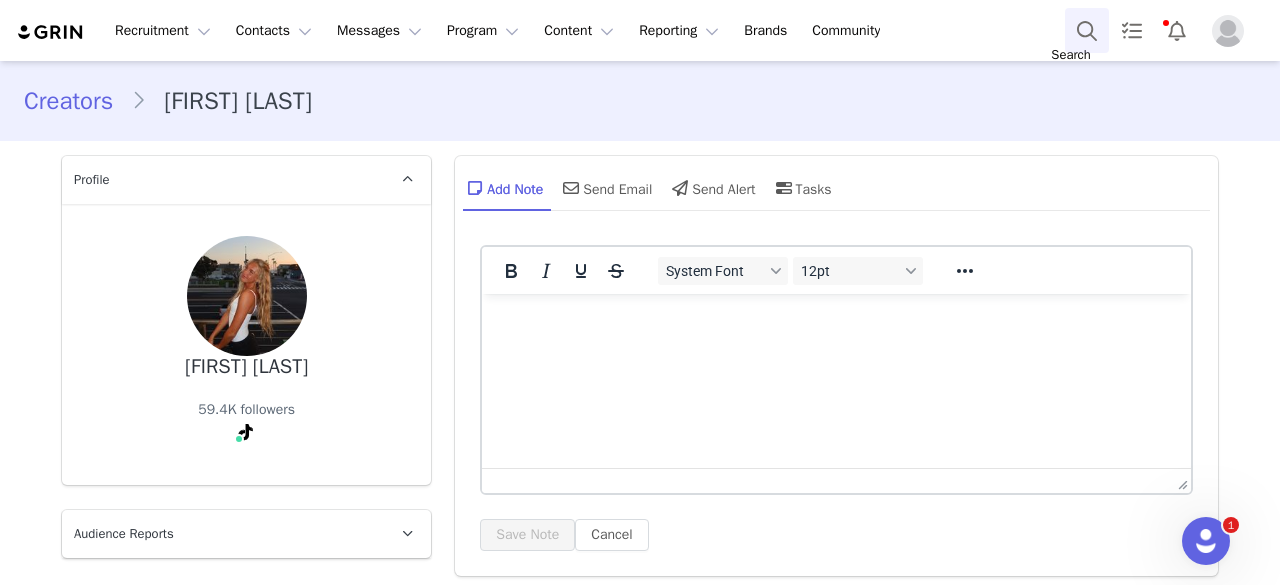 click at bounding box center (1087, 30) 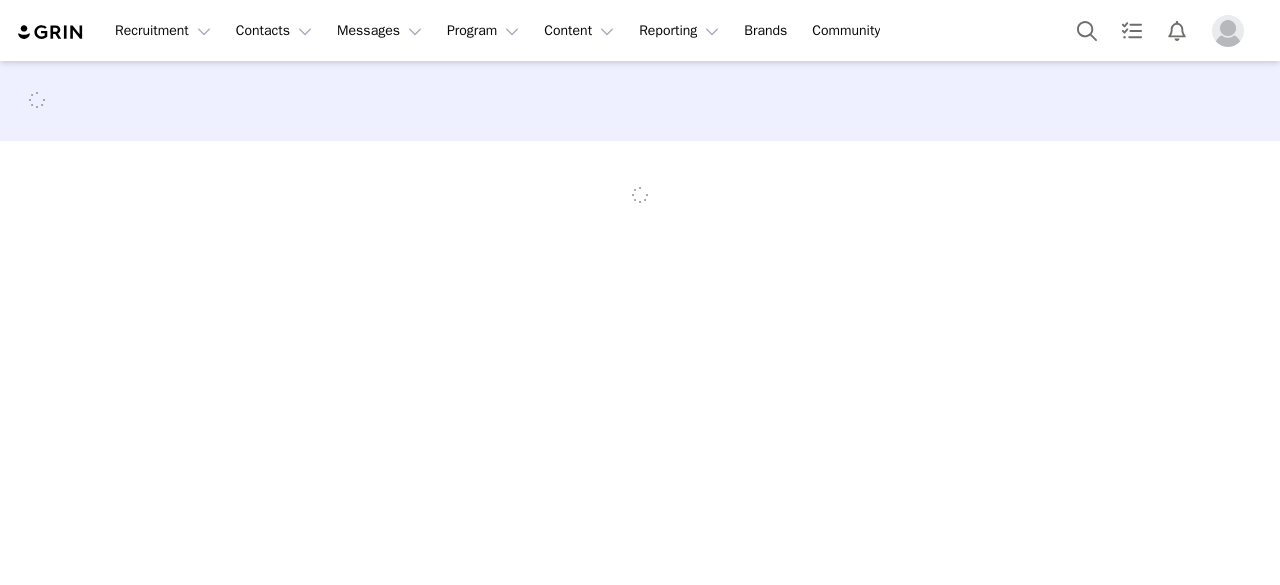 scroll, scrollTop: 0, scrollLeft: 0, axis: both 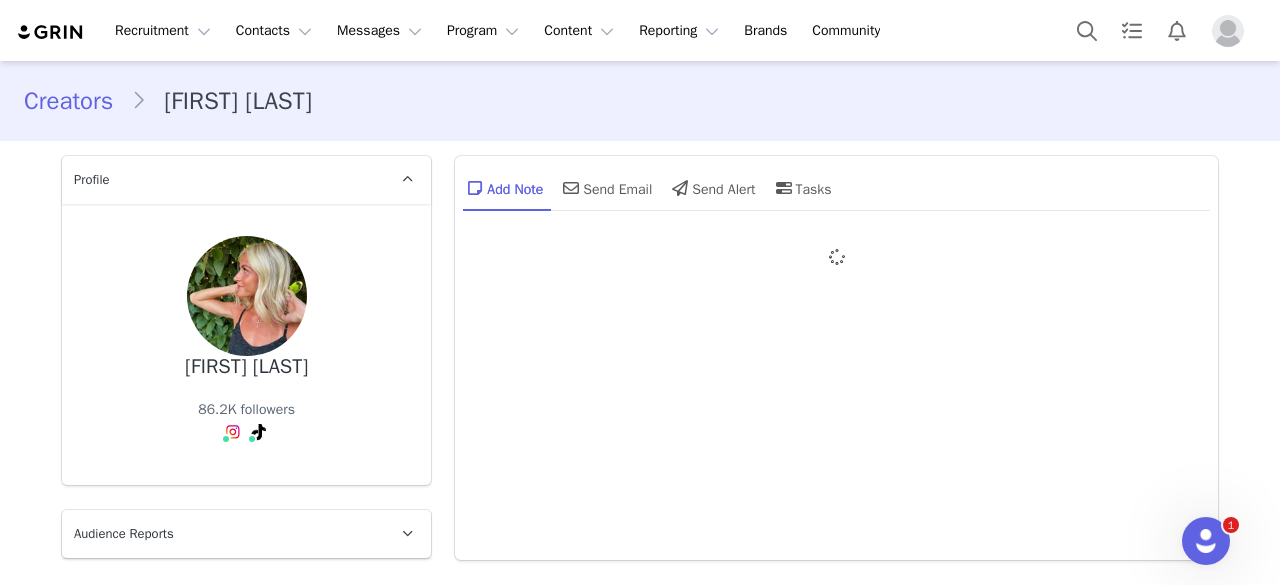 type on "+1 (United States)" 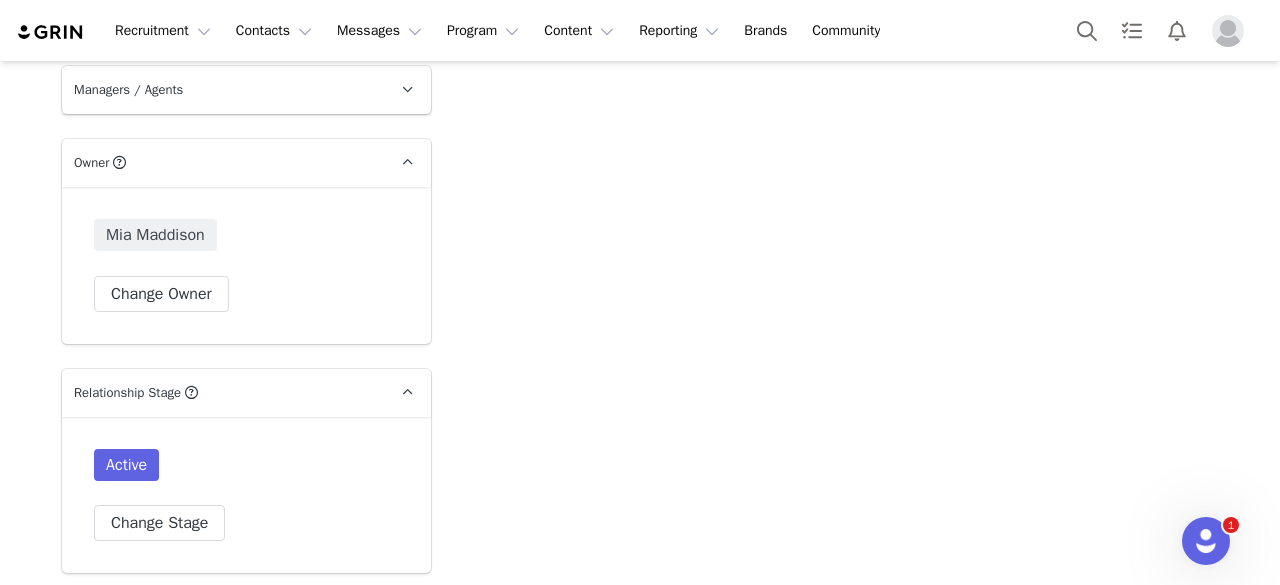 scroll, scrollTop: 3200, scrollLeft: 0, axis: vertical 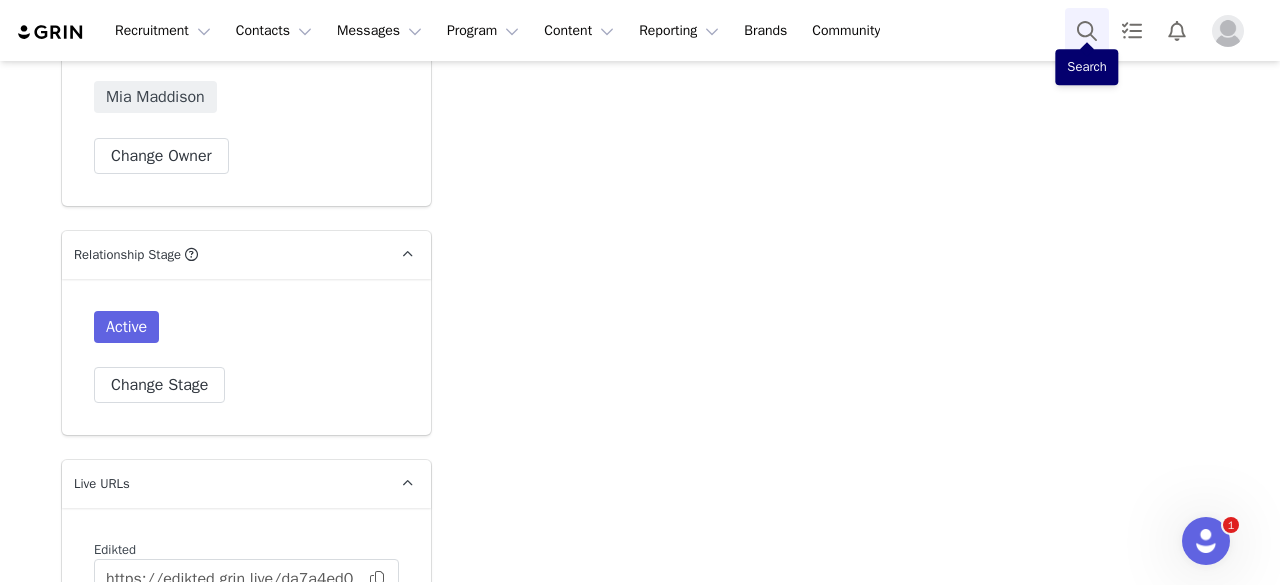 click at bounding box center (1087, 30) 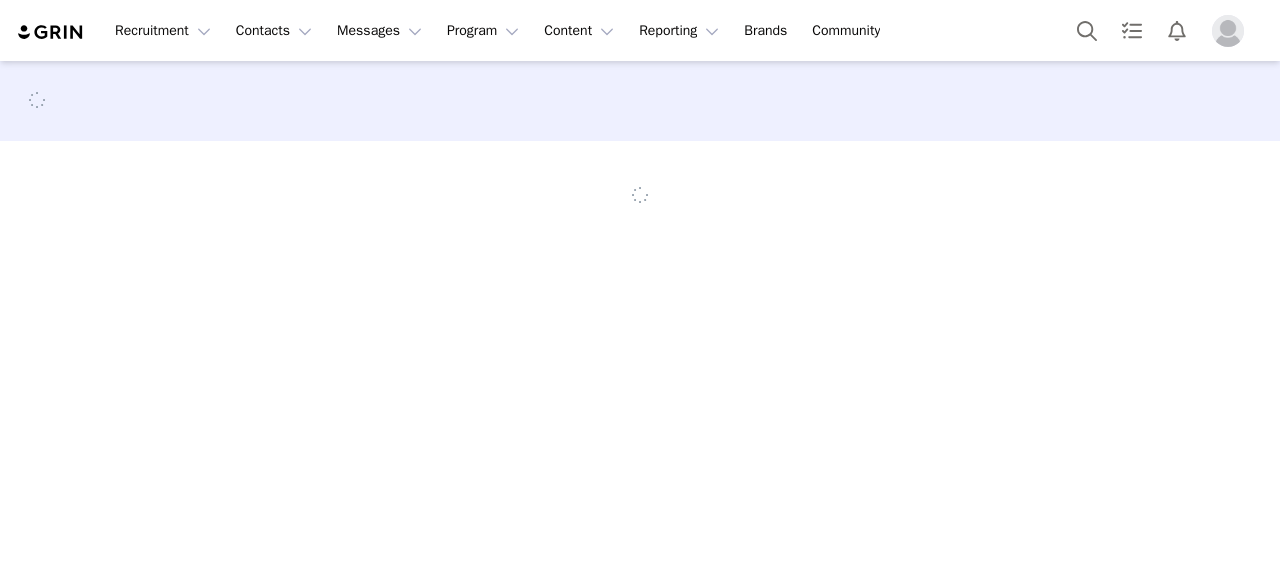 scroll, scrollTop: 0, scrollLeft: 0, axis: both 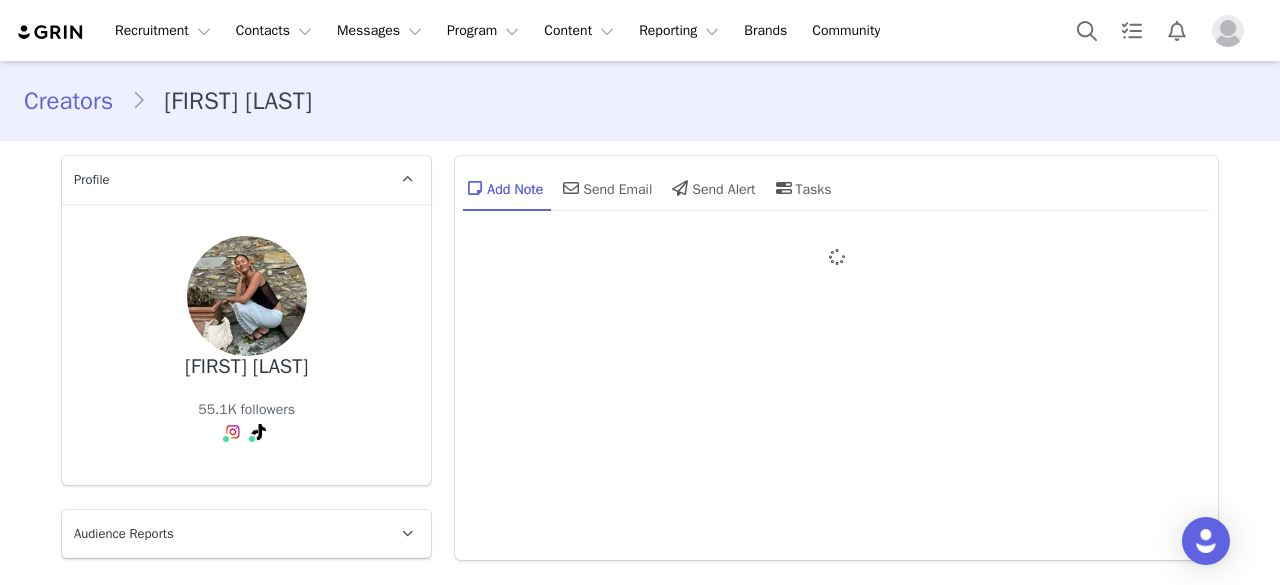 type on "+1 (United States)" 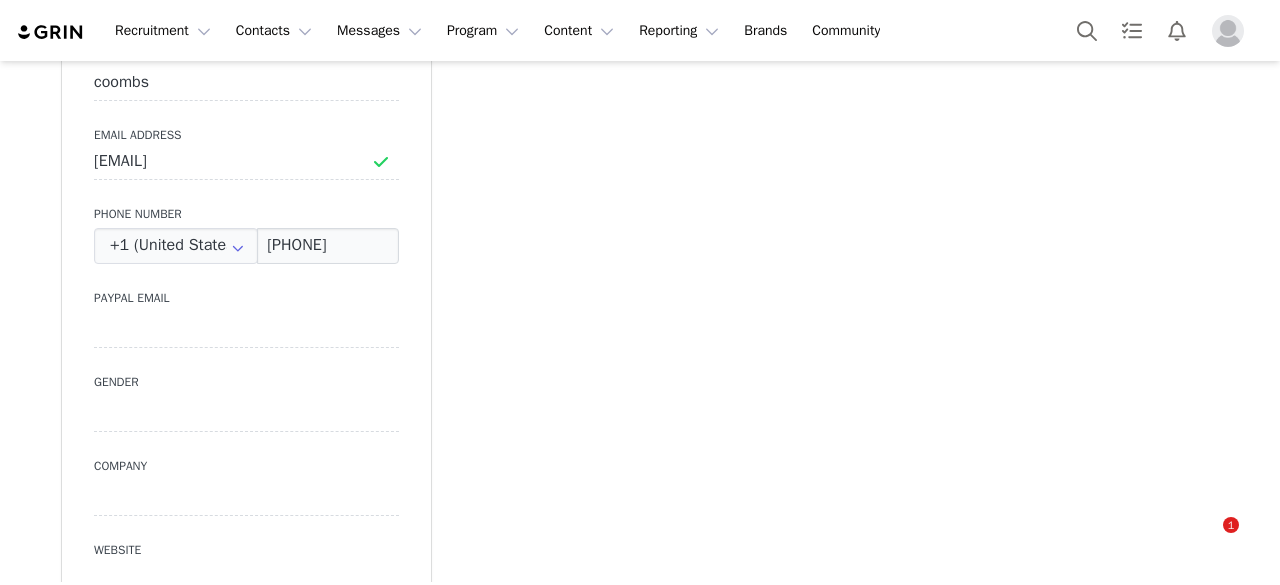 scroll, scrollTop: 1000, scrollLeft: 0, axis: vertical 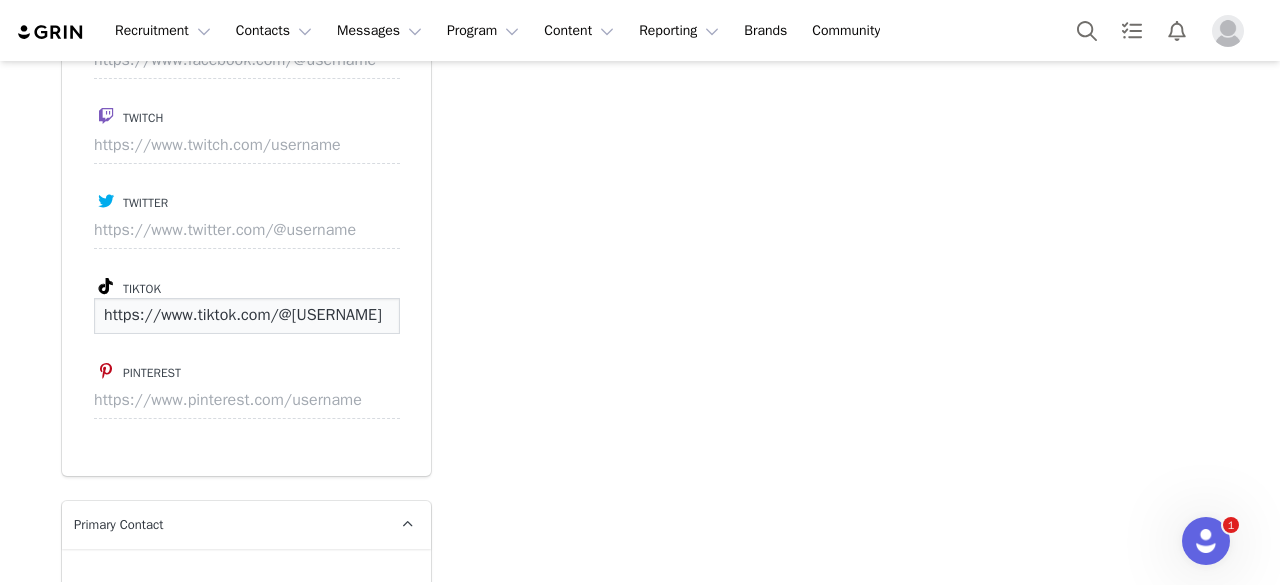 click on "https://www.tiktok.com/@[USERNAME]" at bounding box center (247, 316) 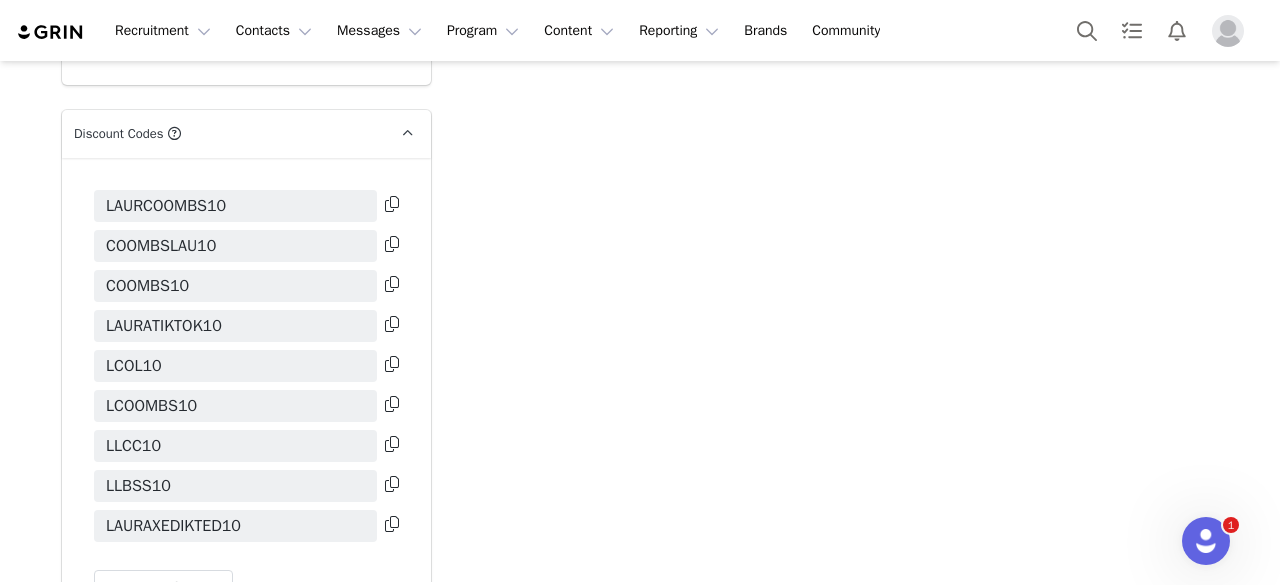 scroll, scrollTop: 4800, scrollLeft: 0, axis: vertical 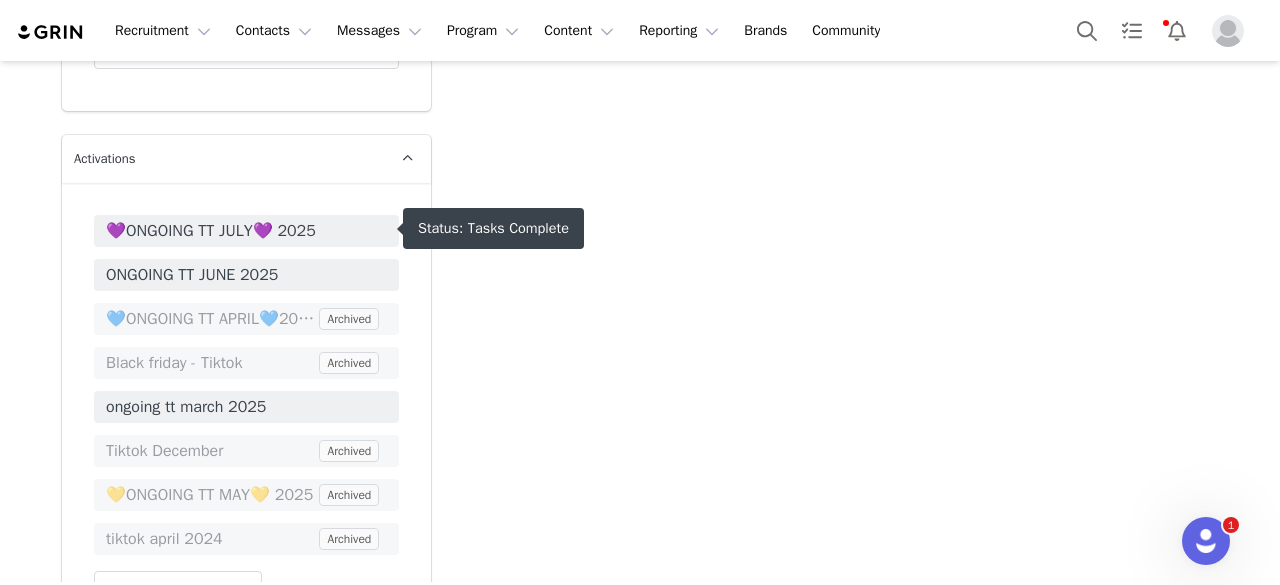click on "💜ONGOING TT JULY💜 2025" at bounding box center (246, 231) 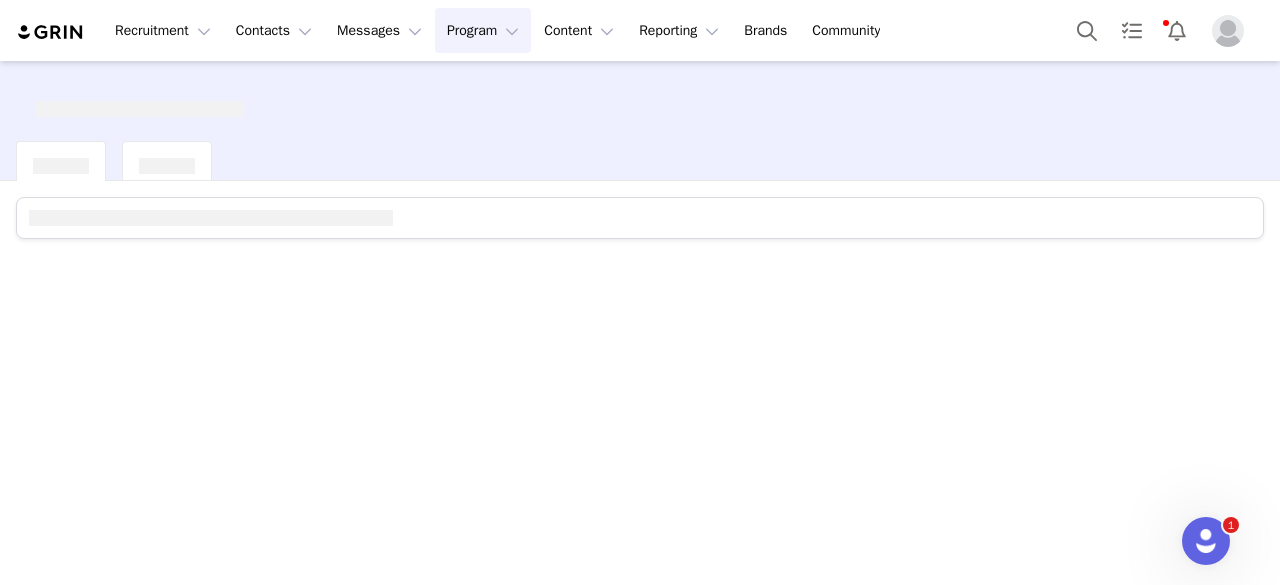 scroll, scrollTop: 0, scrollLeft: 0, axis: both 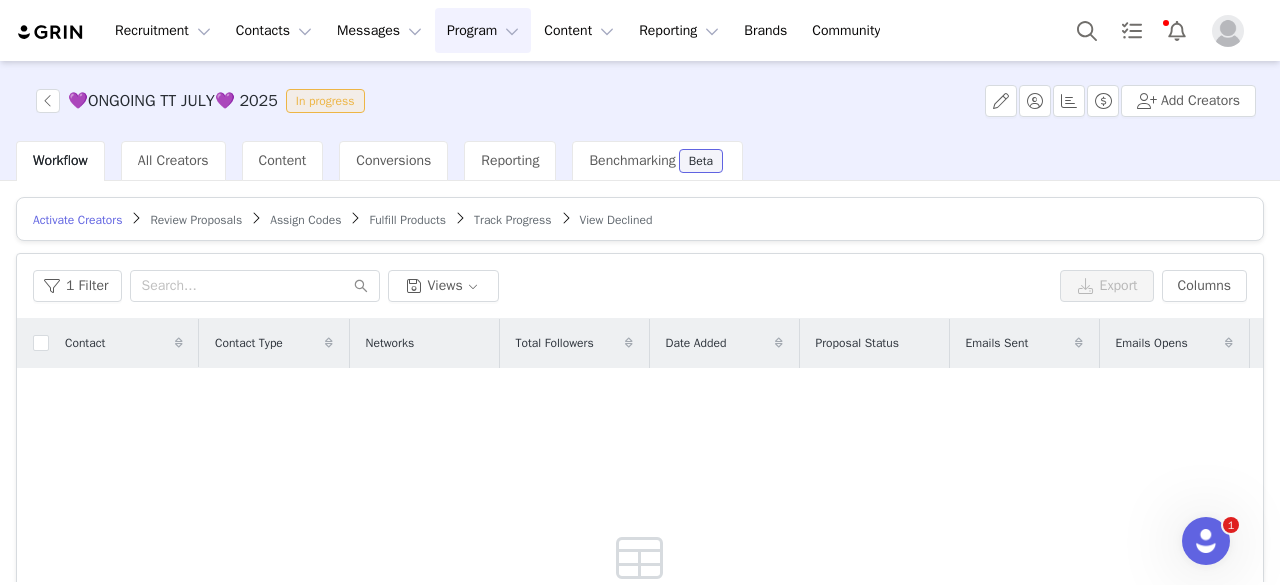click on "Activate Creators Review Proposals Assign Codes Fulfill Products Track Progress View Declined" at bounding box center [640, 219] 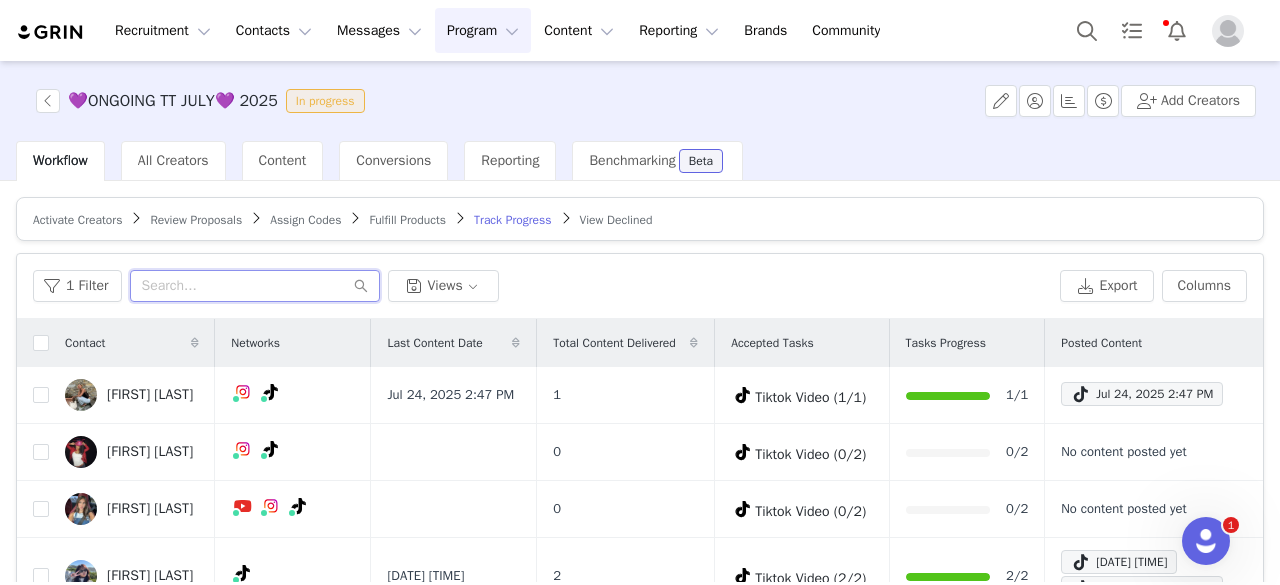 drag, startPoint x: 213, startPoint y: 295, endPoint x: 299, endPoint y: 297, distance: 86.023254 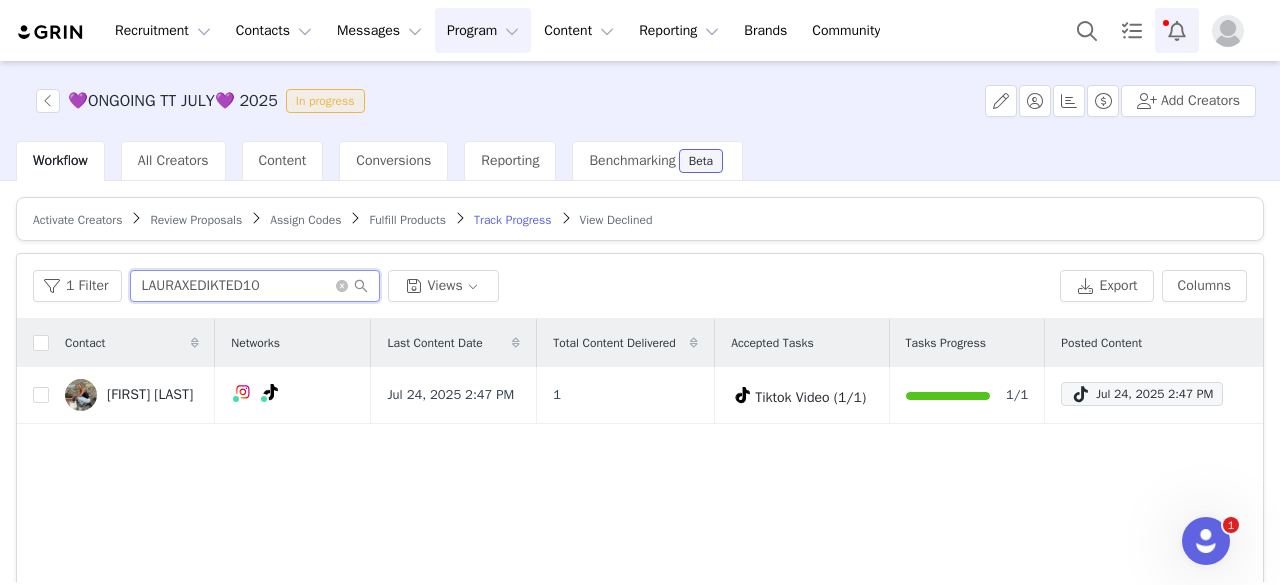 type on "LAURAXEDIKTED10" 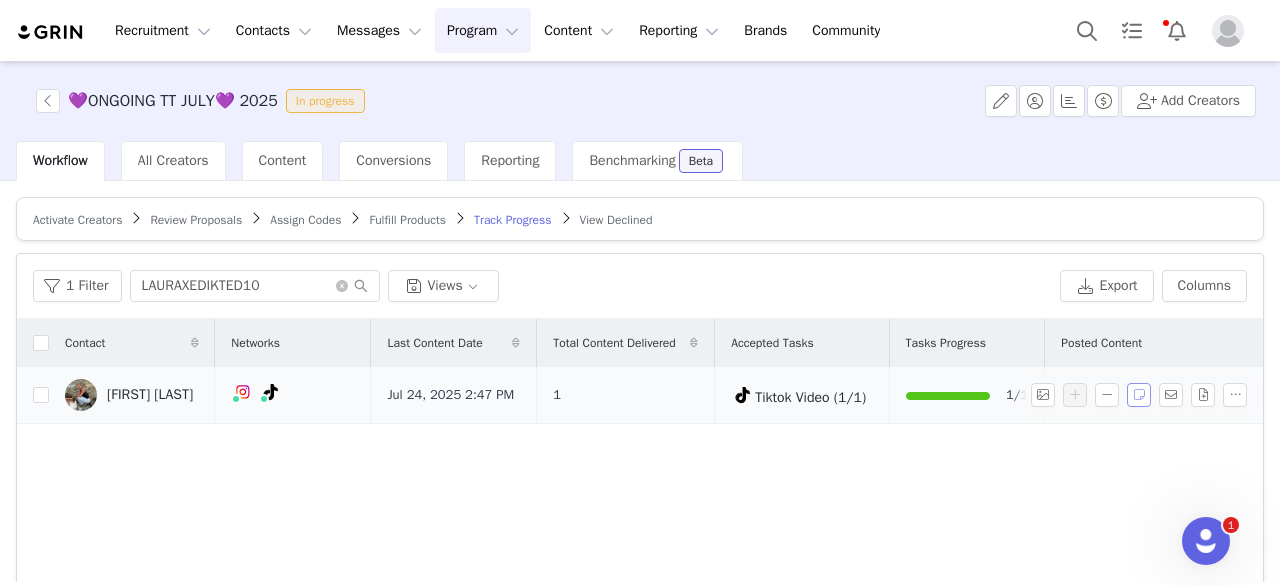 click at bounding box center [1139, 395] 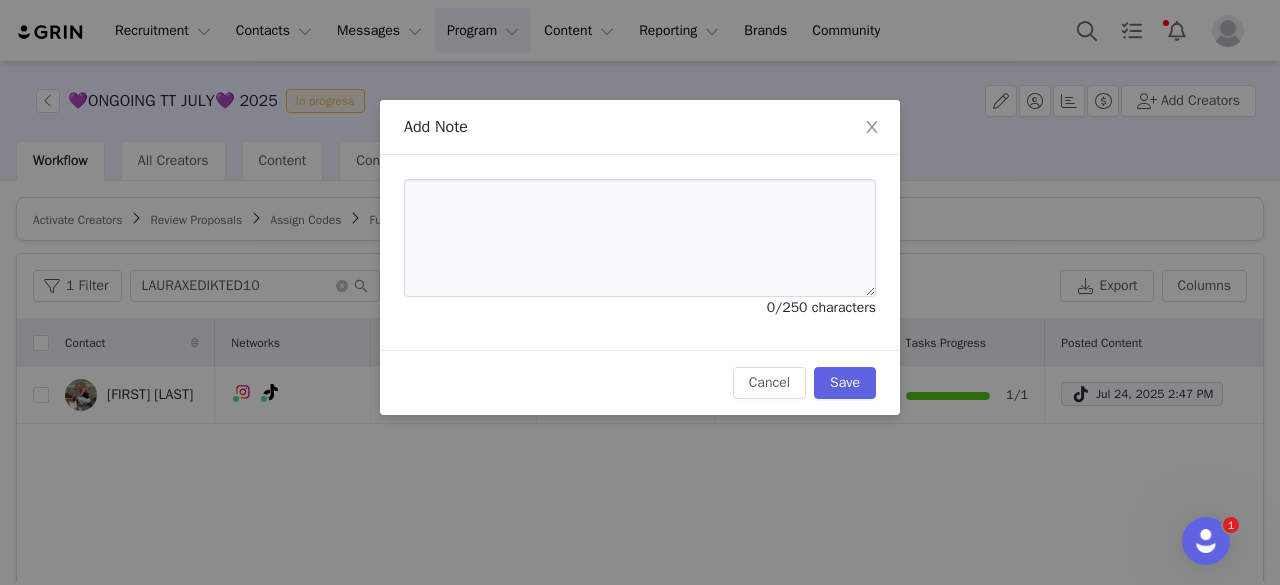 click on "Add Note       0/250 characters            Cancel Save" at bounding box center (640, 292) 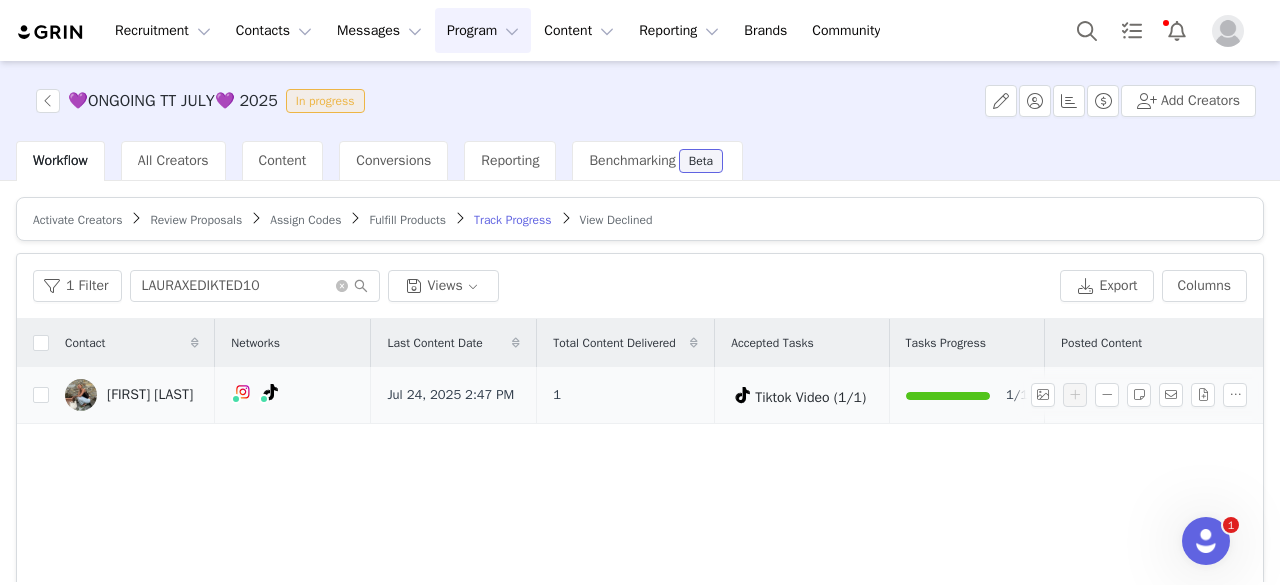click on "Jul 24, 2025 2:47 PM" at bounding box center (1150, 395) 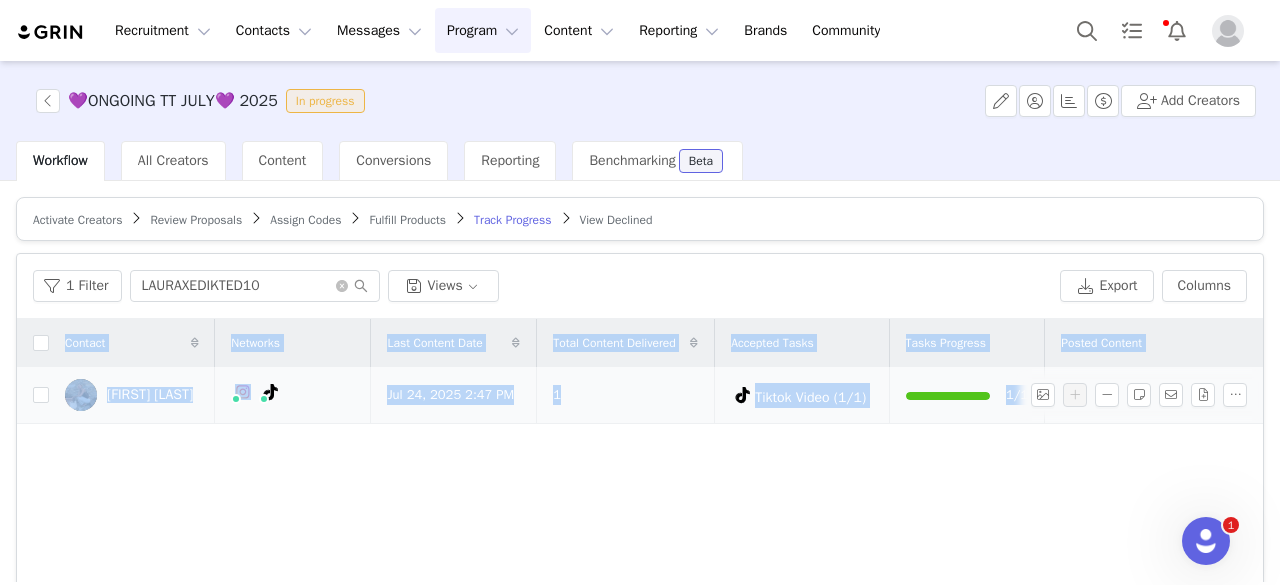 click on "Jul 24, 2025 2:47 PM" at bounding box center [1150, 395] 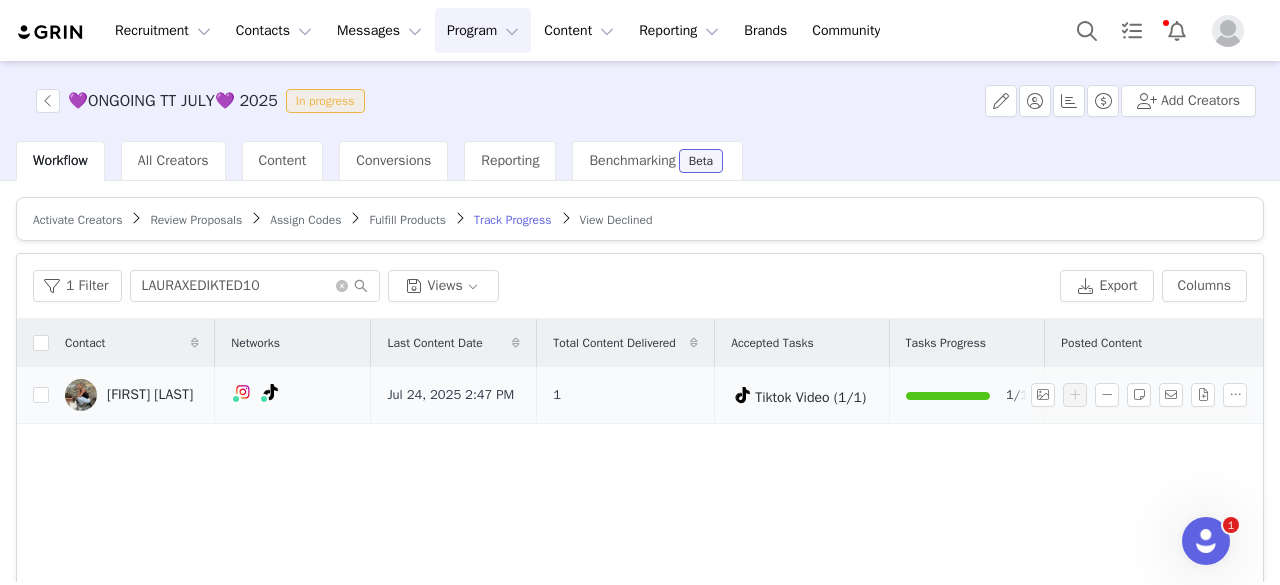 click on "Jul 24, 2025 2:47 PM" at bounding box center (1150, 395) 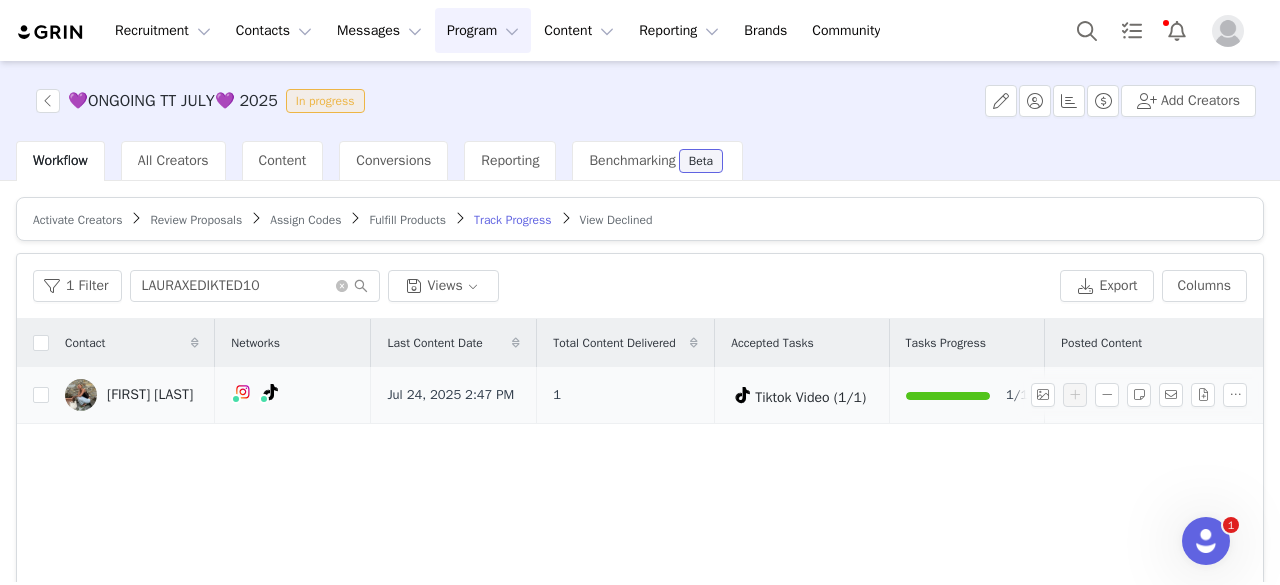 click at bounding box center (1143, 395) 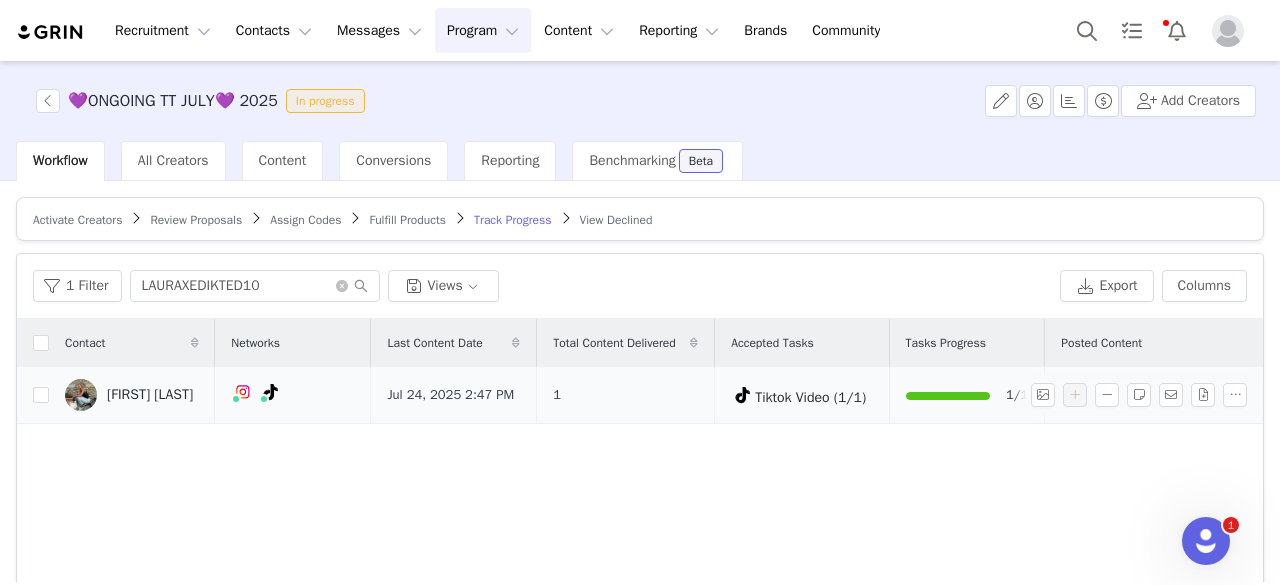 click on "1/1" at bounding box center (1017, 395) 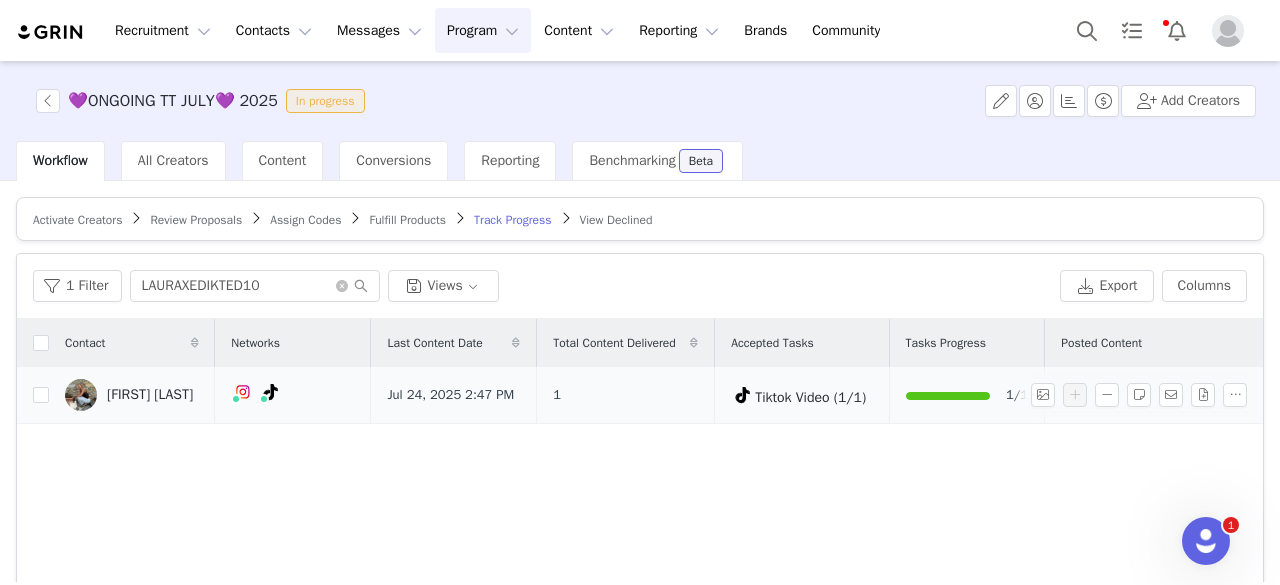 click at bounding box center [948, 395] 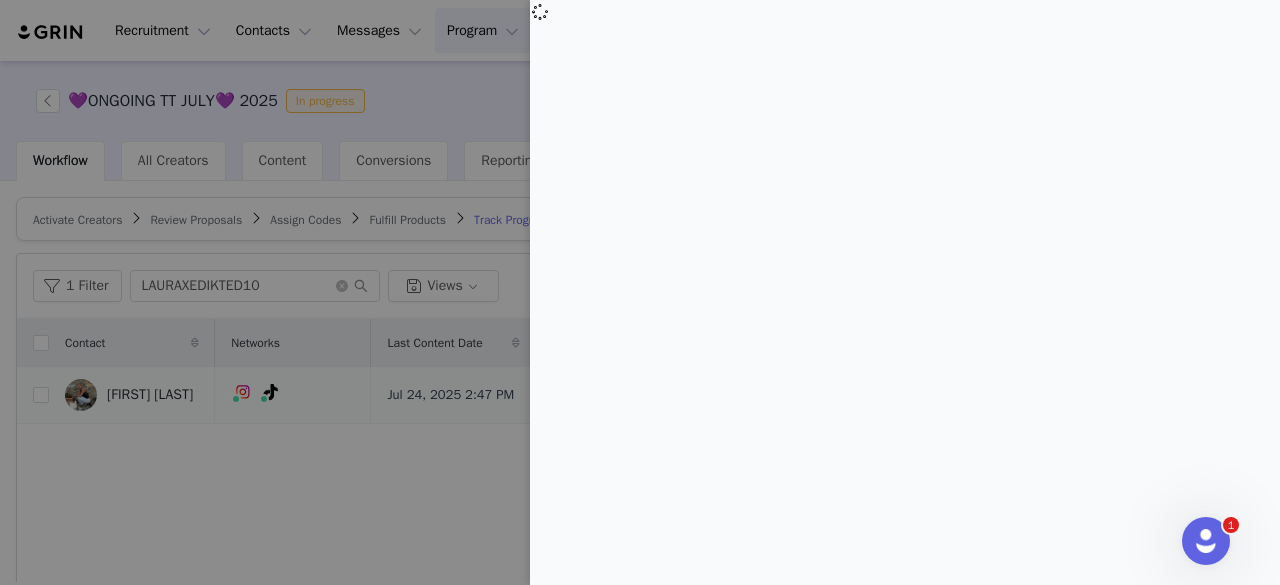 click at bounding box center [905, 292] 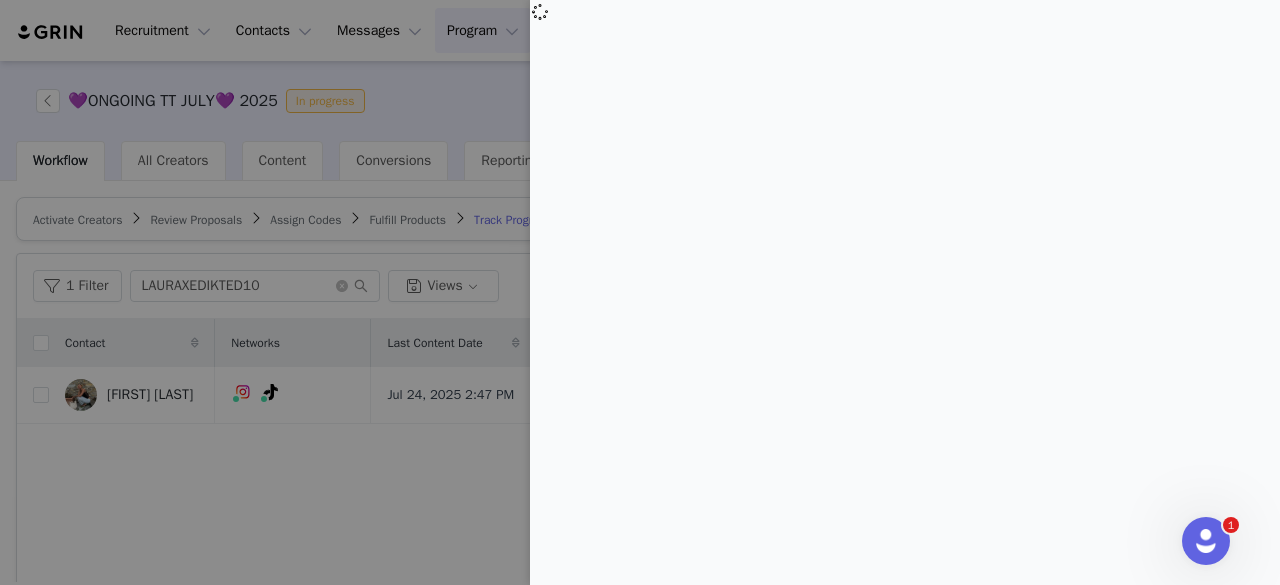 click at bounding box center (640, 292) 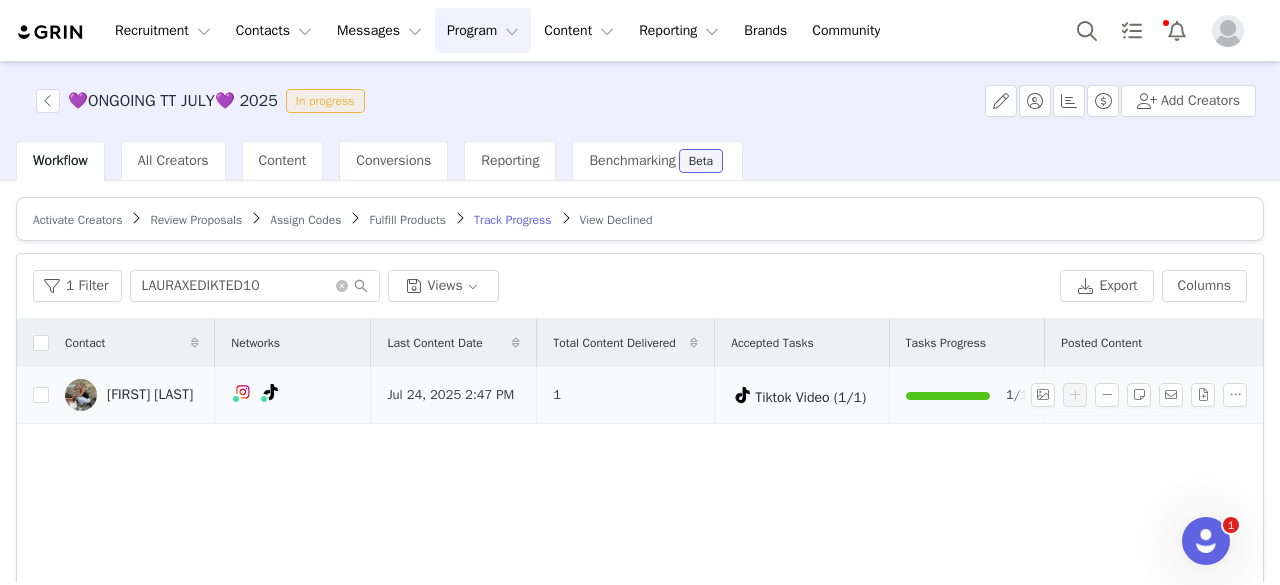click at bounding box center (1143, 395) 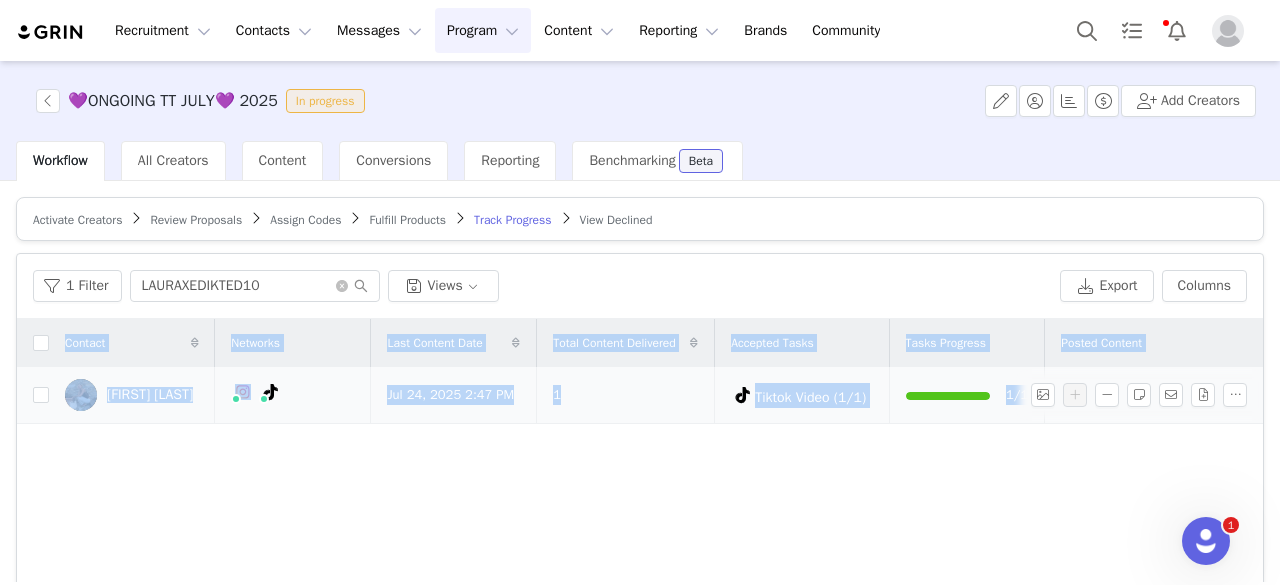 click at bounding box center (1143, 395) 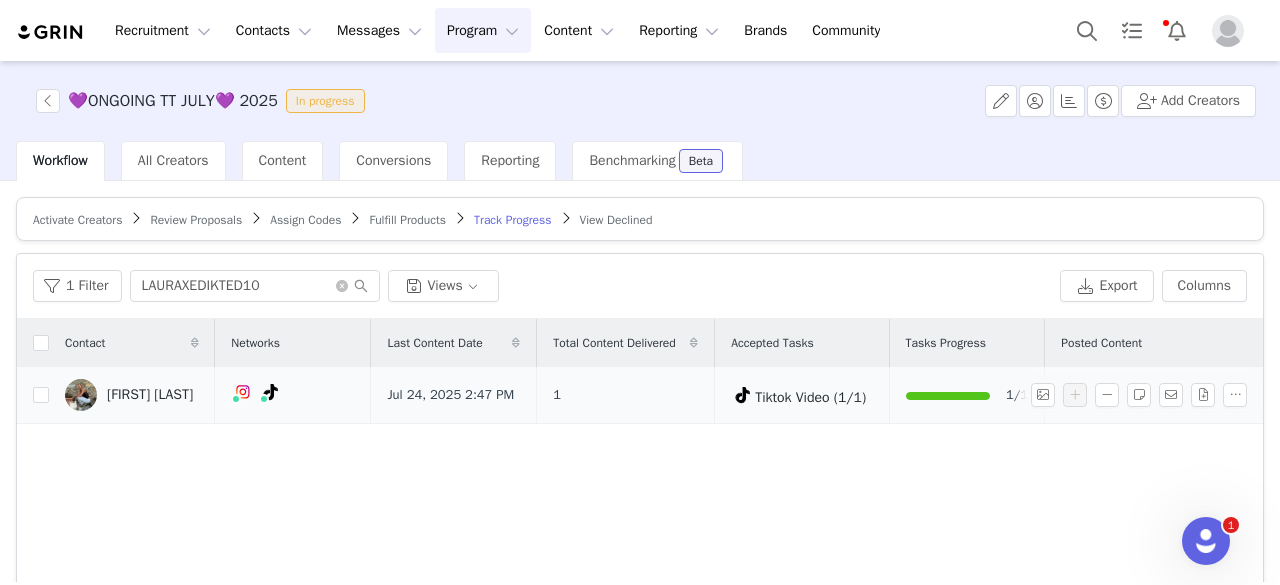 click at bounding box center [1143, 395] 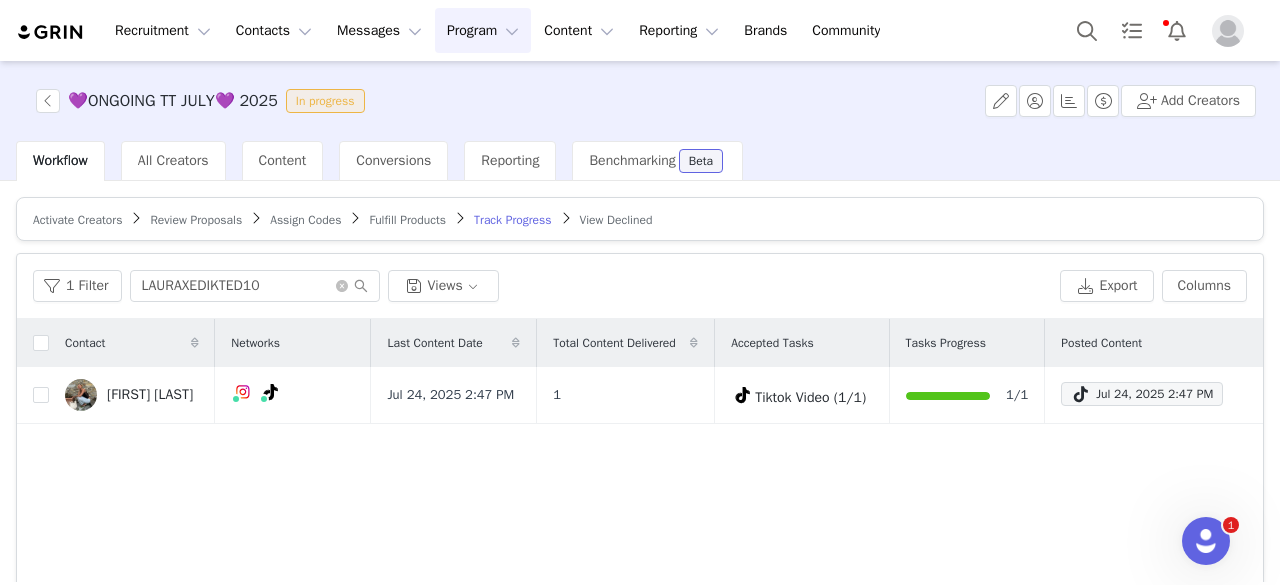 click on "Contact   Networks   Last Content Date   Total Content Delivered   Accepted Tasks   Tasks Progress   Posted Content   laura coombs  Jul 24, 2025 2:47 PM 1 Tiktok Video (1/1)  1/1      Jul 24, 2025 2:47 PM" at bounding box center (640, 557) 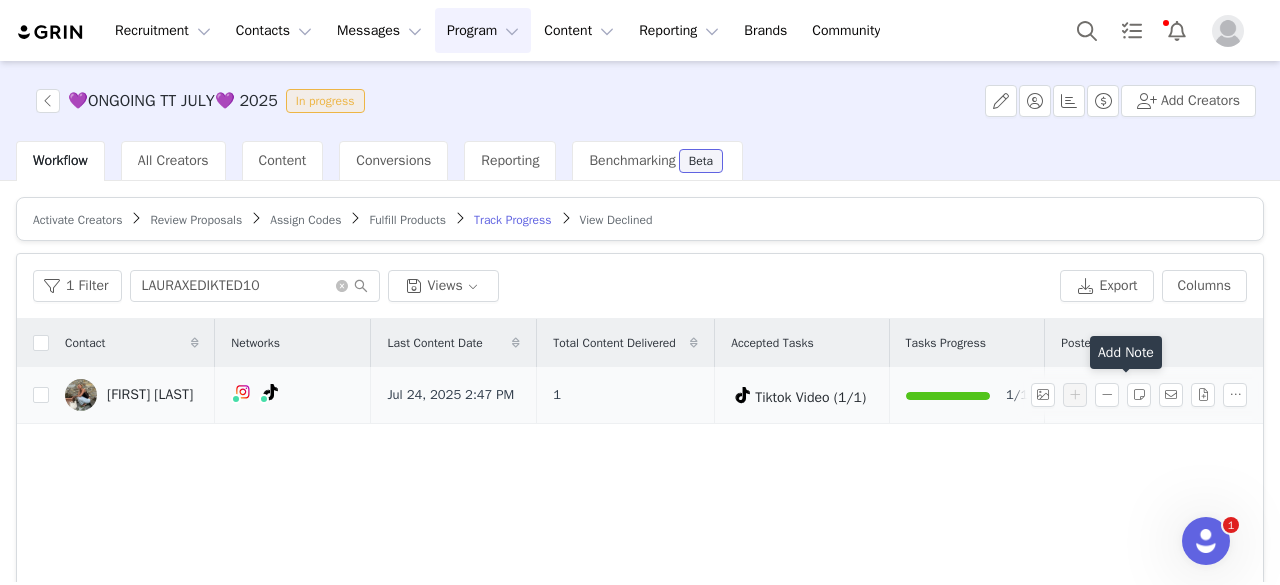 click at bounding box center (1143, 395) 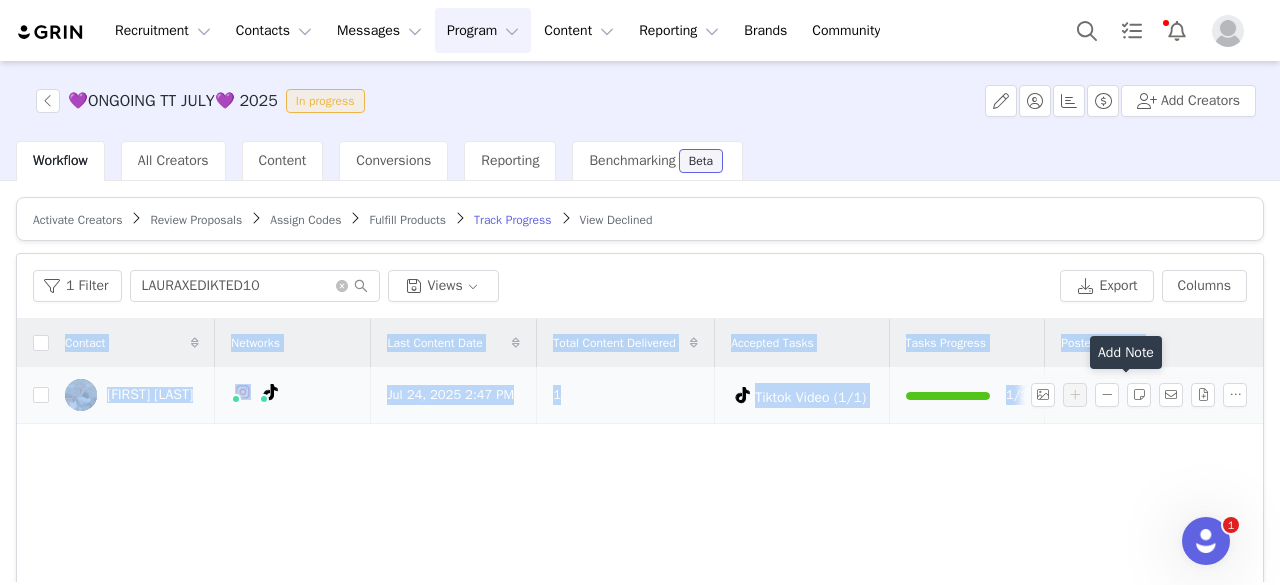 click at bounding box center [1143, 395] 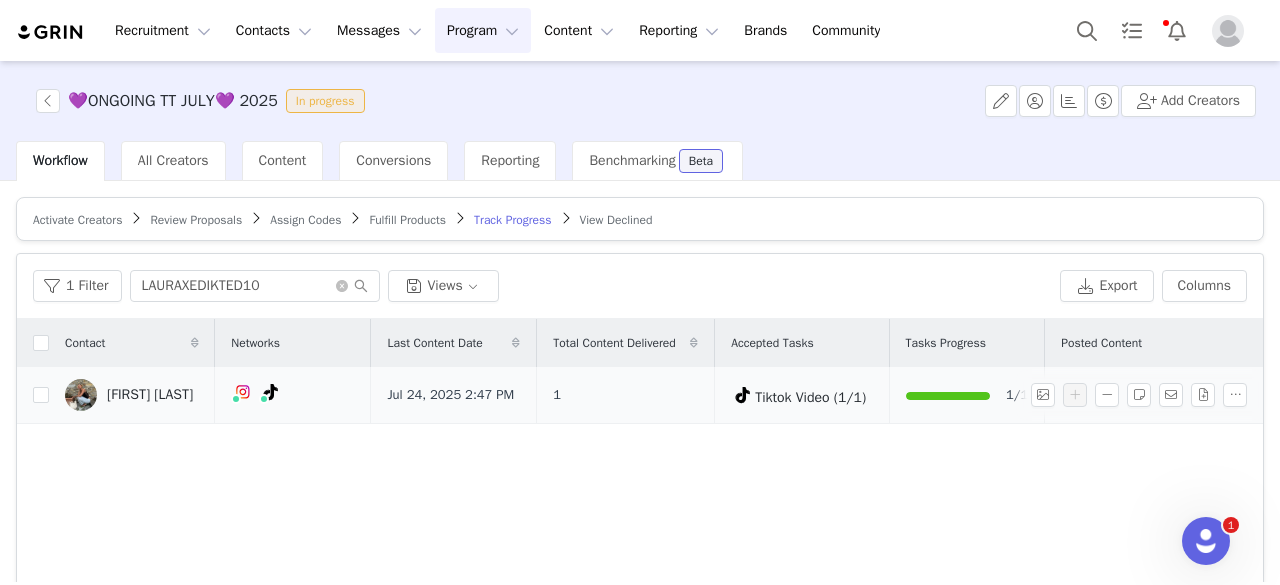 drag, startPoint x: 1045, startPoint y: 469, endPoint x: 962, endPoint y: 365, distance: 133.06013 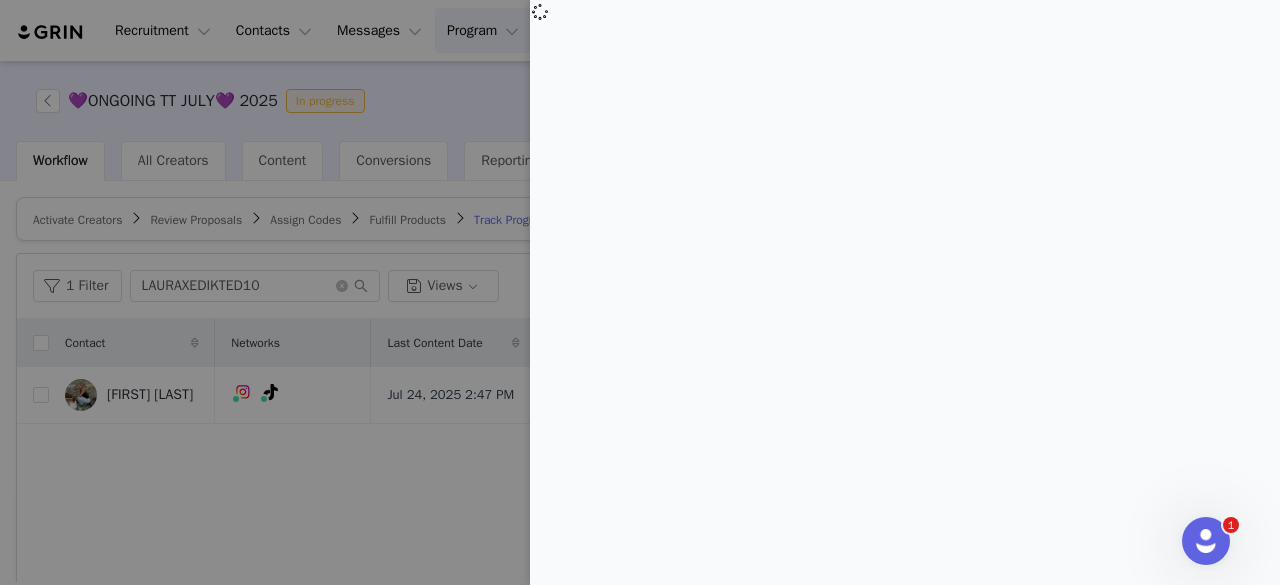 click at bounding box center (905, 292) 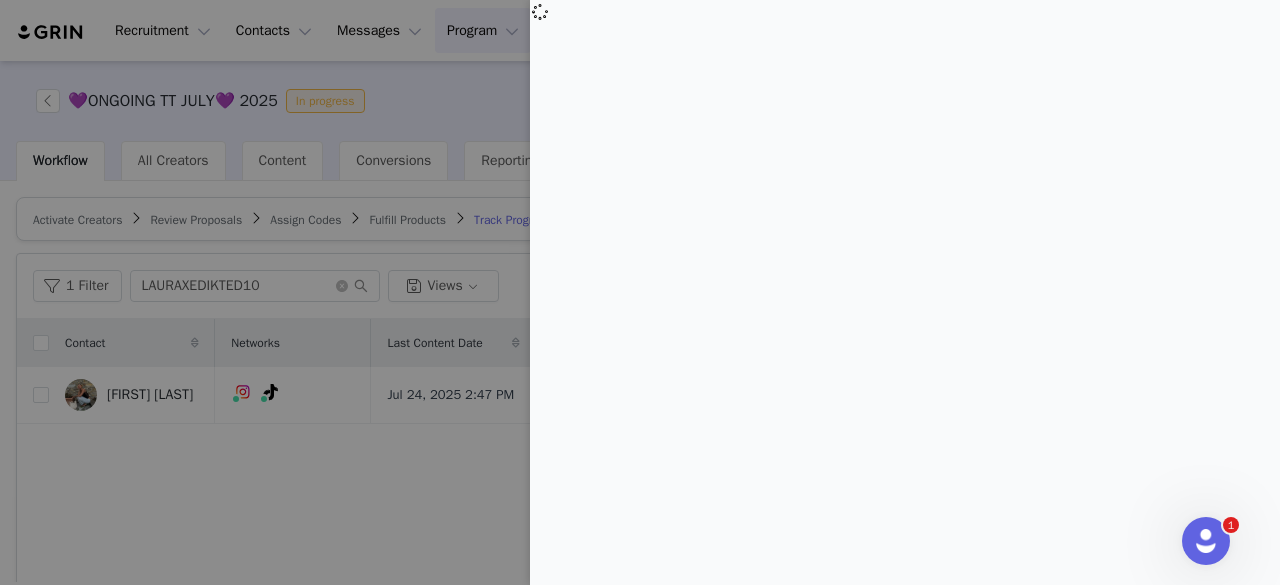 click at bounding box center (640, 292) 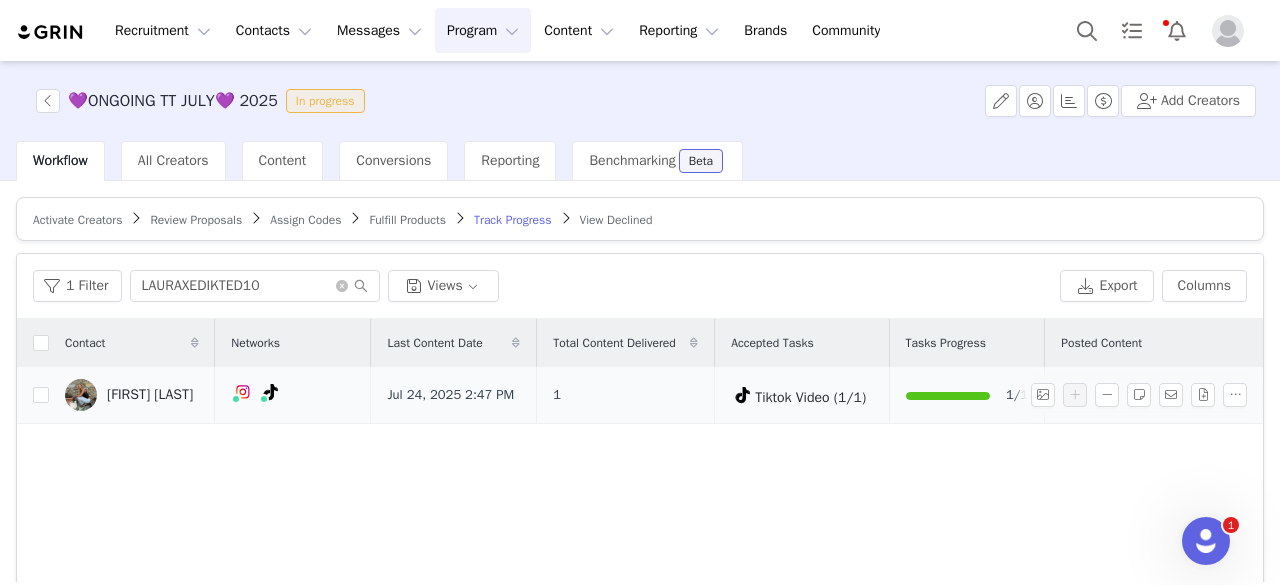 click on "Tiktok Video (1/1)" at bounding box center (810, 397) 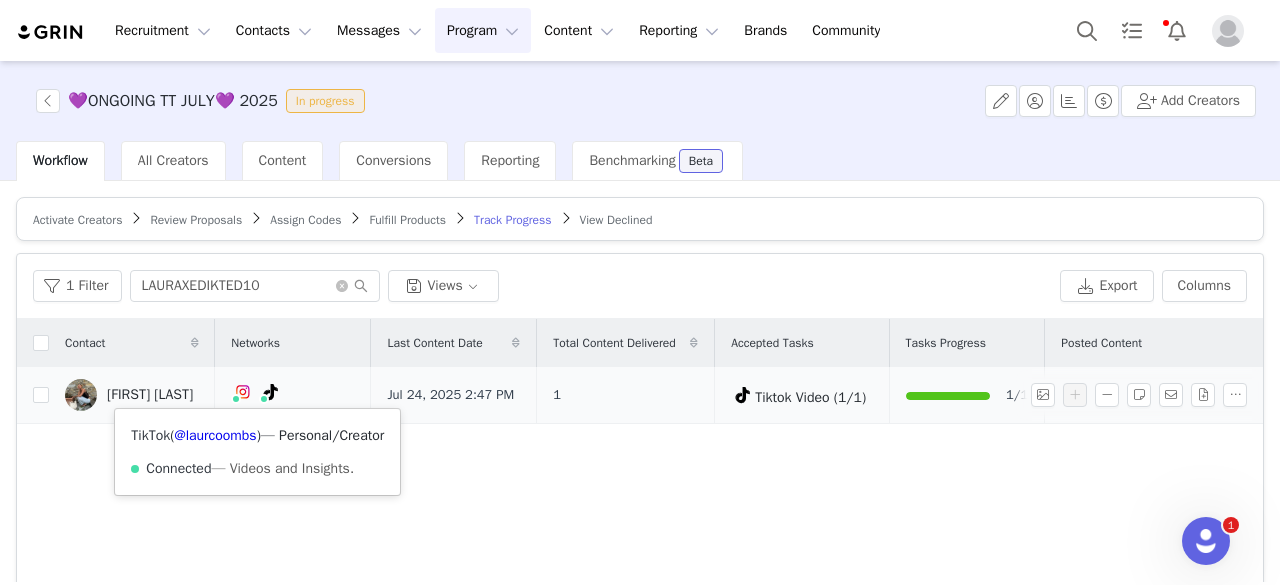 click at bounding box center [264, 399] 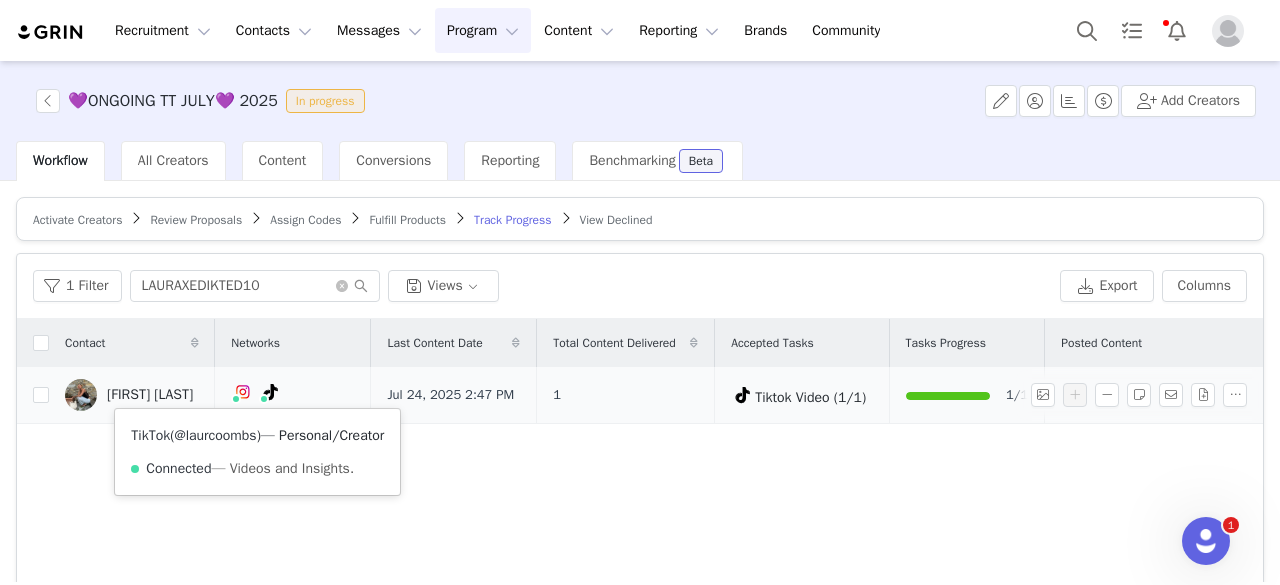 click on "@laurcoombs" at bounding box center (215, 435) 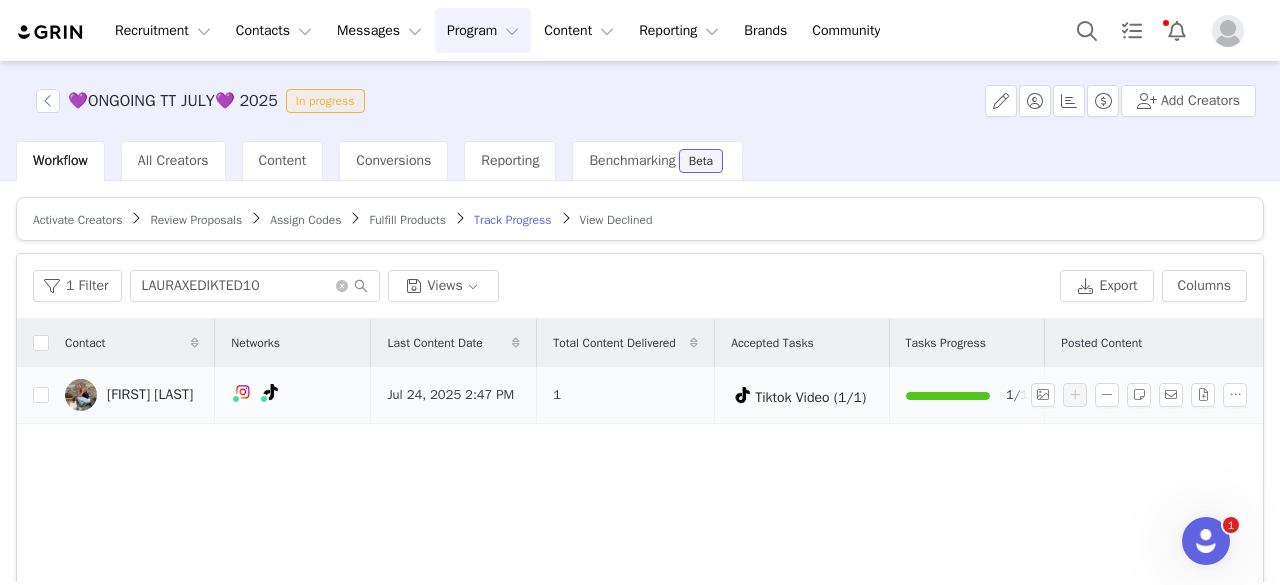 click on "[FIRST] [LAST]" at bounding box center [150, 395] 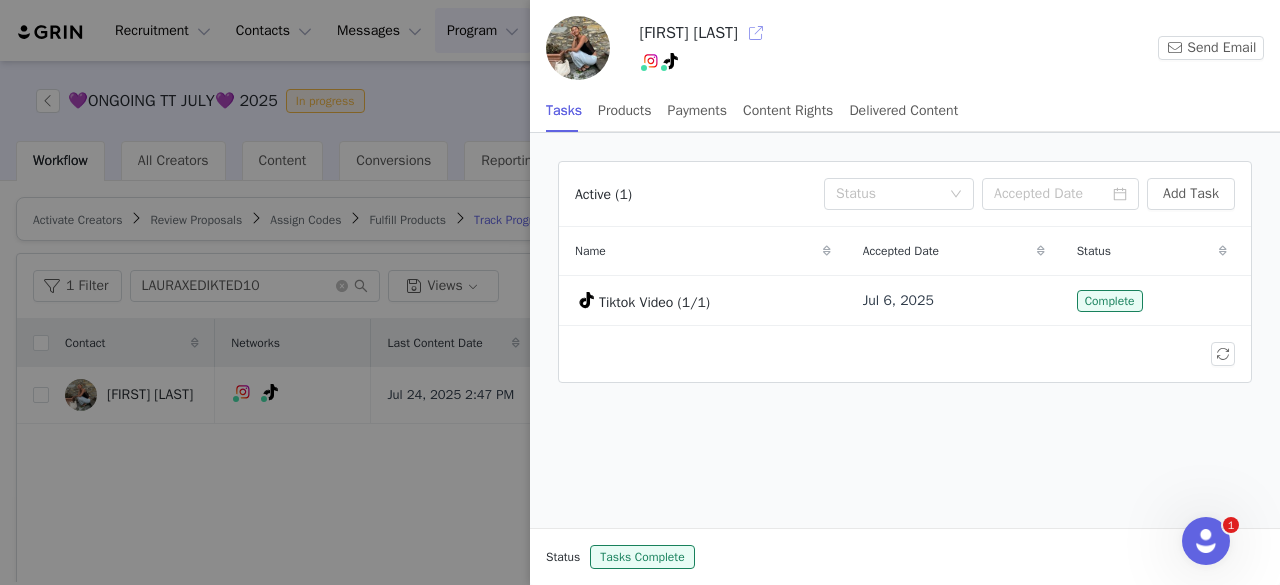 click at bounding box center [756, 33] 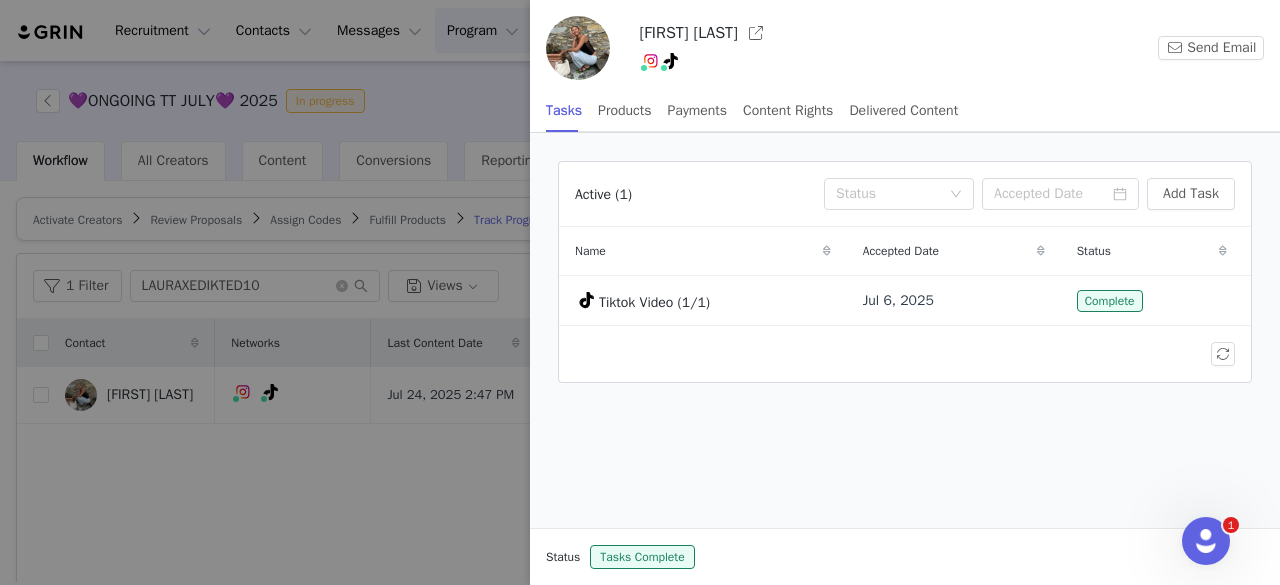 click at bounding box center (640, 292) 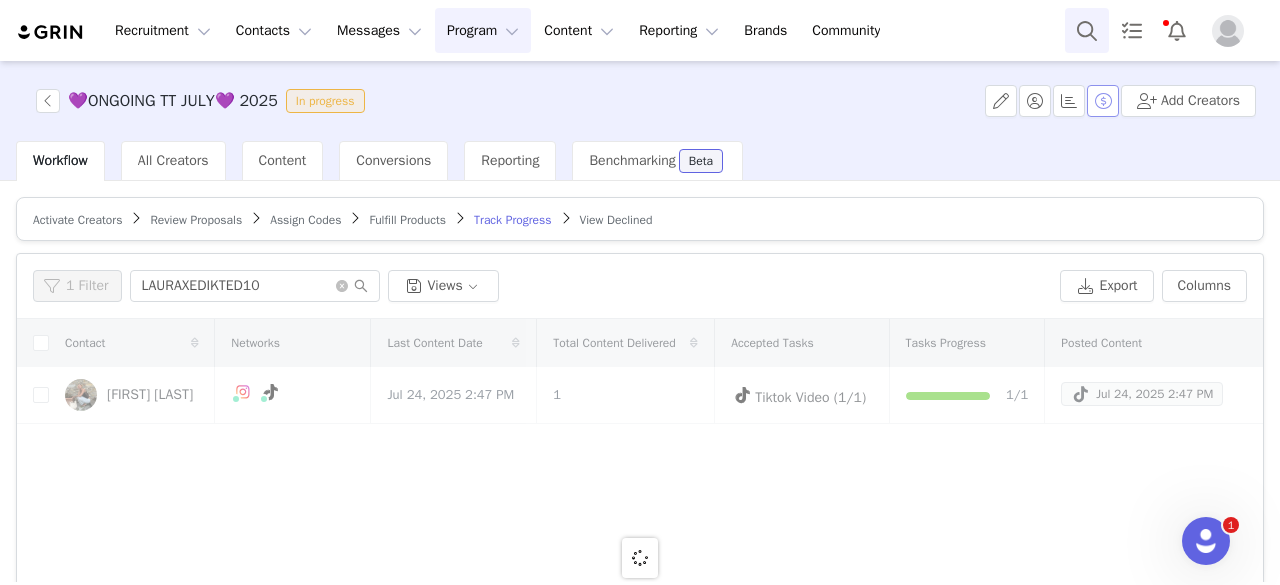 drag, startPoint x: 1104, startPoint y: 71, endPoint x: 1080, endPoint y: 22, distance: 54.56189 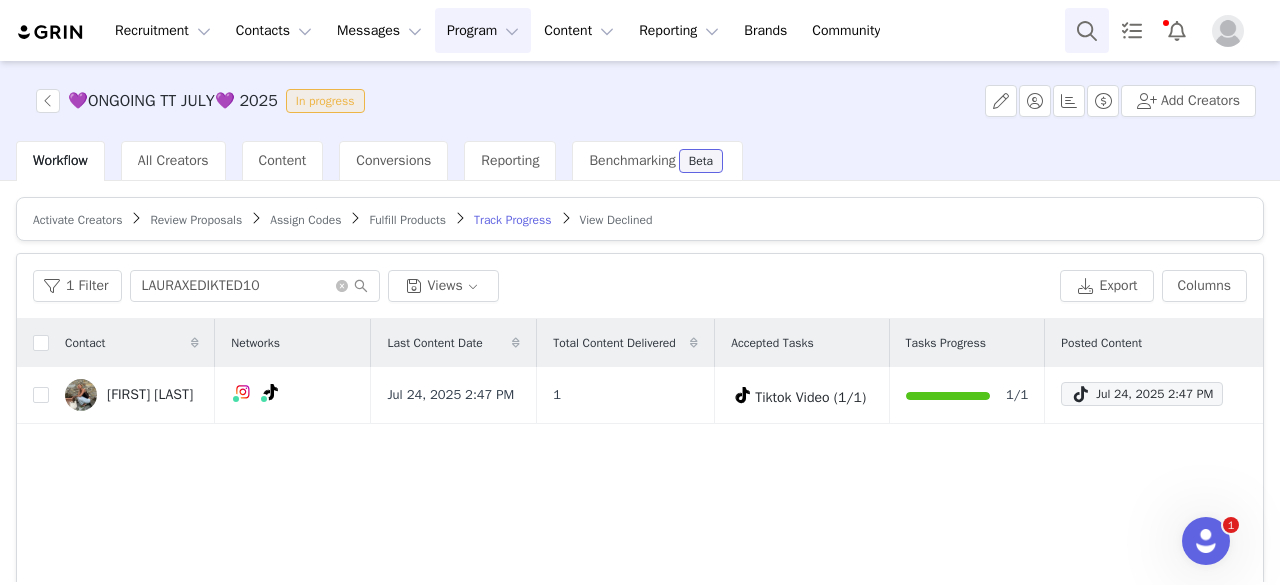 click at bounding box center [1087, 30] 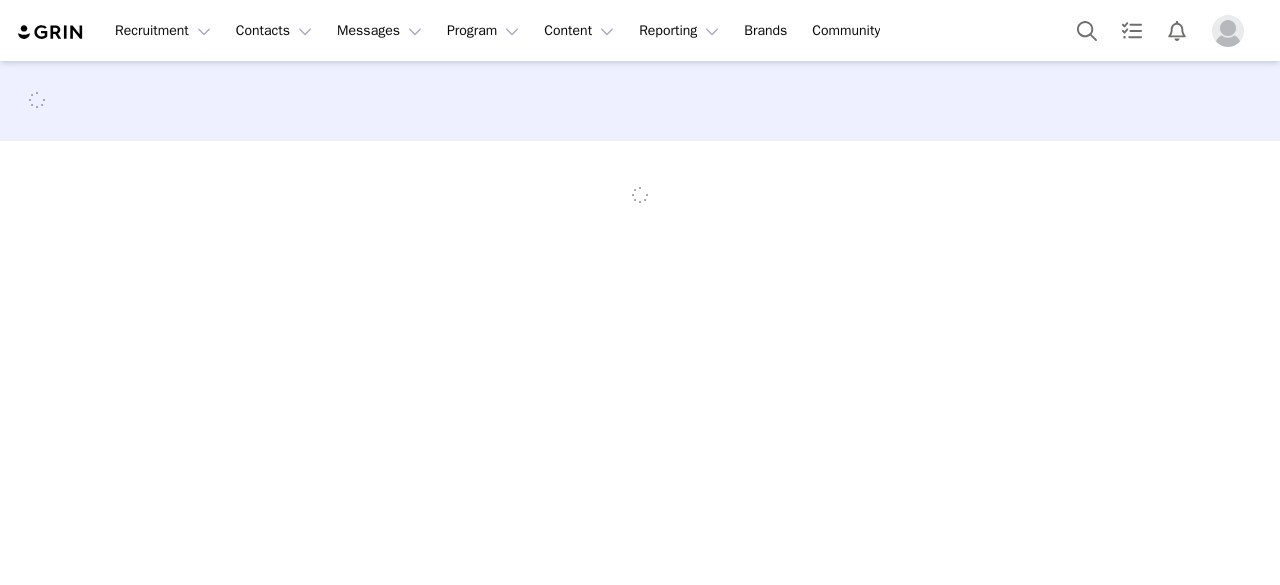 scroll, scrollTop: 0, scrollLeft: 0, axis: both 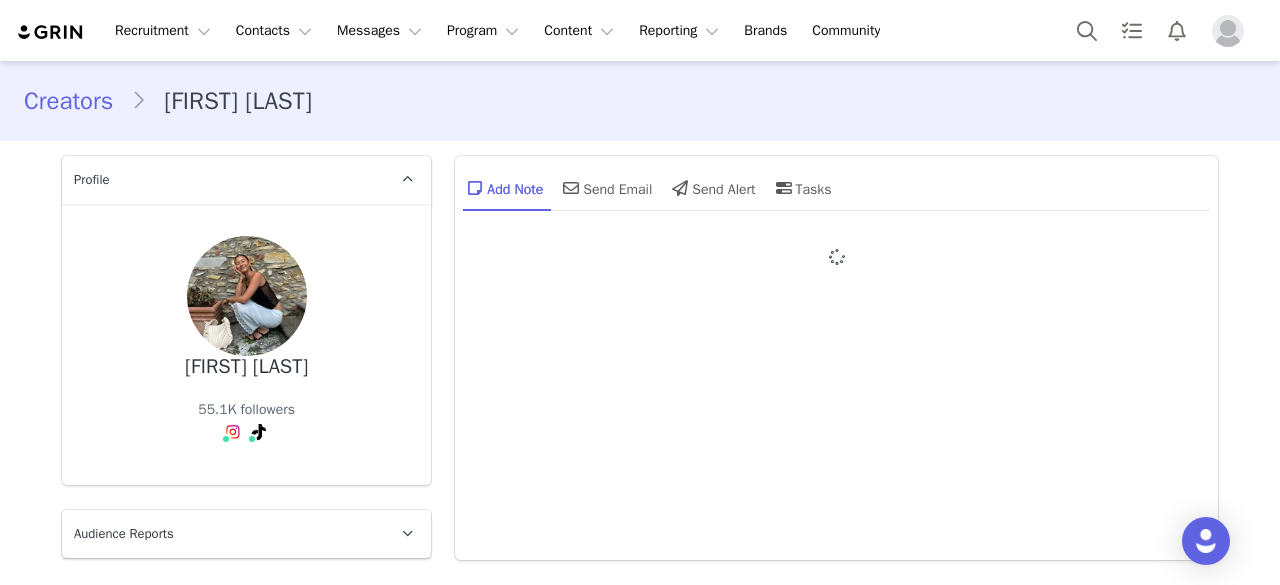 type on "+1 (United States)" 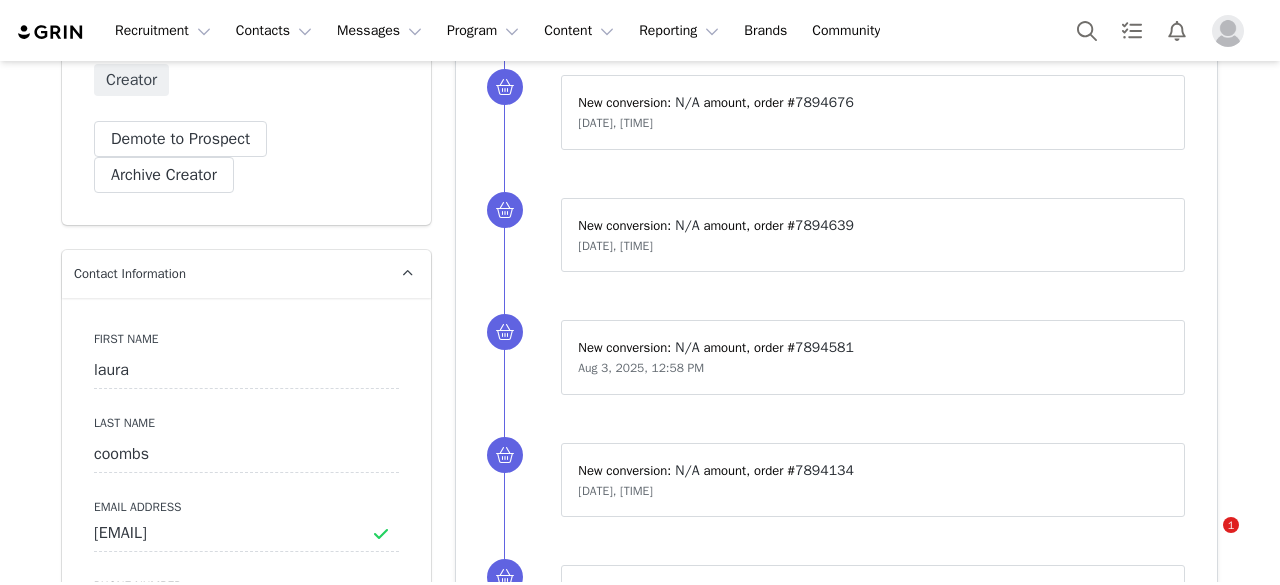 scroll, scrollTop: 665, scrollLeft: 0, axis: vertical 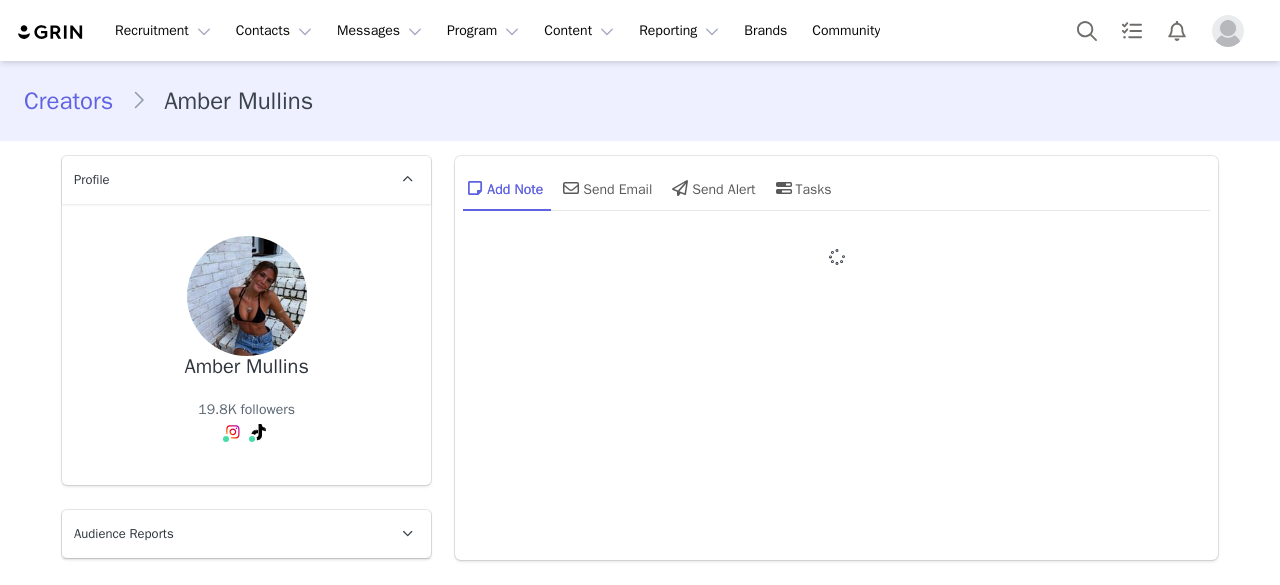 type on "+1 (United States)" 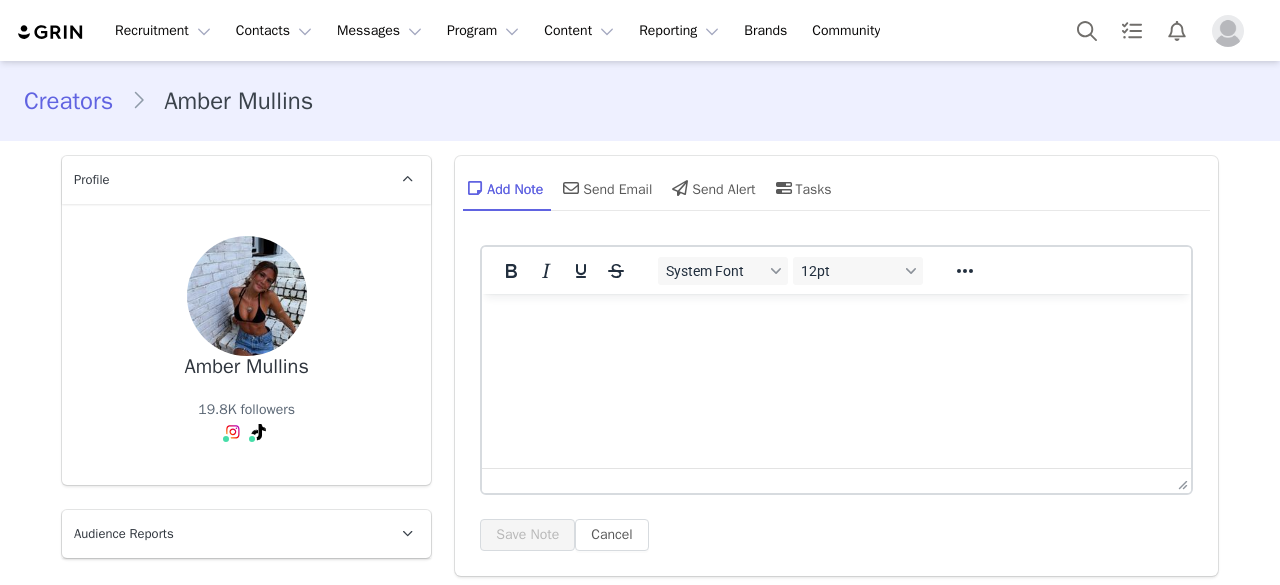scroll, scrollTop: 0, scrollLeft: 0, axis: both 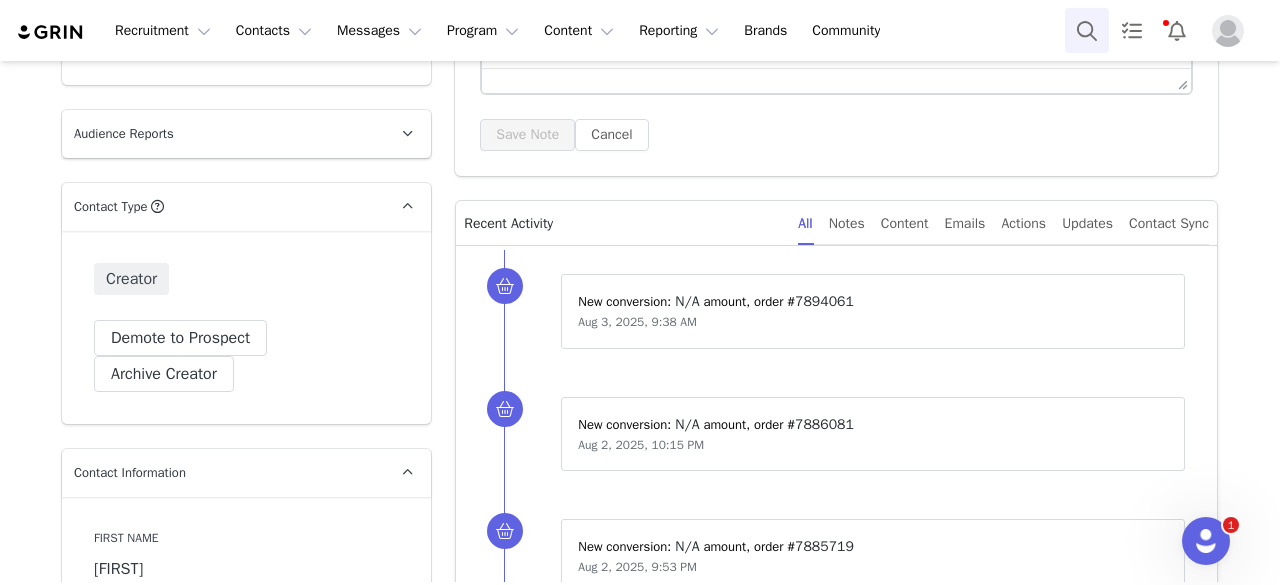 click at bounding box center [1087, 30] 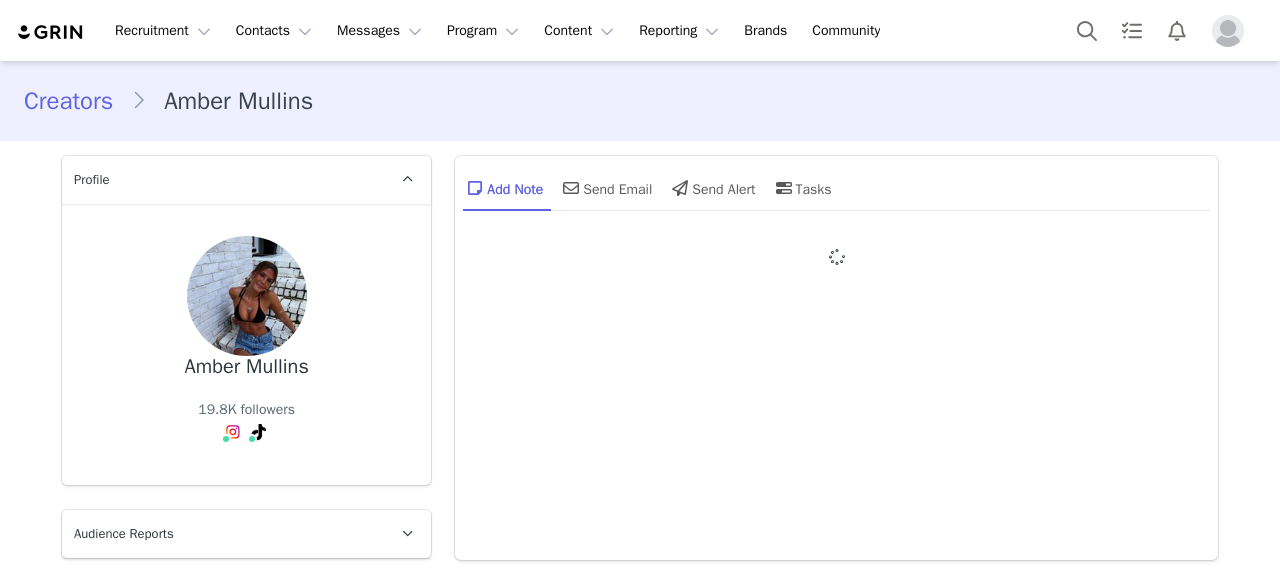 scroll, scrollTop: 0, scrollLeft: 0, axis: both 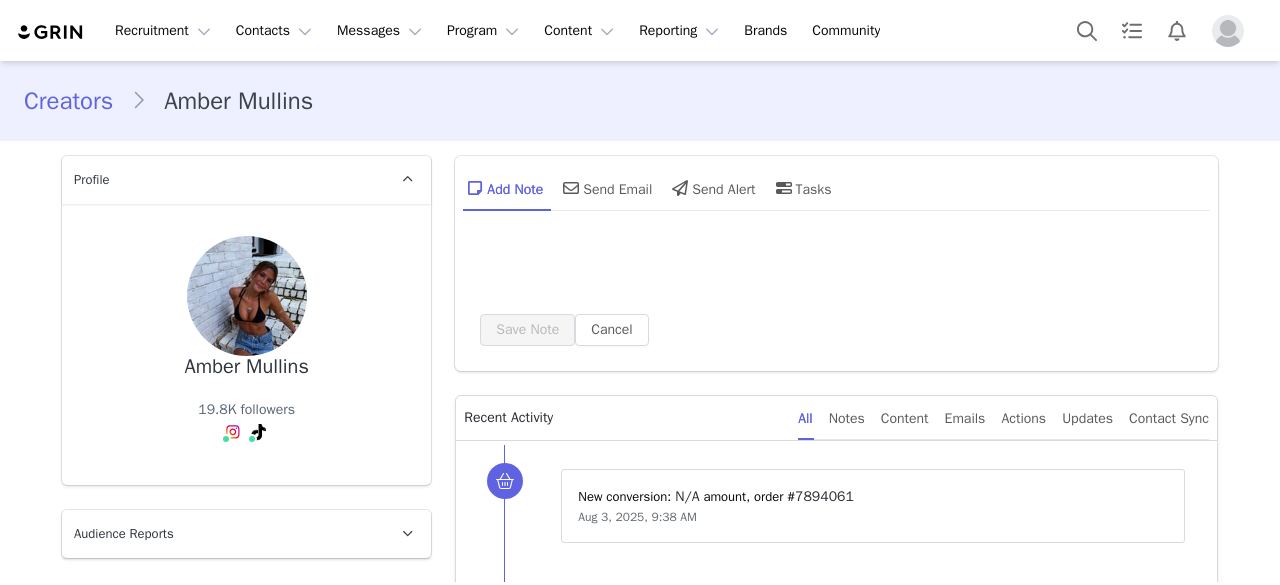 type on "+1 (United States)" 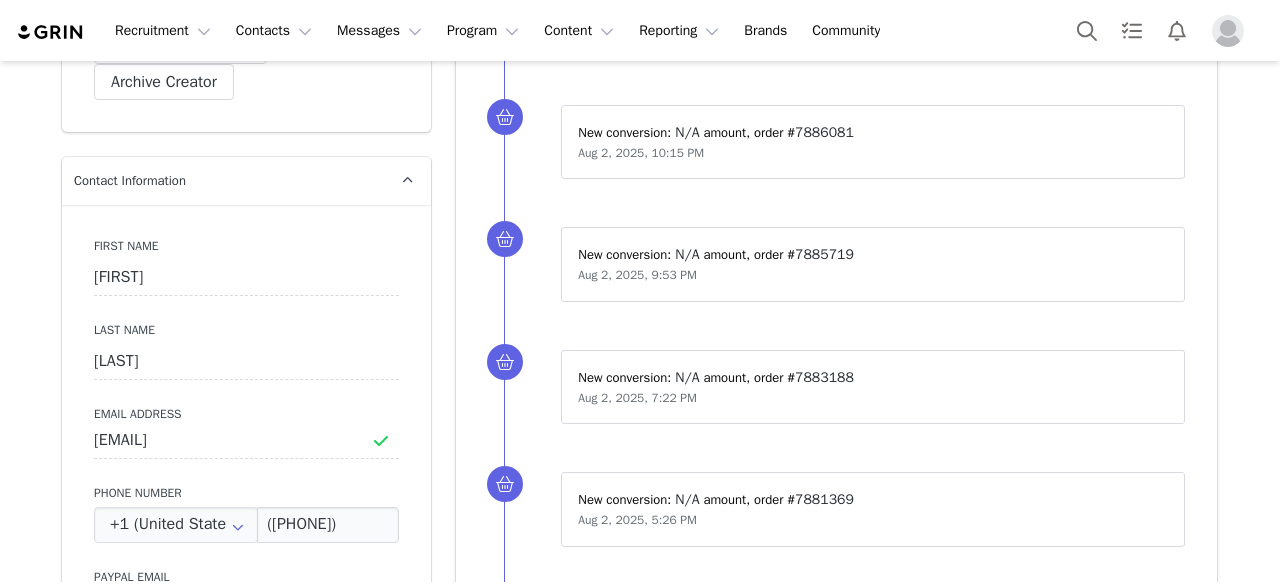 scroll, scrollTop: 0, scrollLeft: 0, axis: both 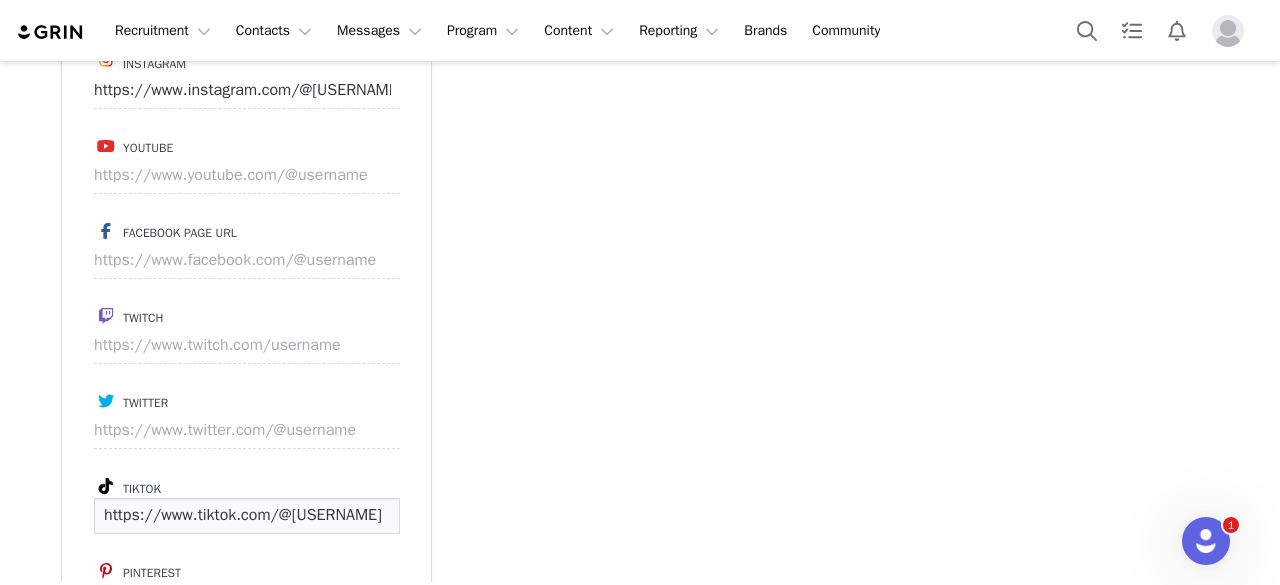 click on "https://www.[DOMAIN]/@[USERNAME]" at bounding box center (247, 516) 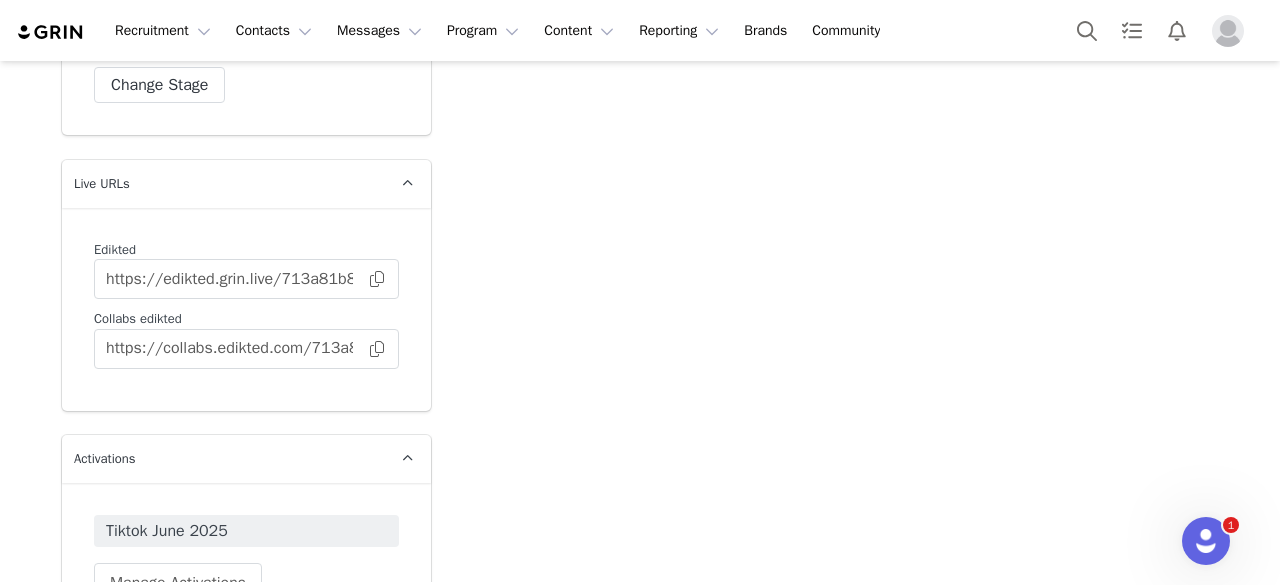 scroll, scrollTop: 3700, scrollLeft: 0, axis: vertical 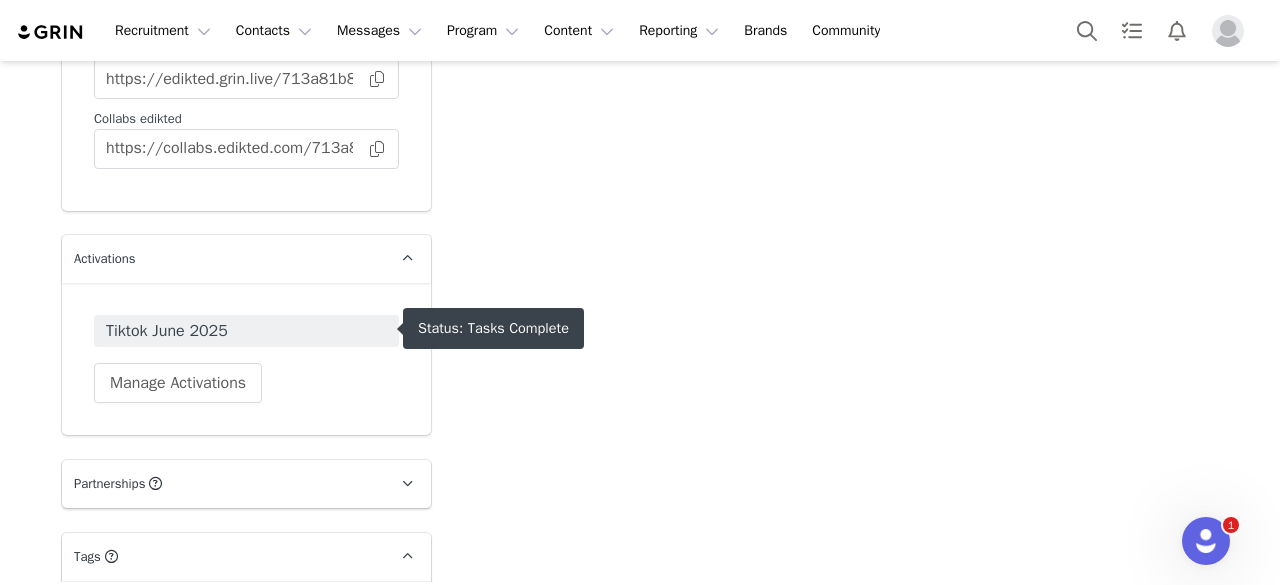 click on "Tiktok June 2025" at bounding box center (246, 331) 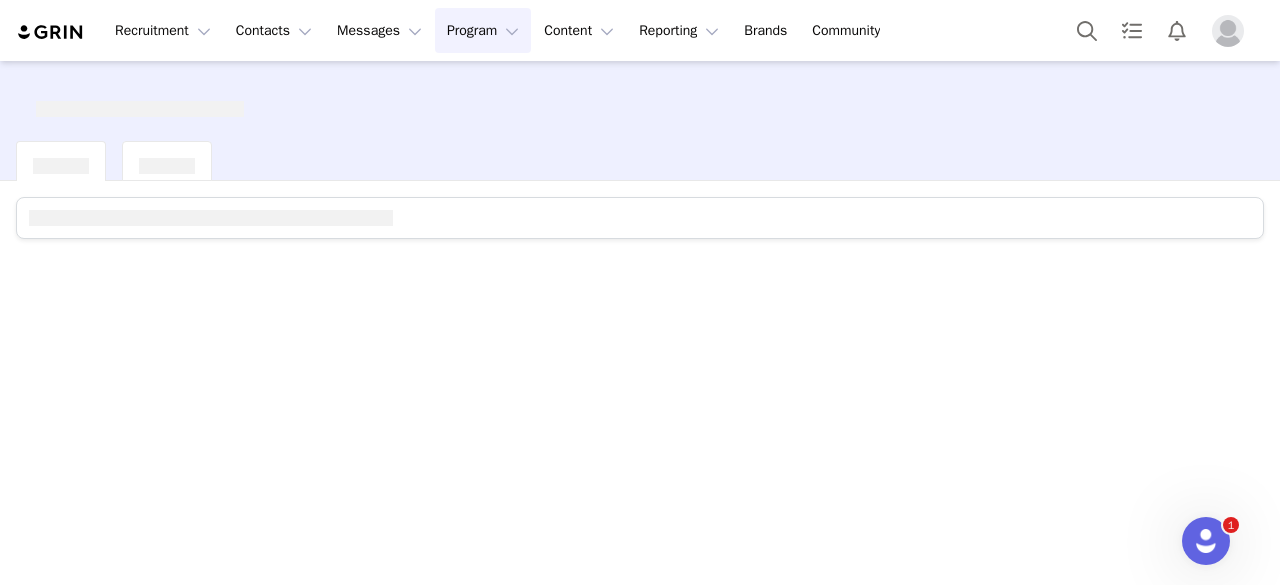scroll, scrollTop: 0, scrollLeft: 0, axis: both 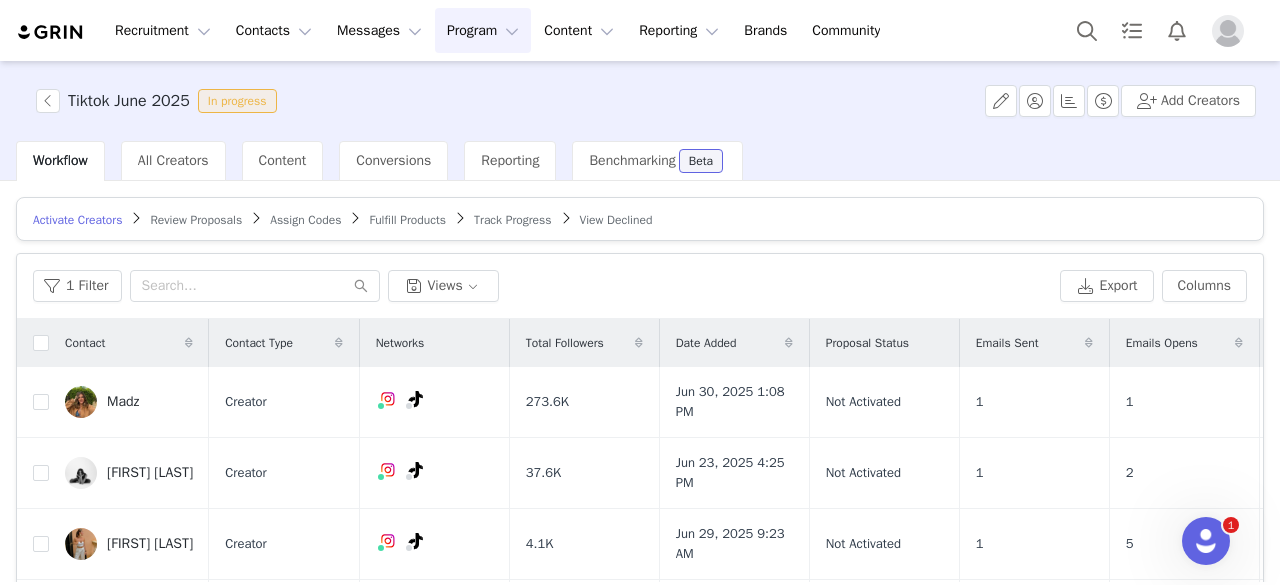 click on "Track Progress" at bounding box center [512, 220] 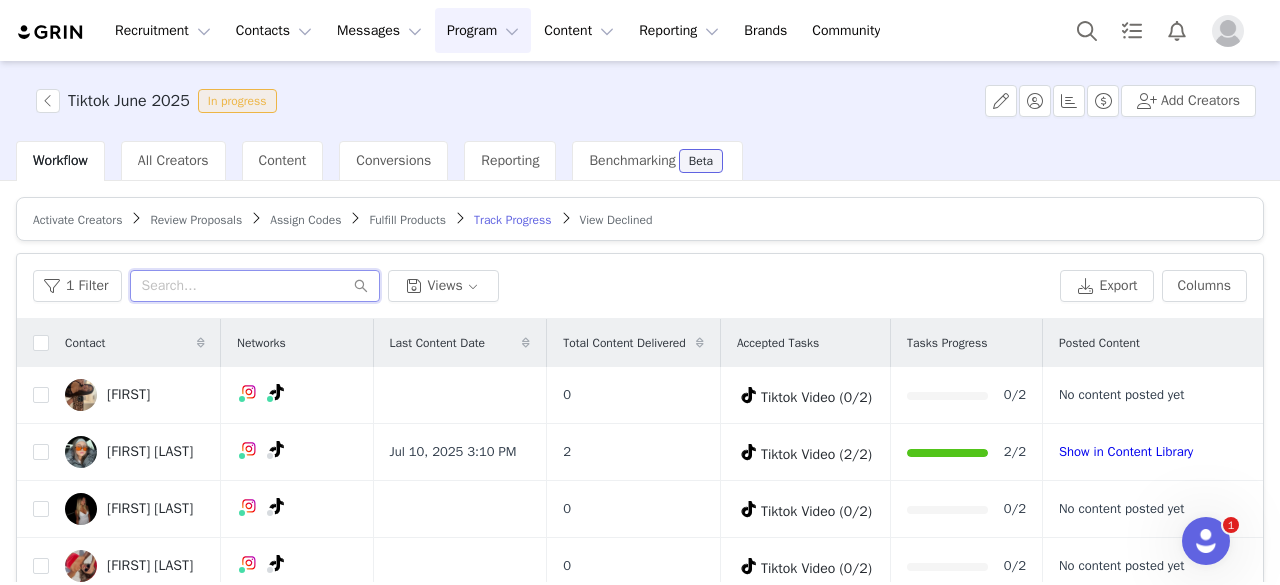 click at bounding box center (255, 286) 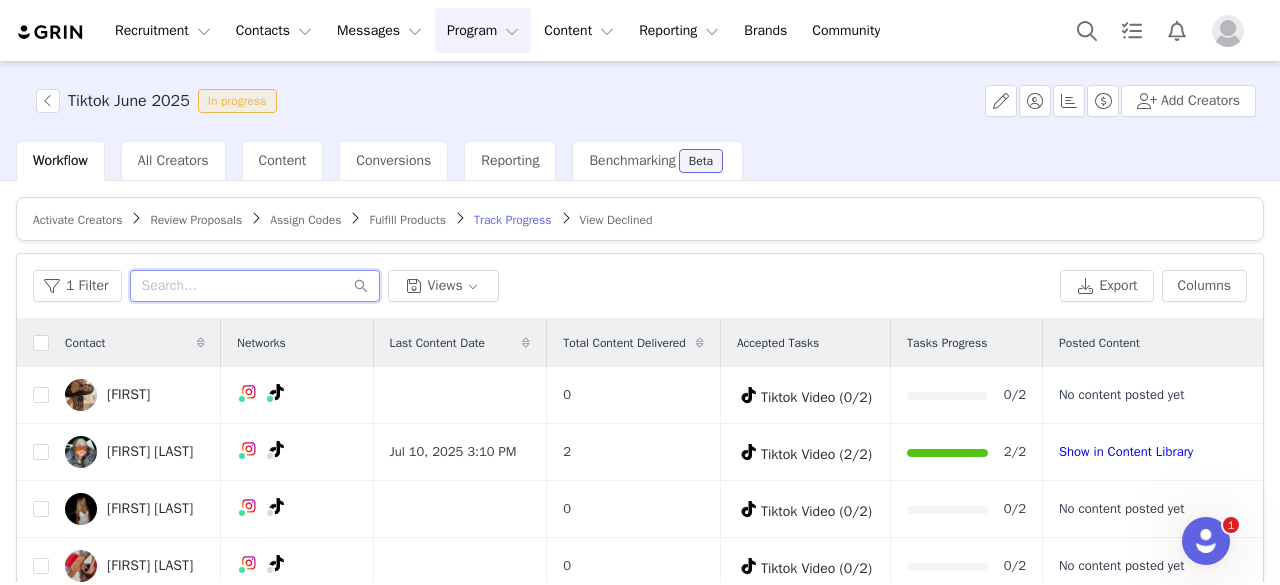 paste on "AMBERMUL10" 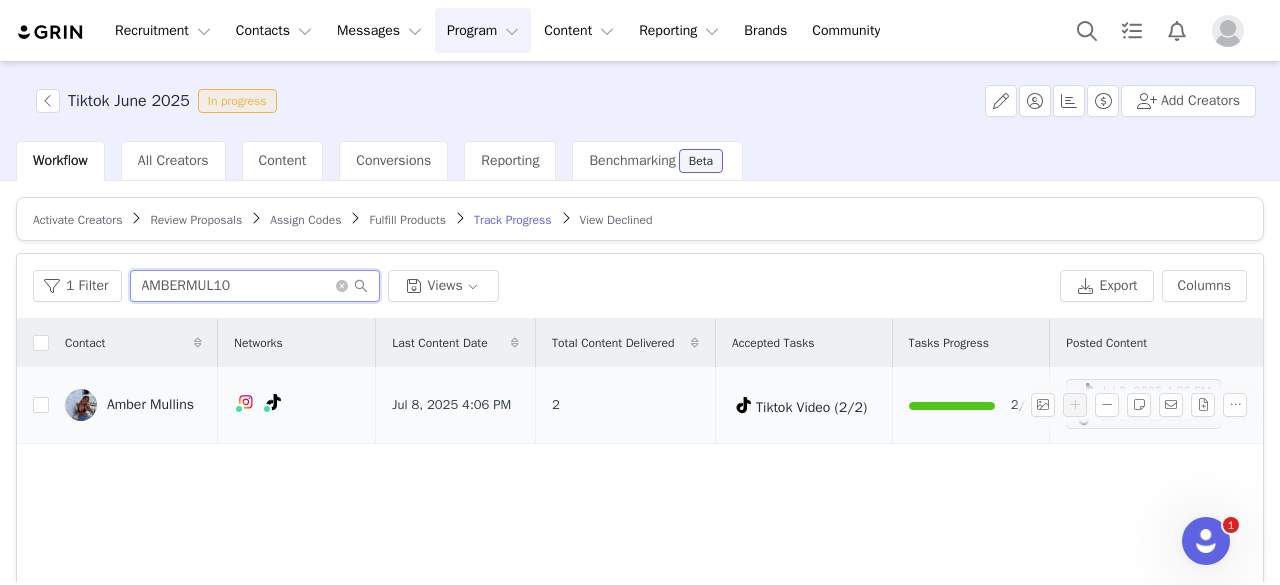 type on "AMBERMUL10" 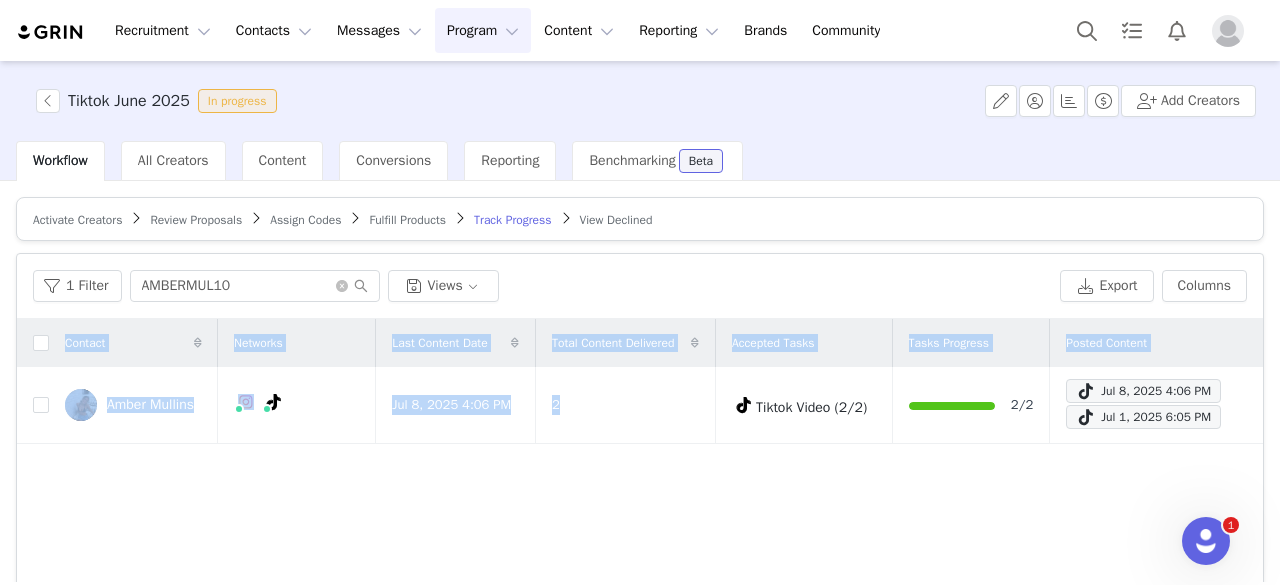 drag, startPoint x: 553, startPoint y: 427, endPoint x: 502, endPoint y: 267, distance: 167.93153 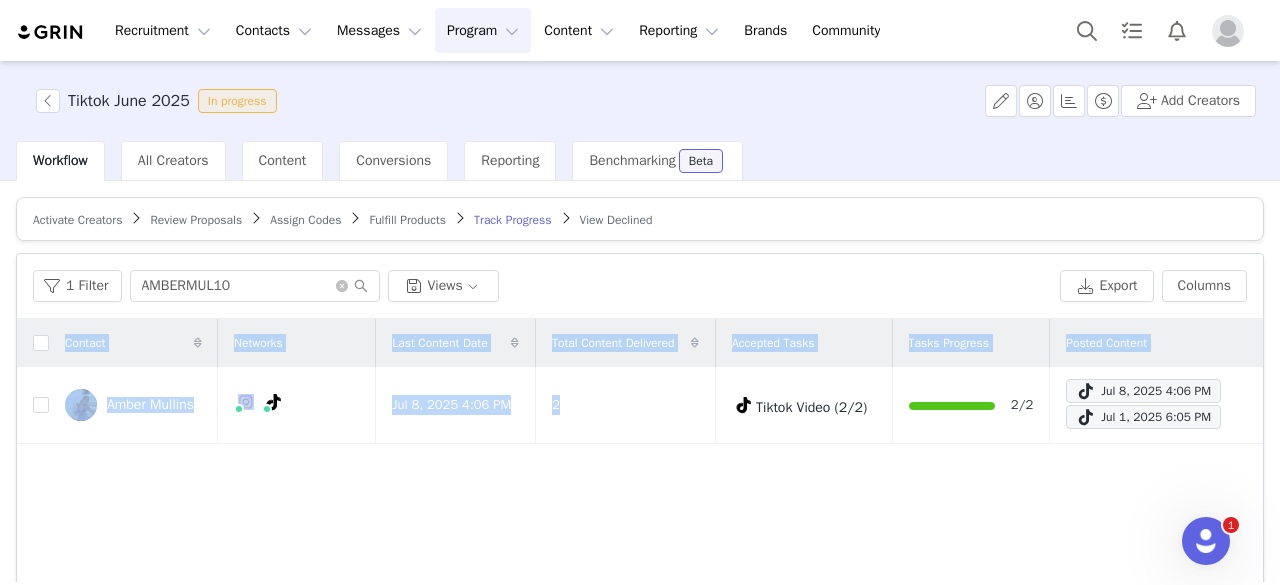 click on "Contact   Networks   Last Content Date   Total Content Delivered   Accepted Tasks   Tasks Progress   Posted Content   Amber Mullins  Instagram  (   @amberrrmullins   )   — Standard  Connected  — Account is discoverable. Jul 8, 2025 4:06 PM 2 Tiktok Video (2/2)  2/2      Jul 8, 2025 4:06 PM       Jul 1, 2025 6:05 PM" at bounding box center [640, 557] 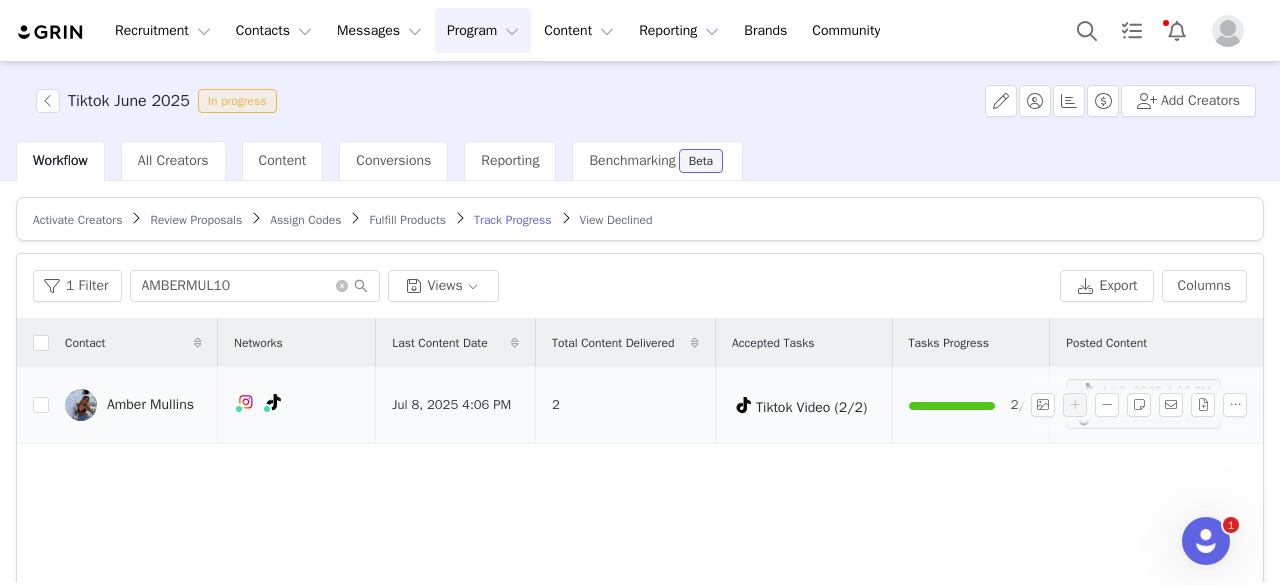 click on "Amber Mullins" at bounding box center (150, 405) 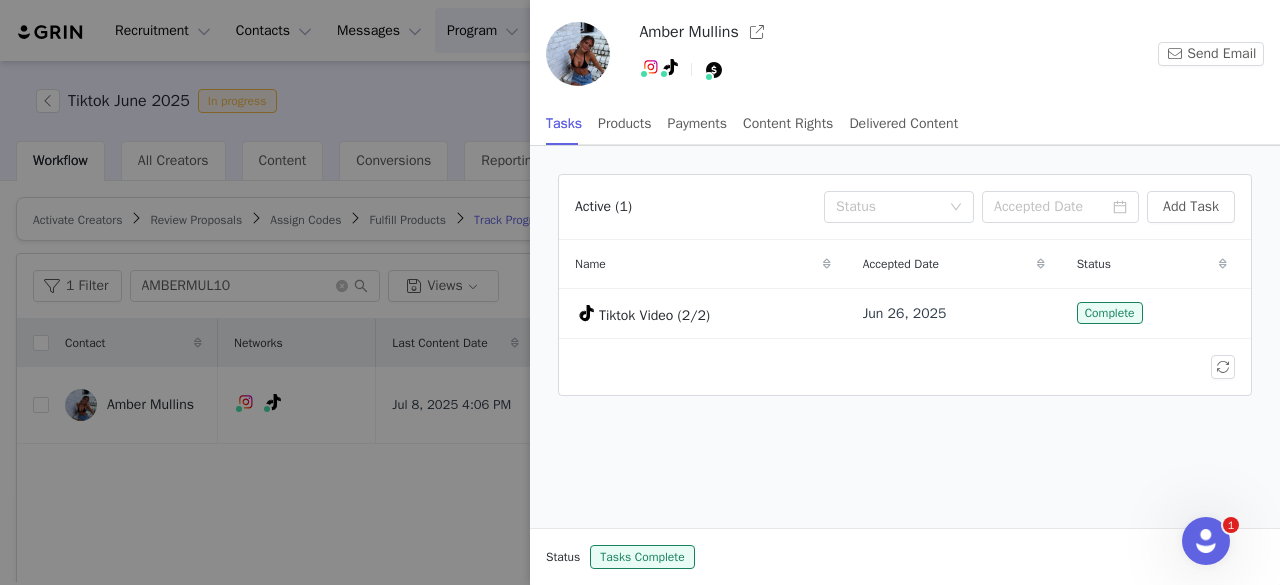 click at bounding box center (640, 292) 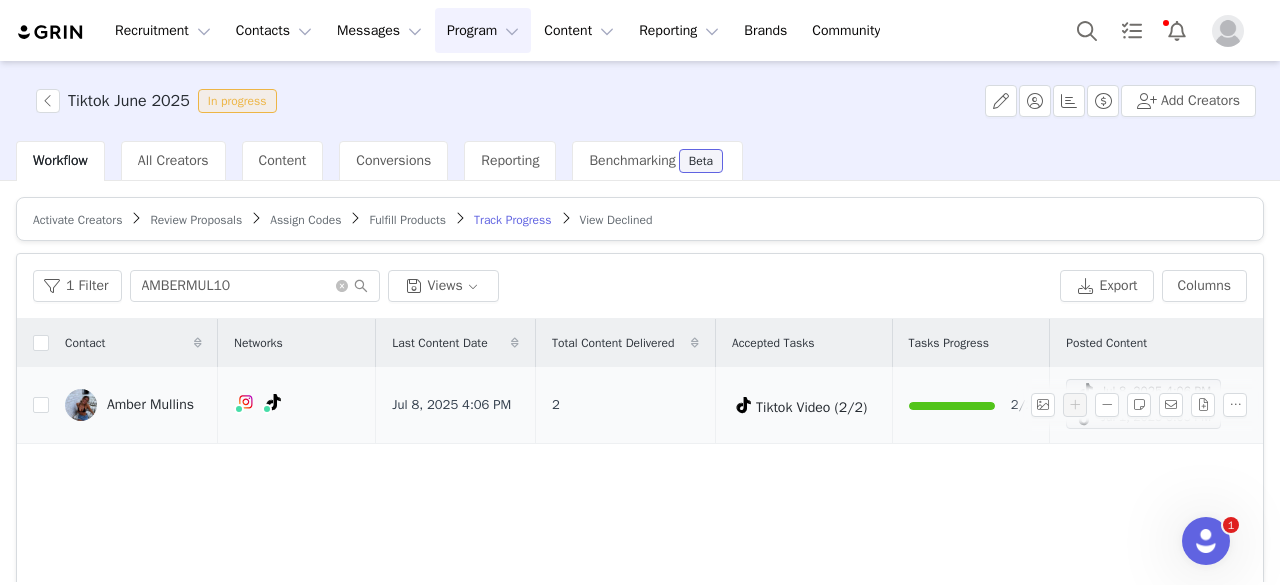 click on "Tiktok Video (2/2)" at bounding box center [811, 407] 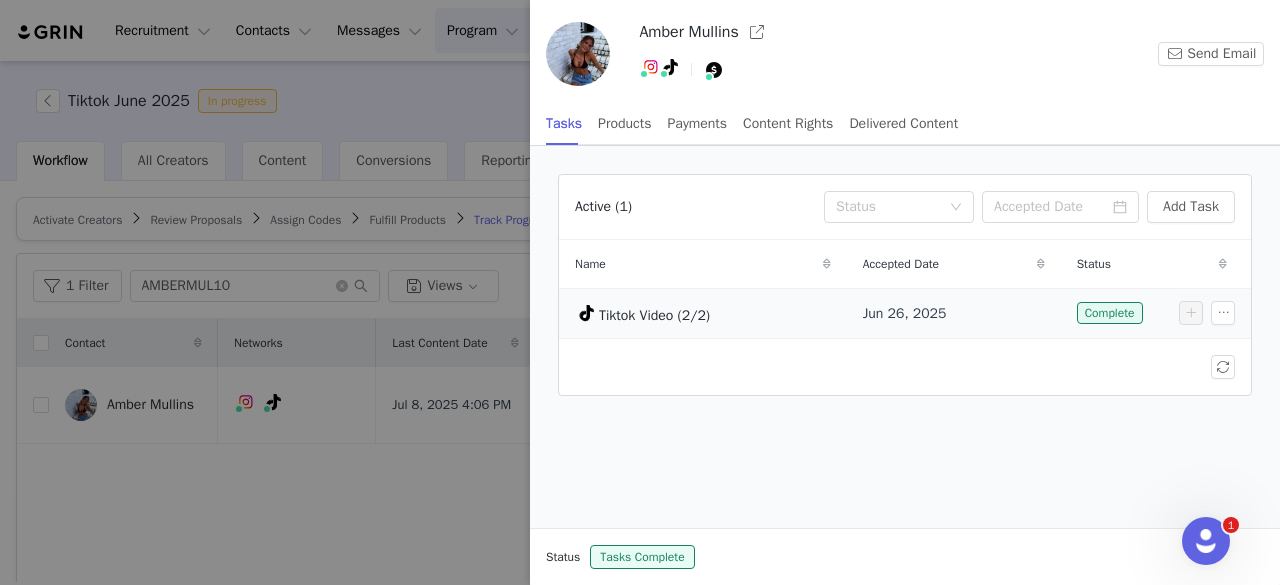 click on "Jun 26, 2025" at bounding box center [954, 313] 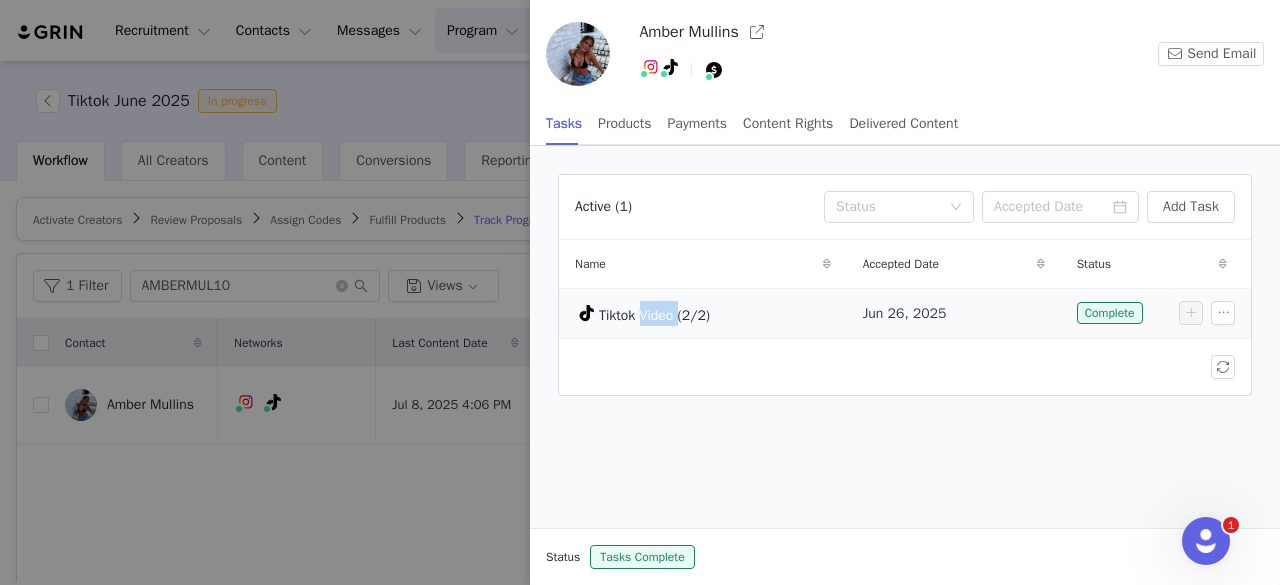 click on "Tiktok Video (2/2)" at bounding box center [654, 315] 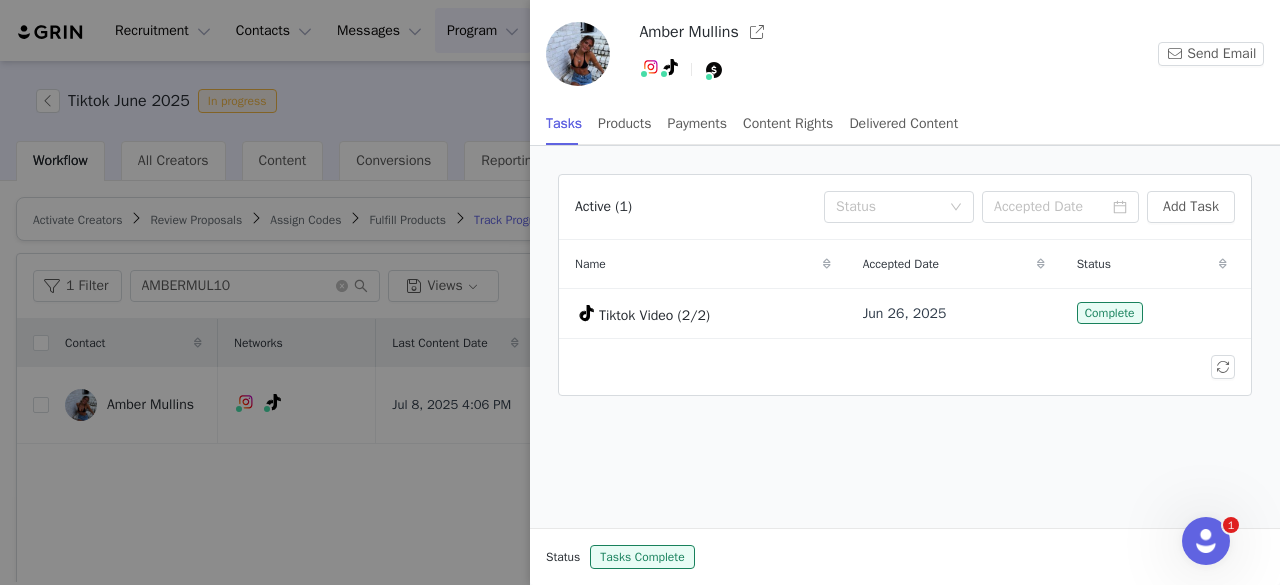 click at bounding box center (640, 292) 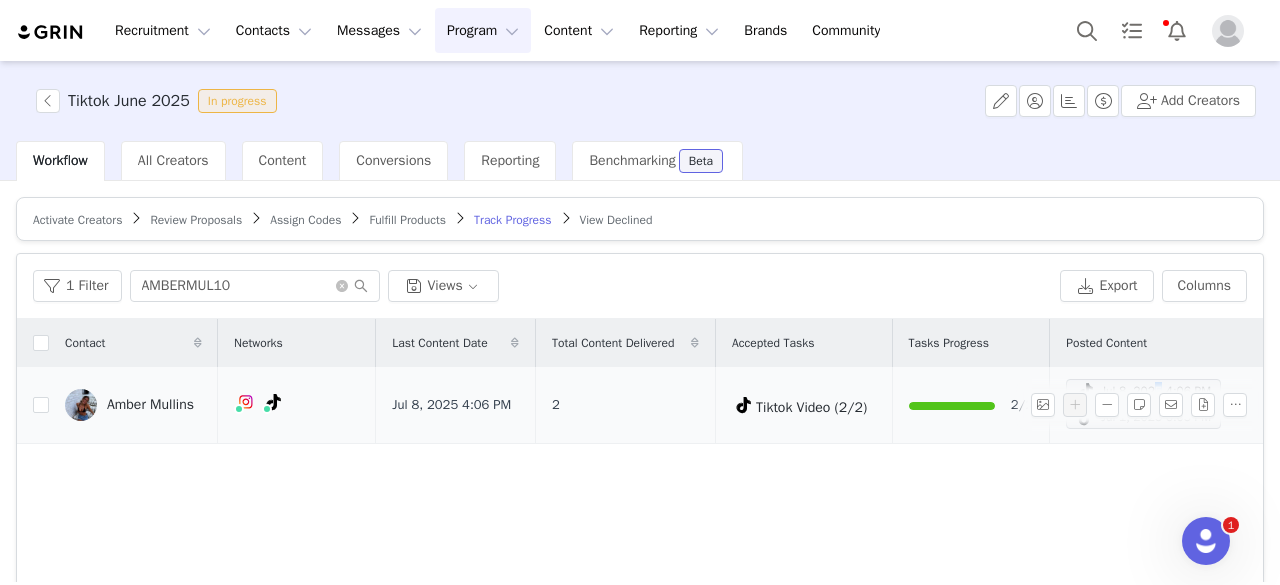 click on "Jul 8, 2025 4:06 PM" at bounding box center (1143, 391) 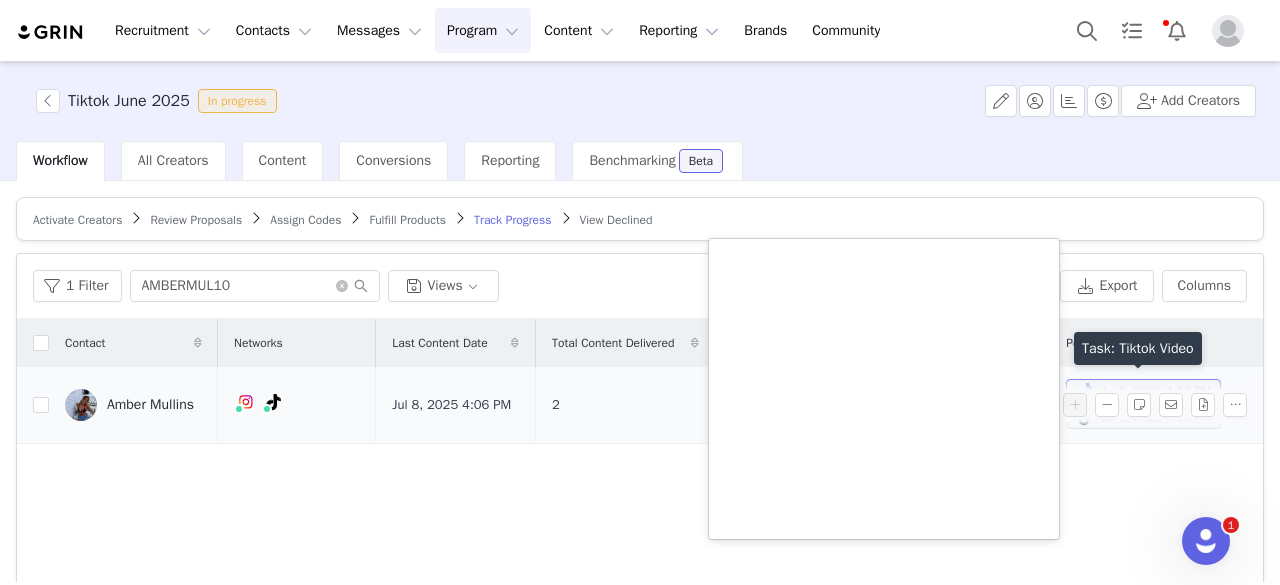 click on "Jul 8, 2025 4:06 PM" at bounding box center (1143, 391) 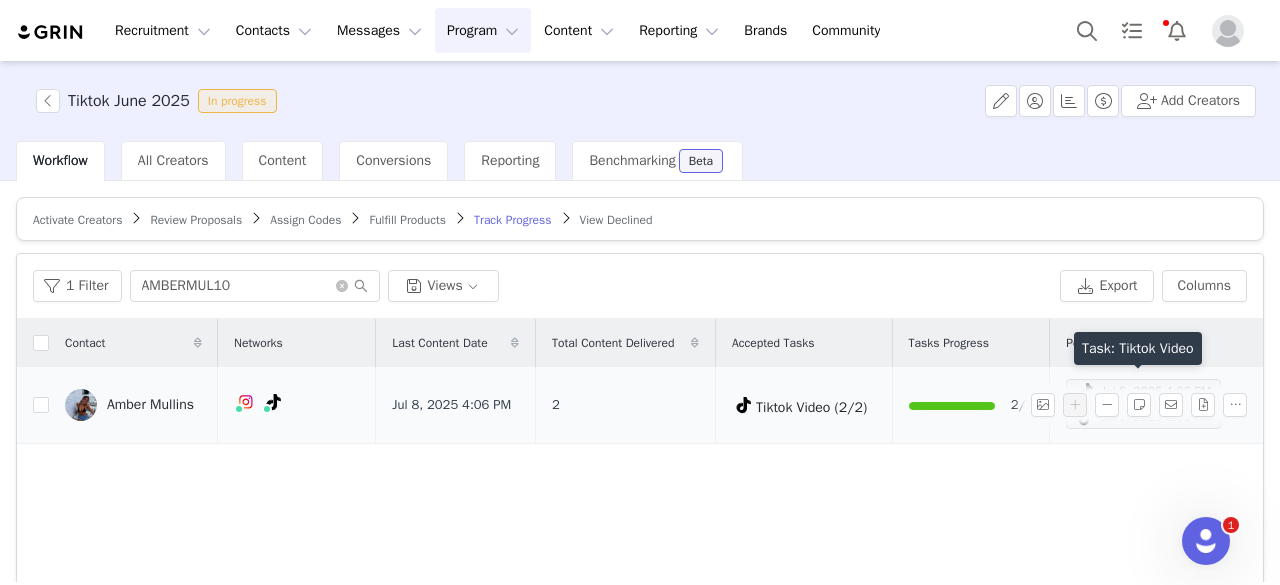 click on "Jul 8, 2025 4:06 PM" at bounding box center [1143, 391] 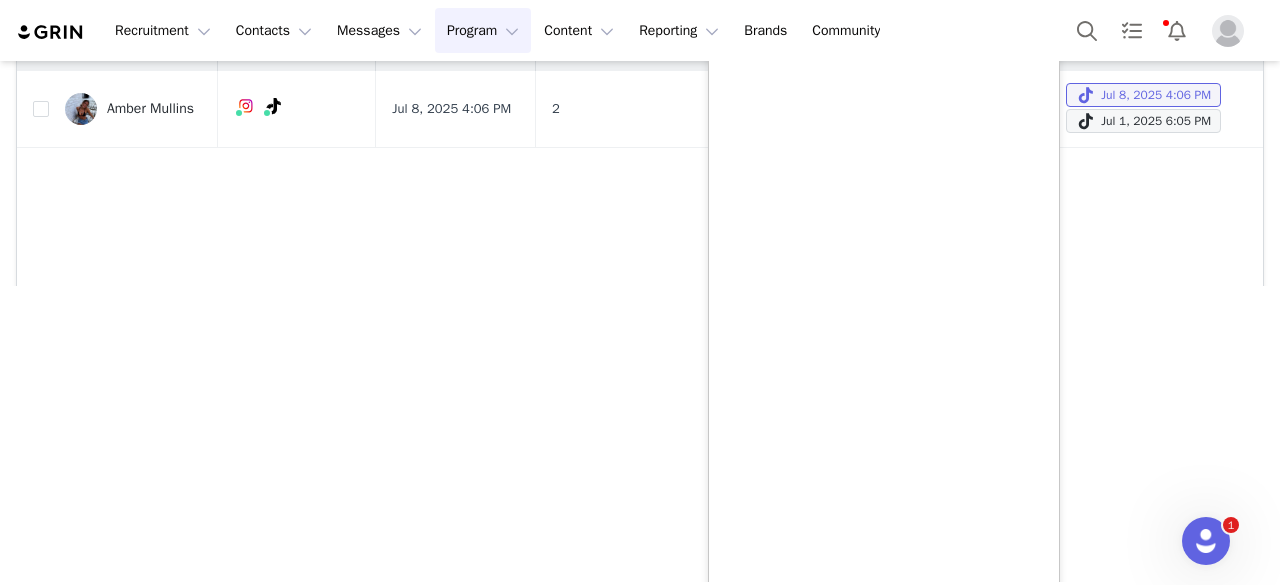 scroll, scrollTop: 200, scrollLeft: 0, axis: vertical 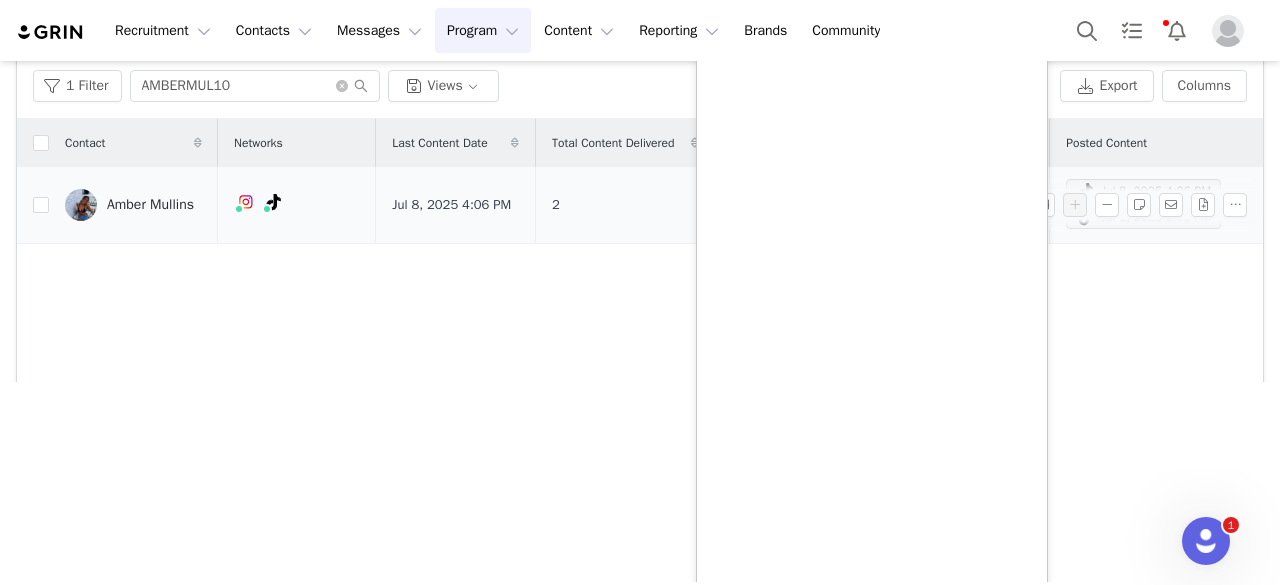 click on "Activate Creators Review Proposals Assign Codes Fulfill Products Track Progress View Declined  Filters   Filter Logic  And Or  Activated Date   ~   Content Date   ~   Content Progress  Select  Contact Tag  Select    Relationship Stage  Select  Archived  Select No  Advanced Filters   + Add Field  Apply Filters Clear All 1 Filter AMBERMUL10 Views     Export     Columns  Contact   Networks   Last Content Date   Total Content Delivered   Accepted Tasks   Tasks Progress   Posted Content   Amber Mullins  Instagram  (   @amberrrmullins   )   — Standard  Connected  — Account is discoverable. TikTok  (   @ambermullinss   )   — Personal/Creator  Connected  — Videos and Insights. Jul 8, 2025 4:06 PM 2 Tiktok Video (2/2)  2/2      Jul 8, 2025 4:06 PM       Jul 1, 2025 6:05 PM       25   per page | 1 total  1" at bounding box center [640, 325] 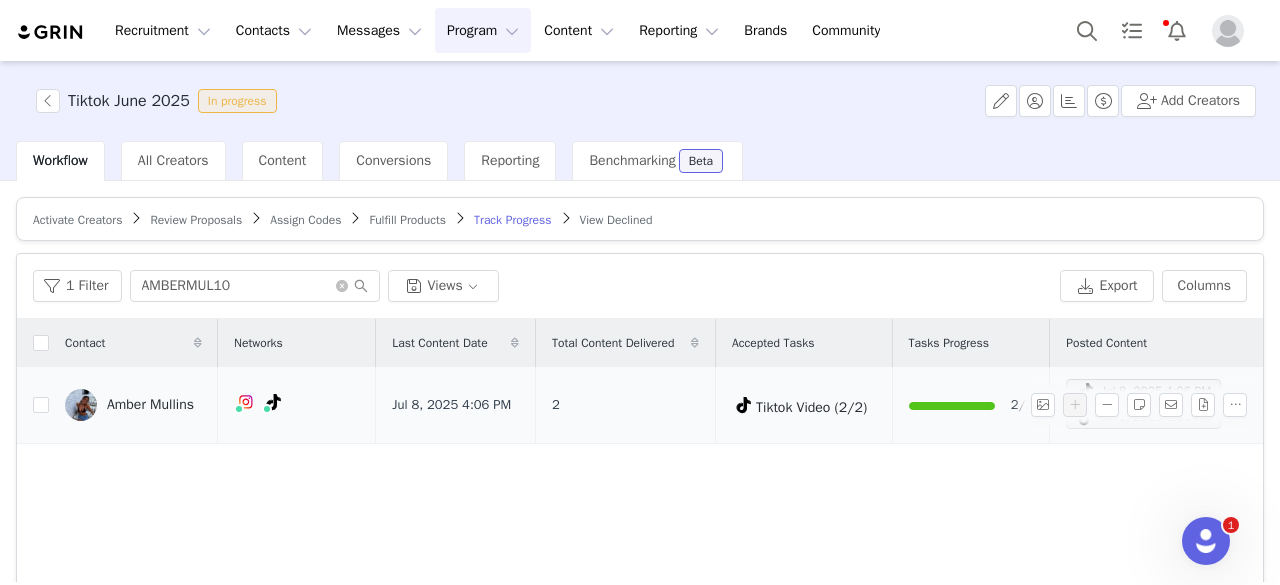 click on "Jul 1, 2025 6:05 PM" at bounding box center [1143, 417] 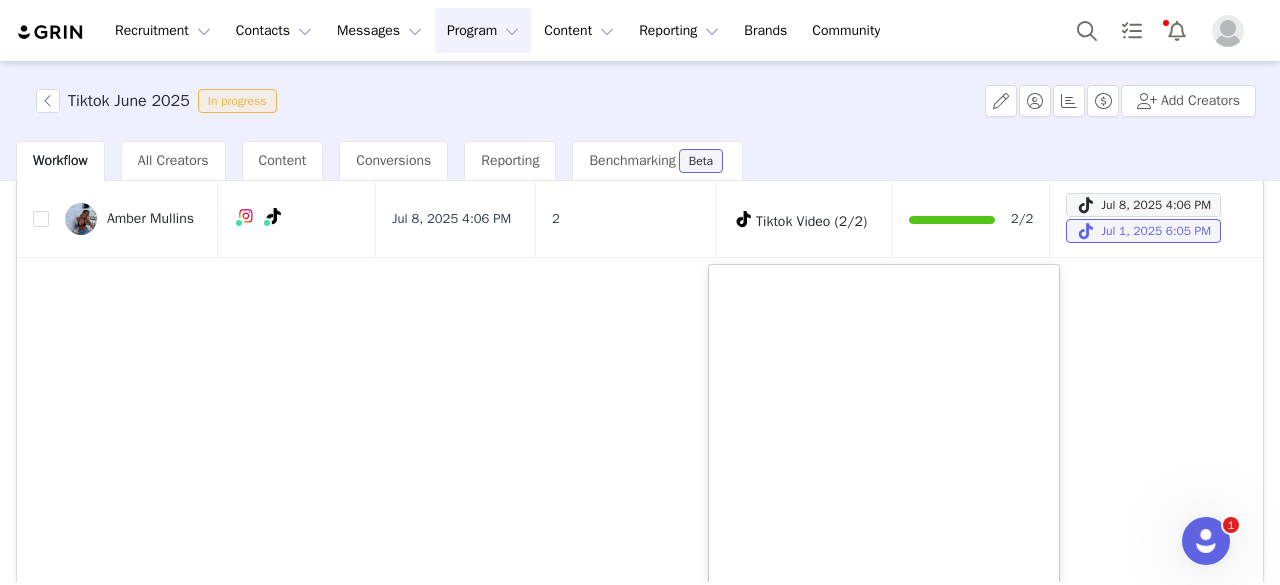 scroll, scrollTop: 284, scrollLeft: 0, axis: vertical 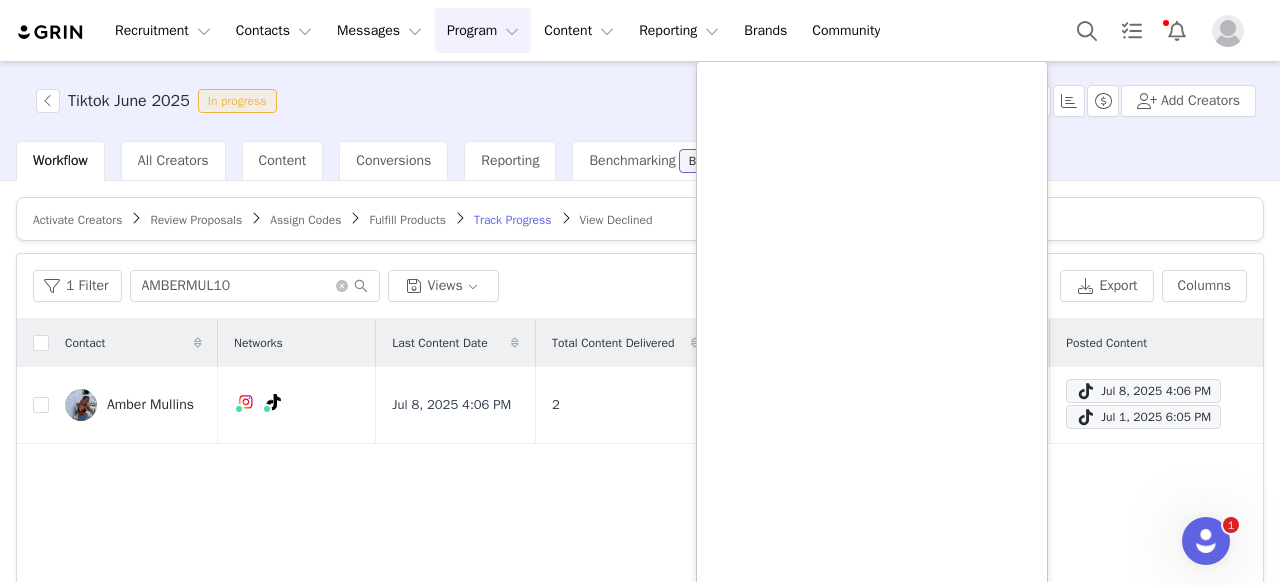 click on "Tiktok June 2025 In progress     Add Creators Workflow All Creators Content Conversions Reporting Benchmarking Beta Activate Creators Review Proposals Assign Codes Fulfill Products Track Progress View Declined  Filters   Filter Logic  And Or  Activated Date   ~   Content Date   ~   Content Progress  Select  Contact Tag  Select    Relationship Stage  Select  Archived  Select No  Advanced Filters   + Add Field  Apply Filters Clear All 1 Filter AMBERMUL10 Views     Export     Columns  Contact   Networks   Last Content Date   Total Content Delivered   Accepted Tasks   Tasks Progress   Posted Content   Amber Mullins  Instagram  (   @amberrrmullins   )   — Standard  Connected  — Account is discoverable. TikTok  (   @ambermullinss   )   — Personal/Creator  Connected  — Videos and Insights. Jul 8, 2025 4:06 PM 2 Tiktok Video (2/2)  2/2      Jul 8, 2025 4:06 PM       Jul 1, 2025 6:05 PM       25   per page | 1 total  1" at bounding box center (640, 321) 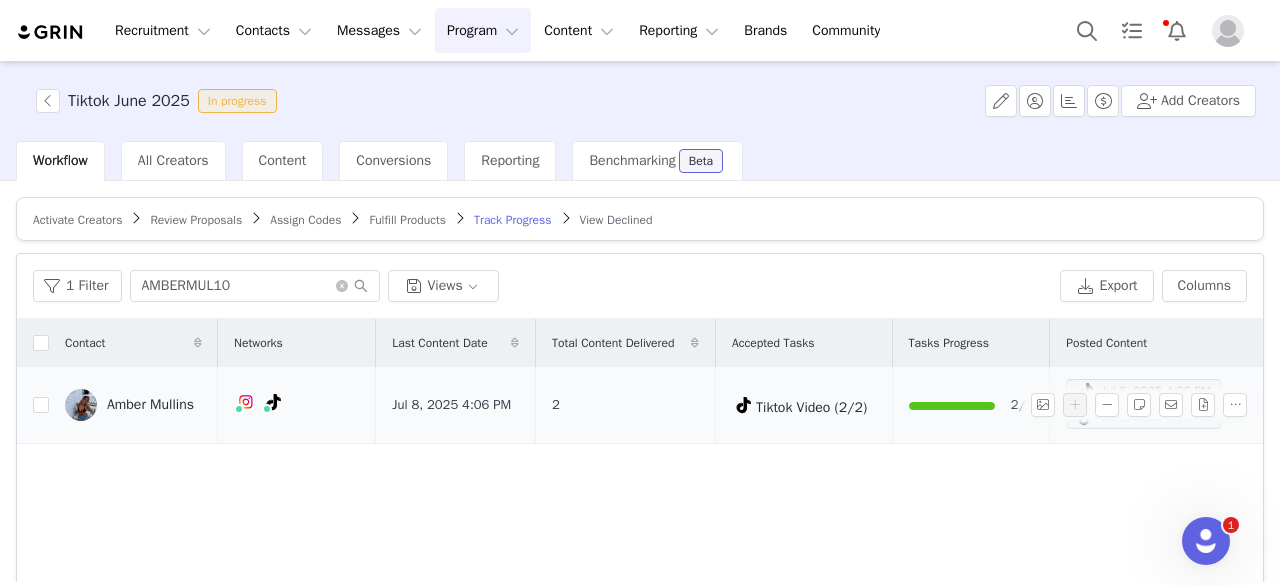 click on "Amber Mullins" at bounding box center [150, 405] 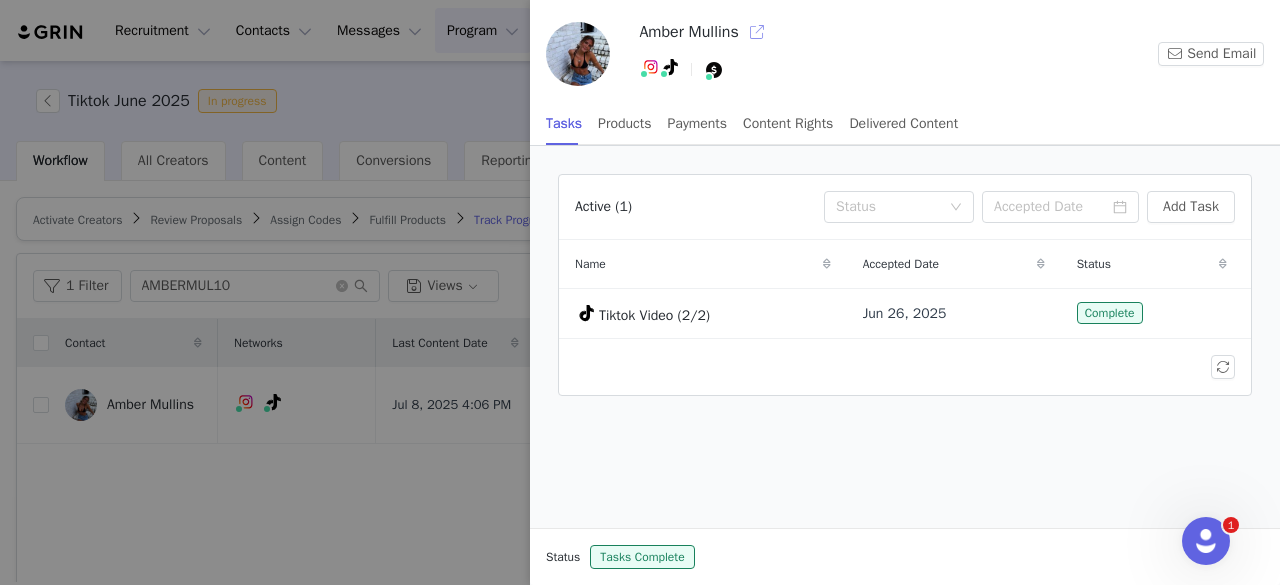 click at bounding box center [757, 32] 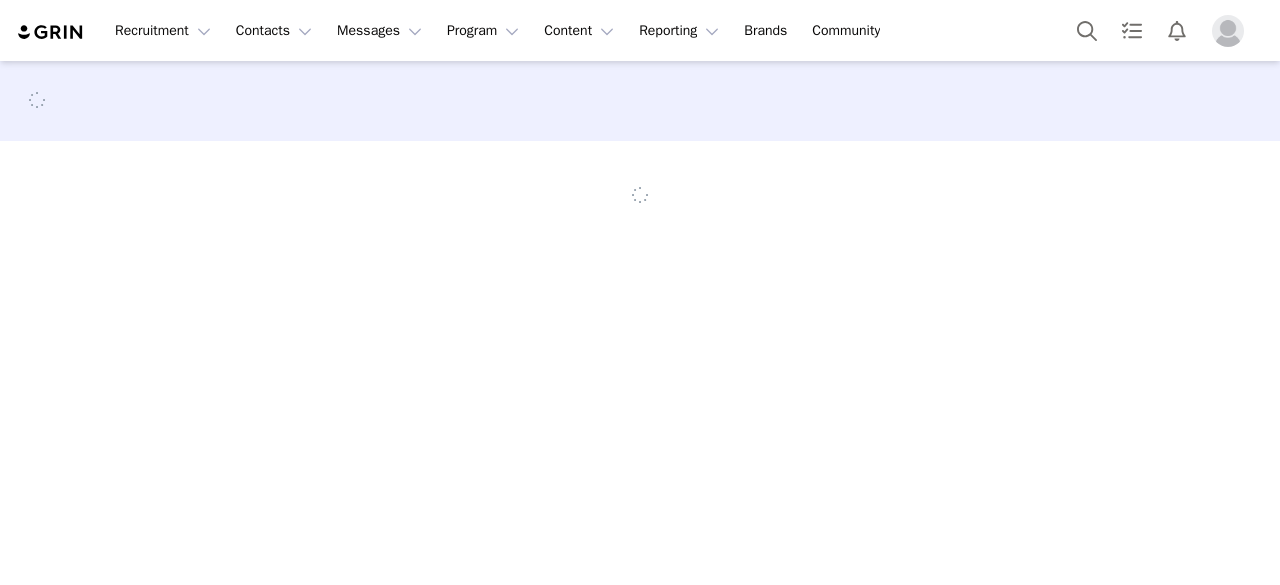 scroll, scrollTop: 0, scrollLeft: 0, axis: both 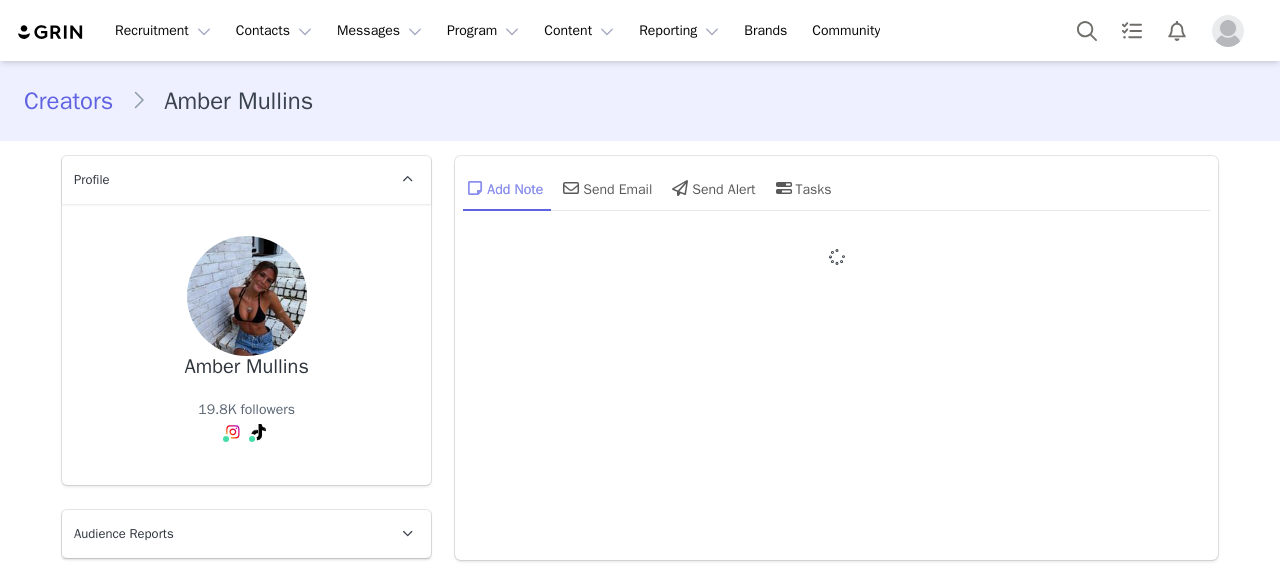type on "+1 (United States)" 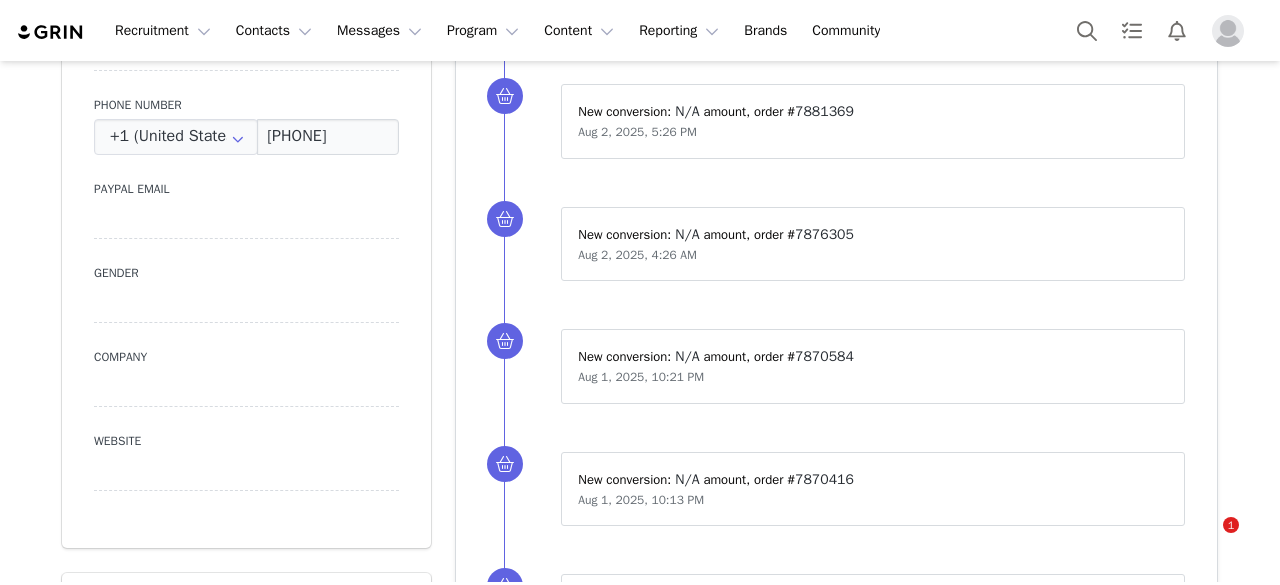 scroll, scrollTop: 0, scrollLeft: 0, axis: both 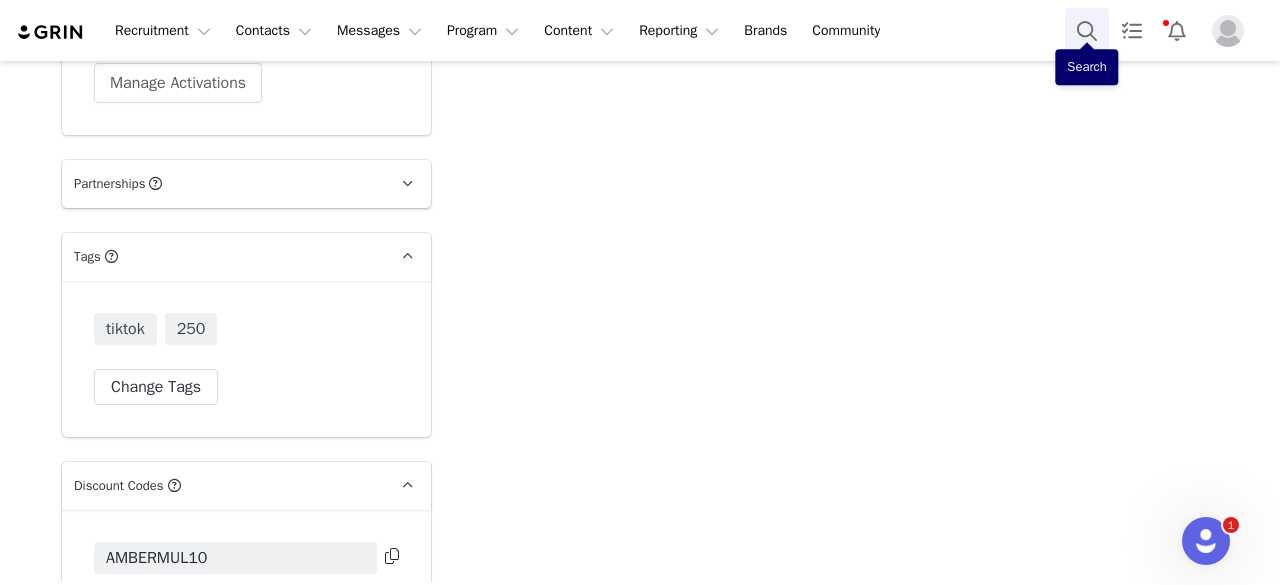 click at bounding box center (1087, 30) 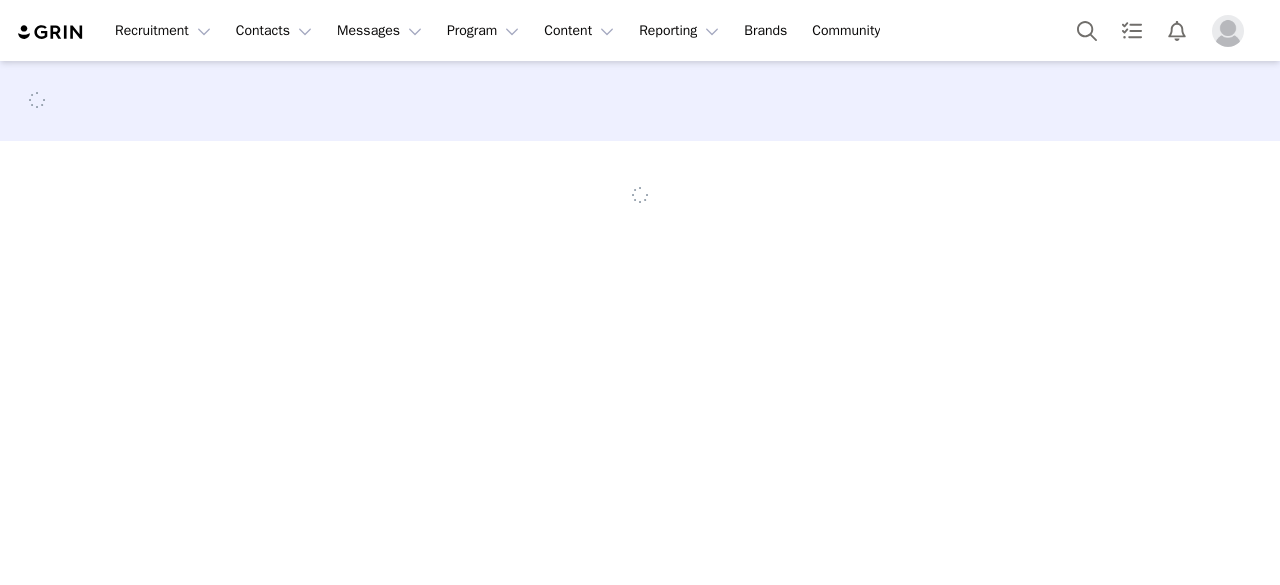scroll, scrollTop: 0, scrollLeft: 0, axis: both 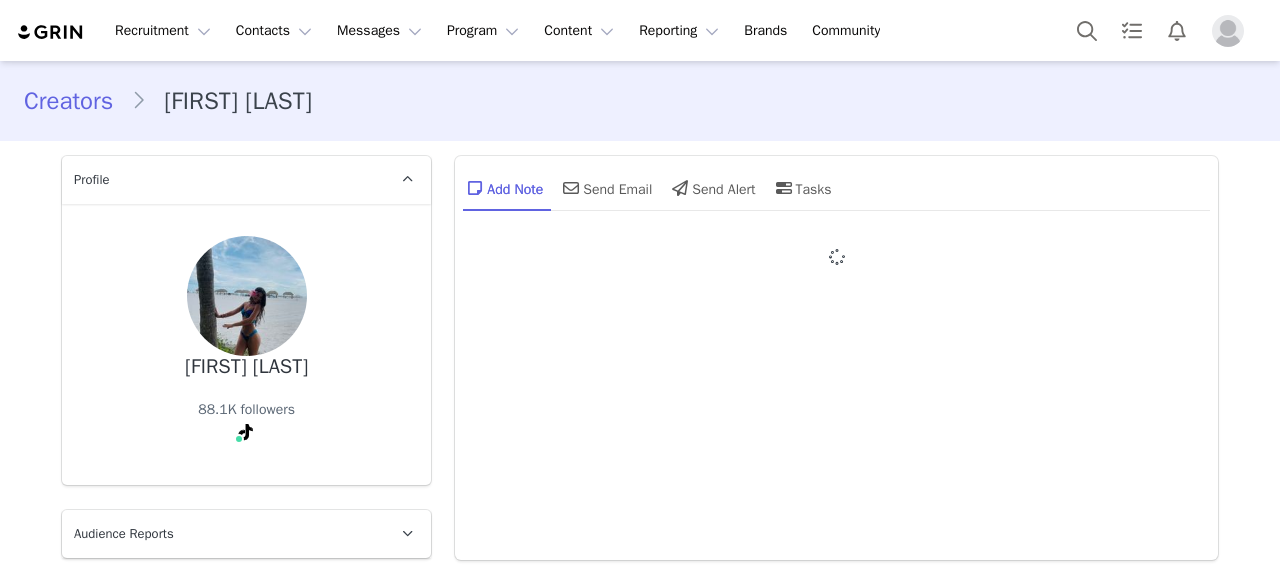 type on "+1 (United States)" 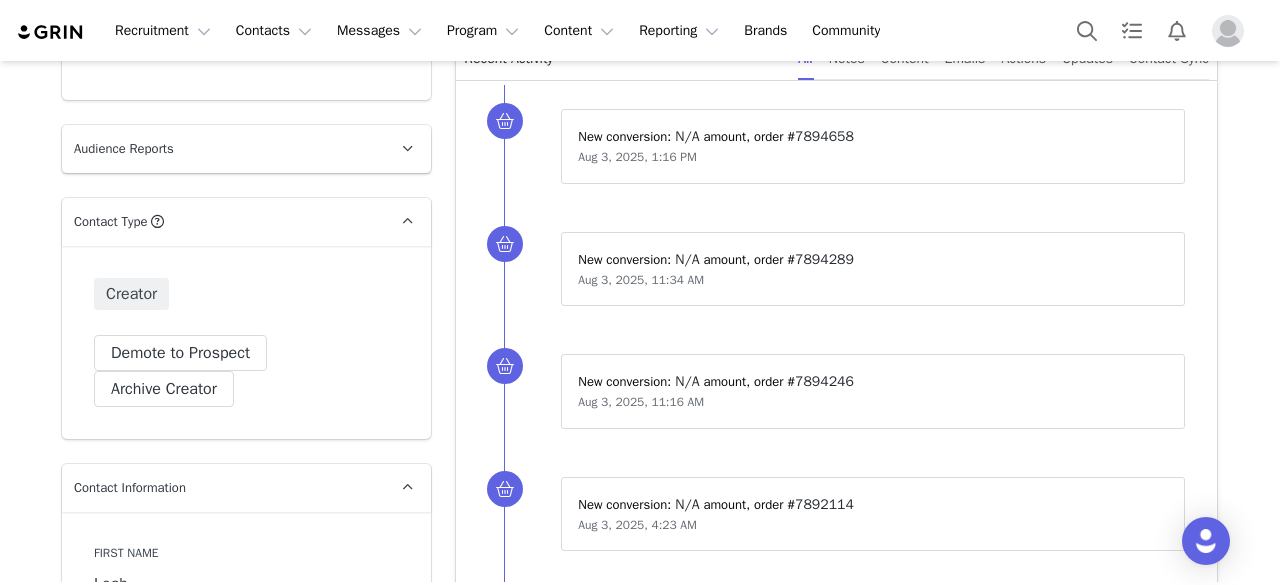 click on "Profile  Leah Suarez      88.1K followers  Audience Reports  Request a detailed report of this creator's audience demographics and content performance for each social channel. Limit 100 reports per month.  0 / 100 reports used this month  TikTok          Request Report Contact Type  Contact type can be Creator, Prospect, Application, or Manager.   Creator  Demote this Creator? This will remove all accepted proposals attached to this creator.  Yes, demote  Demote to Prospect Archive this Creator? Important:  marking a creator as "Archived" will stop conversion and content tracking. Previous conversions and content will still be available for reporting purposes. Are you sure you want to continue?   Yes, archive  Archive Creator Contact Information  First Name  Leah  Last Name  Suarez Email Address leah09122007@gmail.com  Phone Number  +1 (United States) +93 (Afghanistan) +358 (Aland Islands) +355 (Albania) +213 (Algeria) +376 (Andorra) +244 (Angola) +1264 (Anguilla) +1268 (Antigua And Barbuda) +54 (Argentina)" at bounding box center [246, 2293] 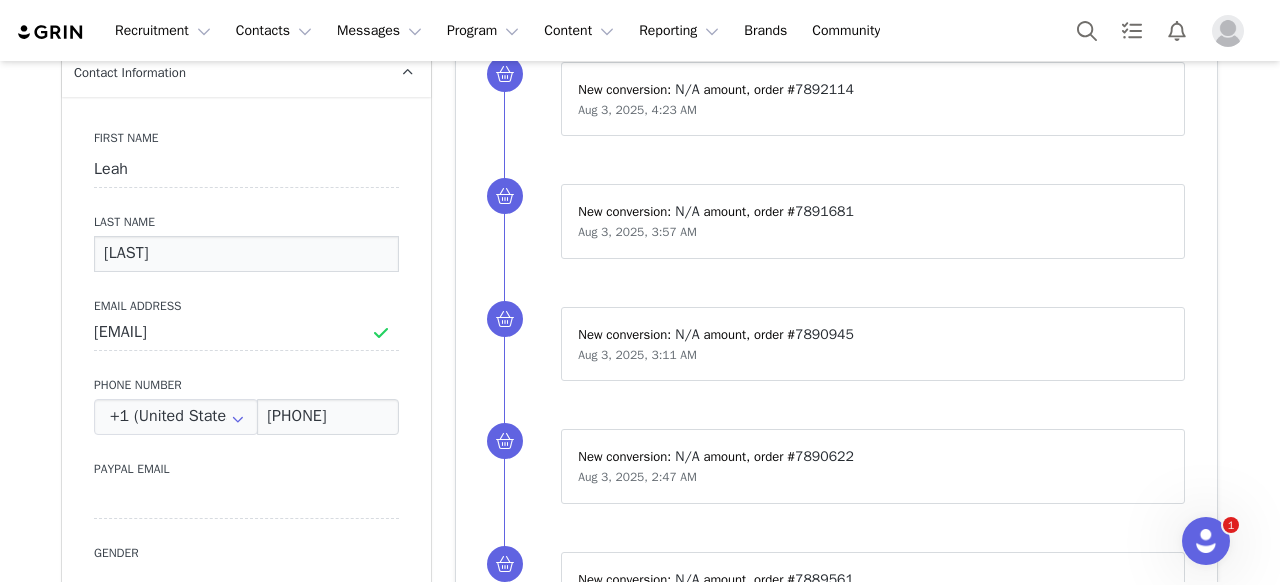 scroll, scrollTop: 0, scrollLeft: 0, axis: both 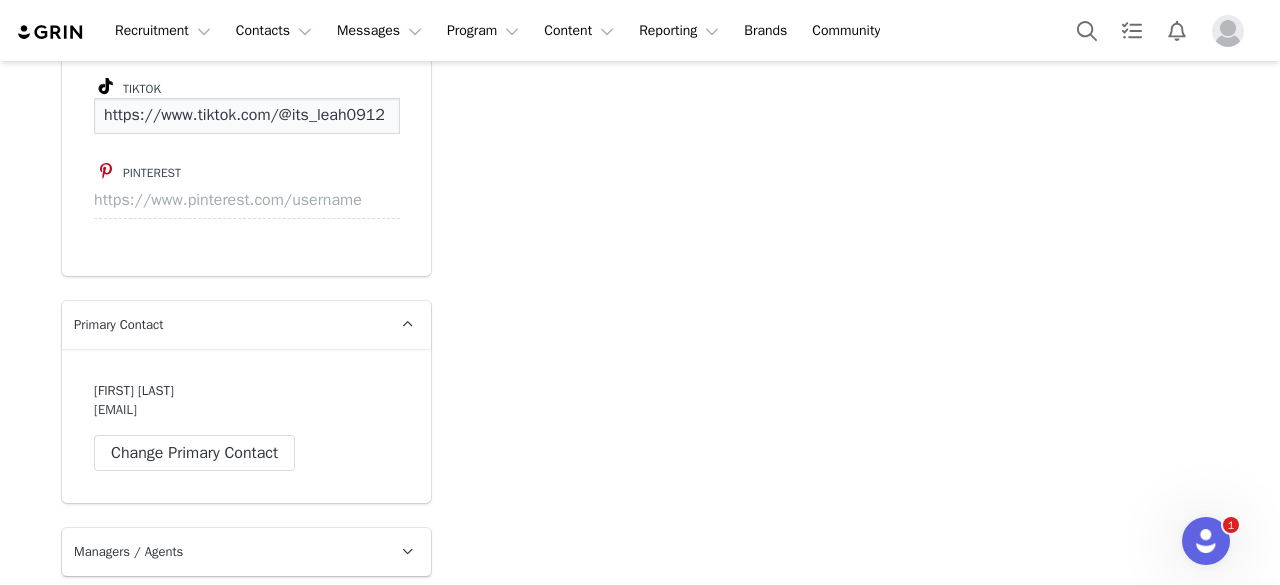 click on "https://www.tiktok.com/@its_leah0912" at bounding box center (247, 116) 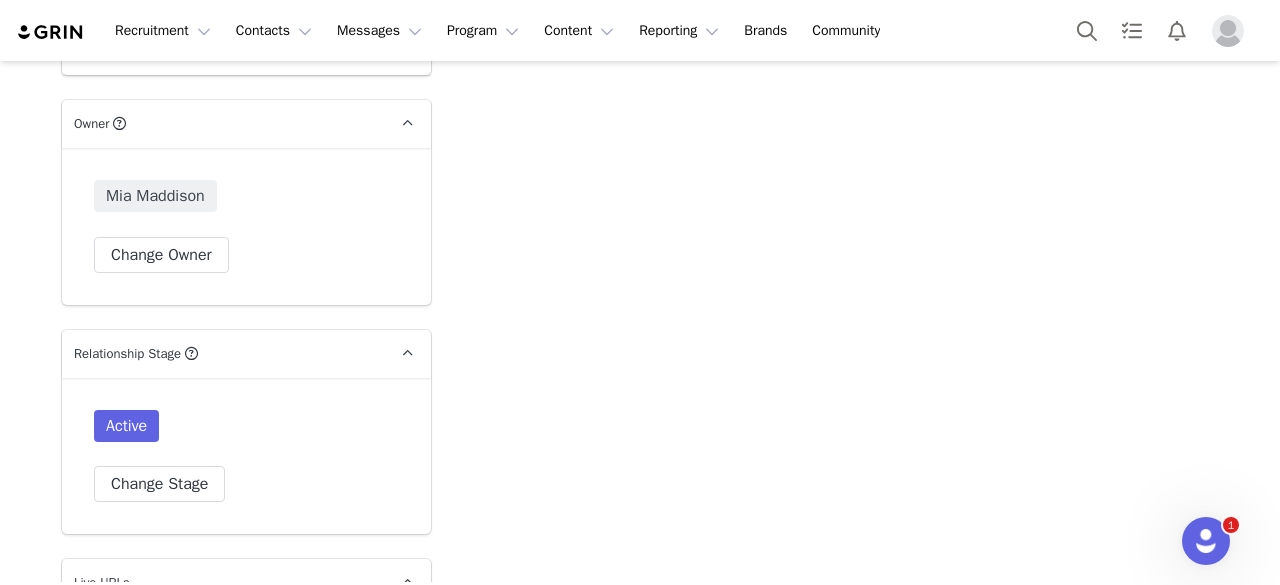 scroll, scrollTop: 3100, scrollLeft: 0, axis: vertical 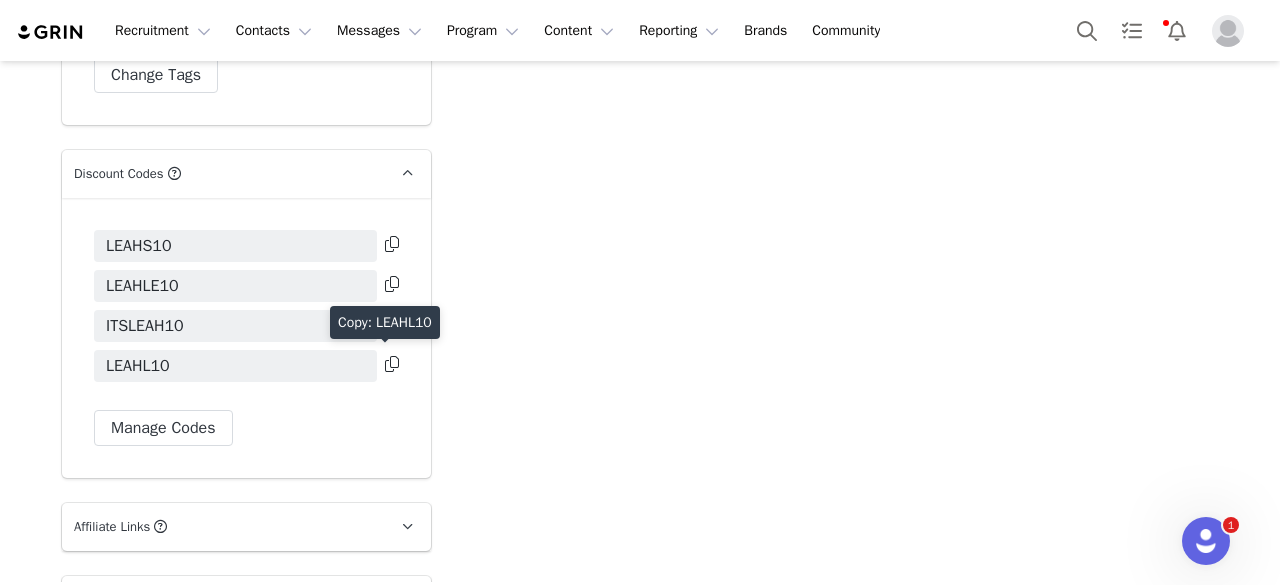 click at bounding box center (392, 364) 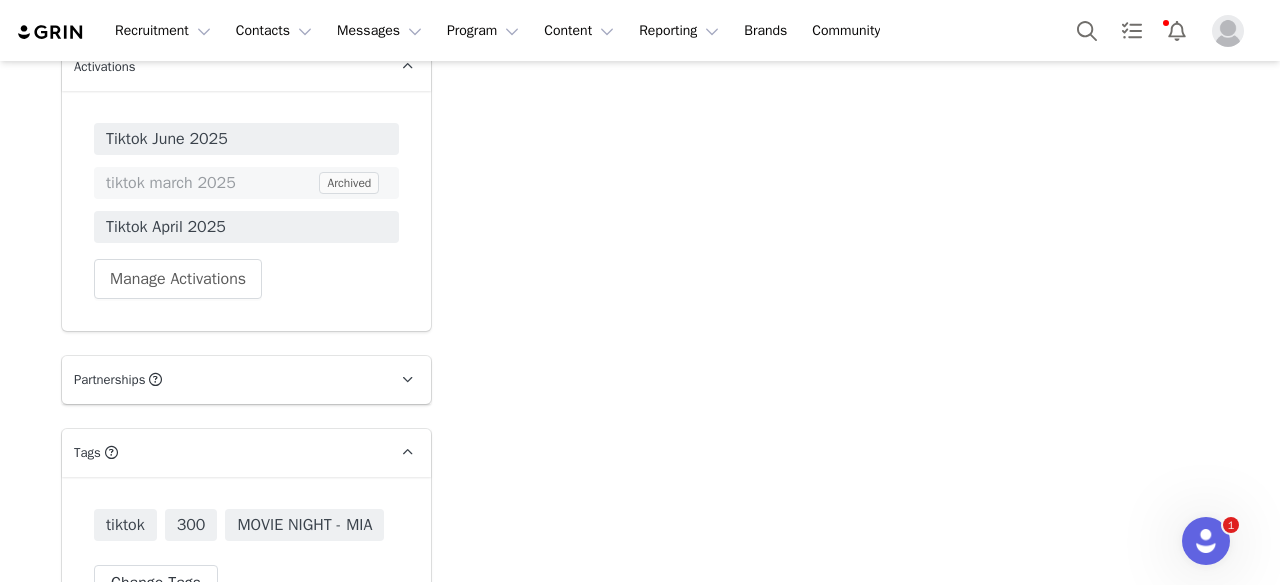scroll, scrollTop: 3800, scrollLeft: 0, axis: vertical 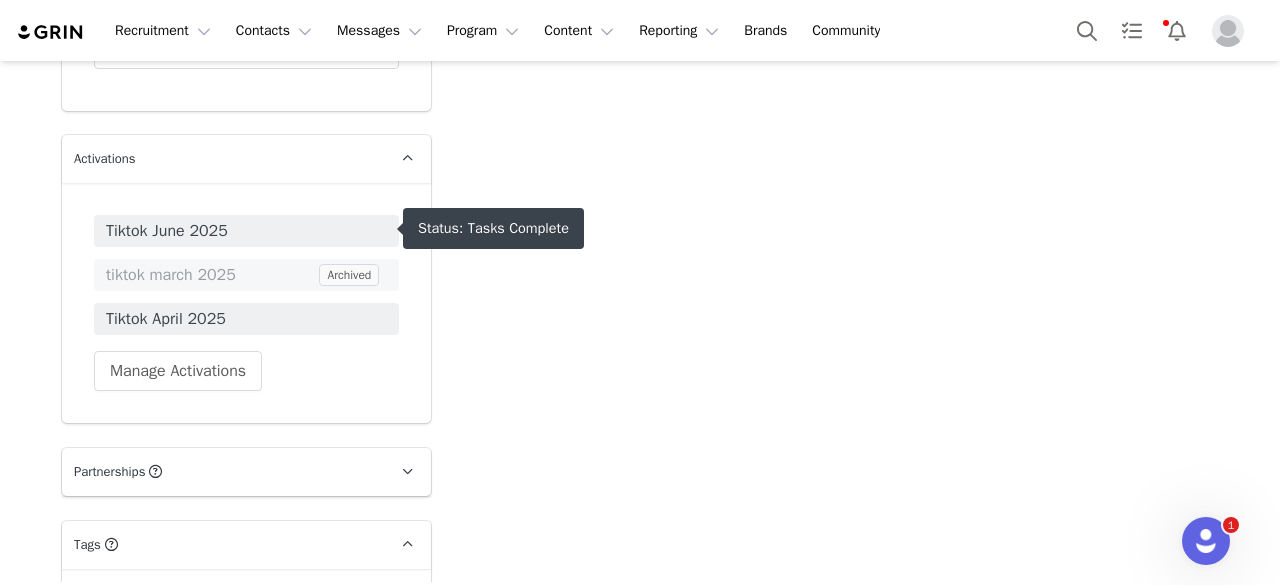 click on "Tiktok June 2025" at bounding box center (246, 231) 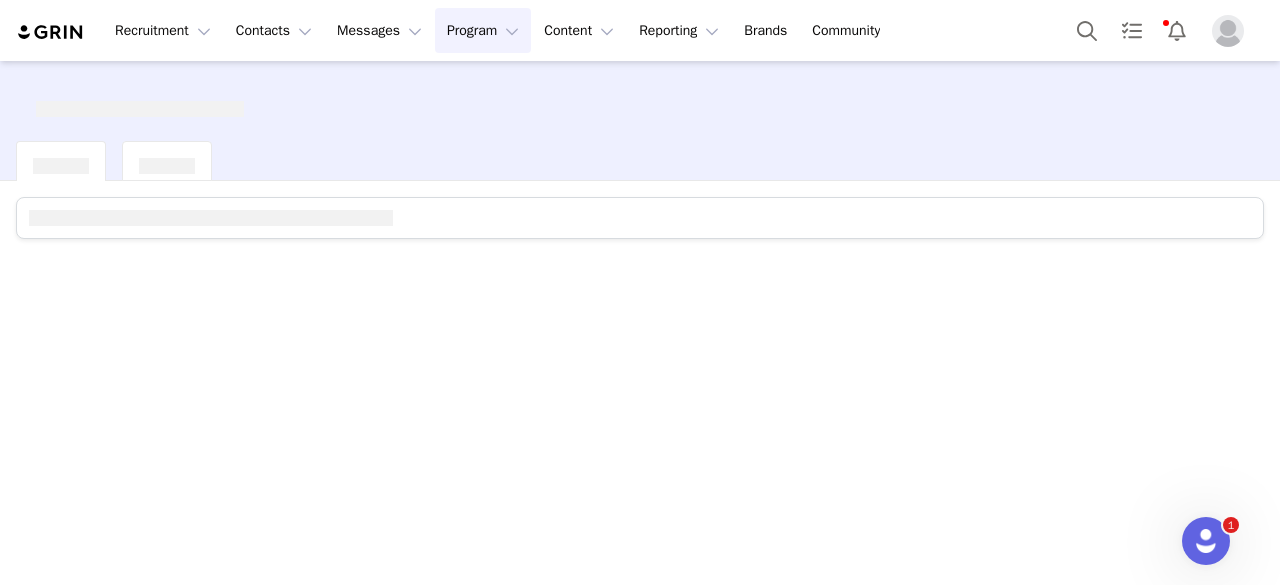 scroll, scrollTop: 0, scrollLeft: 0, axis: both 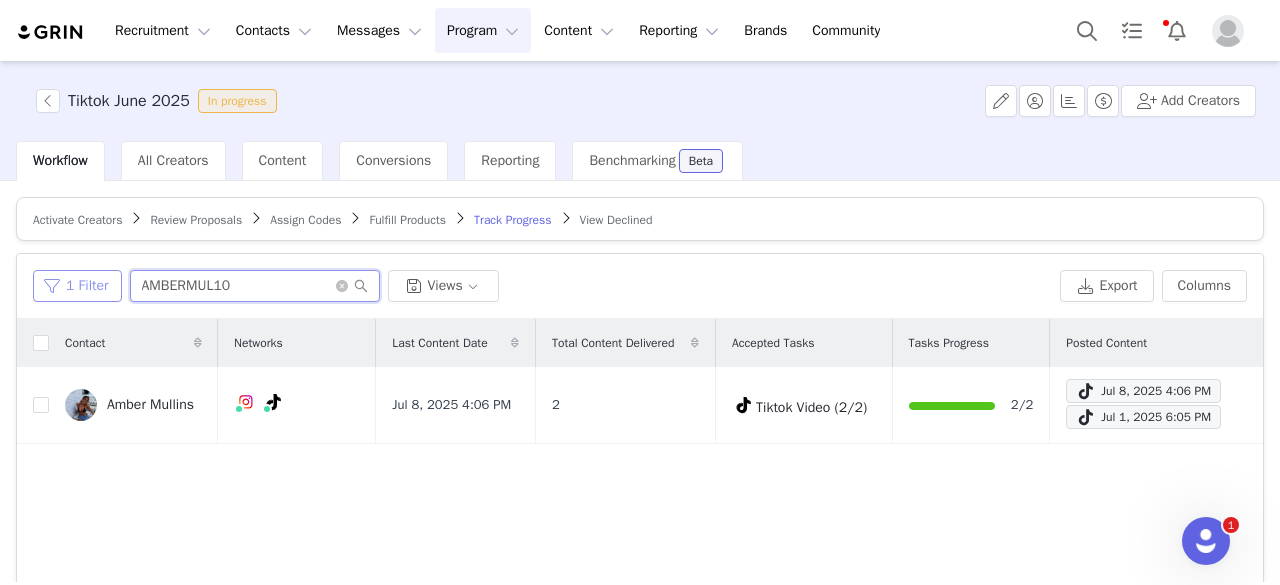 drag, startPoint x: 272, startPoint y: 280, endPoint x: 92, endPoint y: 291, distance: 180.3358 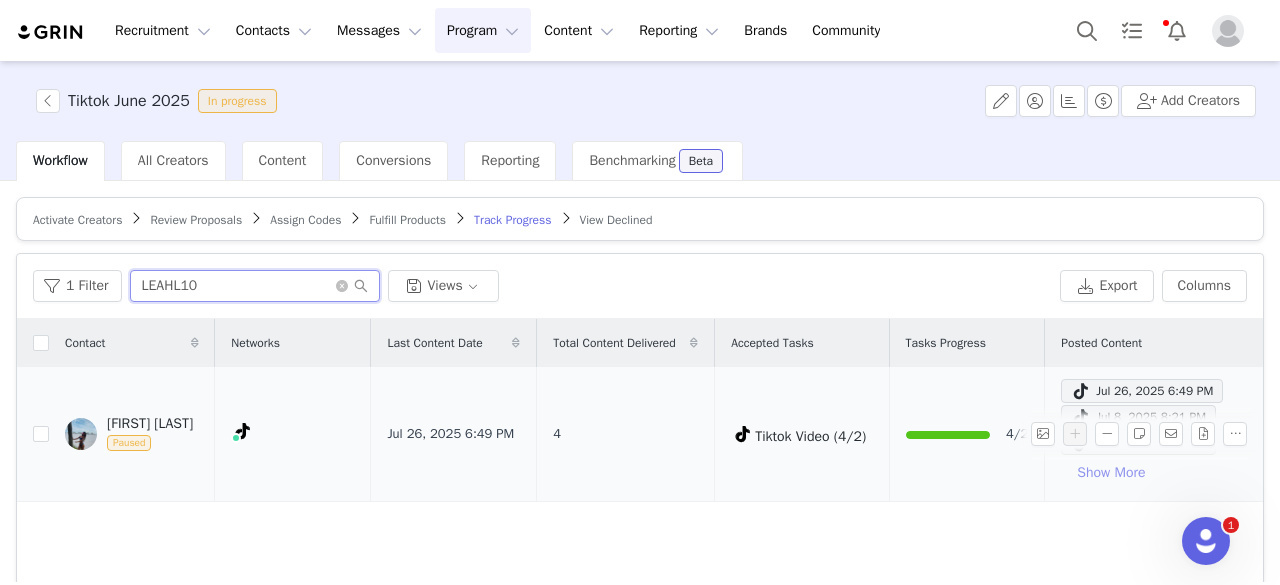 type on "LEAHL10" 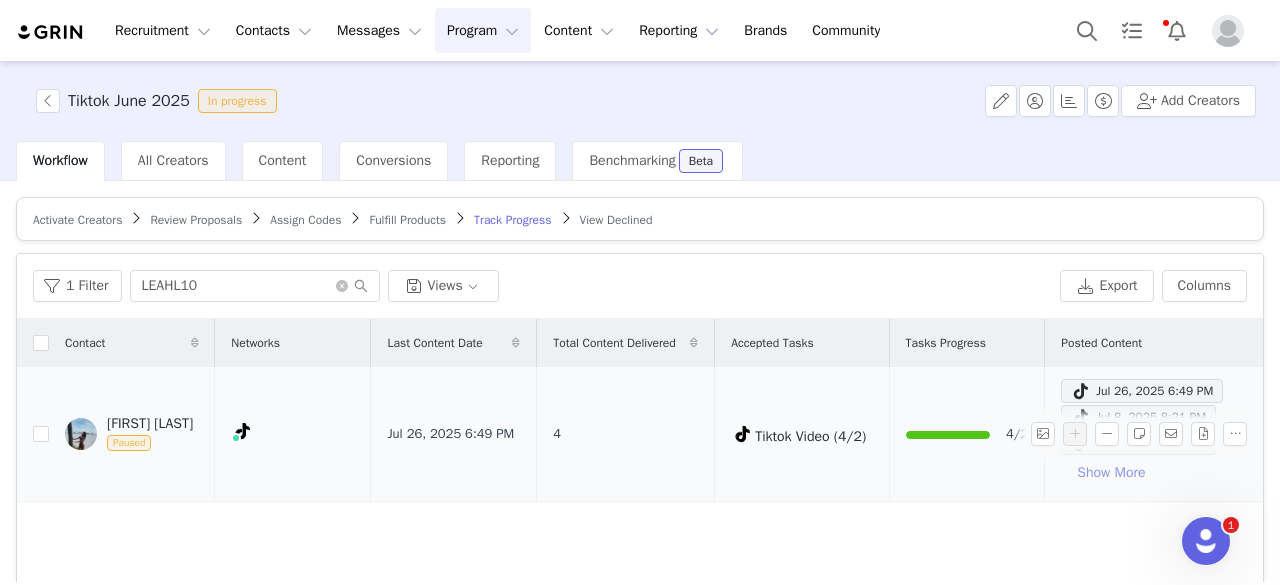 click on "Show More" at bounding box center [1111, 473] 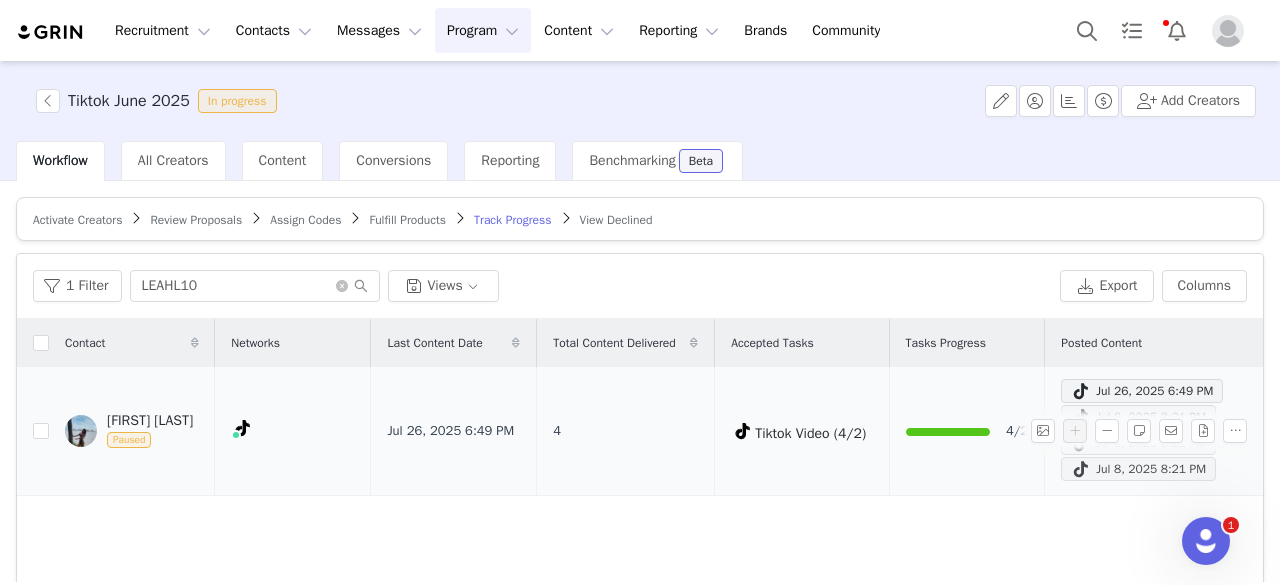 click on "Jul 8, 2025 8:21 PM" at bounding box center [1138, 469] 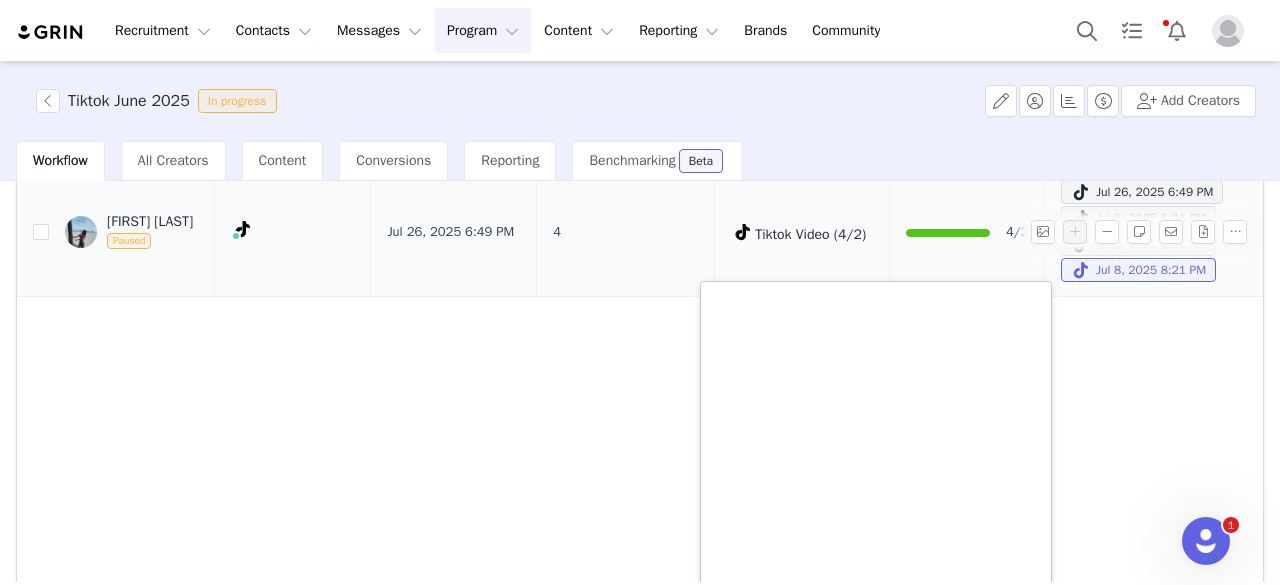 scroll, scrollTop: 200, scrollLeft: 0, axis: vertical 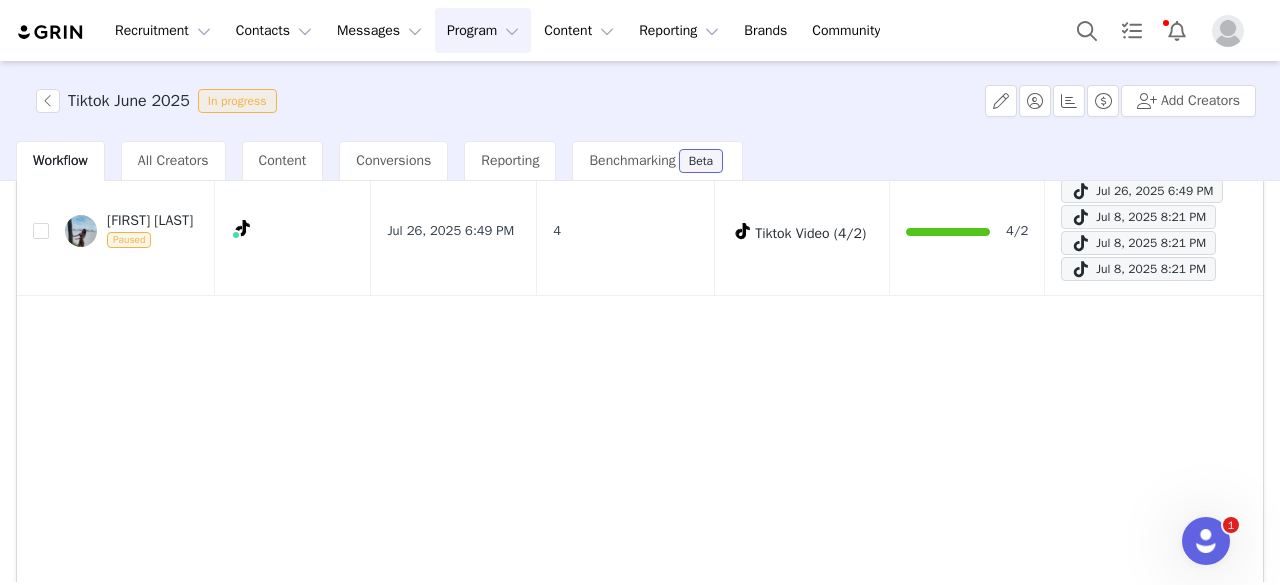 click on "Tiktok June 2025 In progress     Add Creators Workflow All Creators Content Conversions Reporting Benchmarking Beta Activate Creators Review Proposals Assign Codes Fulfill Products Track Progress View Declined  Filters   Filter Logic  And Or  Activated Date   ~   Content Date   ~   Content Progress  Select  Contact Tag  Select    Relationship Stage  Select  Archived  Select No  Advanced Filters   + Add Field  Apply Filters Clear All 1 Filter LEAHL10 Views     Export     Columns  Contact   Networks   Last Content Date   Total Content Delivered   Accepted Tasks   Tasks Progress   Posted Content   Leah Suarez   Paused  Jul 26, 2025 6:49 PM 4 Tiktok Video (4/2)  4/2      Jul 26, 2025 6:49 PM       Jul 8, 2025 8:21 PM       Jul 8, 2025 8:21 PM       Jul 8, 2025 8:21 PM       25   per page | 1 total  1" at bounding box center (640, 321) 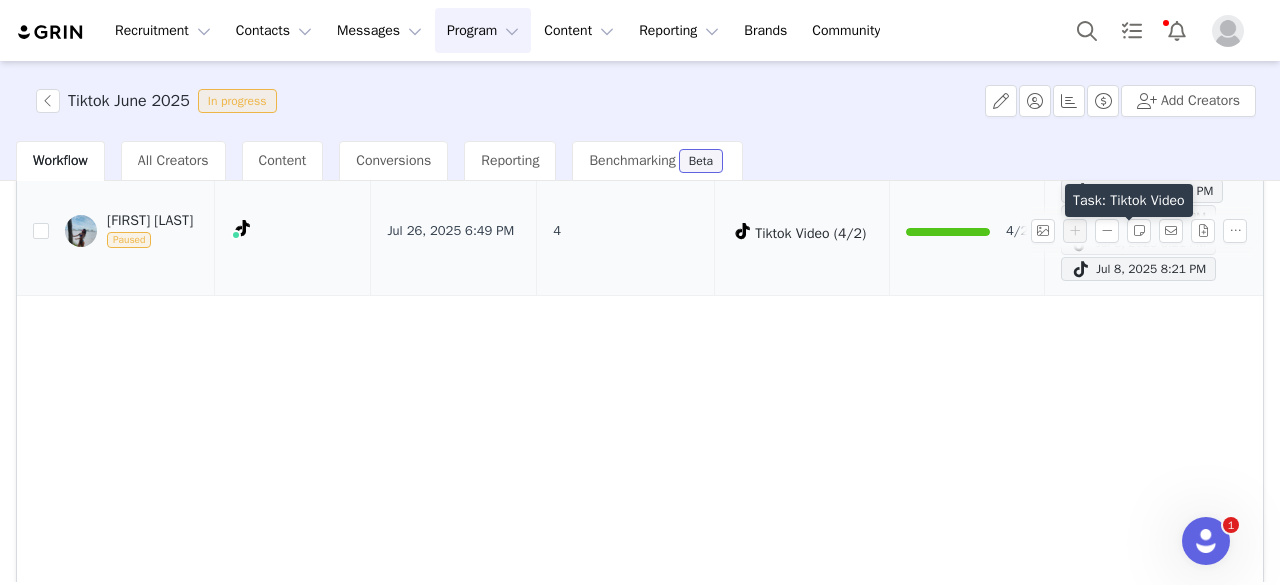 click on "Jul 8, 2025 8:21 PM" at bounding box center (1138, 243) 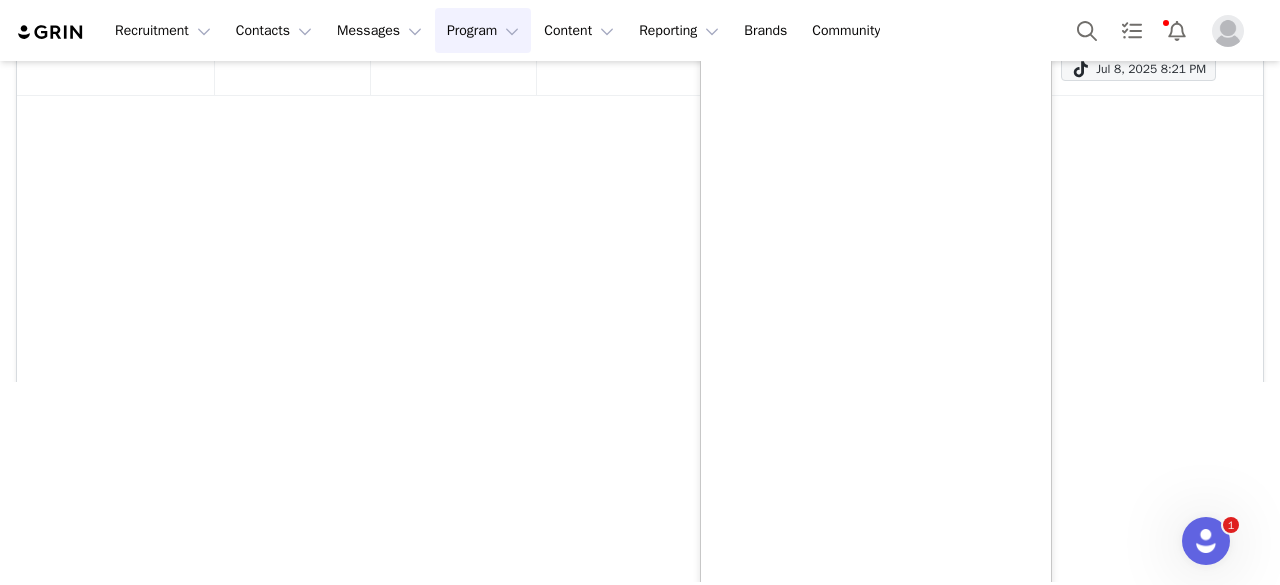 scroll, scrollTop: 284, scrollLeft: 0, axis: vertical 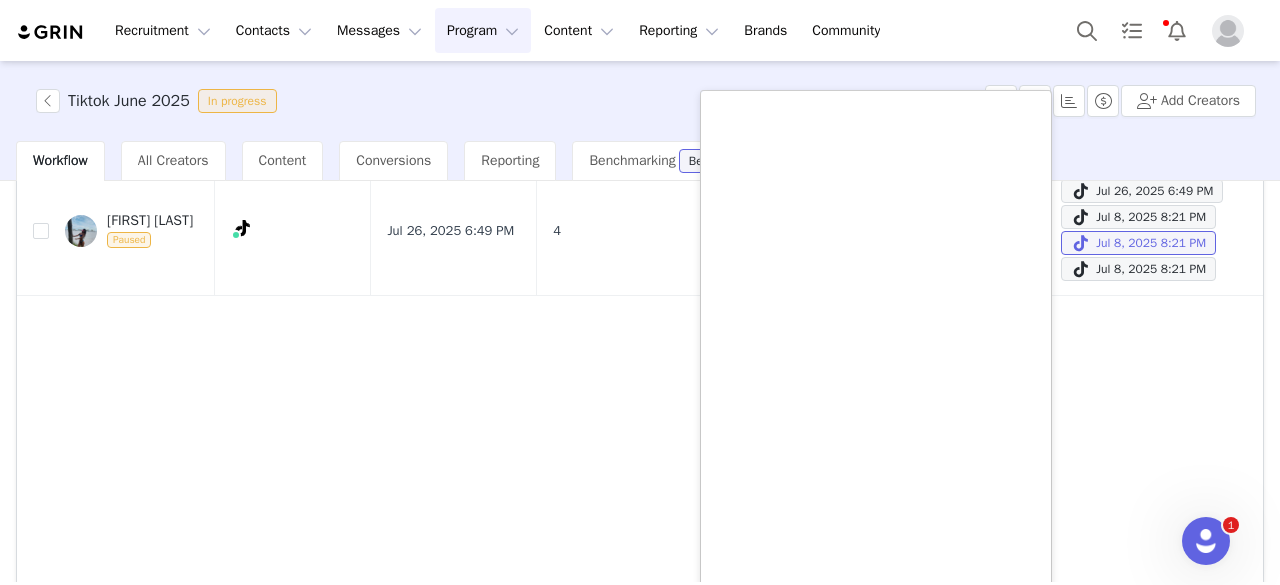 click on "Contact   Networks   Last Content Date   Total Content Delivered   Accepted Tasks   Tasks Progress   Posted Content   Leah Suarez   Paused  Jul 26, 2025 6:49 PM 4 Tiktok Video (4/2)  4/2      Jul 26, 2025 6:49 PM       Jul 8, 2025 8:21 PM       Jul 8, 2025 8:21 PM       Jul 8, 2025 8:21 PM" at bounding box center [640, 357] 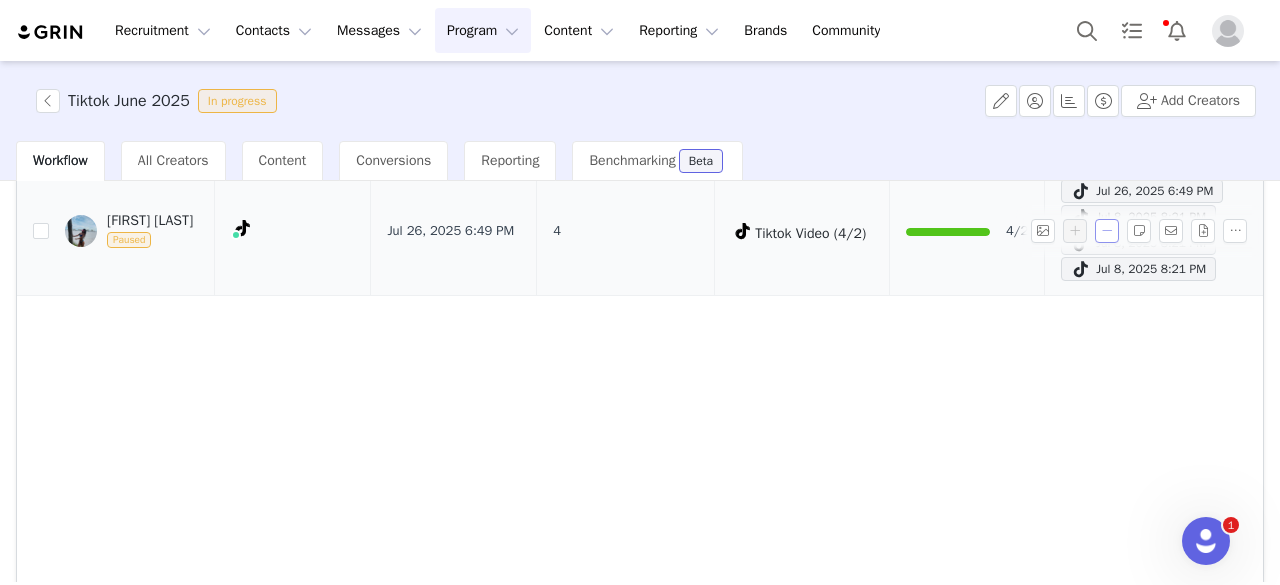 click at bounding box center [1107, 231] 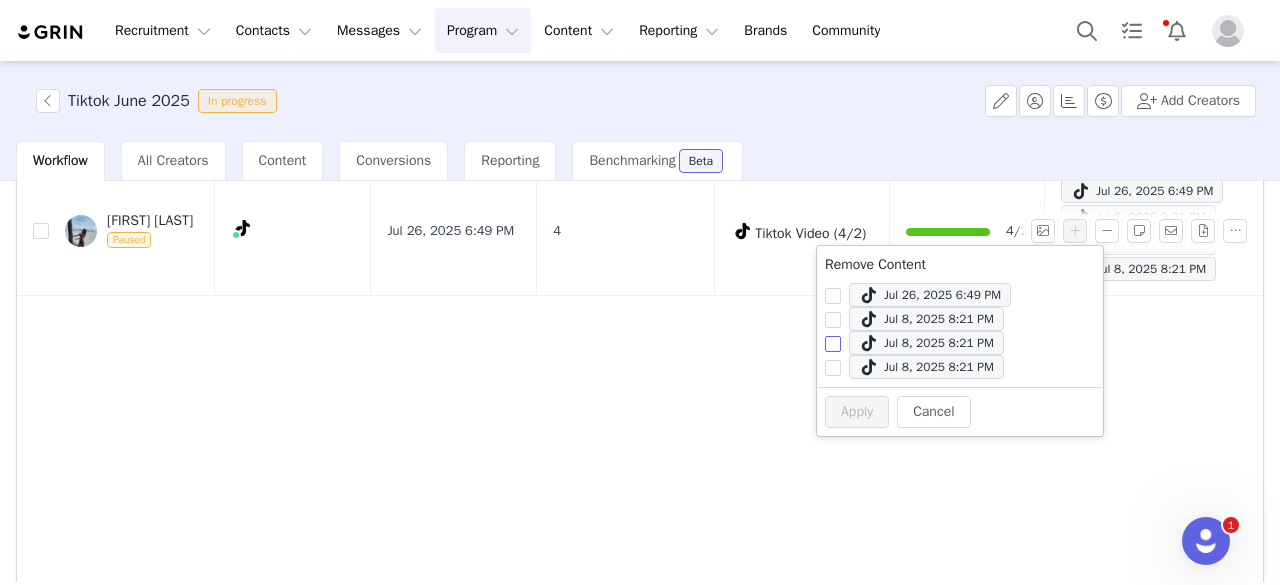 click on "Jul 8, 2025 8:21 PM" at bounding box center (833, 344) 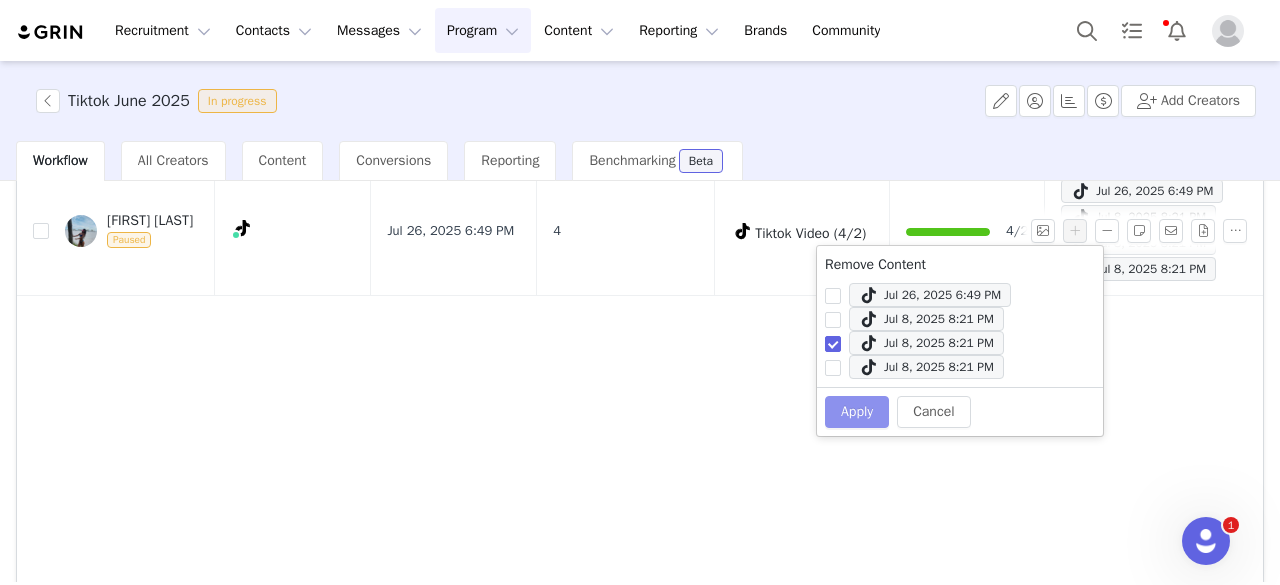 click on "Apply" at bounding box center [857, 412] 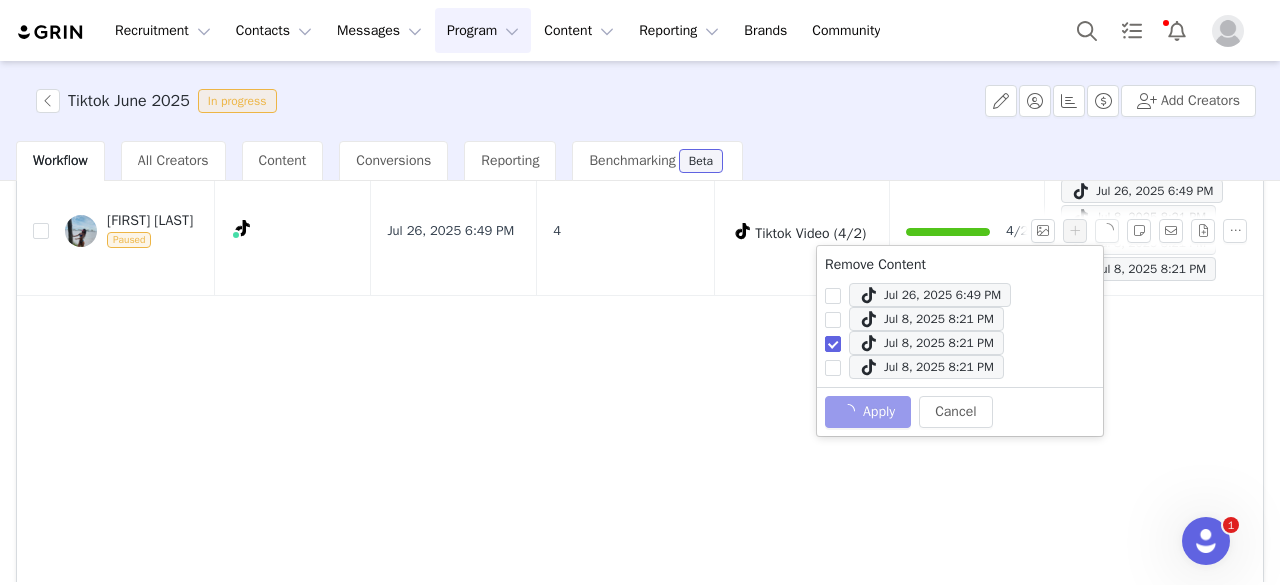 checkbox on "false" 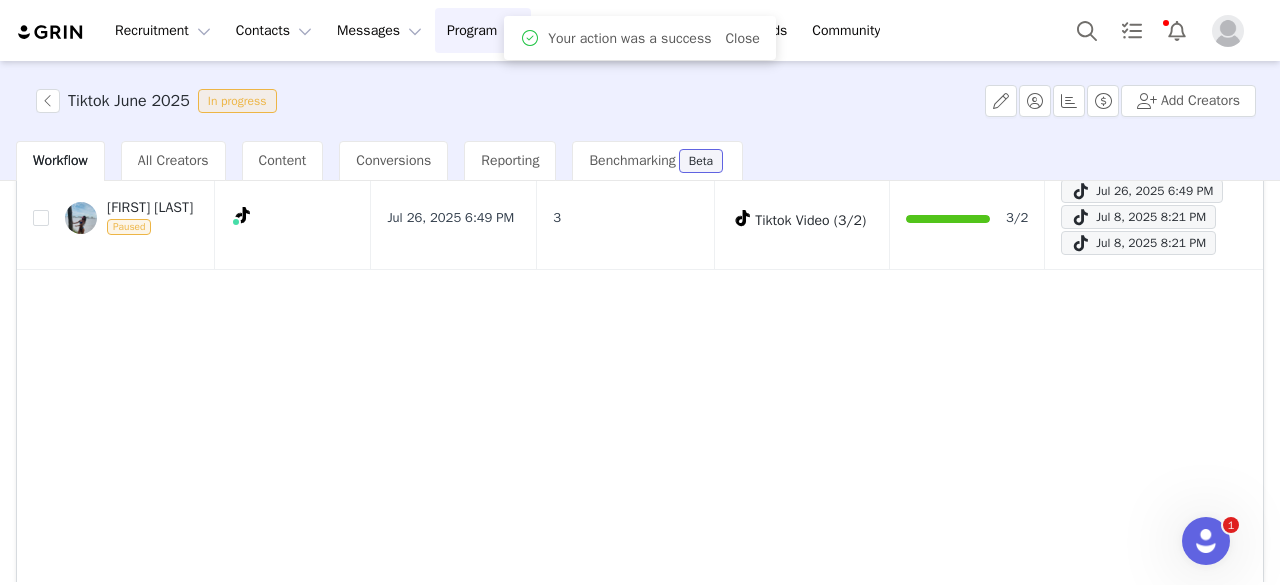scroll, scrollTop: 187, scrollLeft: 0, axis: vertical 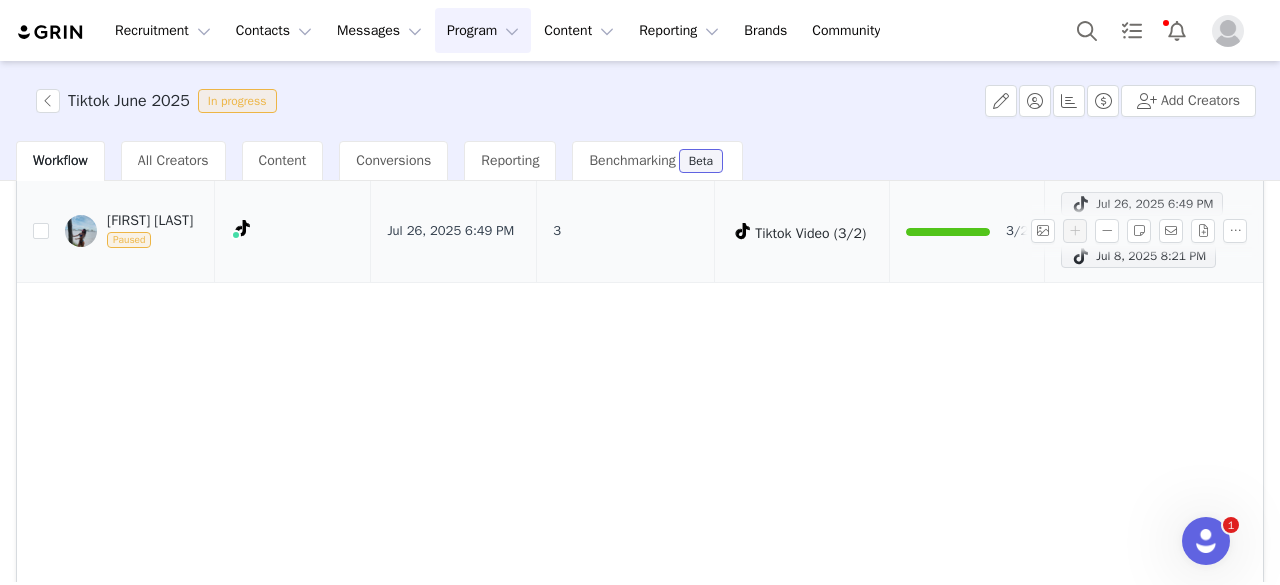 click on "Jul 26, 2025 6:49 PM" at bounding box center (1142, 204) 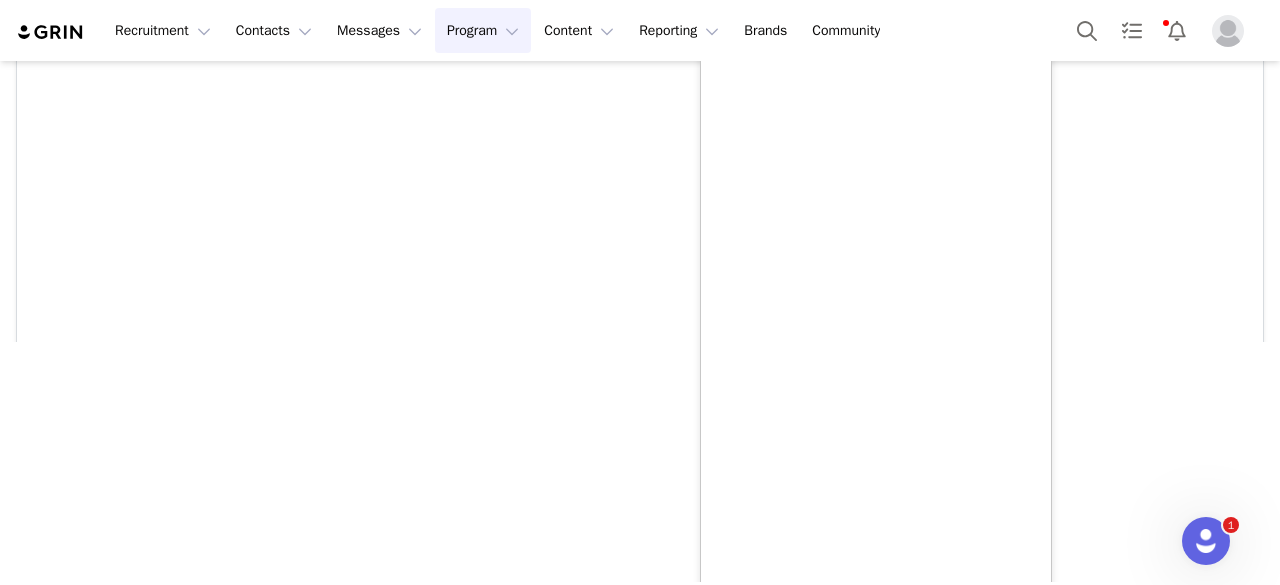 scroll, scrollTop: 256, scrollLeft: 0, axis: vertical 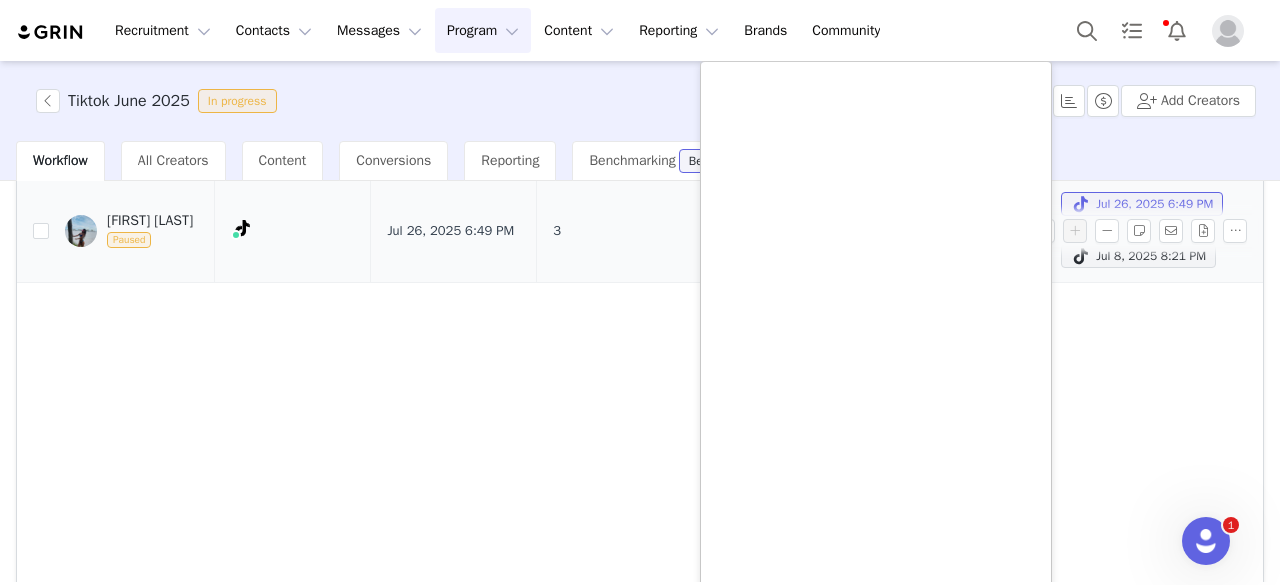 click on "Contact   Networks   Last Content Date   Total Content Delivered   Accepted Tasks   Tasks Progress   Posted Content   Leah Suarez   Paused  Jul 26, 2025 6:49 PM 3 Tiktok Video (3/2)  3/2      Jul 26, 2025 6:49 PM       Jul 8, 2025 8:21 PM       Jul 8, 2025 8:21 PM" at bounding box center [640, 370] 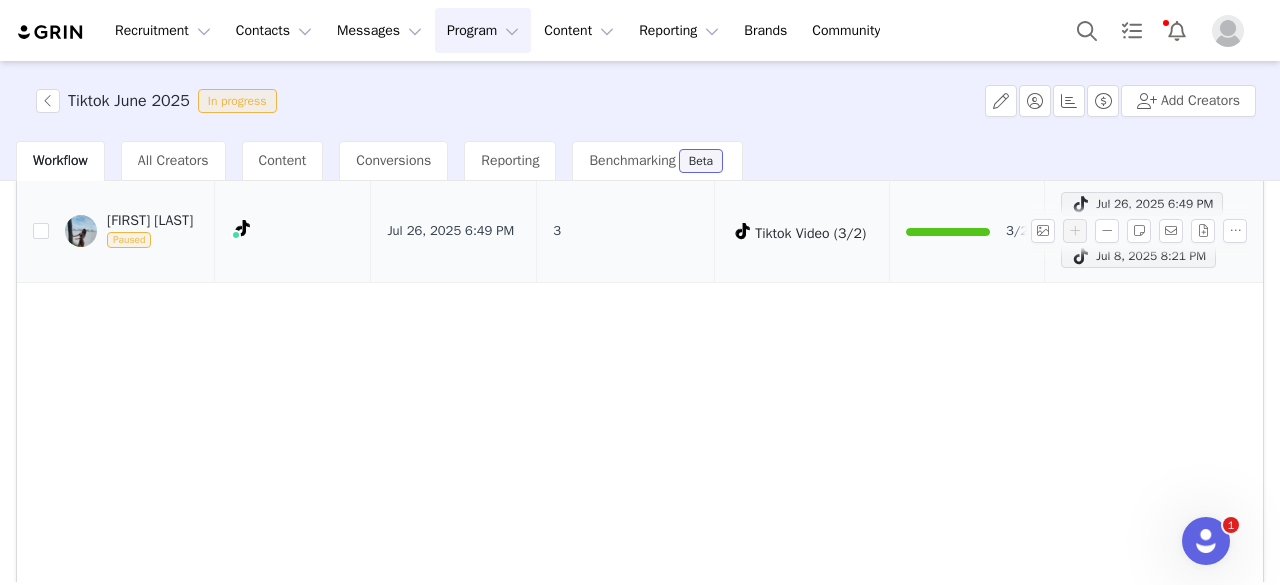 click at bounding box center [1143, 231] 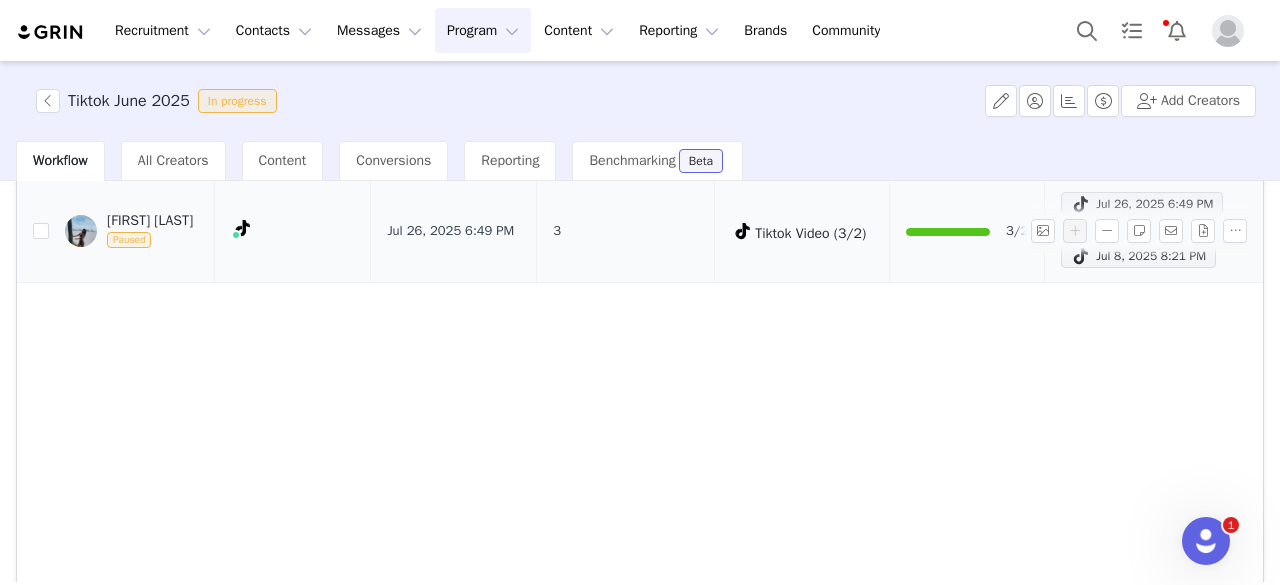 click at bounding box center (1081, 204) 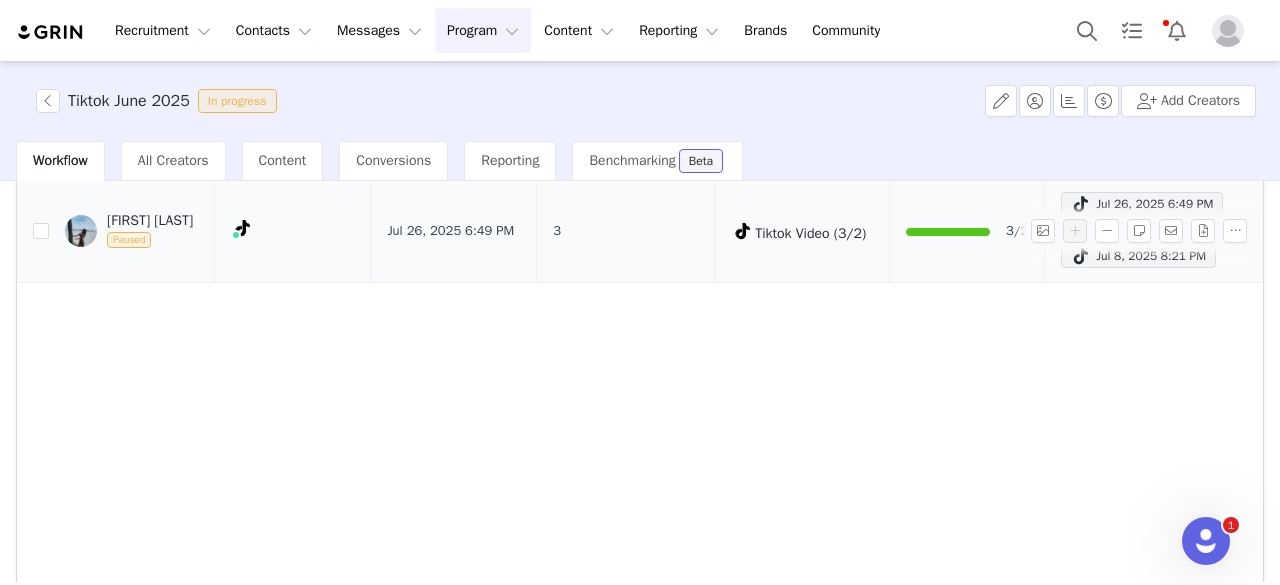 click at bounding box center (1143, 231) 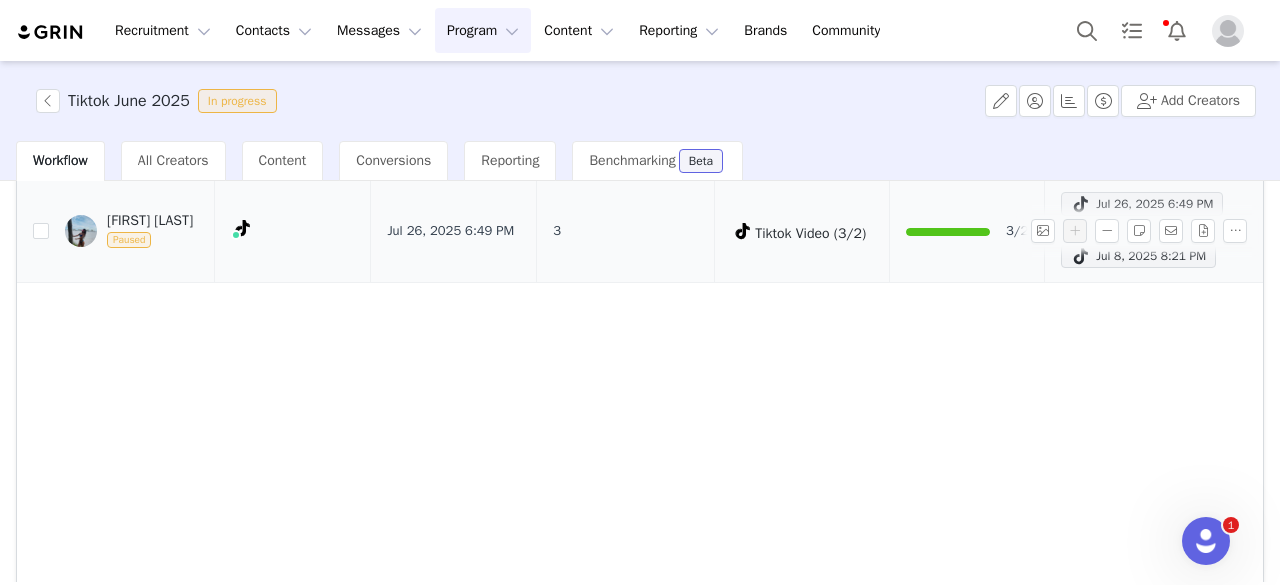 click on "Jul 26, 2025 6:49 PM" at bounding box center [1142, 204] 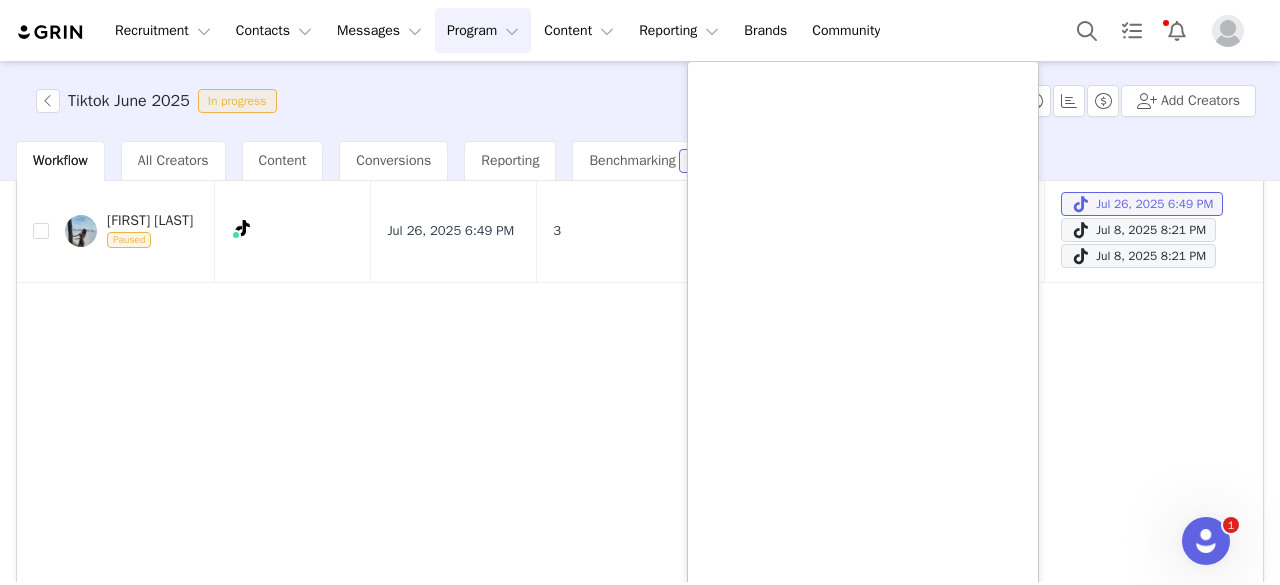 click on "Contact   Networks   Last Content Date   Total Content Delivered   Accepted Tasks   Tasks Progress   Posted Content   Leah Suarez   Paused  Jul 26, 2025 6:49 PM 3 Tiktok Video (3/2)  3/2      Jul 26, 2025 6:49 PM       Jul 8, 2025 8:21 PM       Jul 8, 2025 8:21 PM" at bounding box center [640, 370] 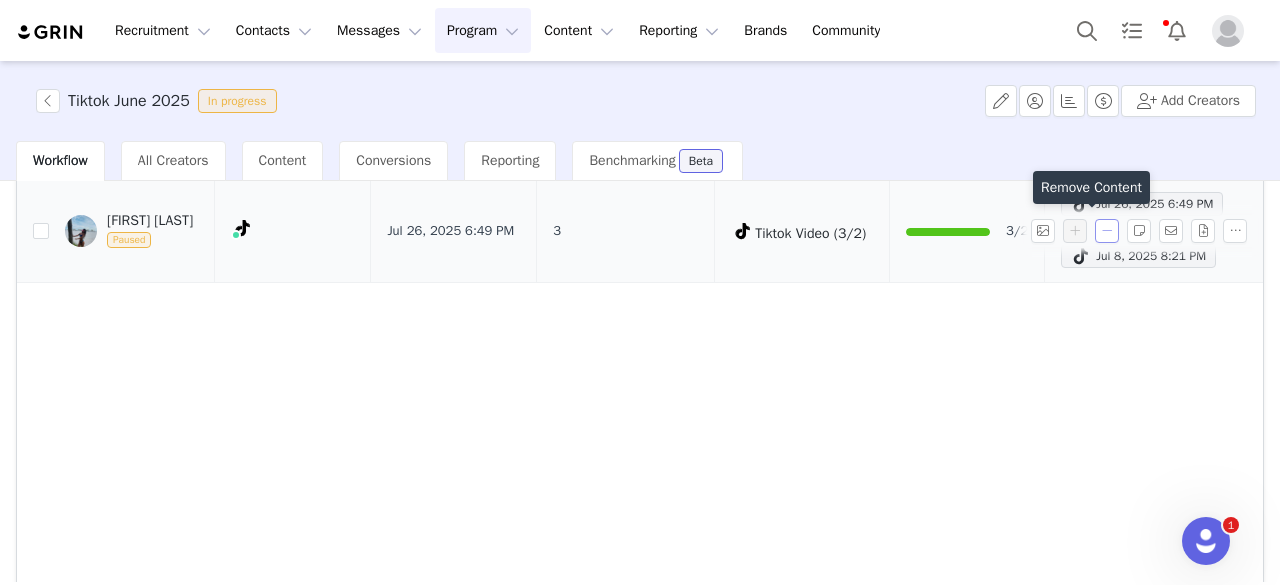 click at bounding box center (1107, 231) 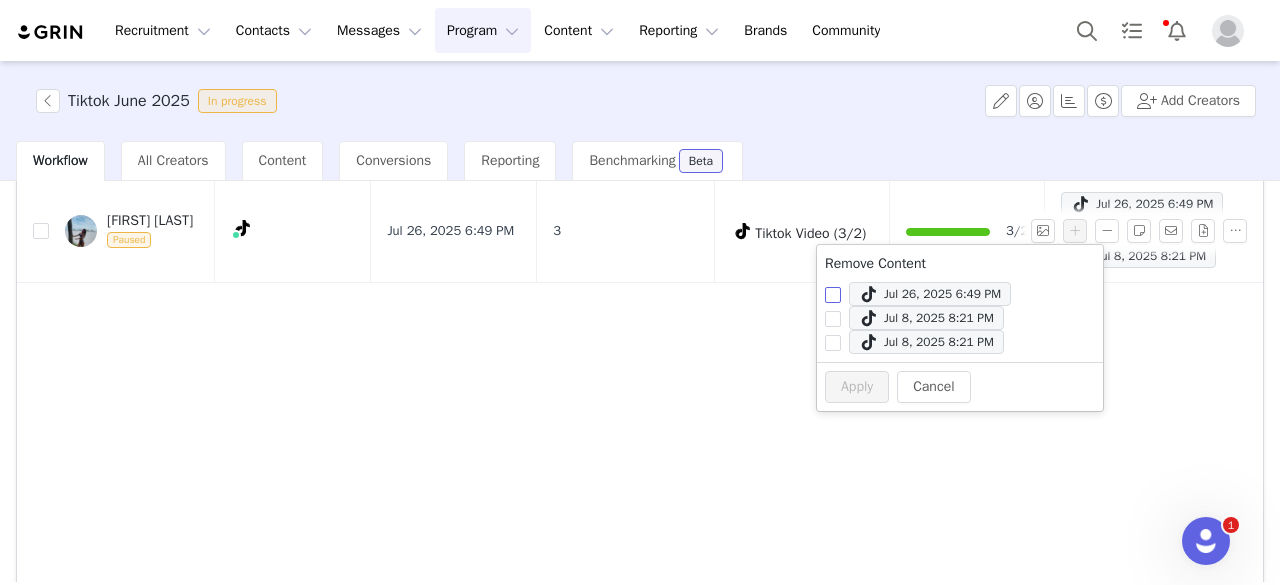 click on "Jul 26, 2025 6:49 PM" at bounding box center (833, 295) 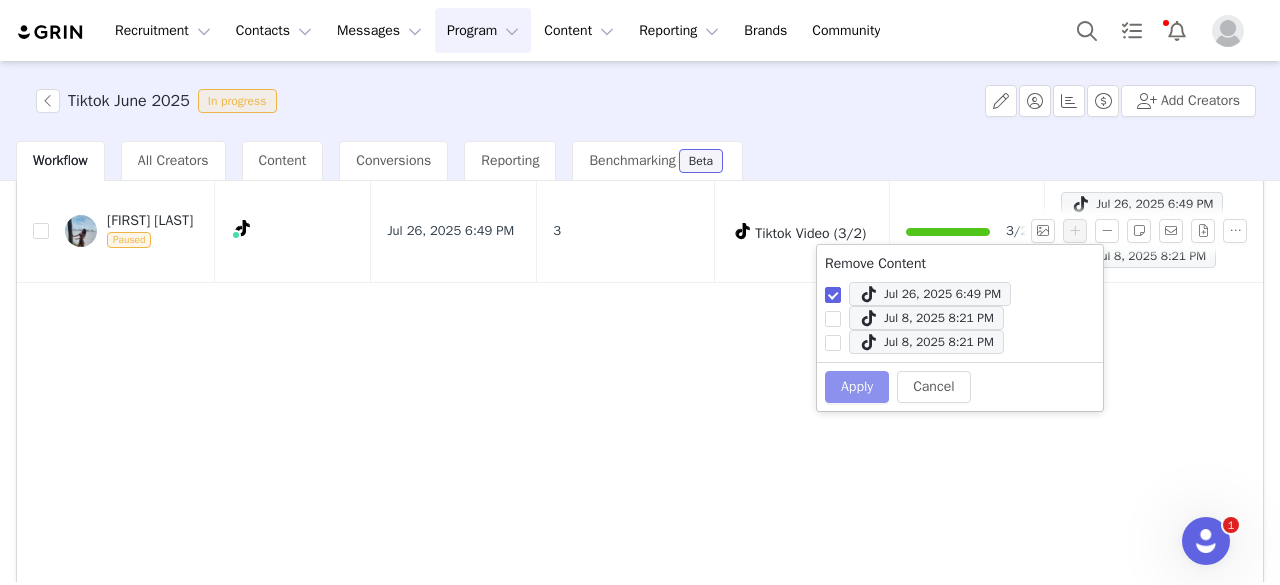 click on "Apply" at bounding box center (857, 387) 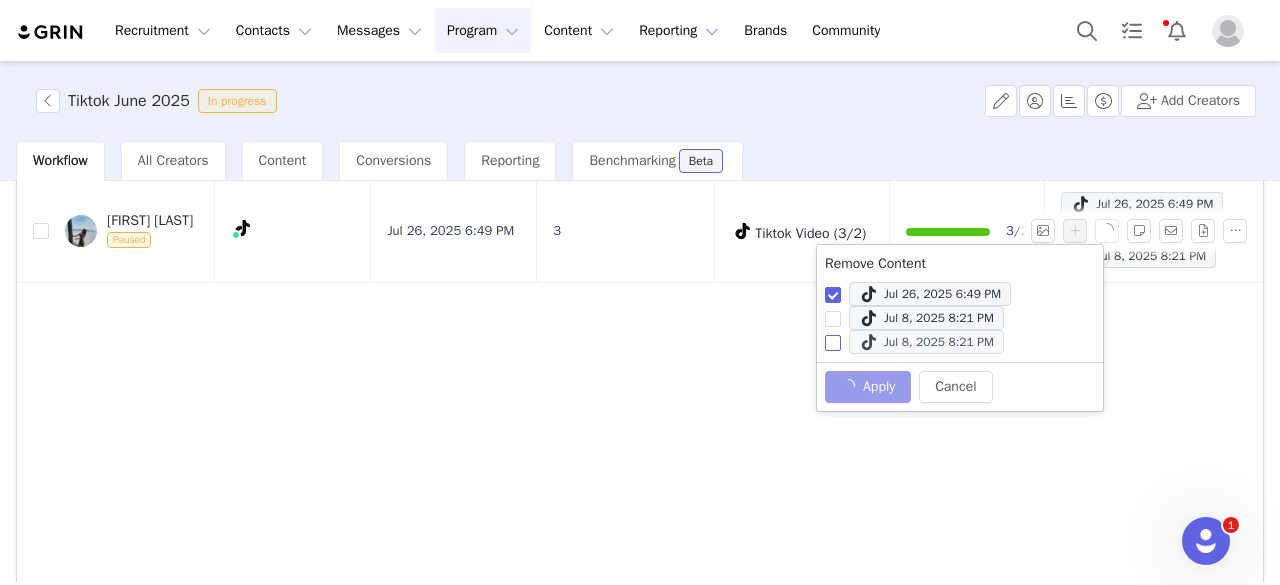 checkbox on "false" 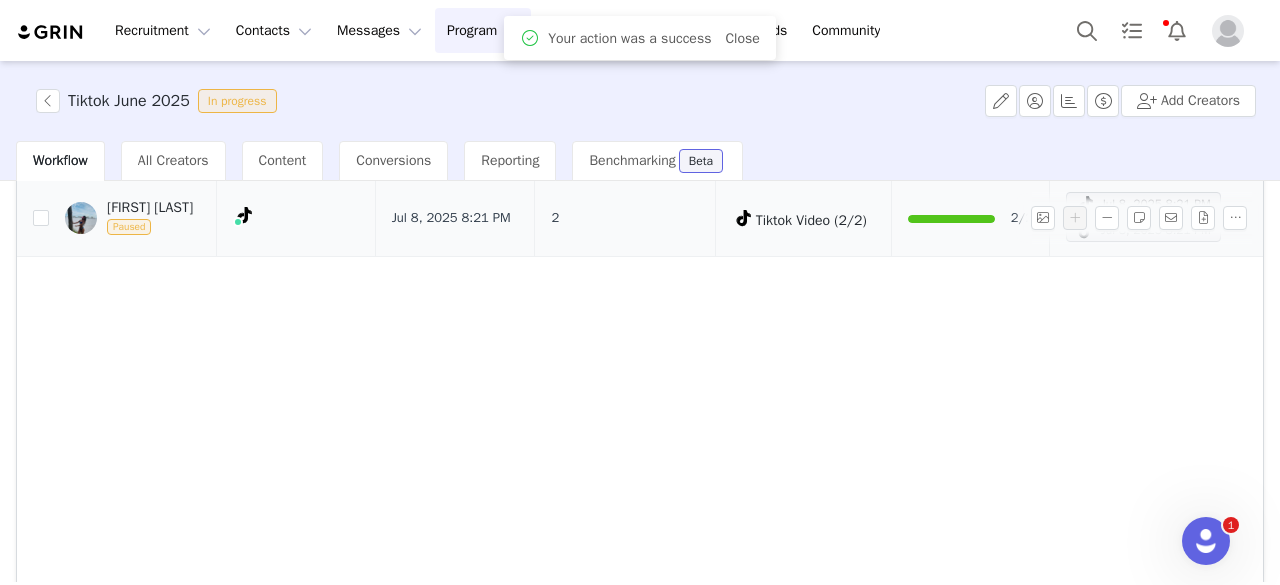 scroll, scrollTop: 174, scrollLeft: 0, axis: vertical 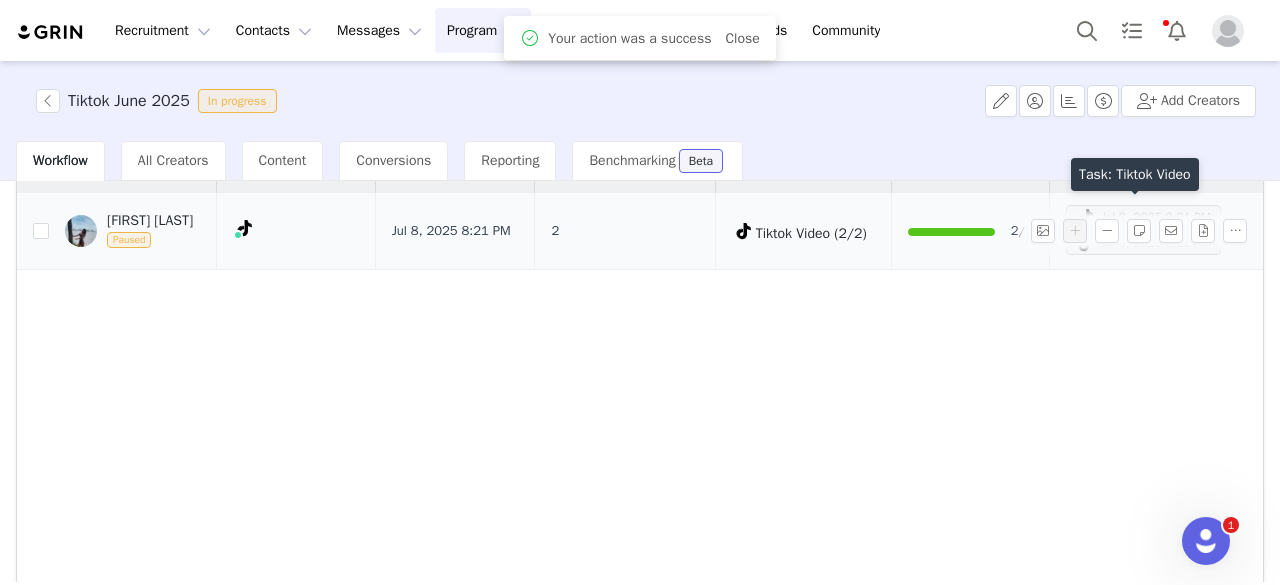 click on "Jul 8, 2025 8:21 PM" at bounding box center [1143, 217] 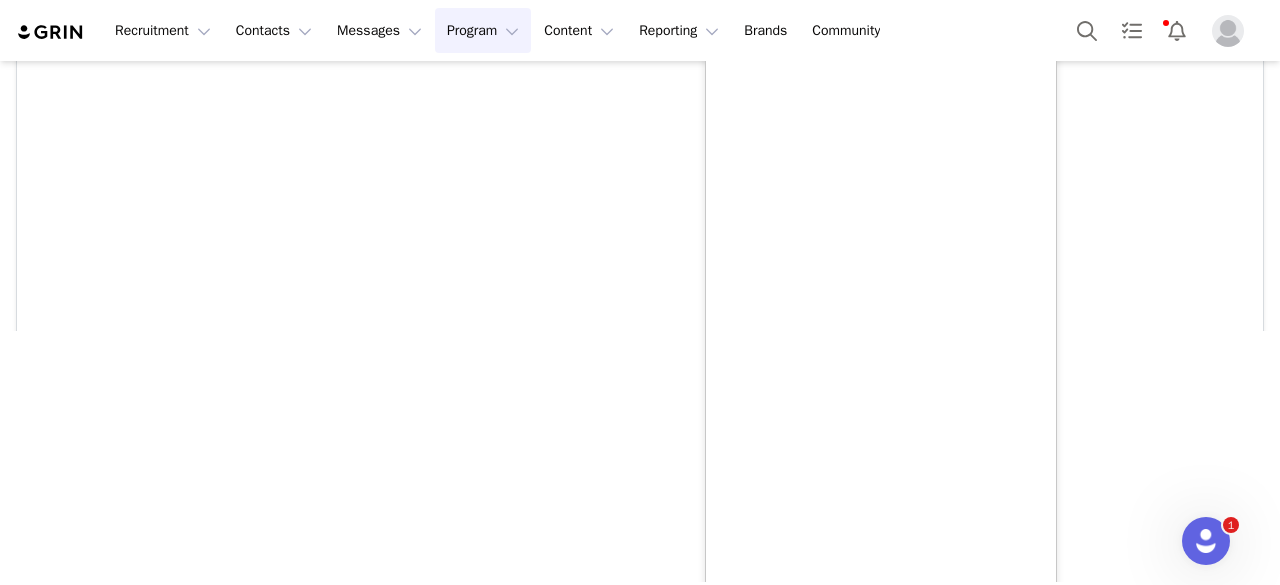 scroll, scrollTop: 258, scrollLeft: 0, axis: vertical 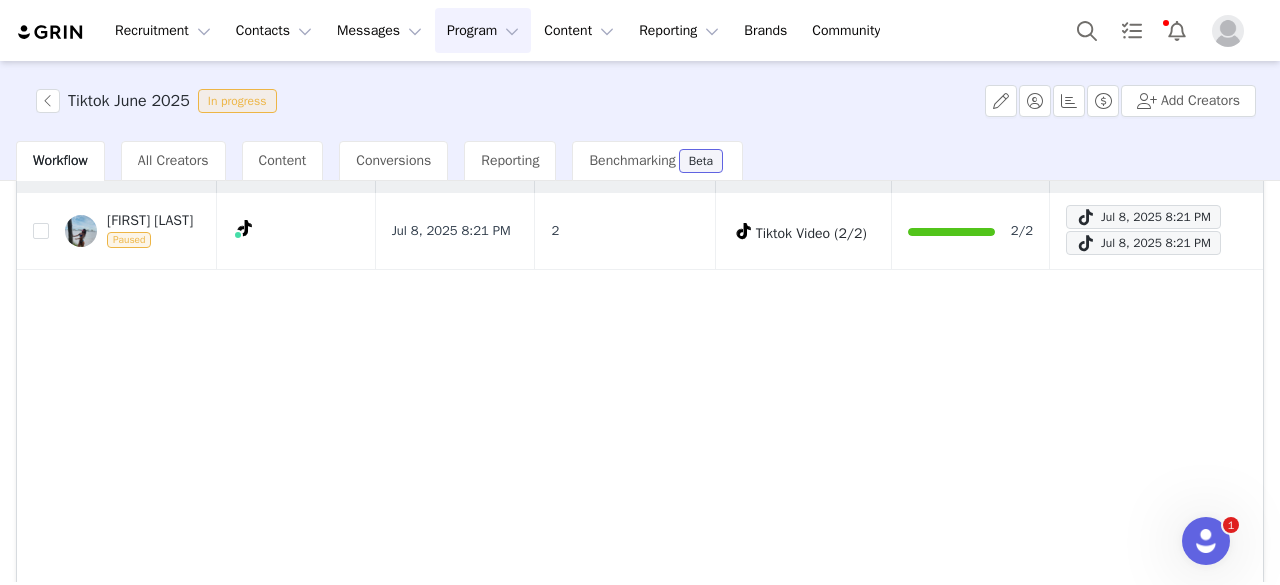 drag, startPoint x: 578, startPoint y: 193, endPoint x: 926, endPoint y: 7, distance: 394.58838 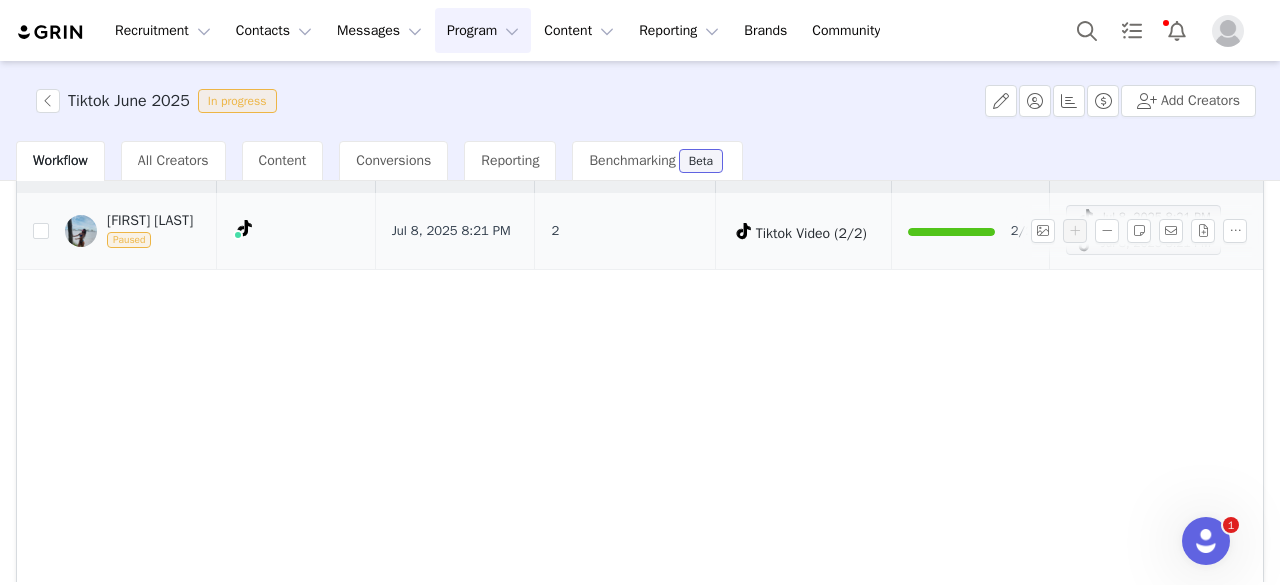 click on "Leah Suarez   Paused" at bounding box center [133, 231] 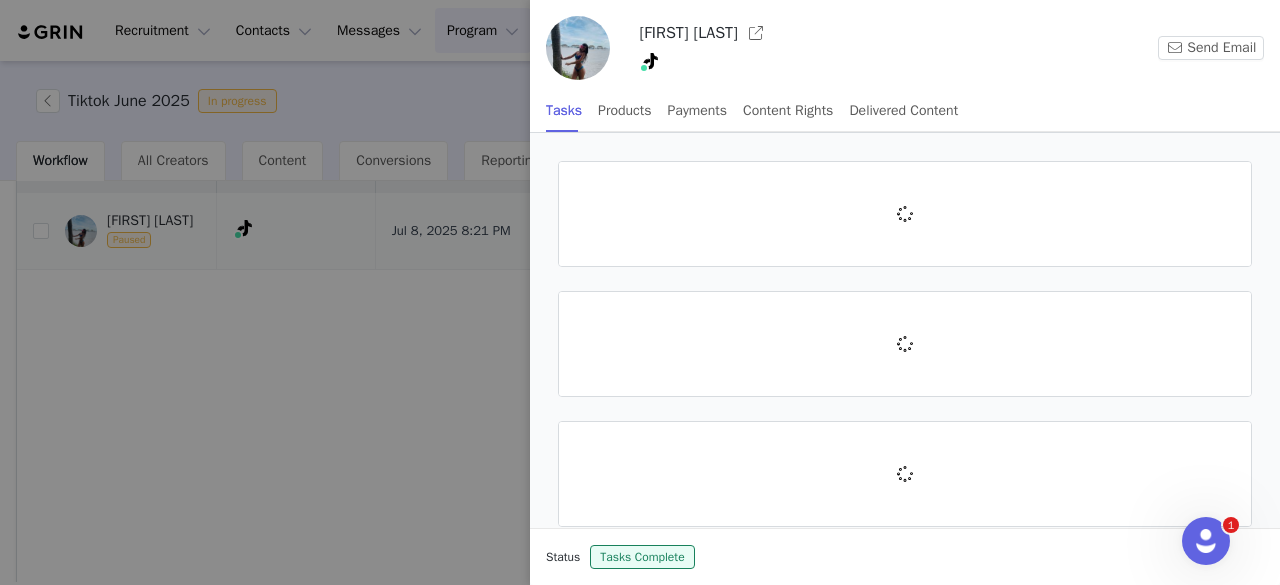 click at bounding box center (640, 292) 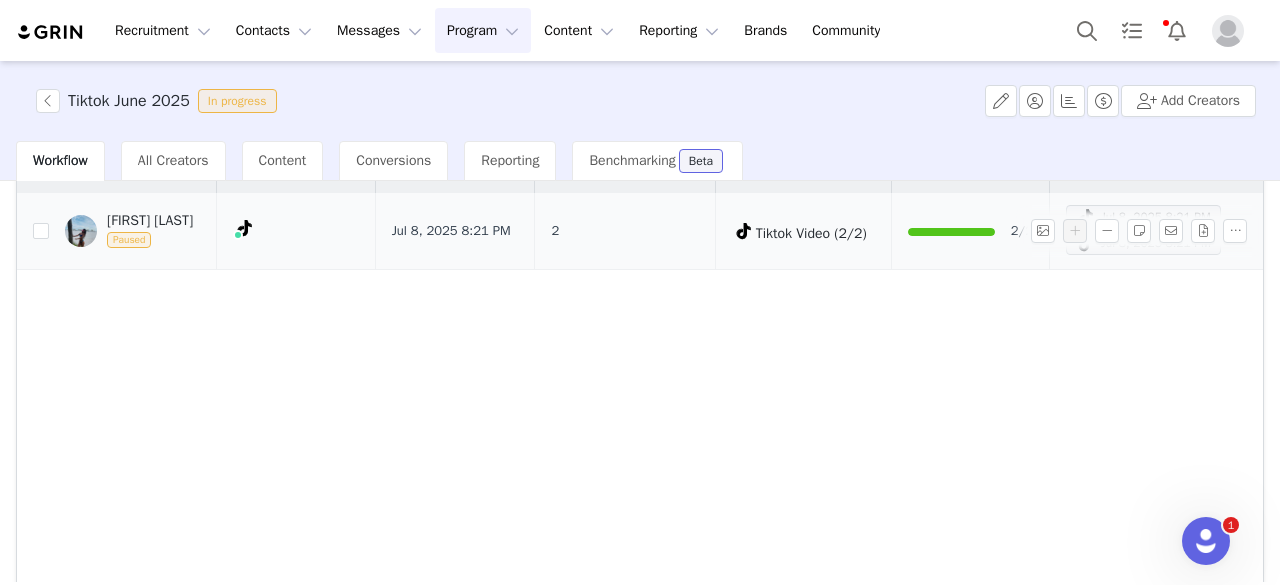 click on "Leah Suarez" at bounding box center [150, 221] 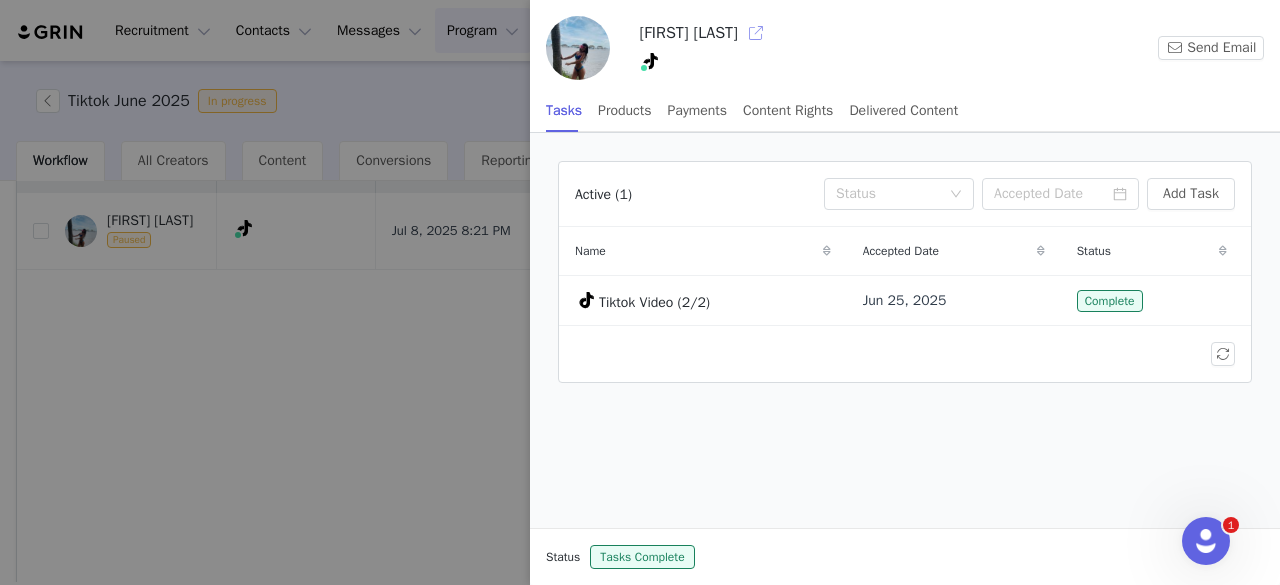 click at bounding box center [756, 33] 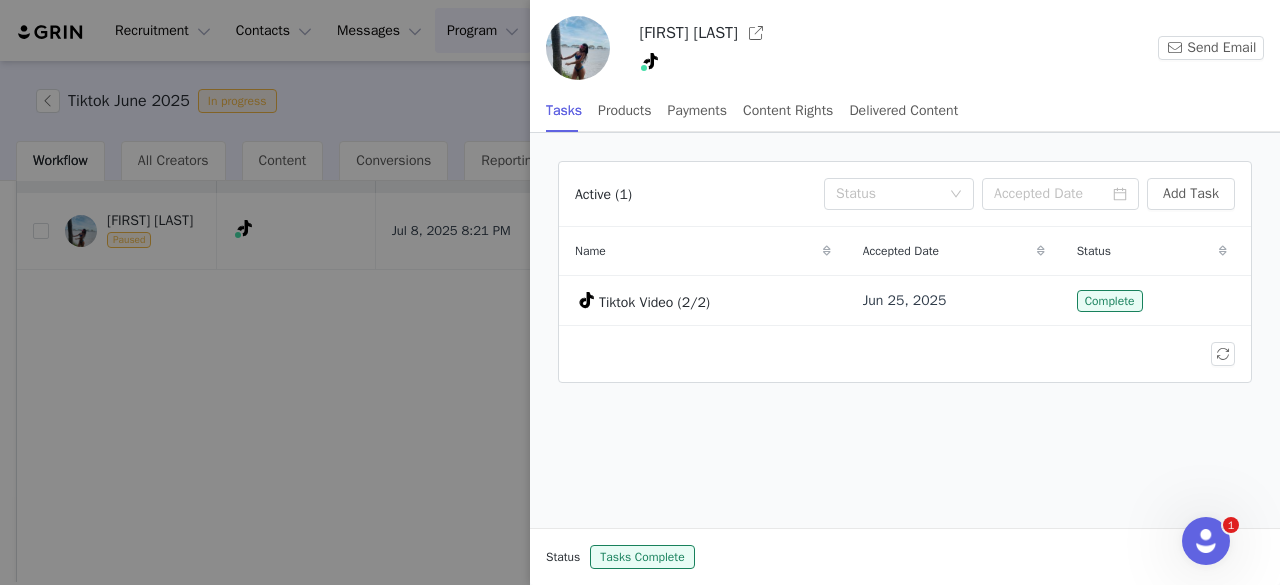 drag, startPoint x: 365, startPoint y: 205, endPoint x: 536, endPoint y: 121, distance: 190.51772 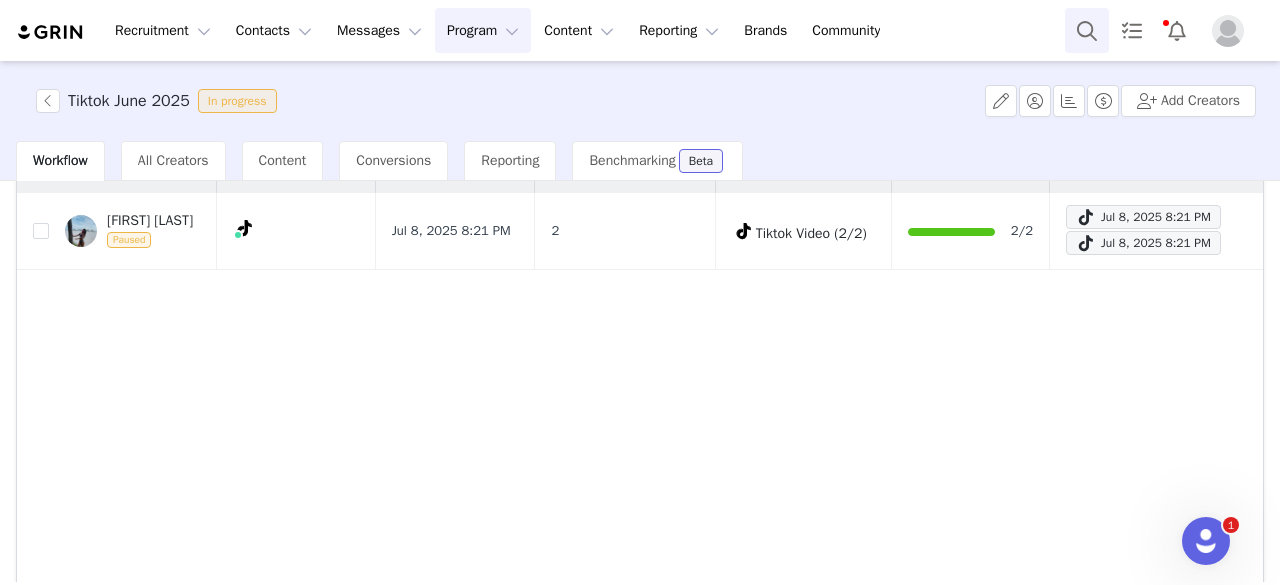 click at bounding box center [1087, 30] 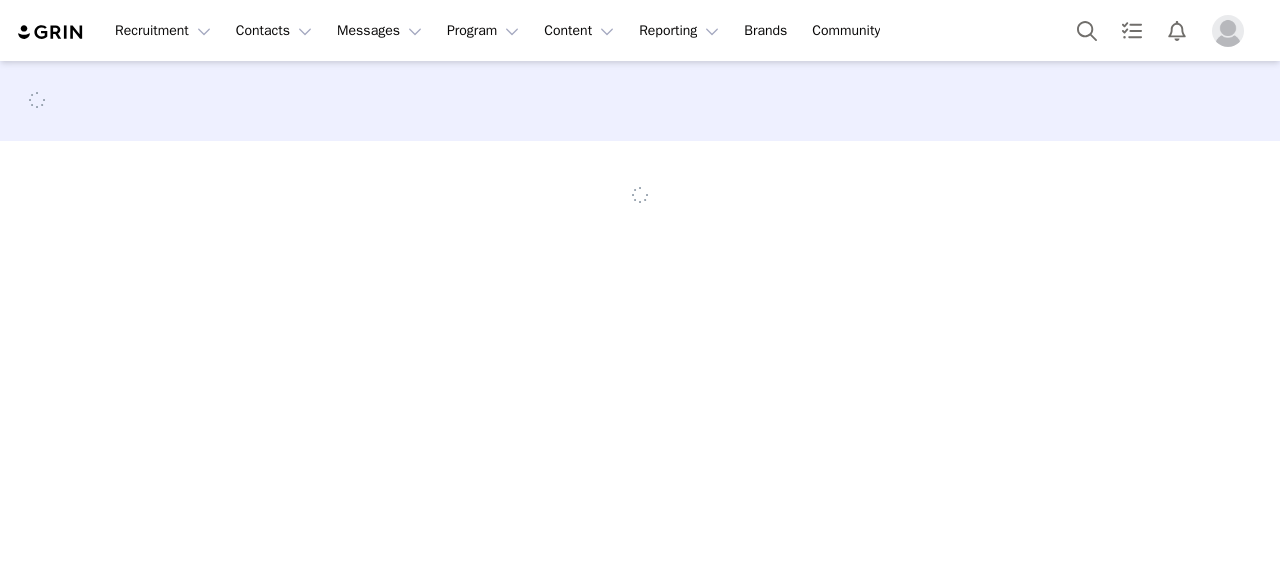scroll, scrollTop: 0, scrollLeft: 0, axis: both 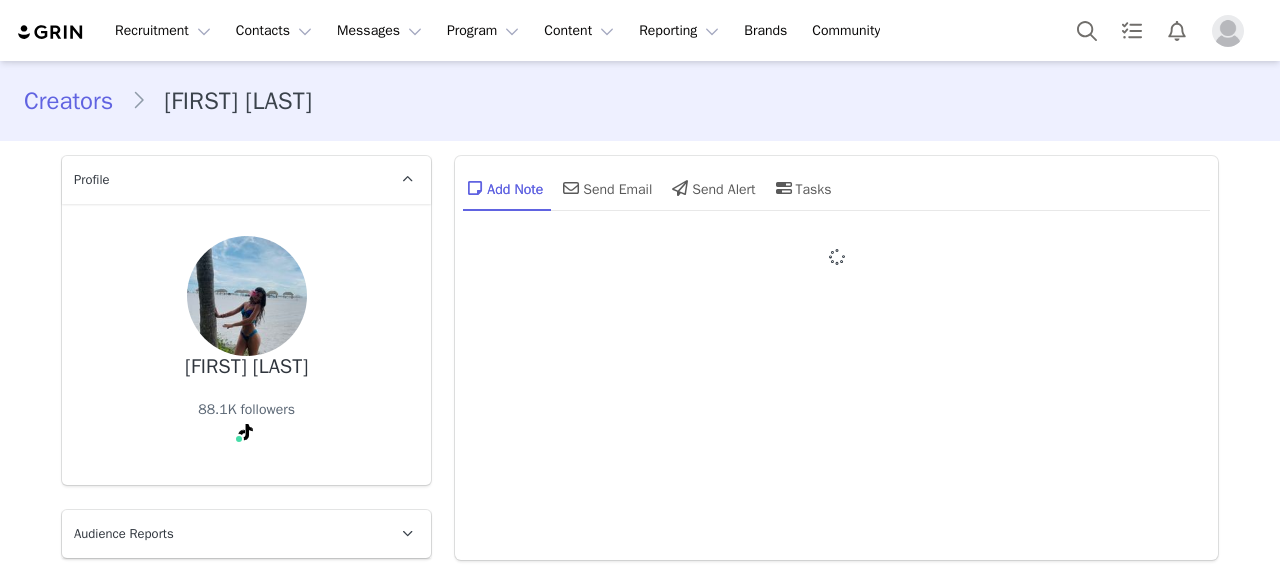 type on "+1 (United States)" 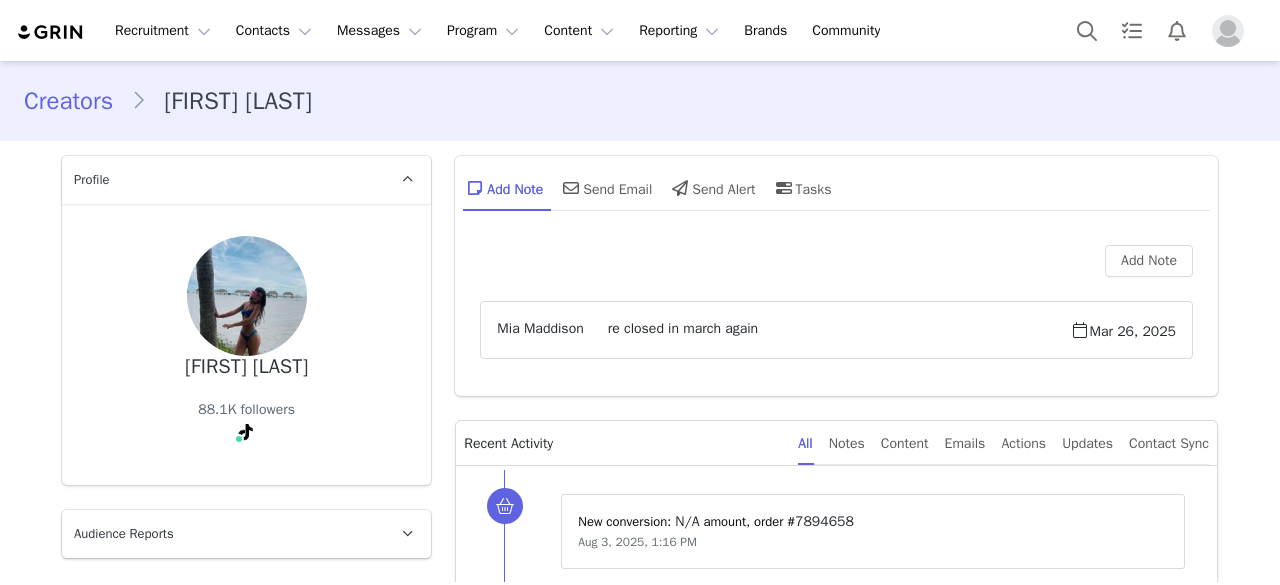 scroll, scrollTop: 0, scrollLeft: 0, axis: both 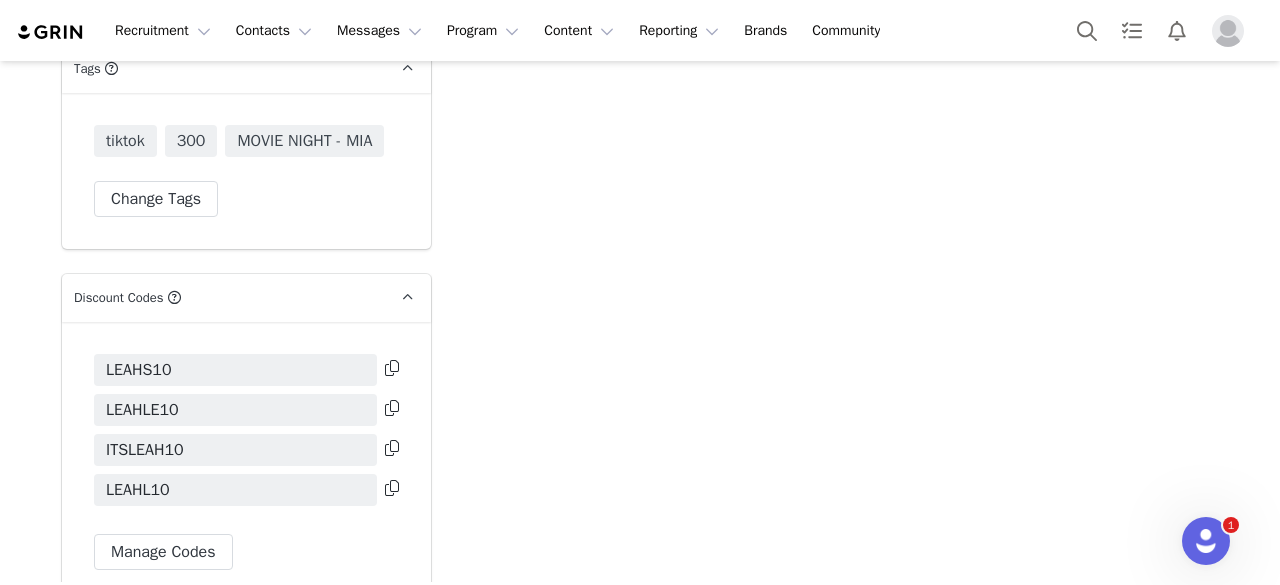 click at bounding box center [392, 488] 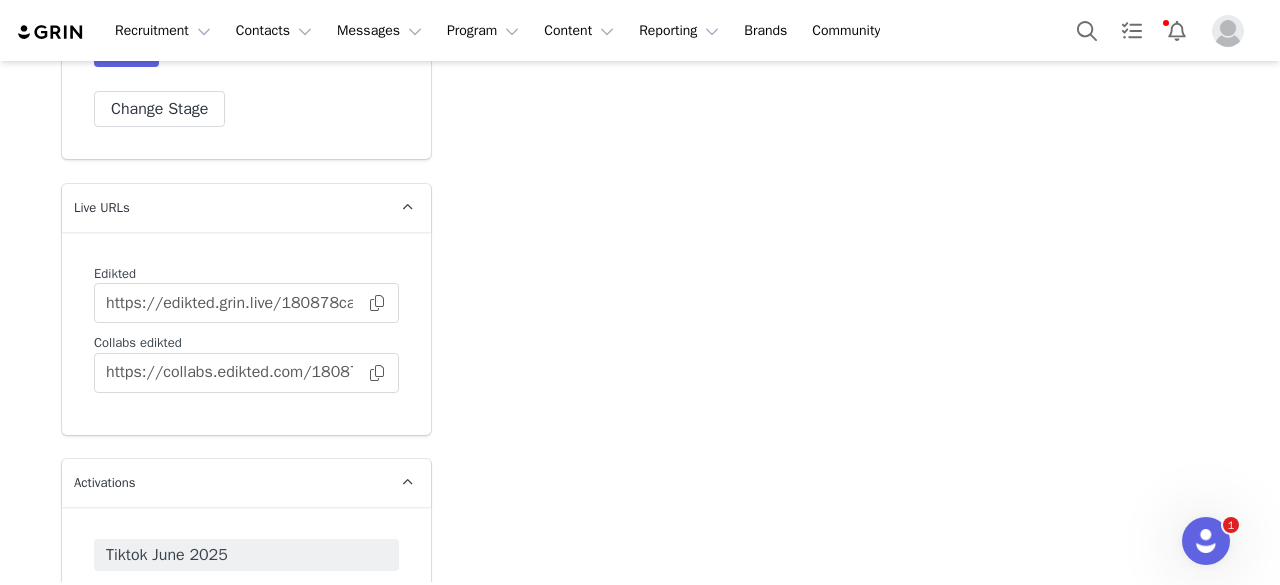 scroll, scrollTop: 3700, scrollLeft: 0, axis: vertical 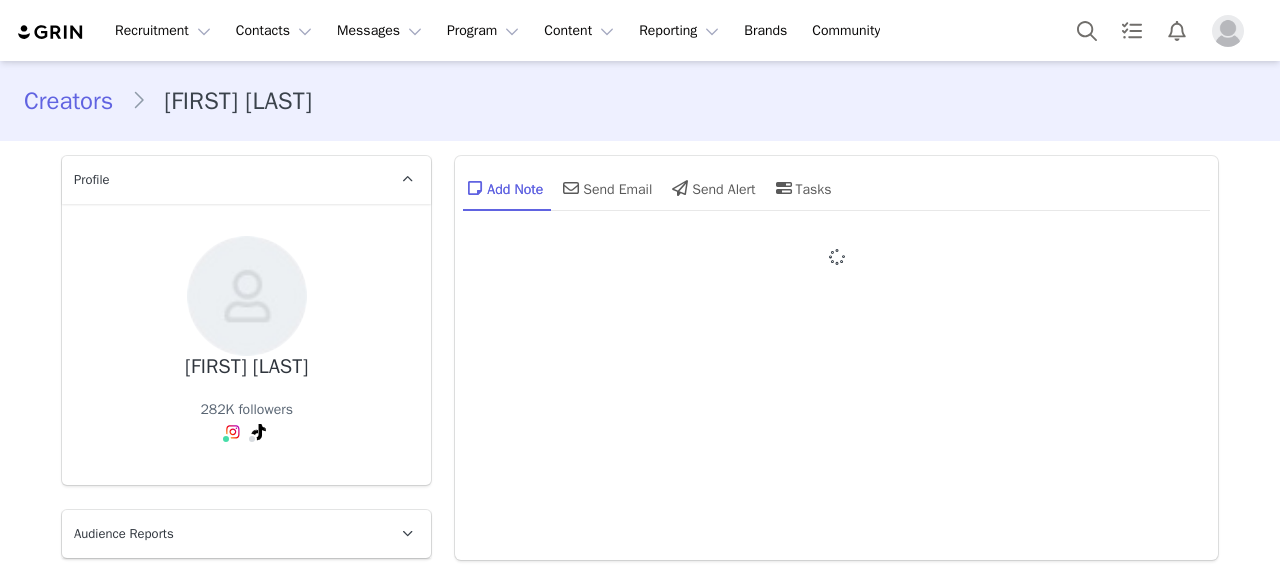 type on "+1 (United States)" 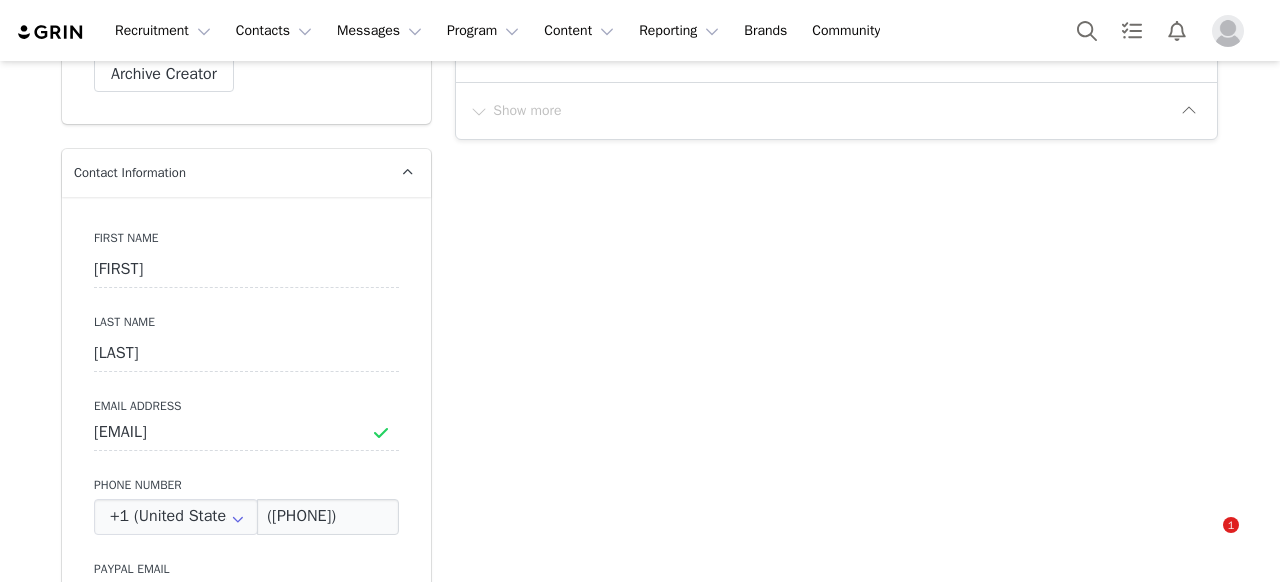 scroll, scrollTop: 1000, scrollLeft: 0, axis: vertical 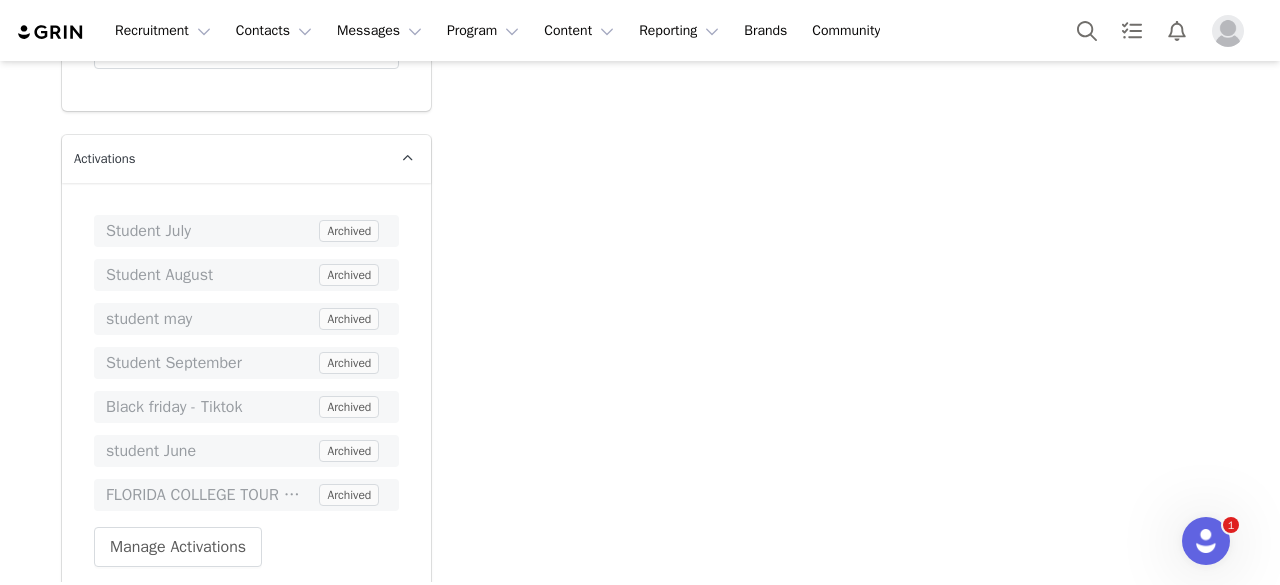 click on "Student July  Archived  Student August  Archived  student may  Archived  Student September  Archived  Black friday - Tiktok  Archived  student June  Archived  FLORIDA COLLEGE TOUR 💖 2024  Archived" at bounding box center (246, 363) 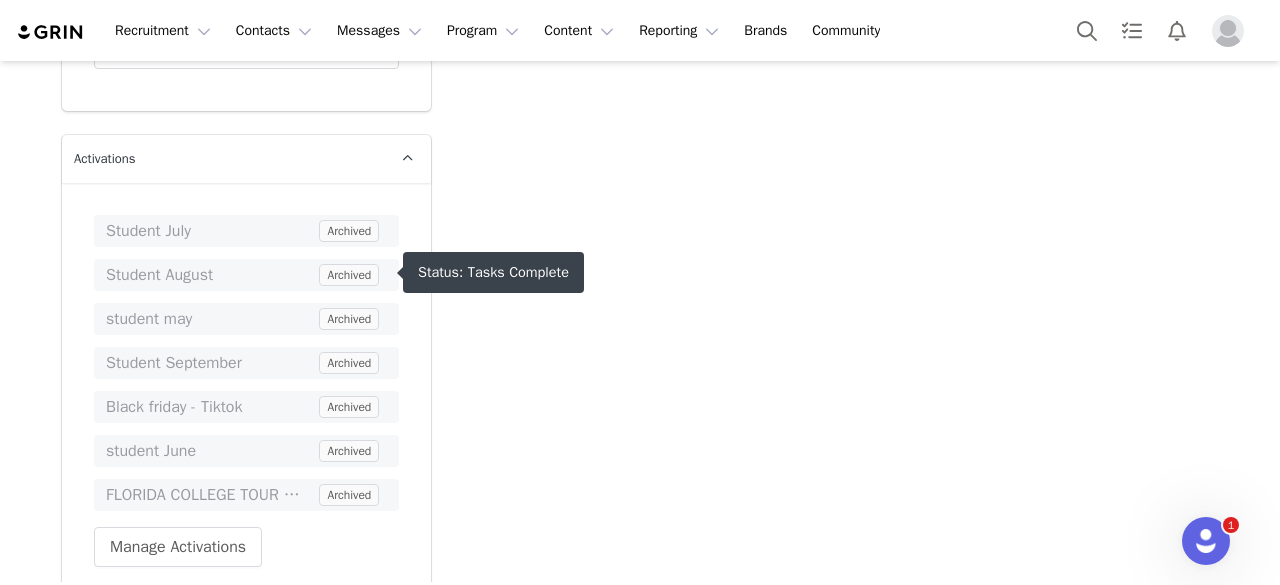 click on "Student August" at bounding box center (210, 275) 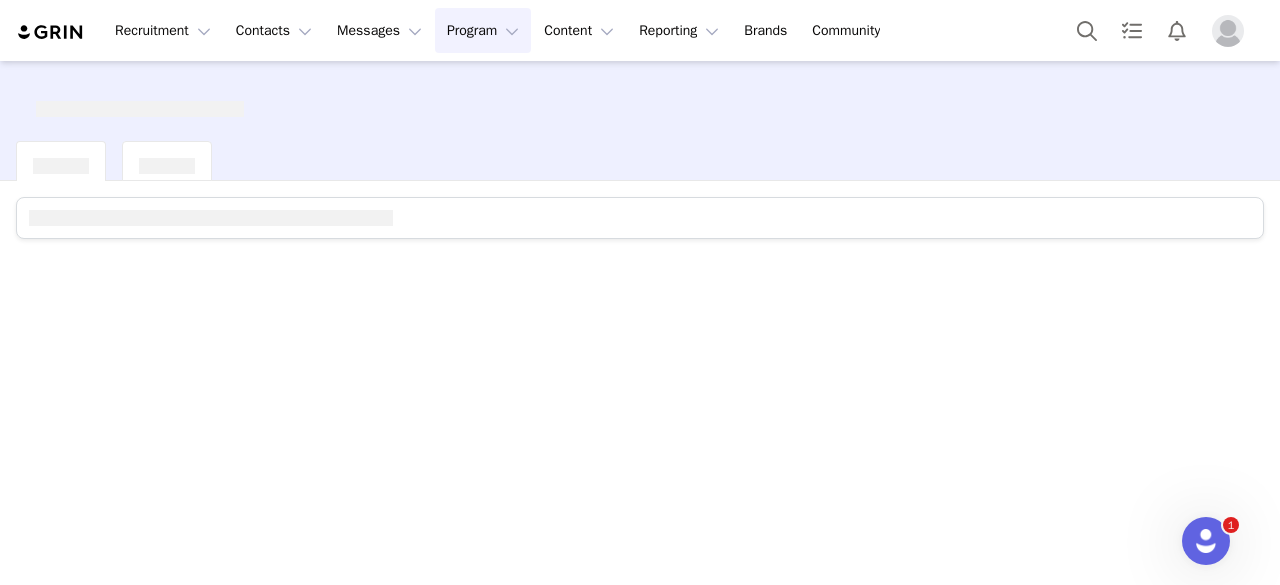scroll, scrollTop: 0, scrollLeft: 0, axis: both 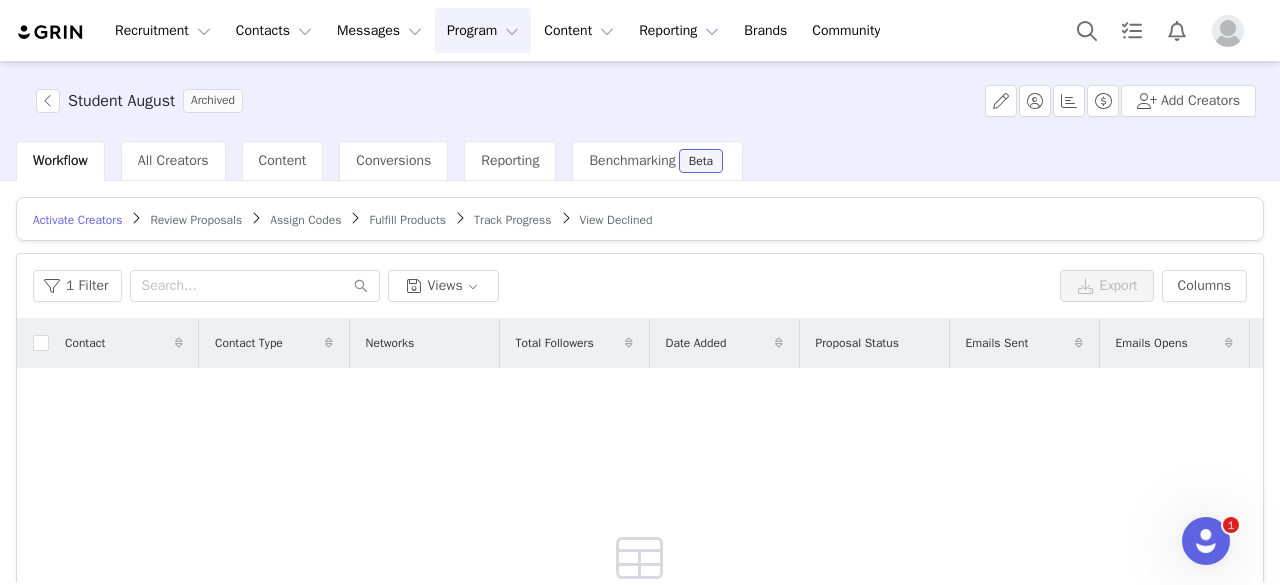 click on "Track Progress" at bounding box center [512, 220] 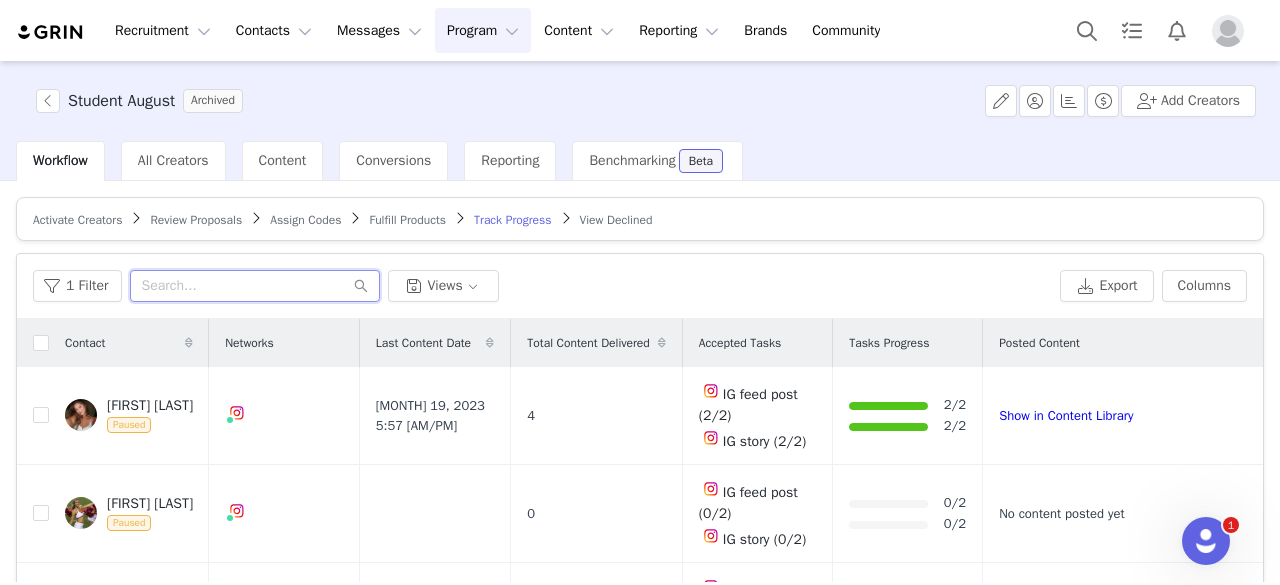 click at bounding box center [255, 286] 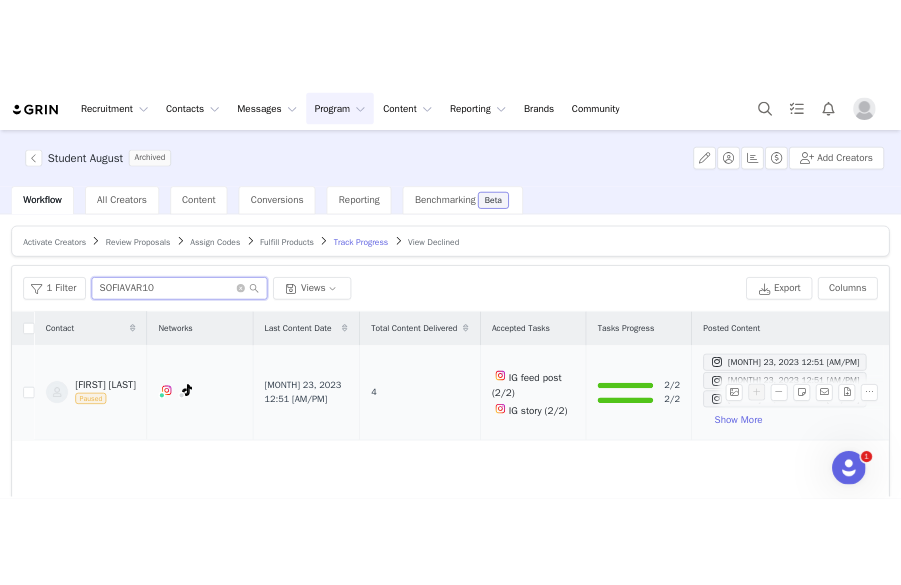 scroll, scrollTop: 100, scrollLeft: 0, axis: vertical 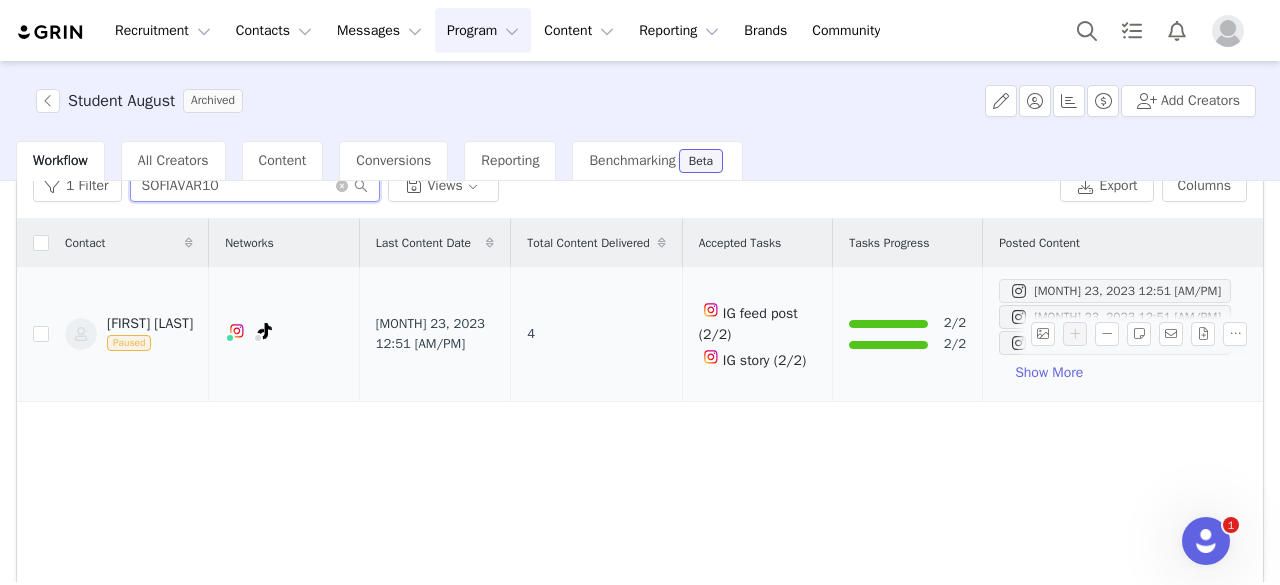 type on "SOFIAVAR10" 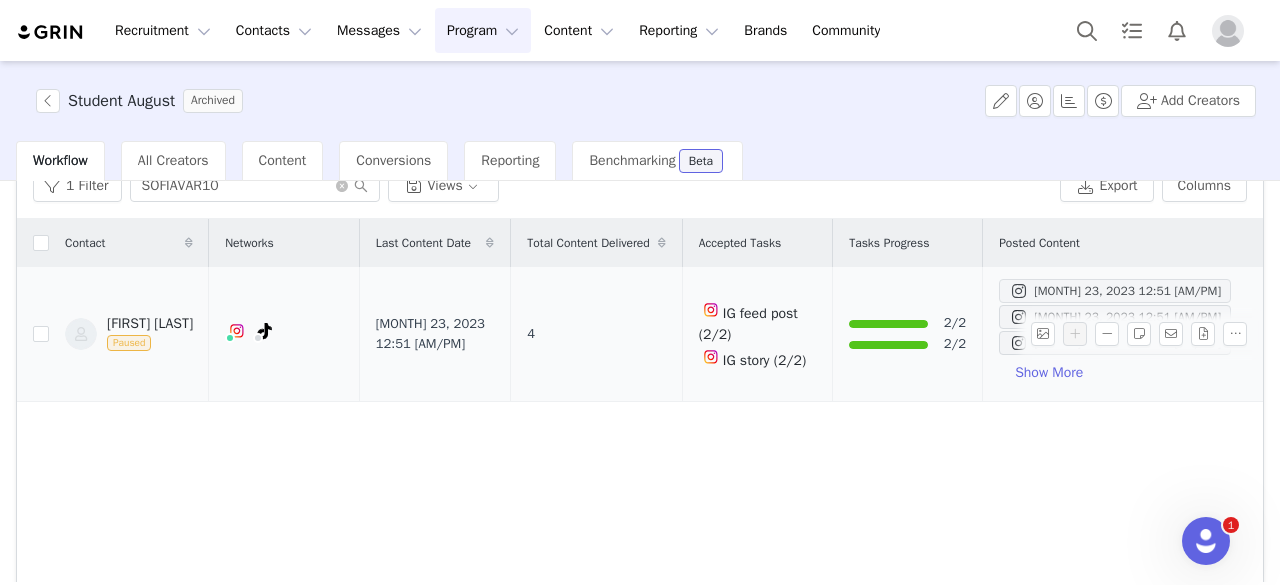 click at bounding box center [1019, 291] 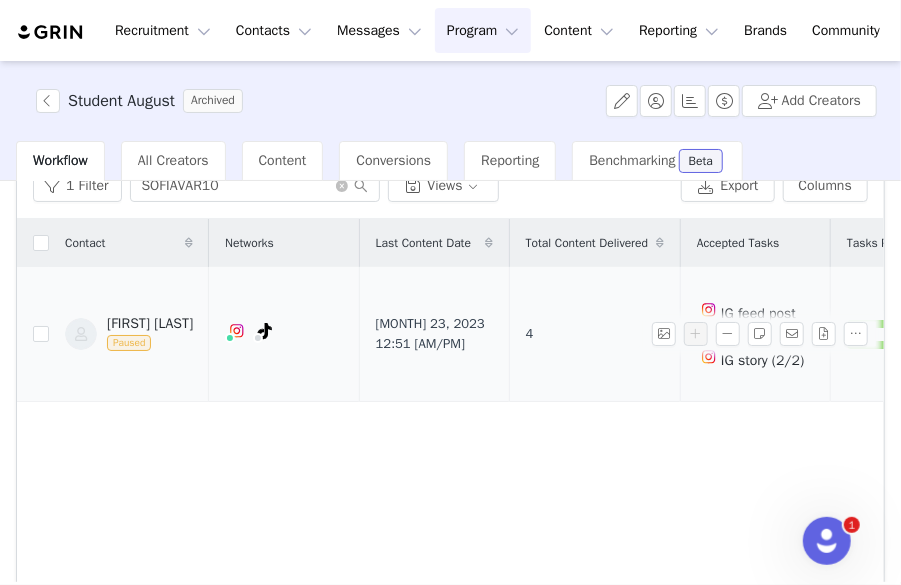 click on "Sofia Varon   Paused" at bounding box center (129, 334) 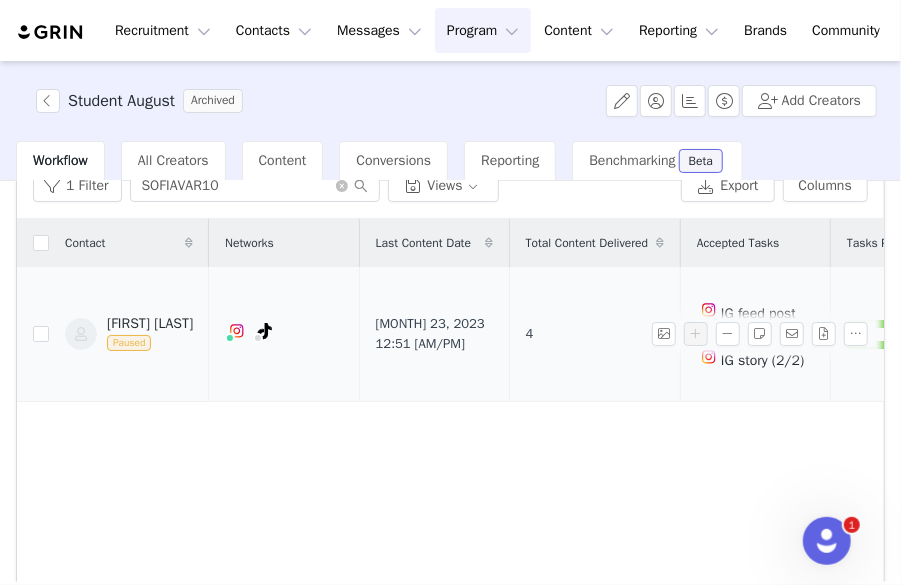 click on "Sofia Varon" at bounding box center (150, 324) 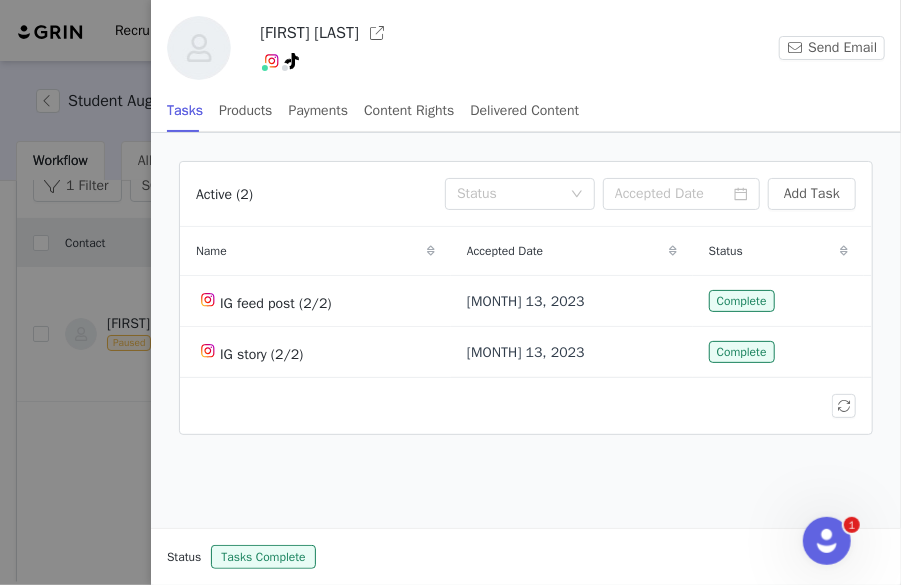 click at bounding box center [450, 292] 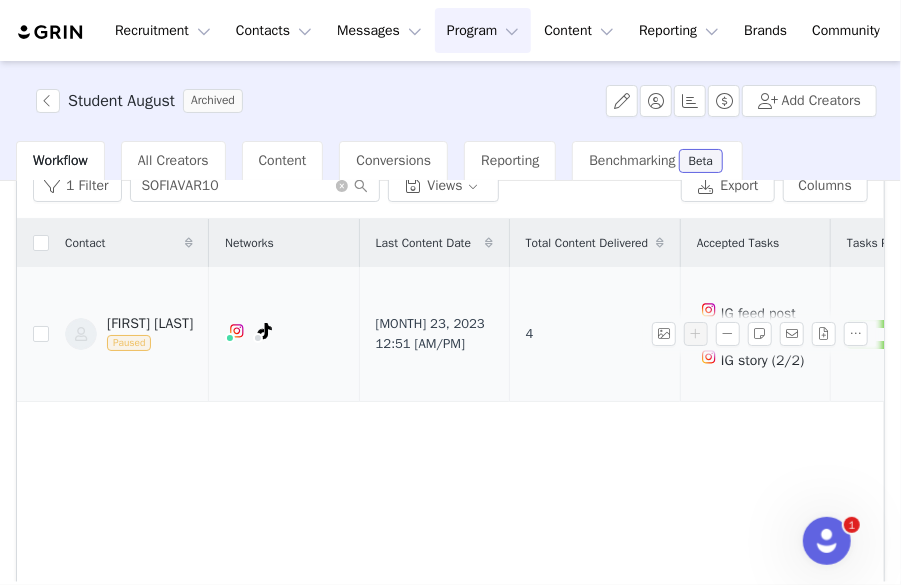 click on "Paused" at bounding box center [129, 343] 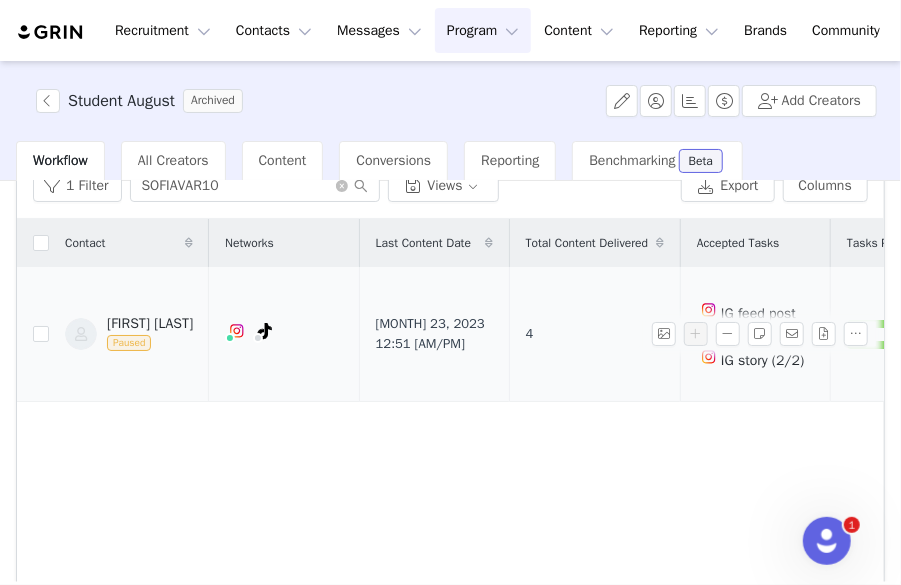 click on "Student August Archived     Add Creators Workflow All Creators Content Conversions Reporting Benchmarking Beta Activate Creators Review Proposals Assign Codes Fulfill Products Track Progress View Declined  Filters   Filter Logic  And Or  Activated Date   ~   Content Date   ~   Content Progress  Select  Contact Tag  Select    Relationship Stage  Select  Archived  Select No  Advanced Filters   + Add Field  Apply Filters Clear All 1 Filter SOFIAVAR10 Views     Export     Columns  Contact   Networks   Last Content Date   Total Content Delivered   Accepted Tasks   Tasks Progress   Posted Content   Sofia Varon   Paused  Aug 23, 2023 12:51 AM 4 IG feed post (2/2) IG story (2/2)  2/2      2/2      Aug 23, 2023 12:51 AM       Aug 23, 2023 12:51 AM       Aug 19, 2023 11:55 PM      Show More  25   per page | 1 total  1" at bounding box center (450, 321) 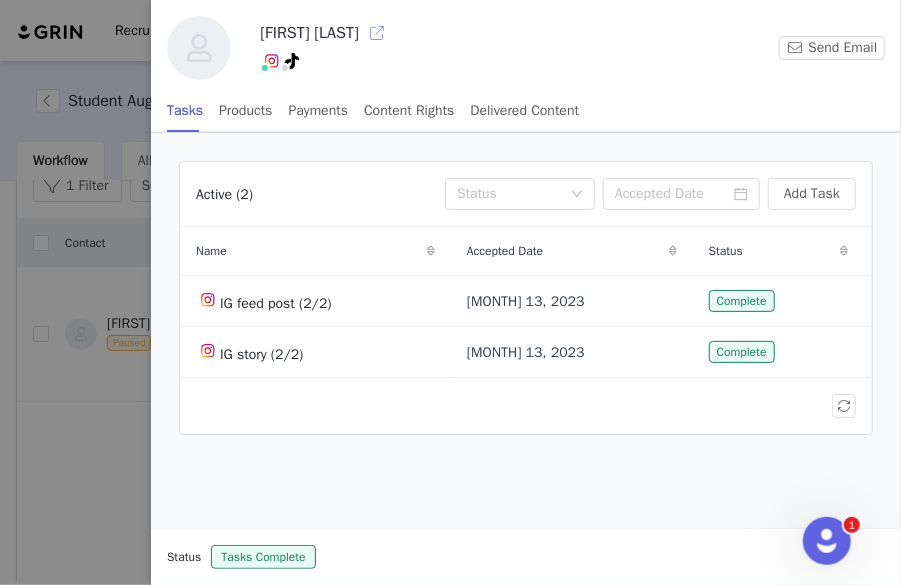 click at bounding box center (377, 33) 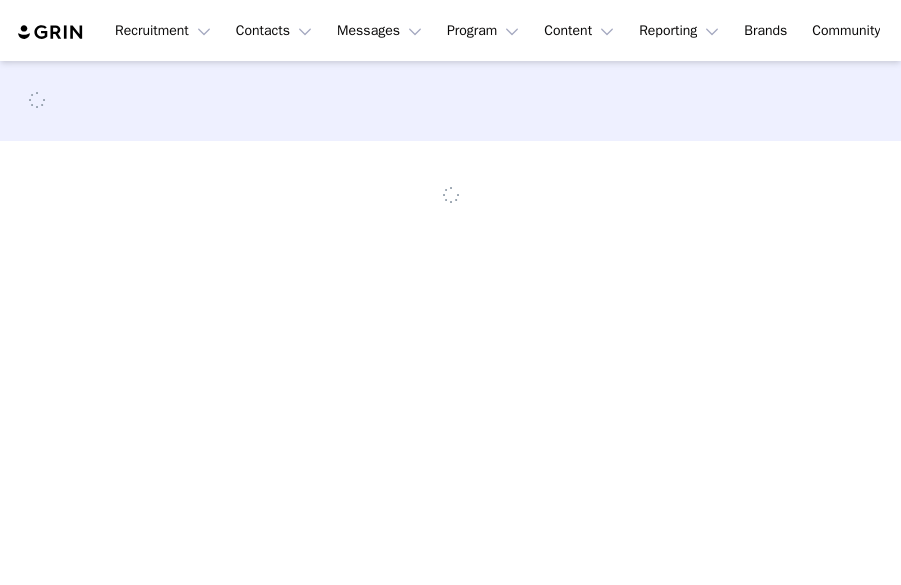 scroll, scrollTop: 0, scrollLeft: 0, axis: both 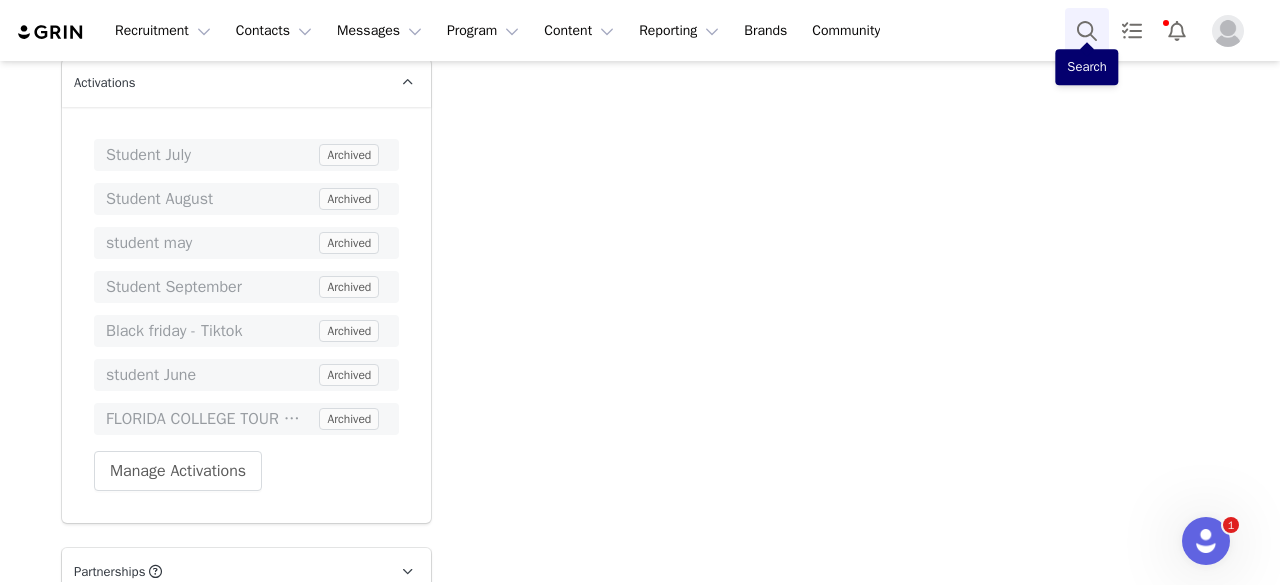 click at bounding box center (1087, 30) 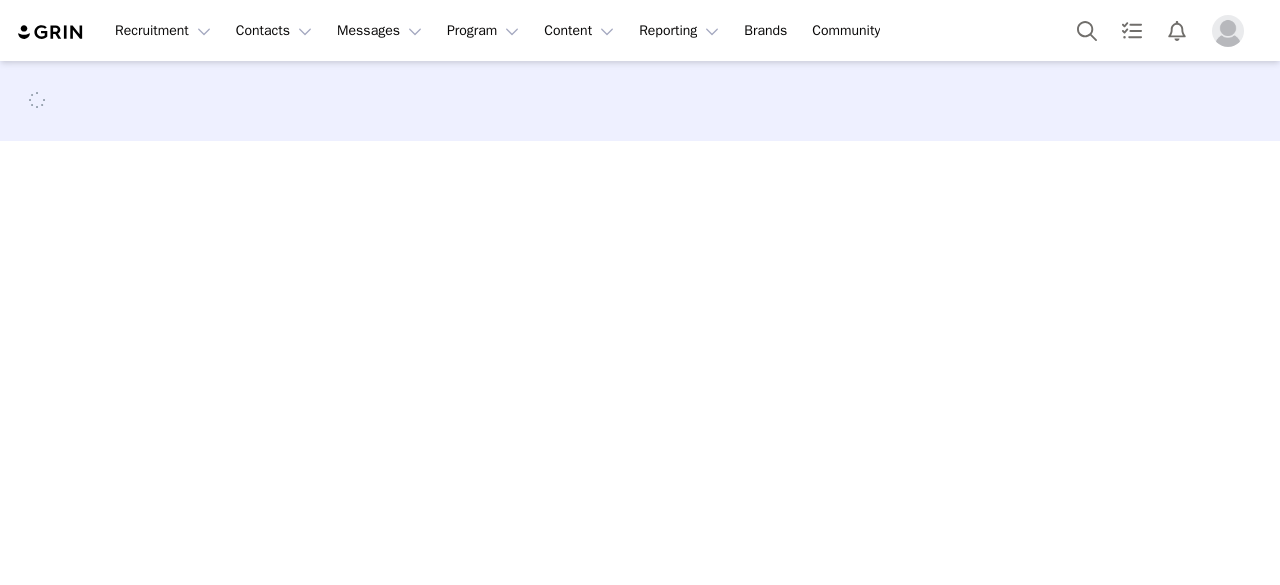 scroll, scrollTop: 0, scrollLeft: 0, axis: both 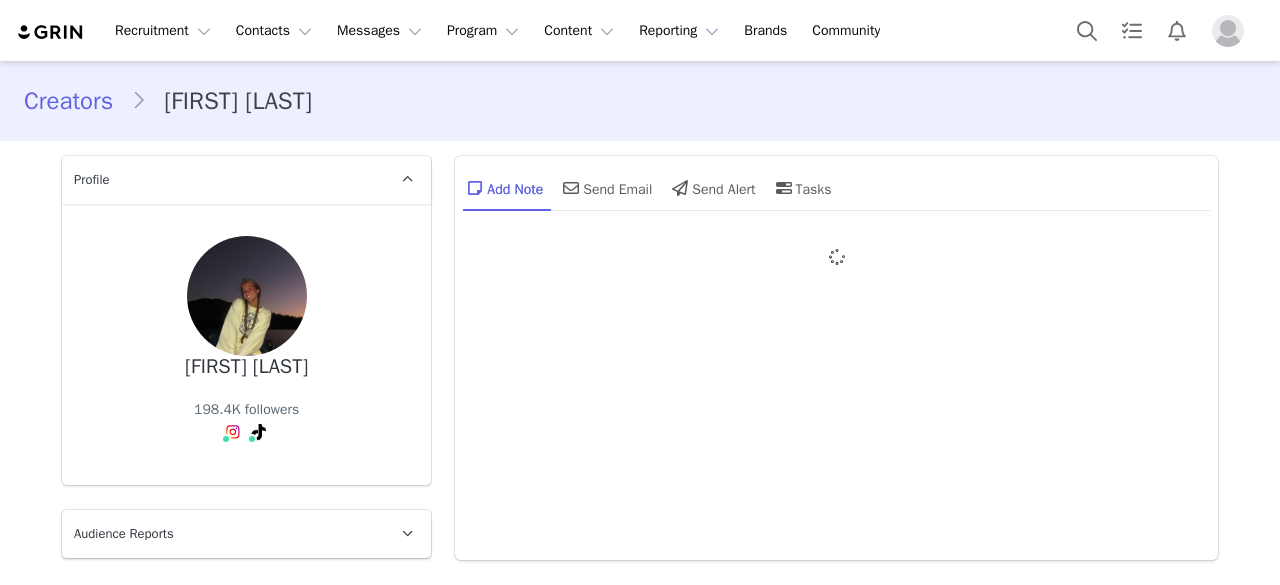 type on "+1 (United States)" 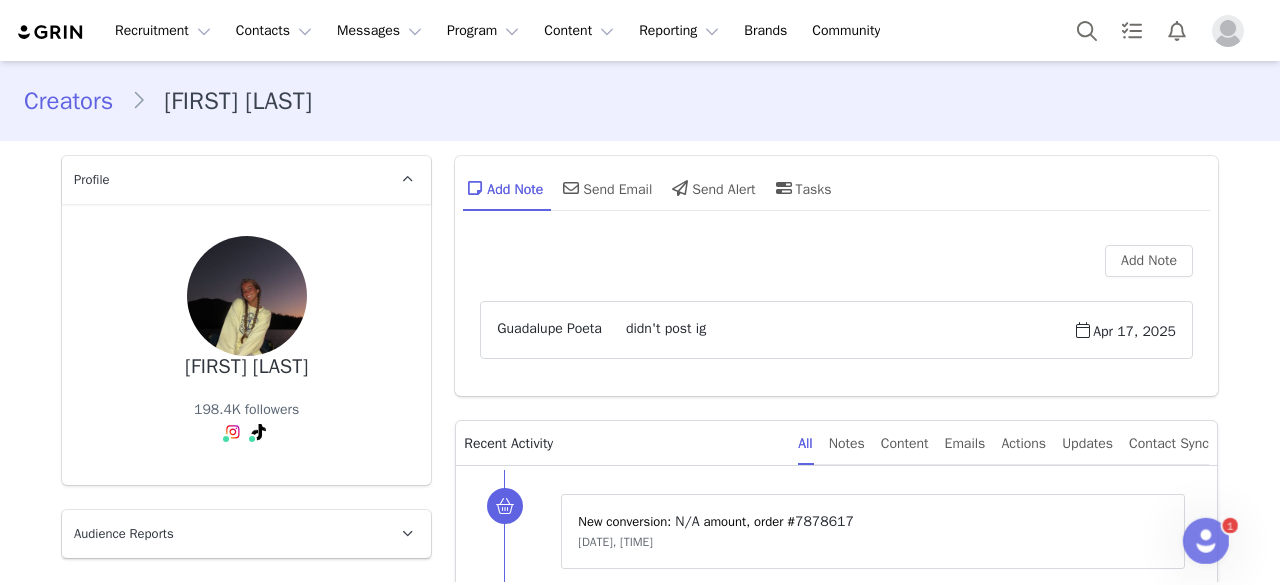 scroll, scrollTop: 0, scrollLeft: 0, axis: both 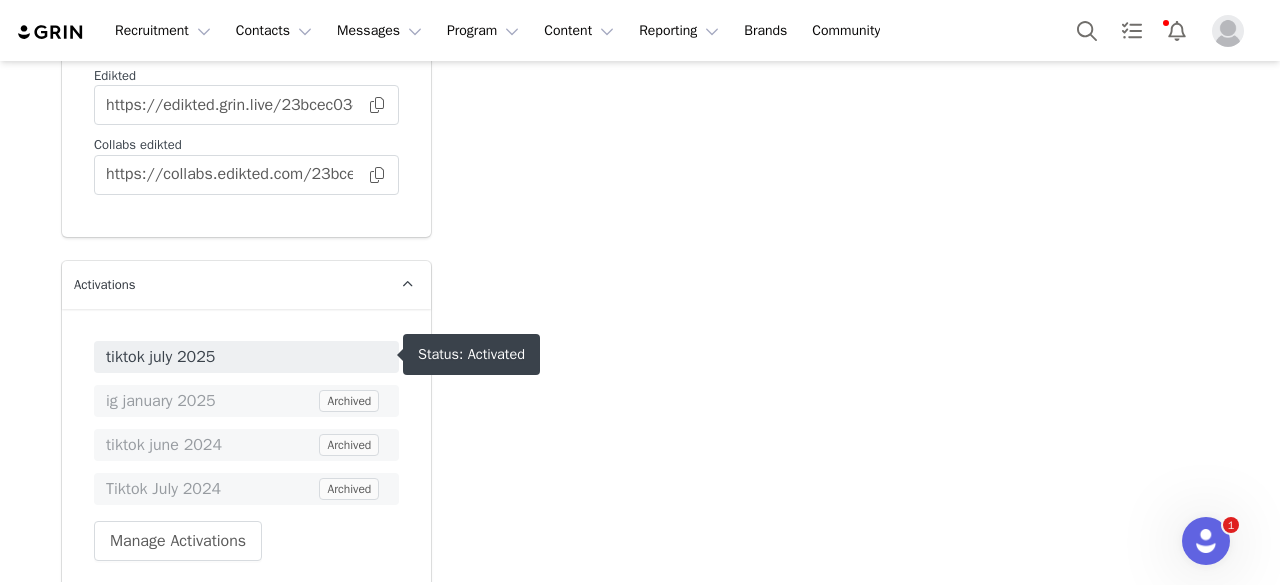 click on "tiktok july 2025" at bounding box center [246, 357] 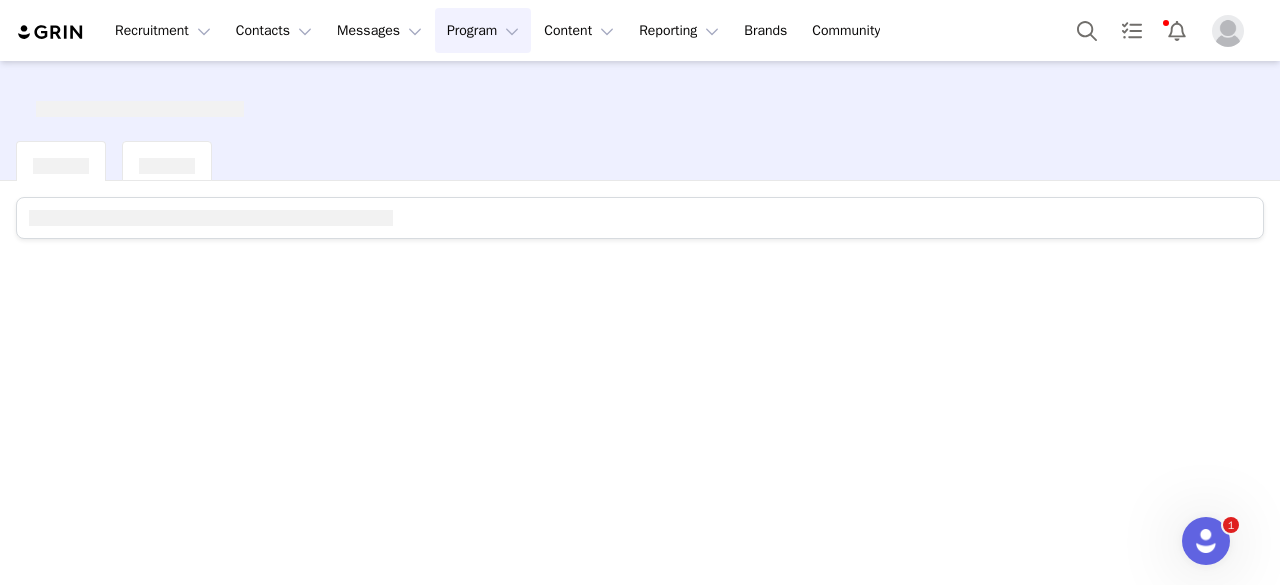 scroll, scrollTop: 0, scrollLeft: 0, axis: both 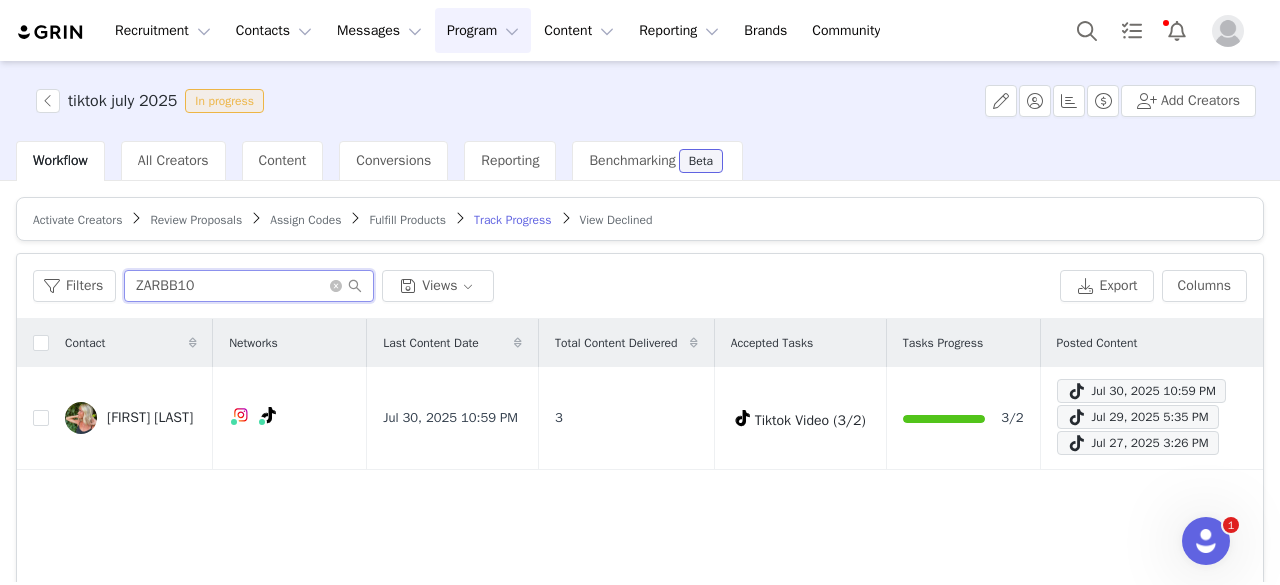 click on "ZARBB10" at bounding box center [249, 286] 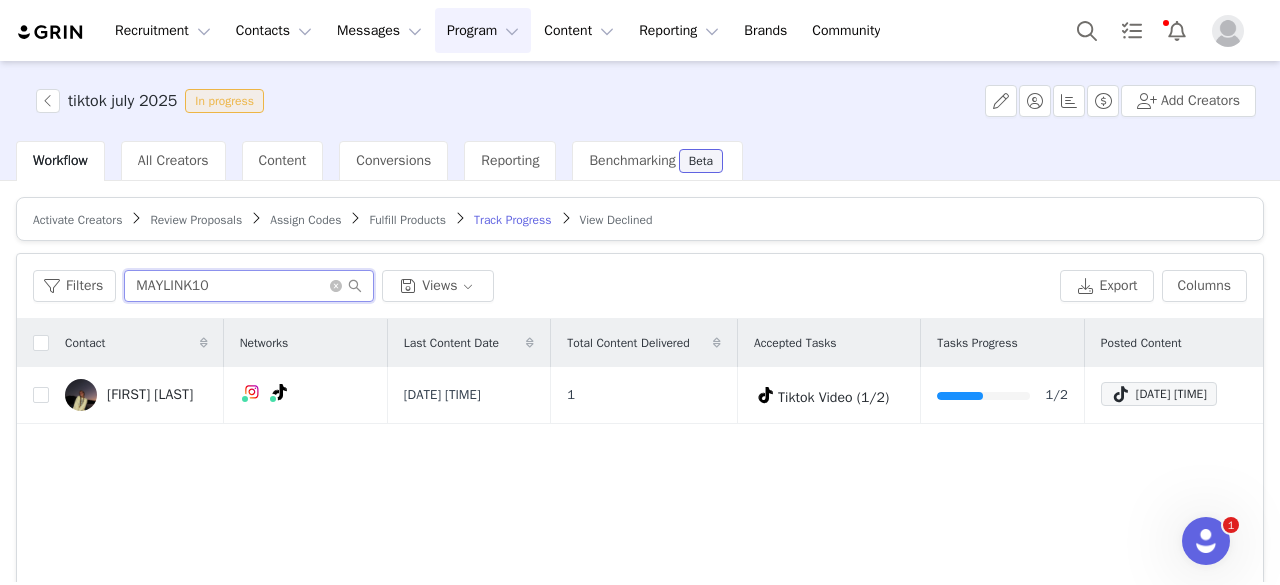 type on "MAYLINK10" 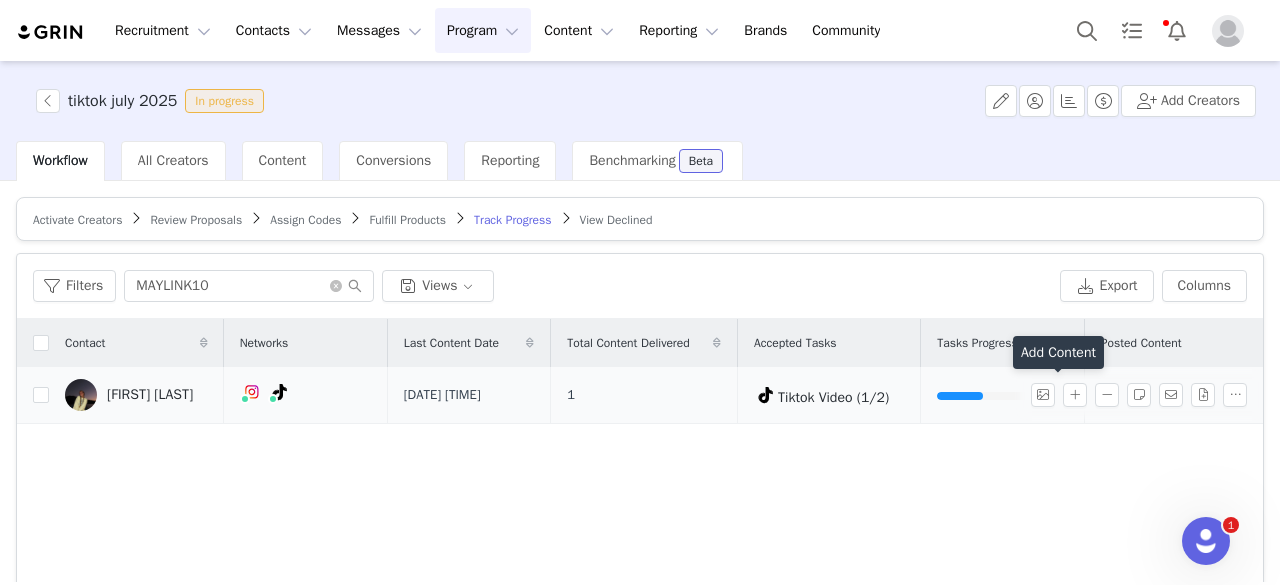 click at bounding box center [1143, 395] 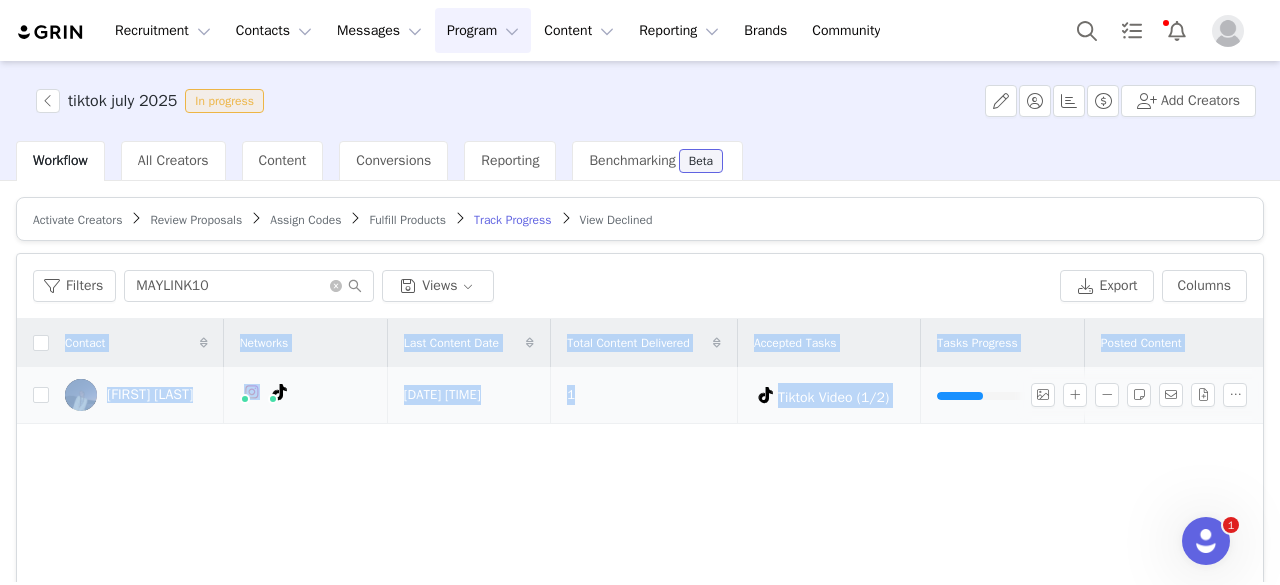 click at bounding box center (1143, 395) 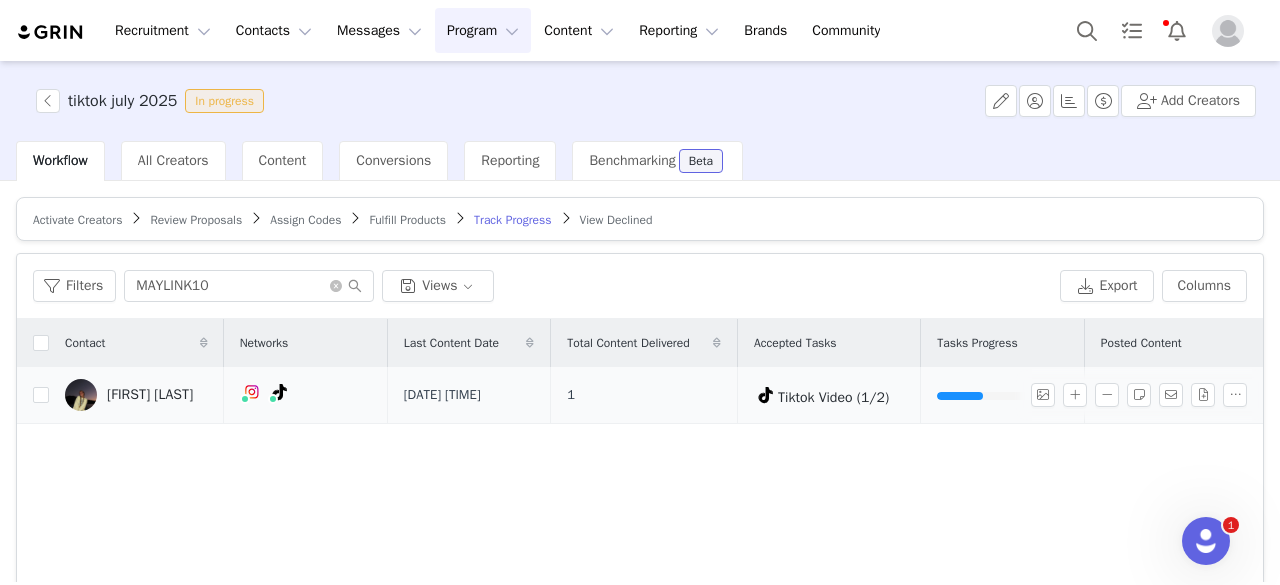 click on "[DATE] [TIME]" at bounding box center (1169, 395) 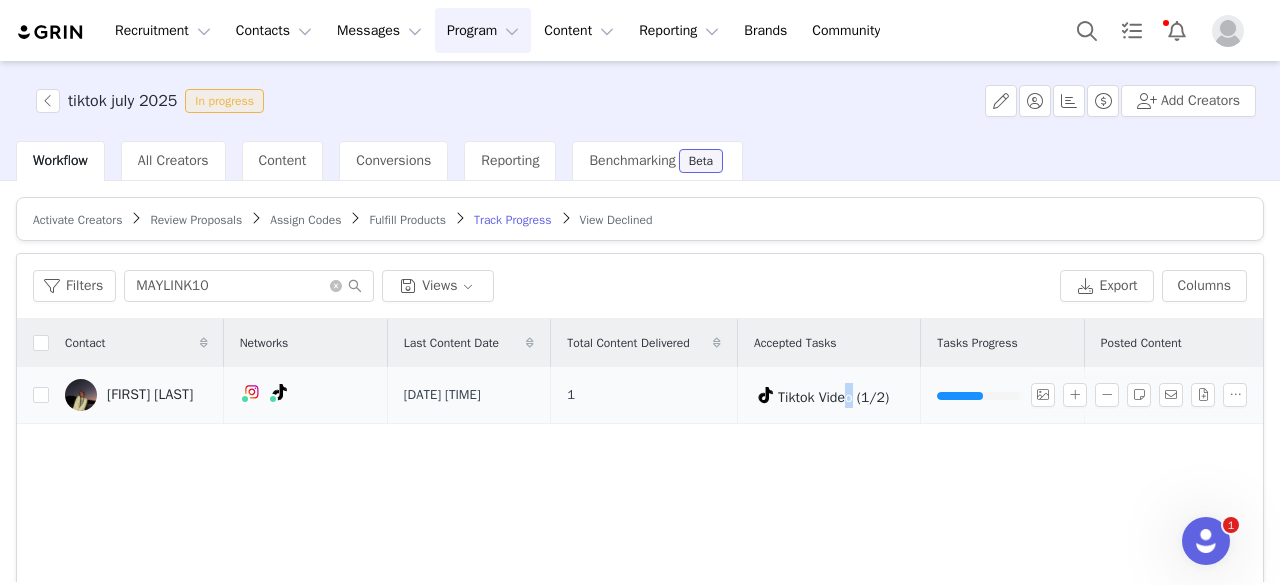 click on "Tiktok Video (1/2)" at bounding box center [833, 397] 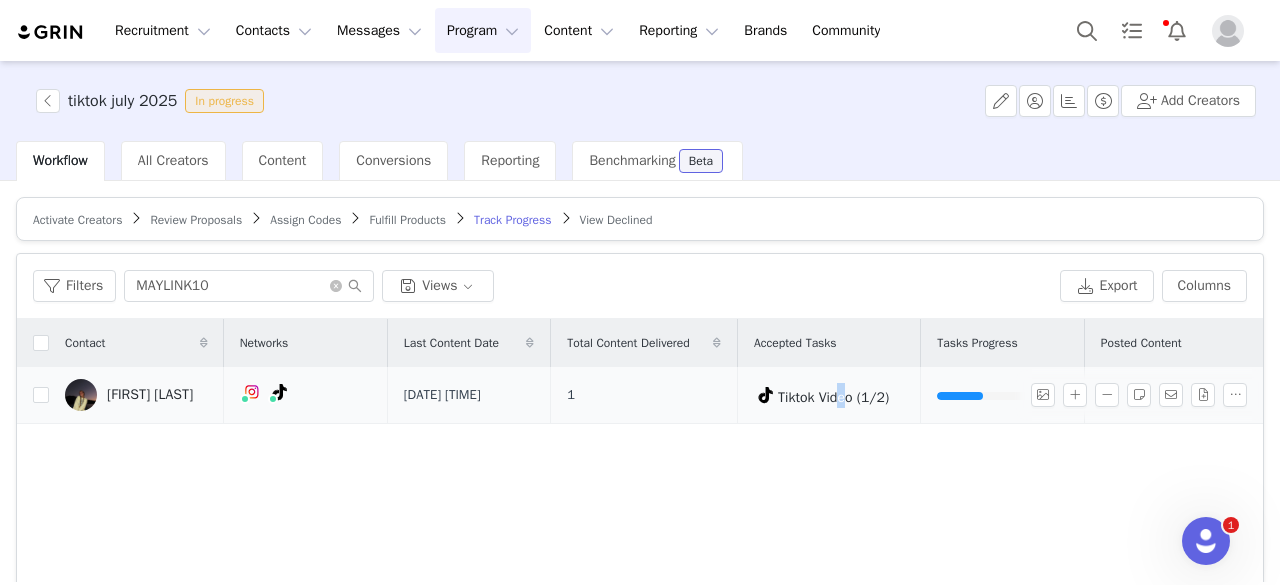 click on "Tiktok Video (1/2)" at bounding box center (833, 397) 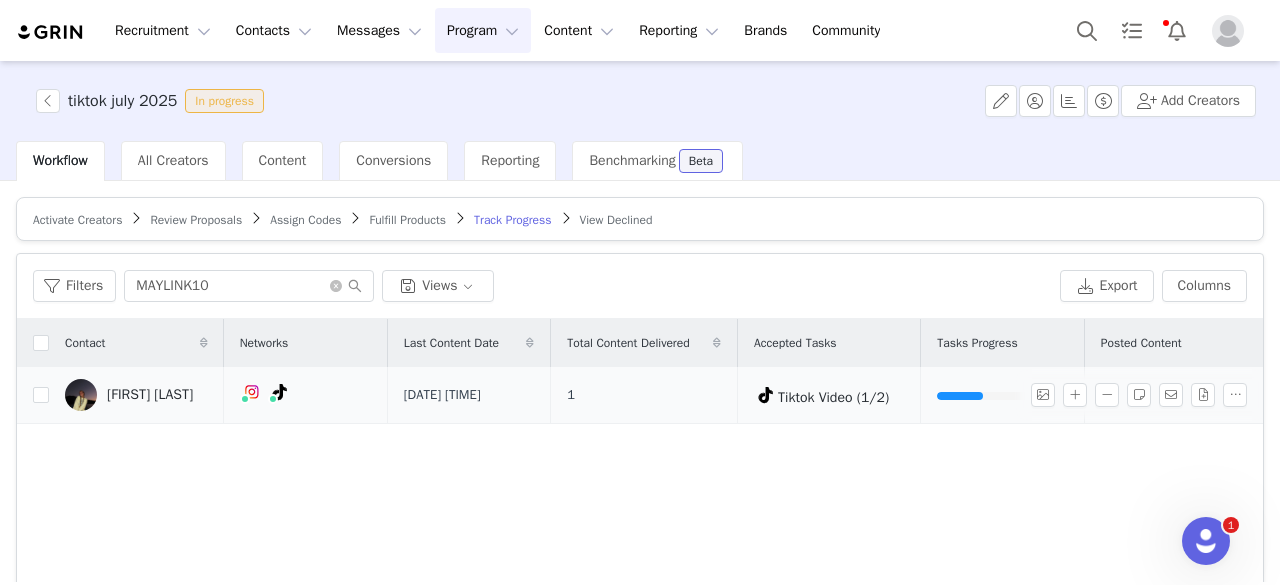 click on "Jul 22, 2025 11:54 PM" at bounding box center [442, 395] 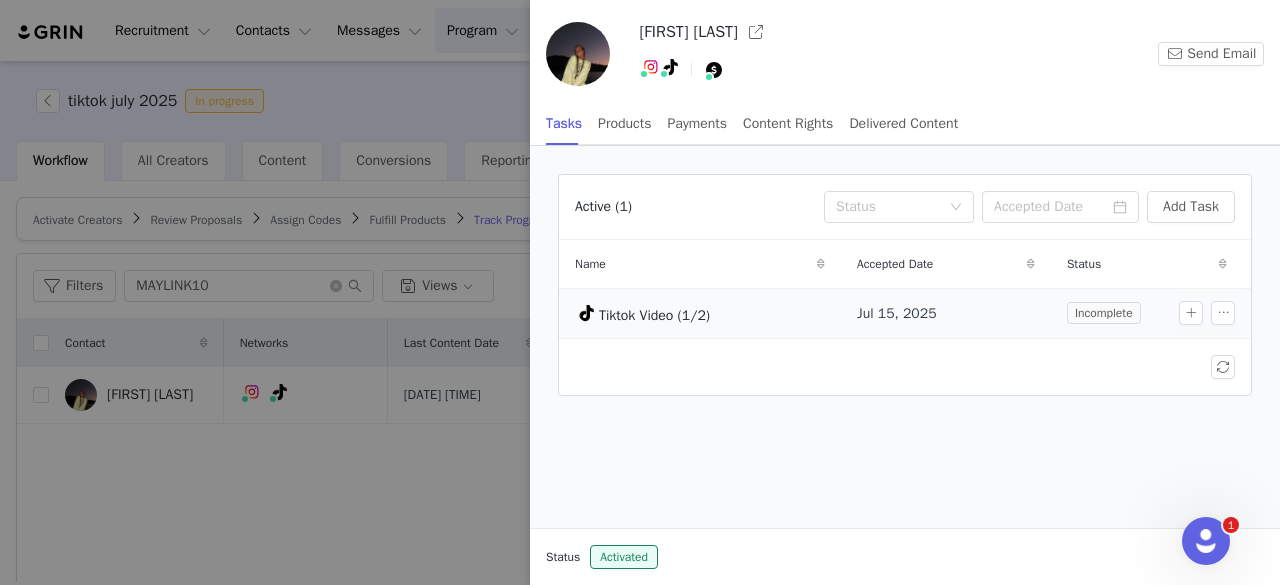 click on "Tiktok Video (1/2)" at bounding box center [700, 313] 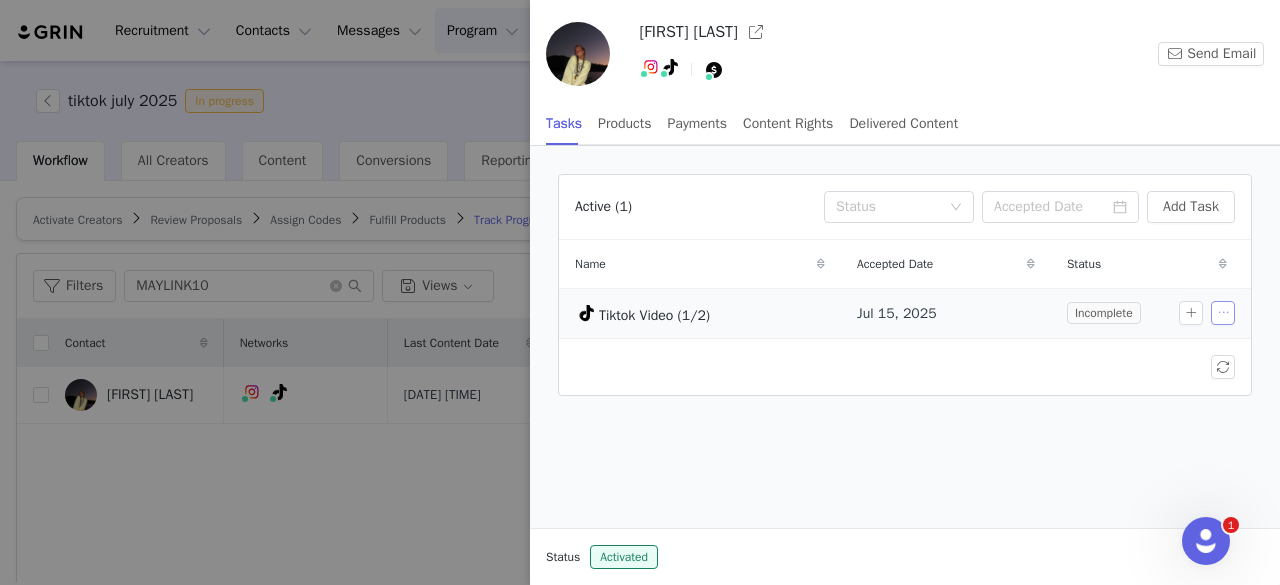 click at bounding box center (1223, 313) 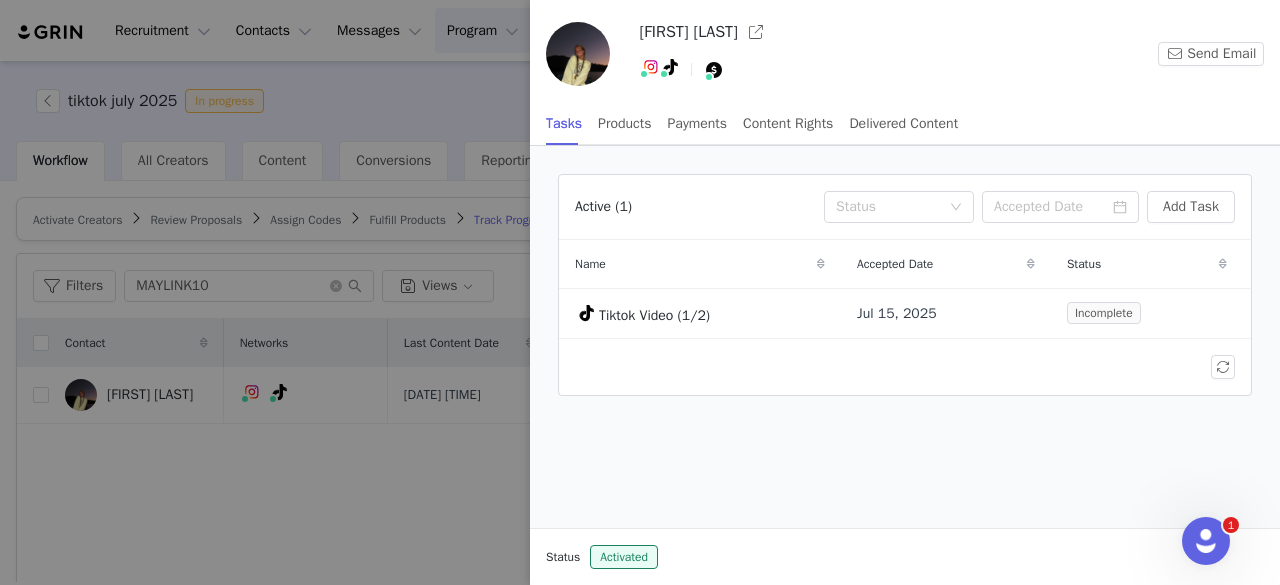 drag, startPoint x: 948, startPoint y: 384, endPoint x: 842, endPoint y: 361, distance: 108.46658 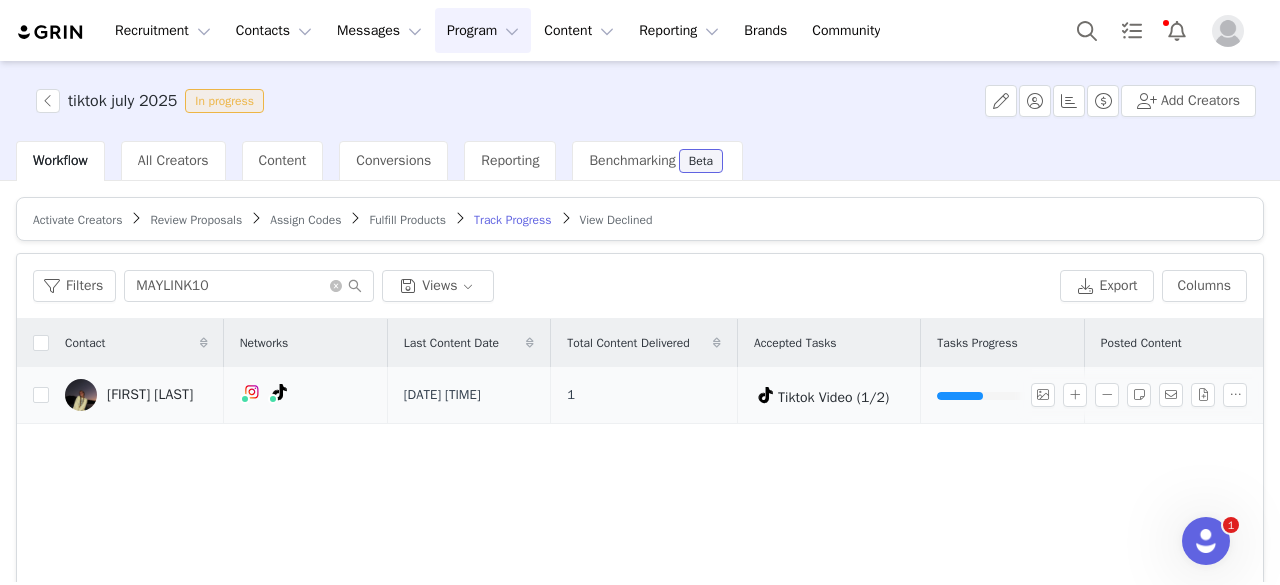 drag, startPoint x: 912, startPoint y: 373, endPoint x: 867, endPoint y: 388, distance: 47.434166 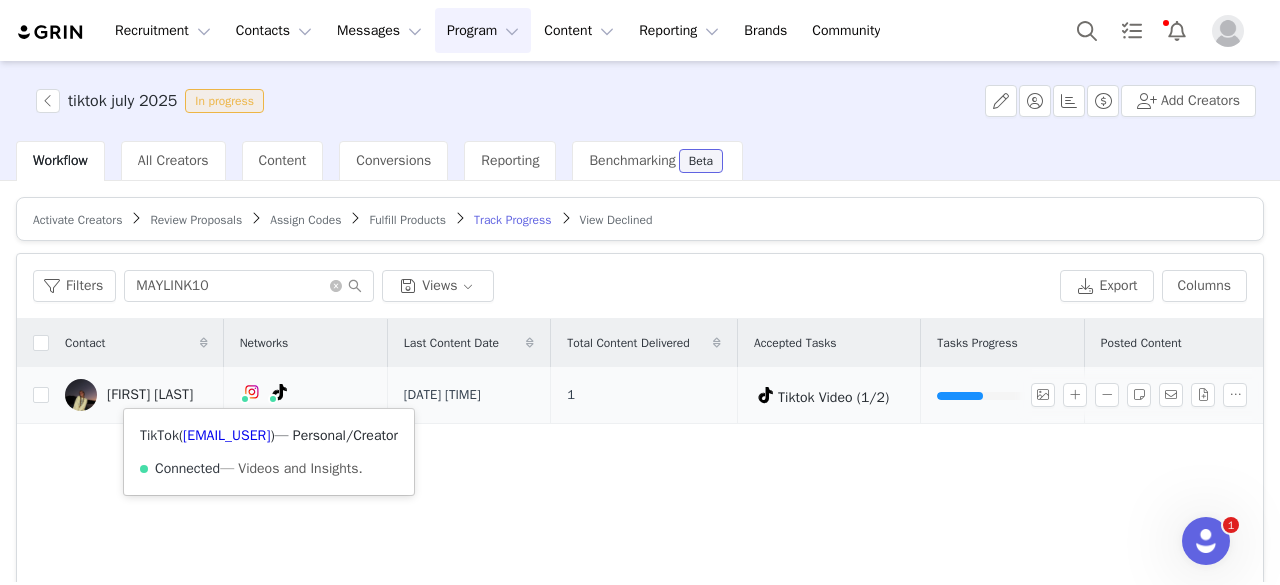 click at bounding box center [280, 392] 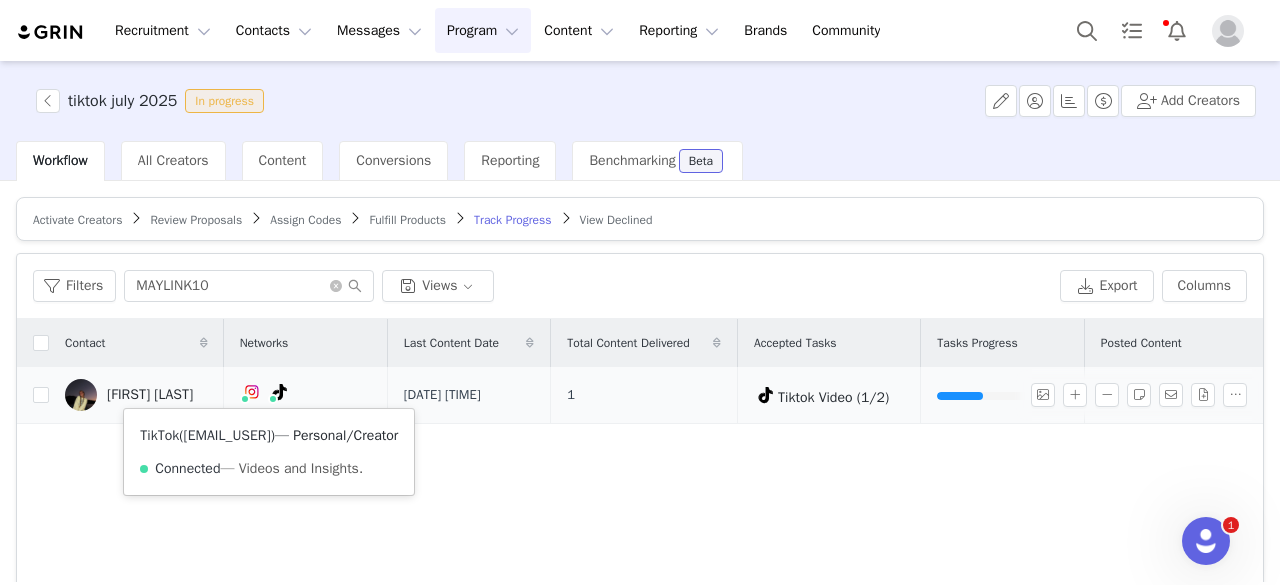 click on "@maylin.kate" at bounding box center [226, 435] 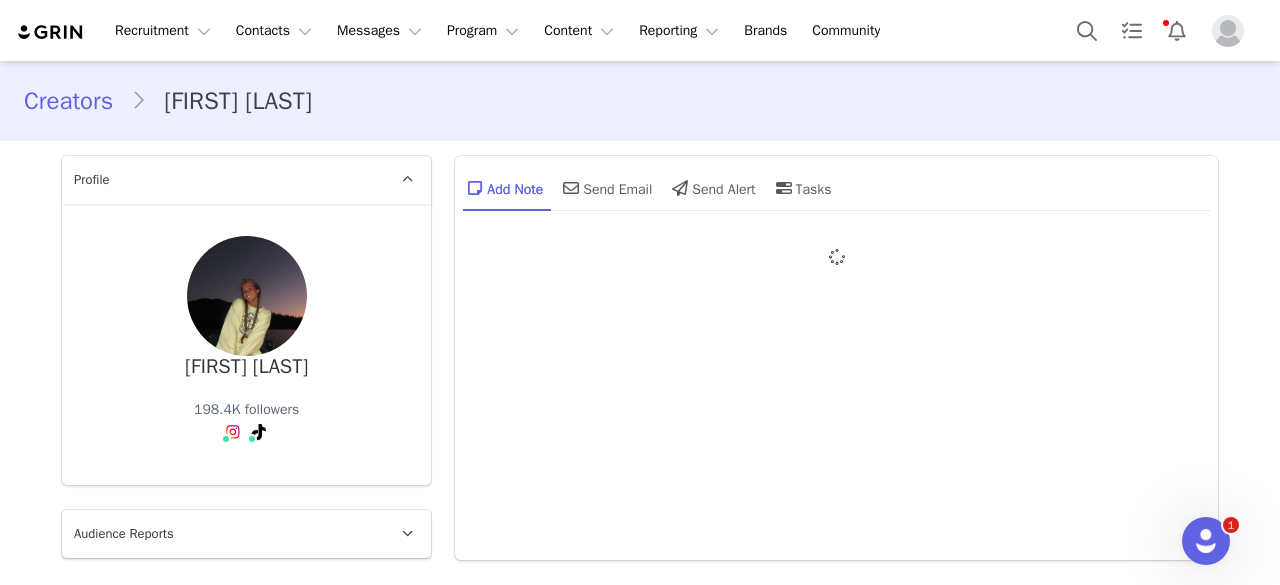 type on "+1 (United States)" 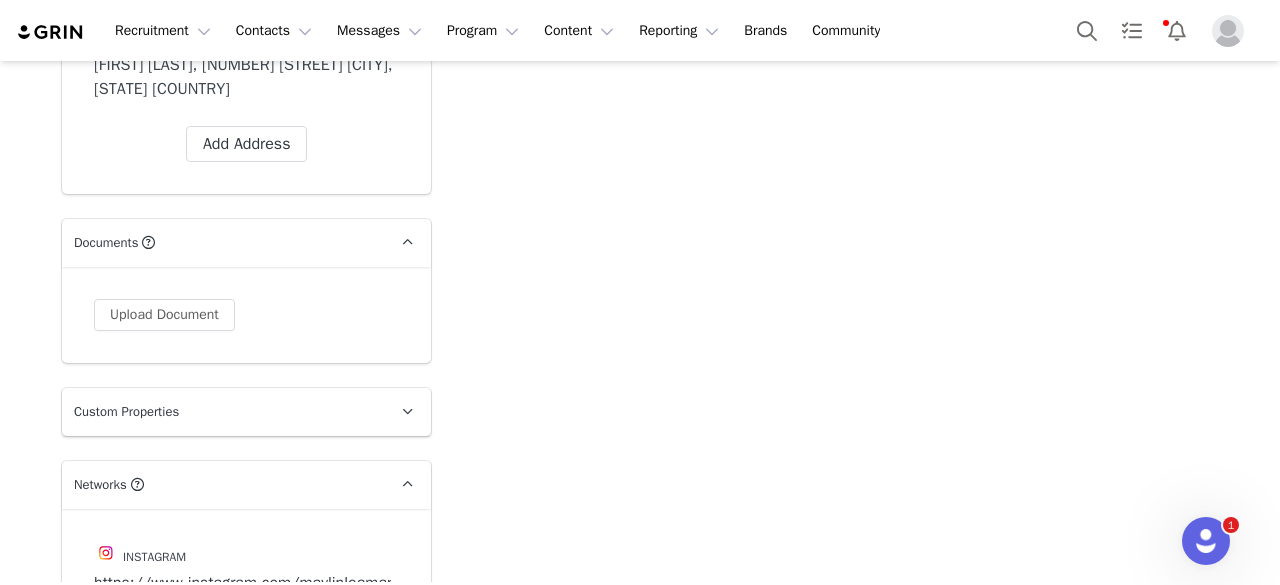scroll, scrollTop: 1500, scrollLeft: 0, axis: vertical 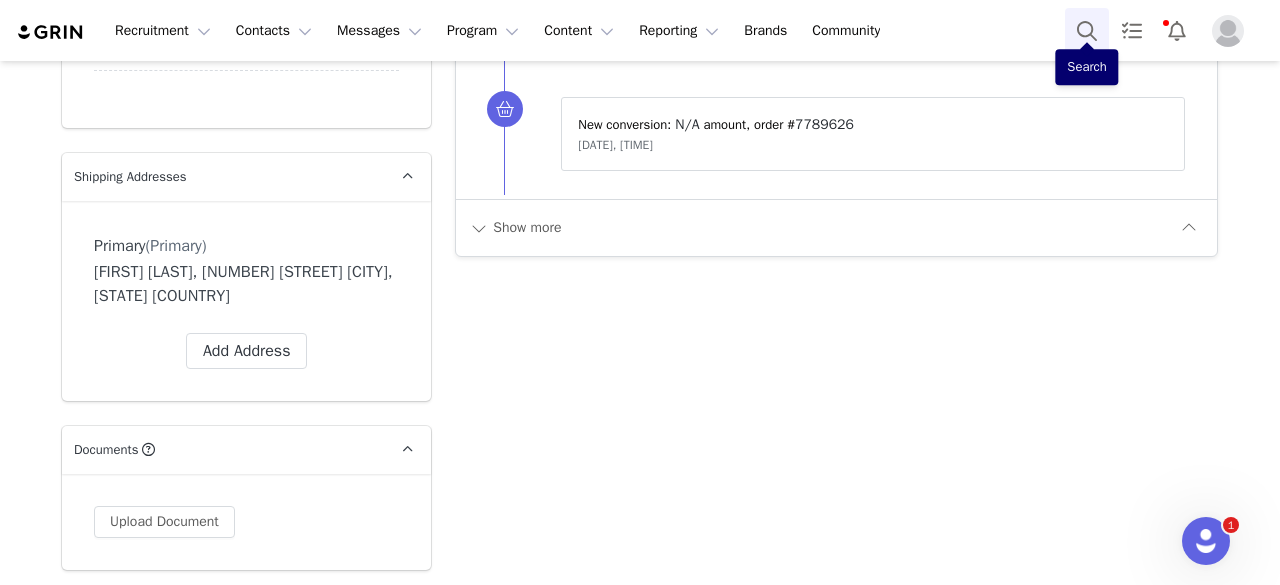 click at bounding box center [1087, 30] 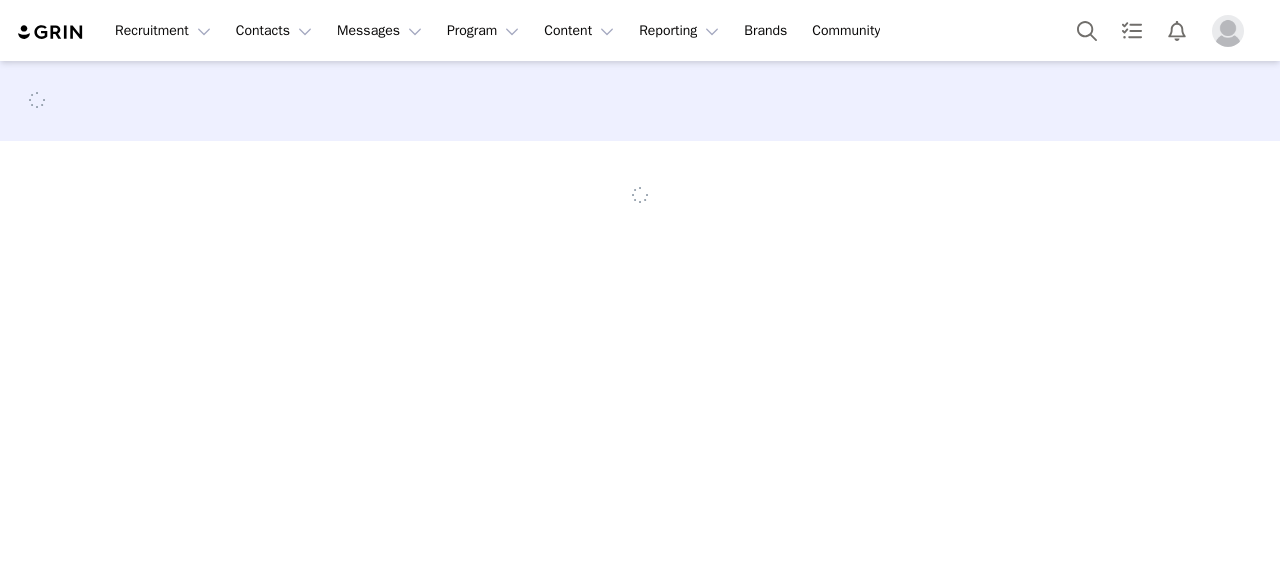 scroll, scrollTop: 0, scrollLeft: 0, axis: both 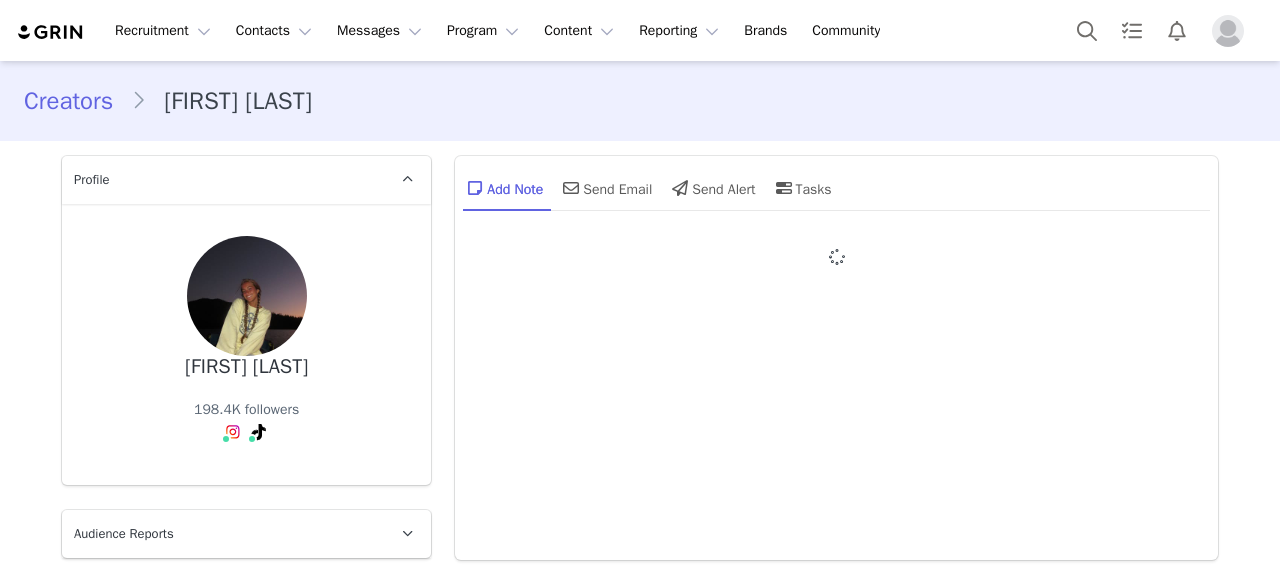 type on "+1 (United States)" 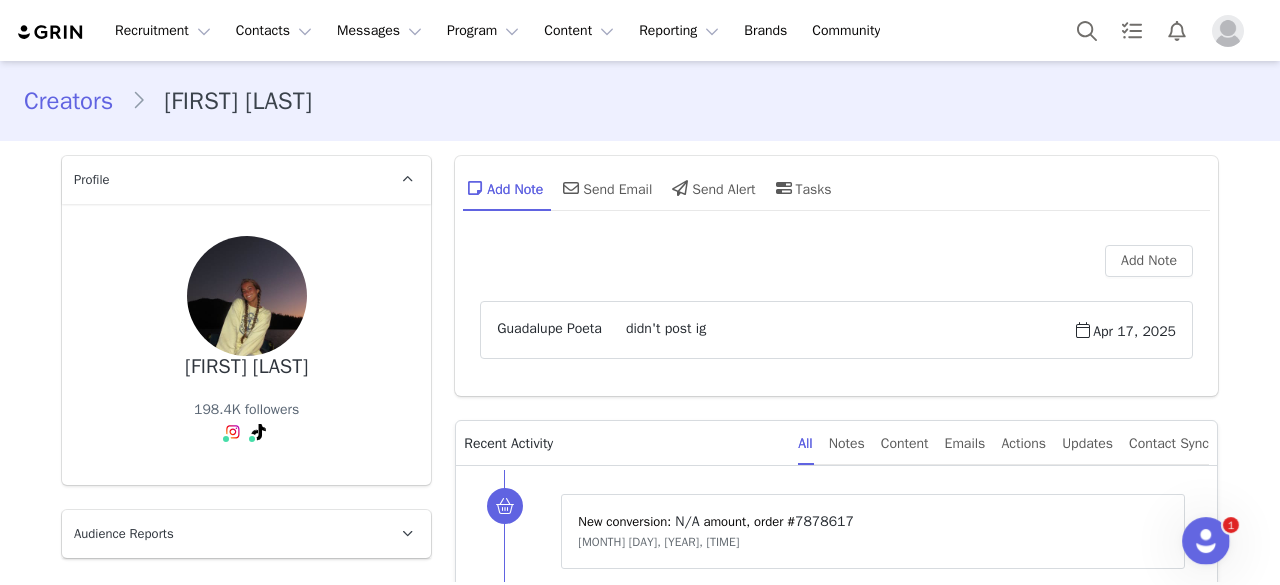 scroll, scrollTop: 0, scrollLeft: 0, axis: both 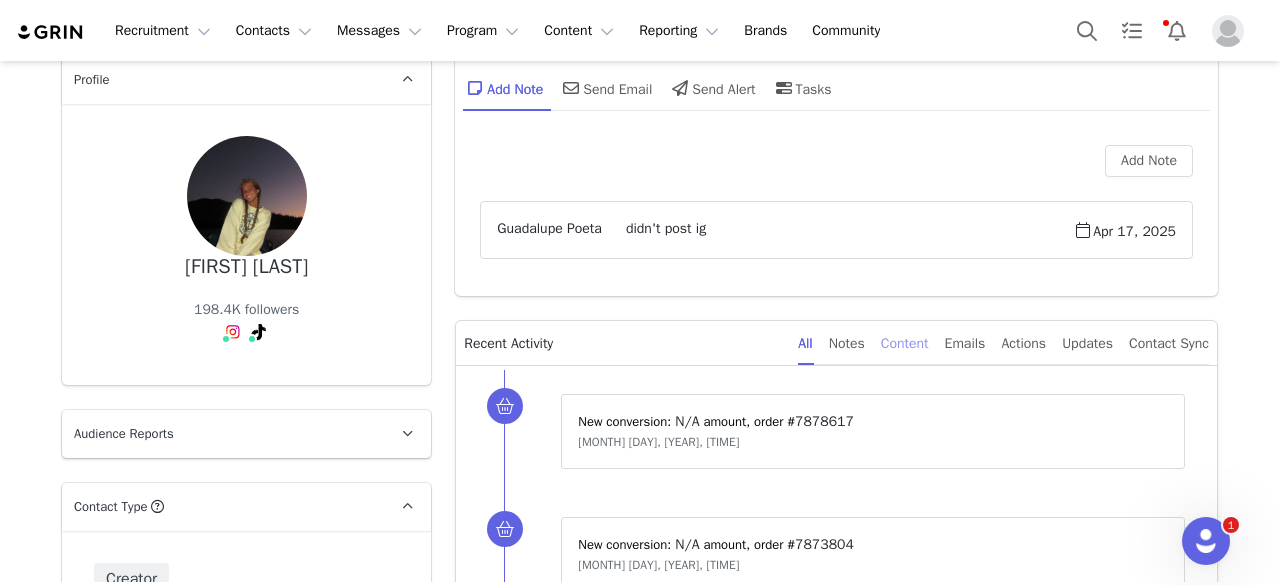 click on "Content" at bounding box center (905, 343) 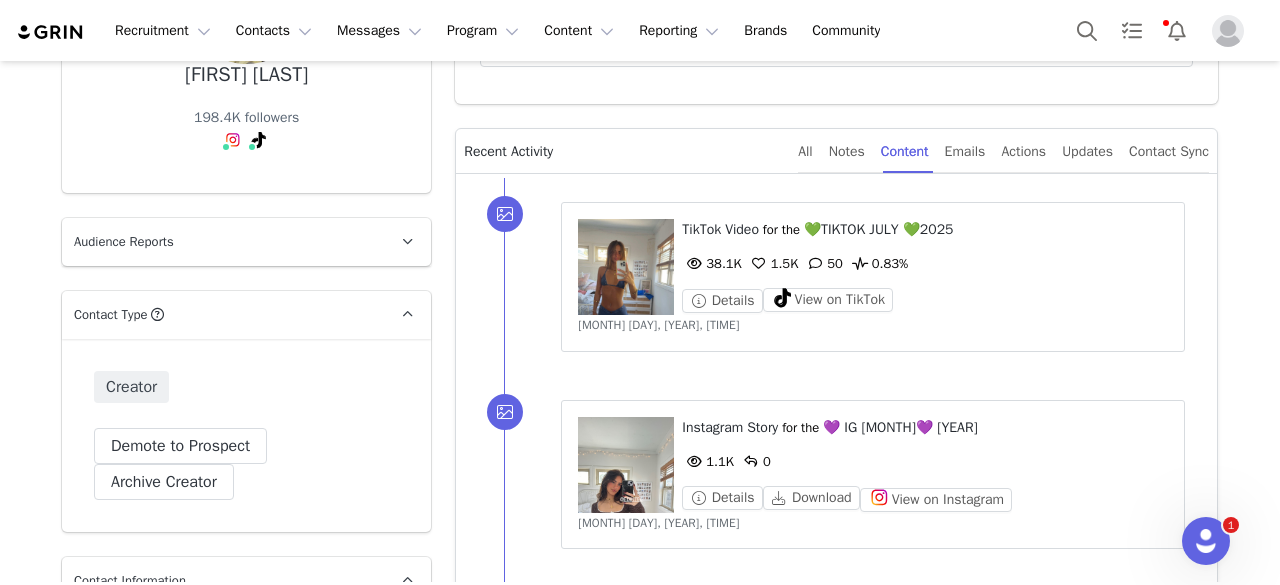 scroll, scrollTop: 300, scrollLeft: 0, axis: vertical 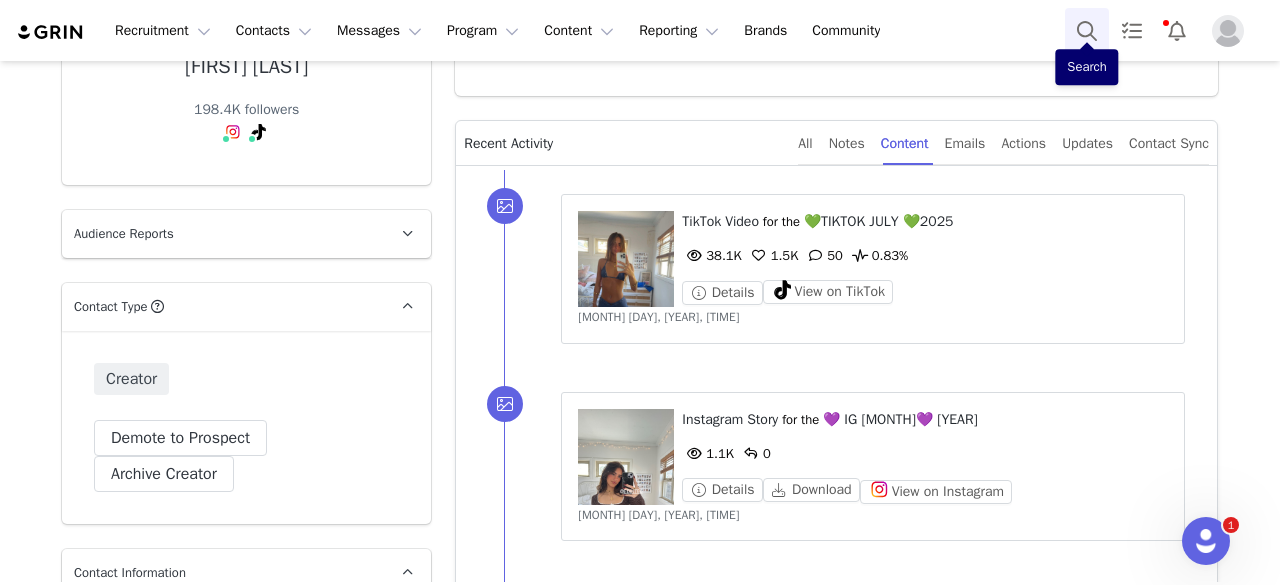 click at bounding box center (1087, 30) 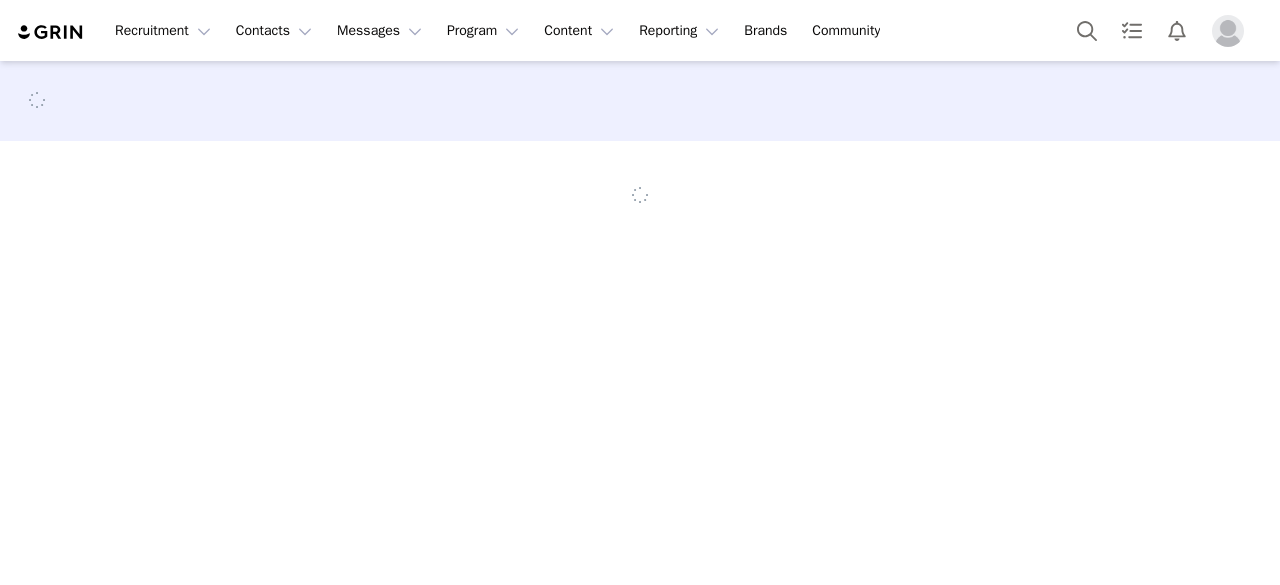 scroll, scrollTop: 0, scrollLeft: 0, axis: both 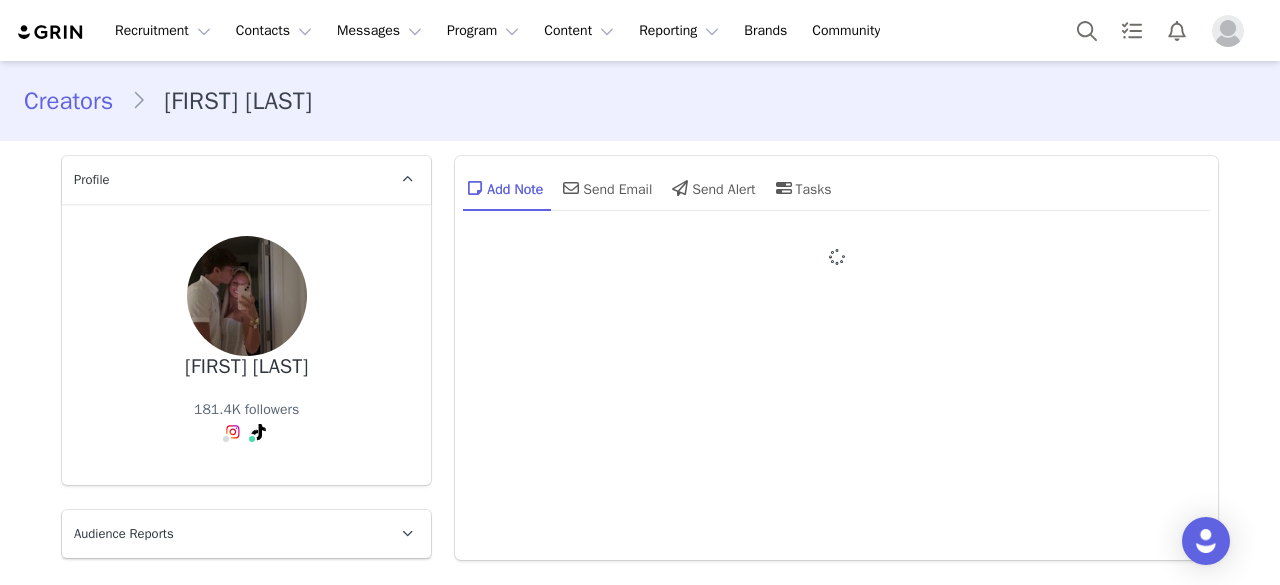 type on "+1 (United States)" 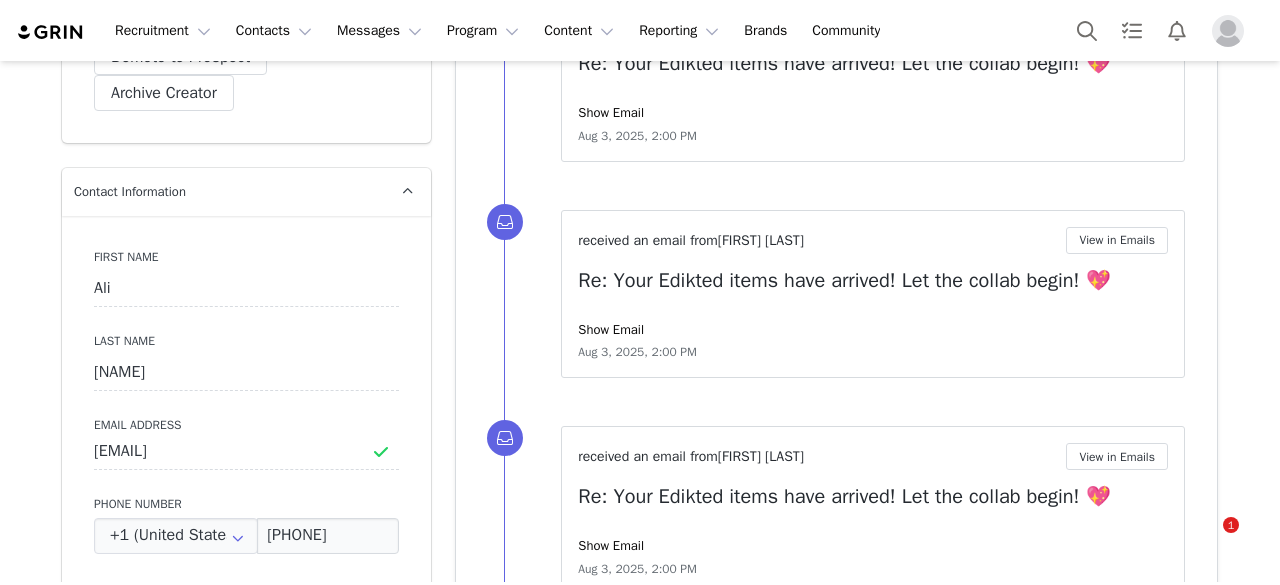 scroll, scrollTop: 900, scrollLeft: 0, axis: vertical 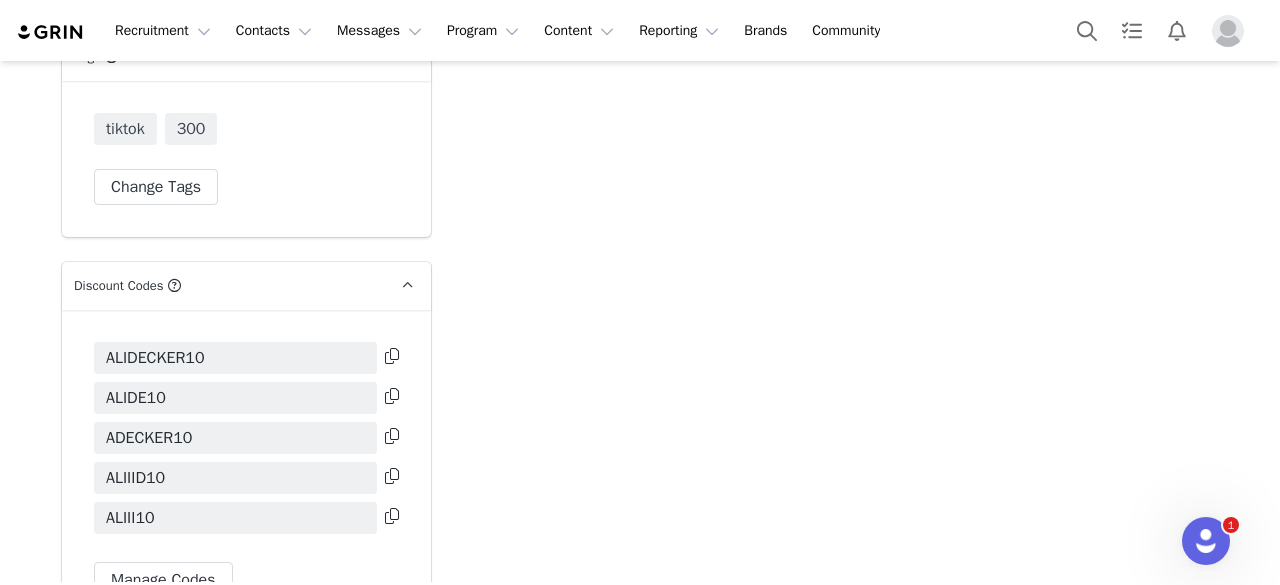 click at bounding box center (392, 396) 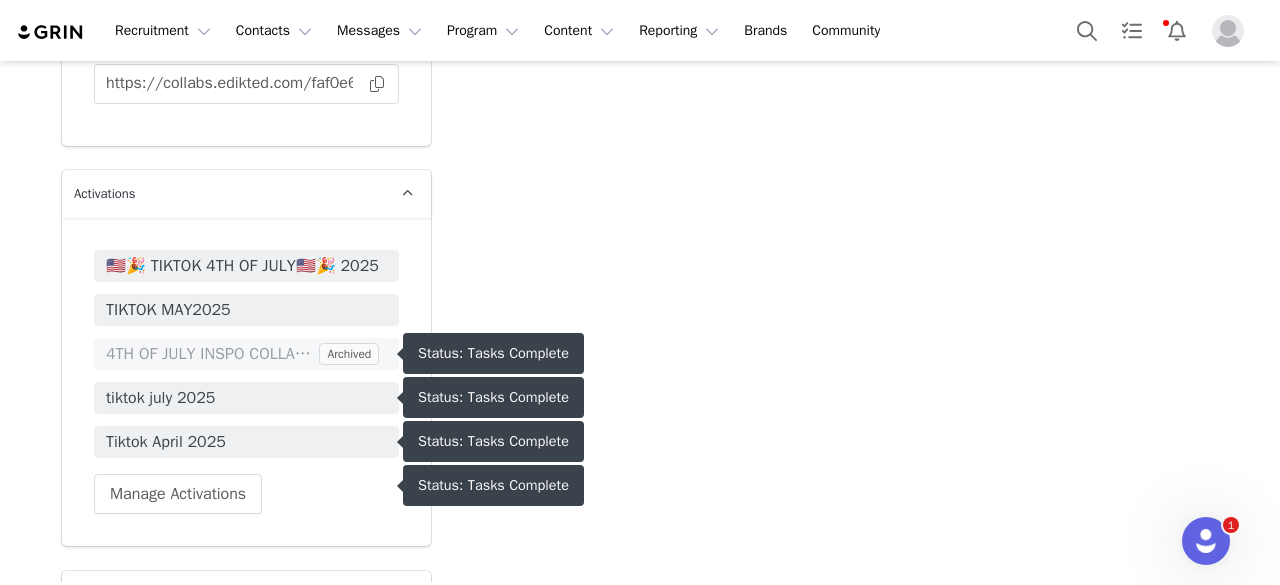 scroll, scrollTop: 3700, scrollLeft: 0, axis: vertical 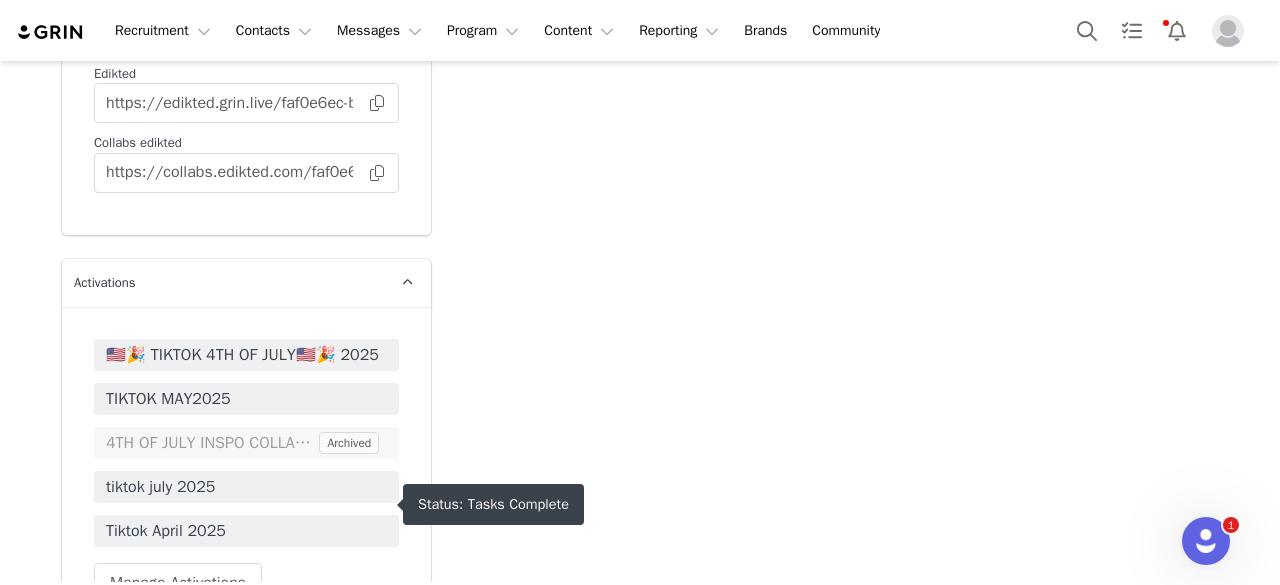 click on "Tiktok April 2025" at bounding box center [246, 531] 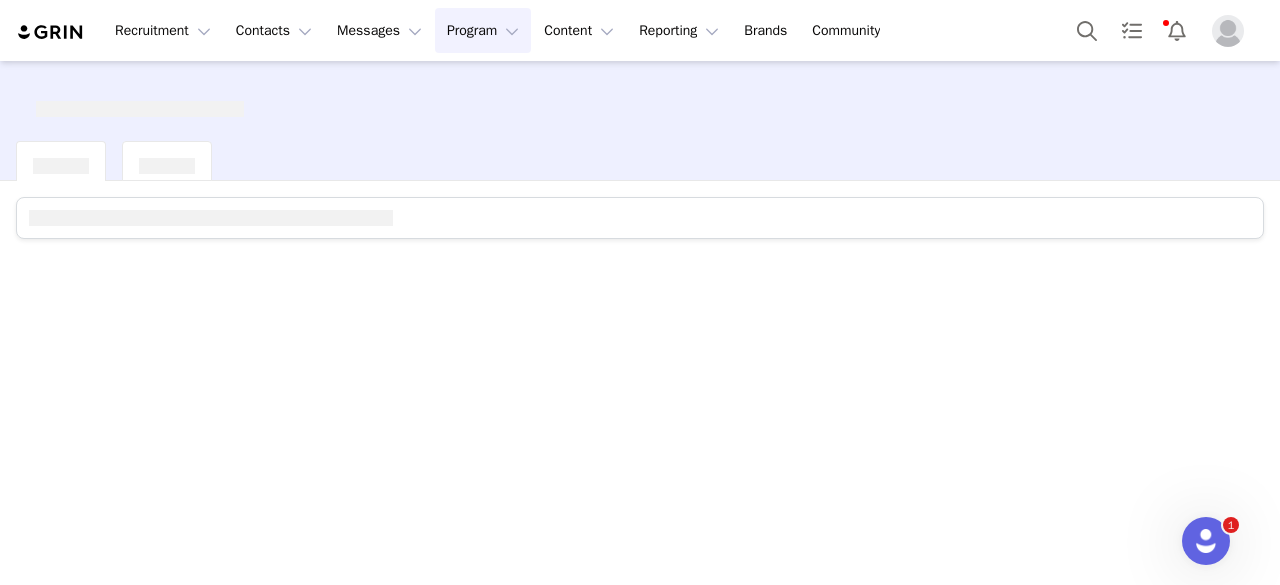 scroll, scrollTop: 0, scrollLeft: 0, axis: both 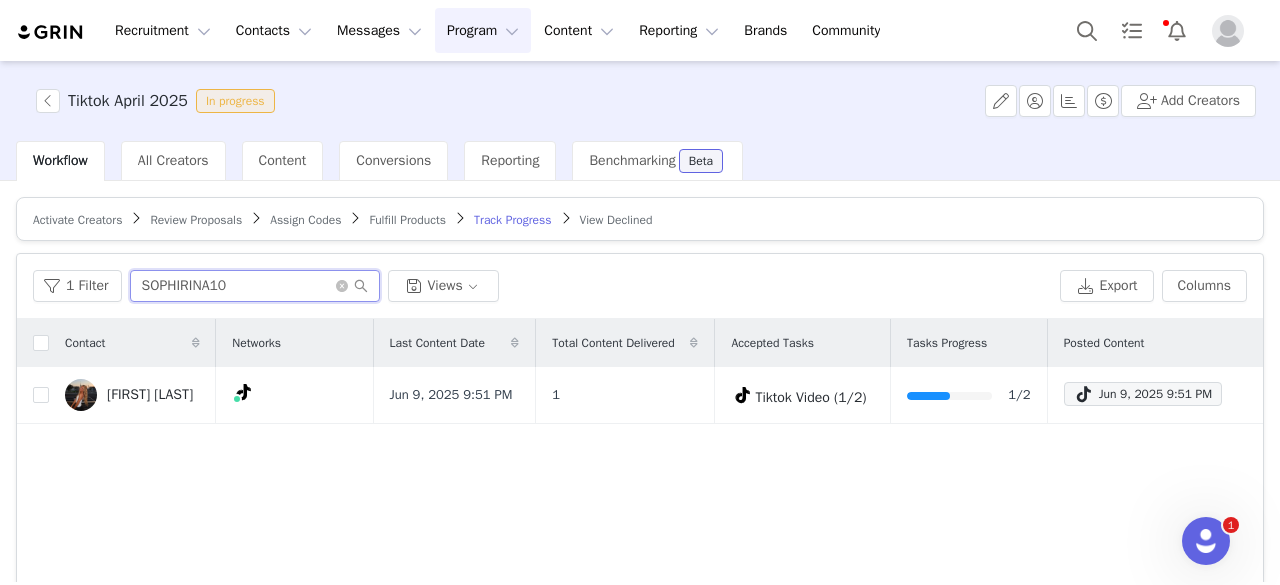 click on "SOPHIRINA10" at bounding box center [255, 286] 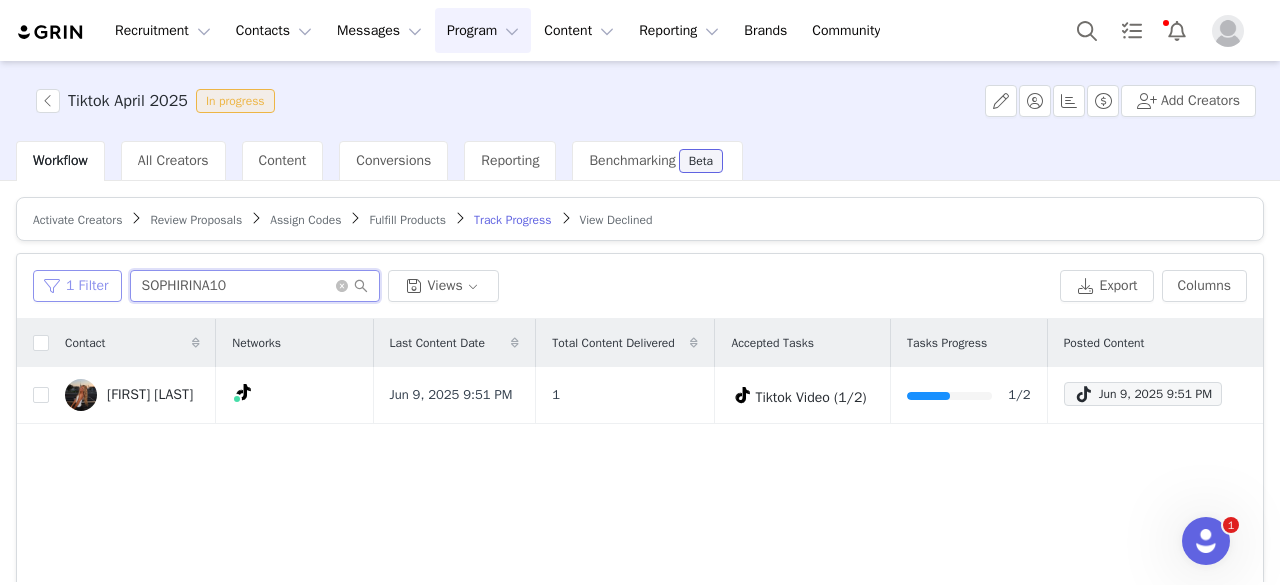 drag, startPoint x: 266, startPoint y: 293, endPoint x: 112, endPoint y: 277, distance: 154.82893 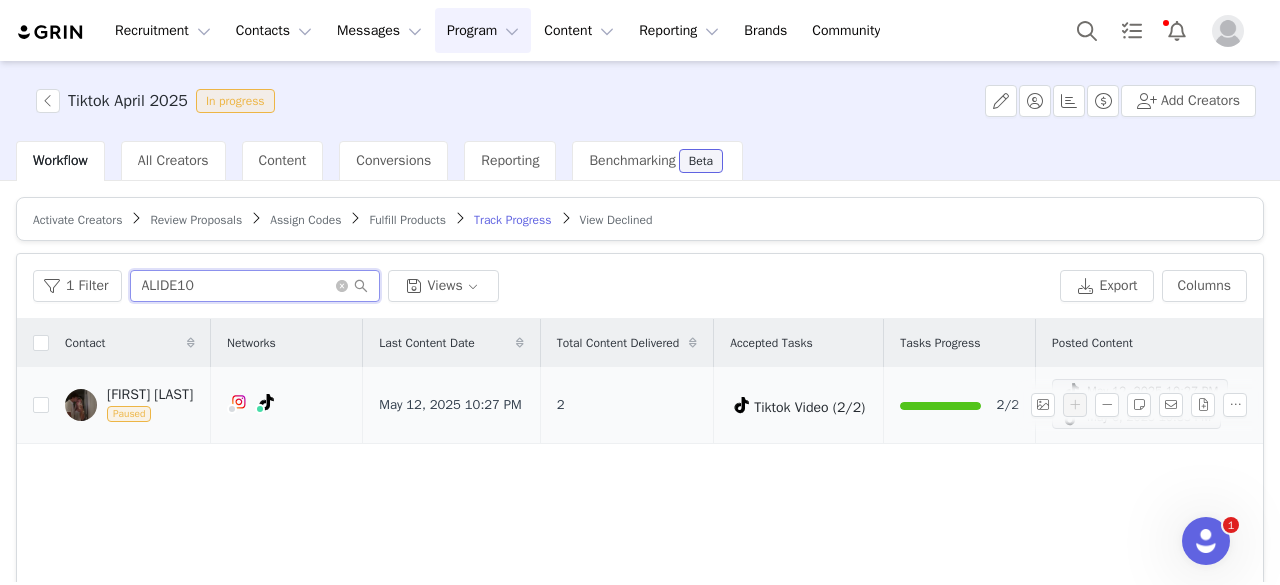 type on "ALIDE10" 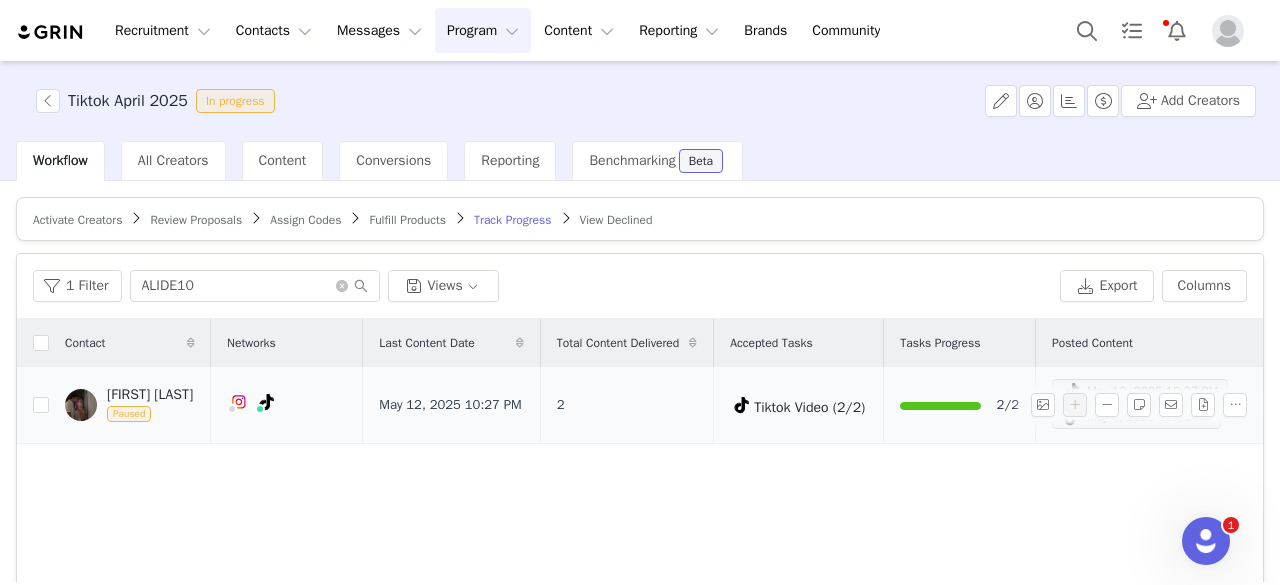 click on "May 12, 2025 10:27 PM" at bounding box center [1140, 391] 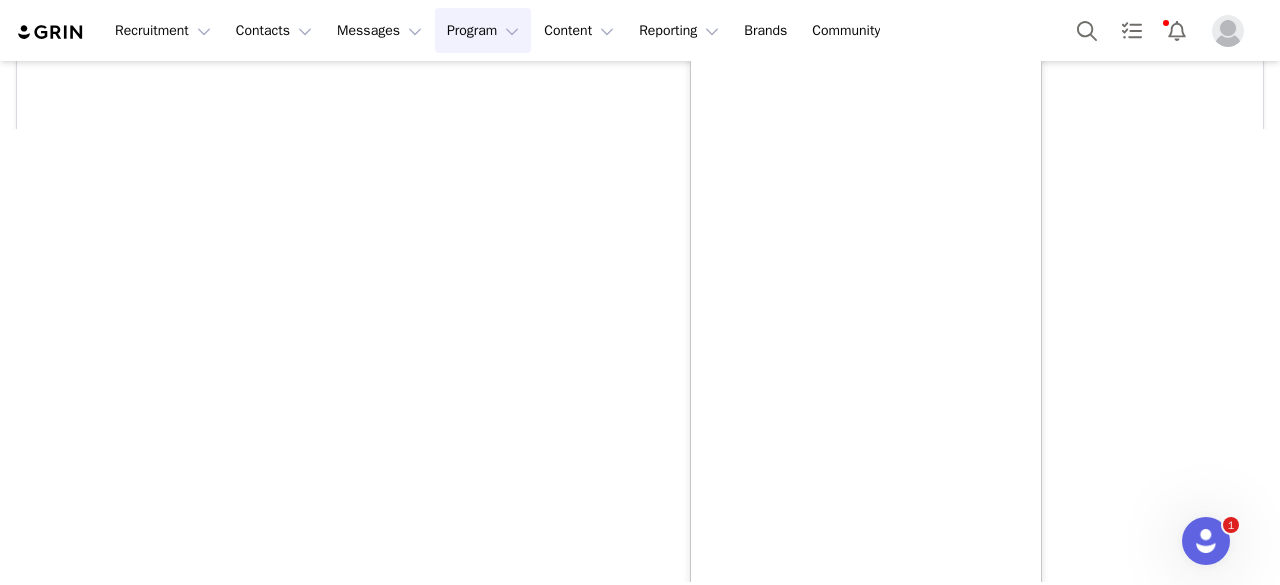 scroll, scrollTop: 480, scrollLeft: 0, axis: vertical 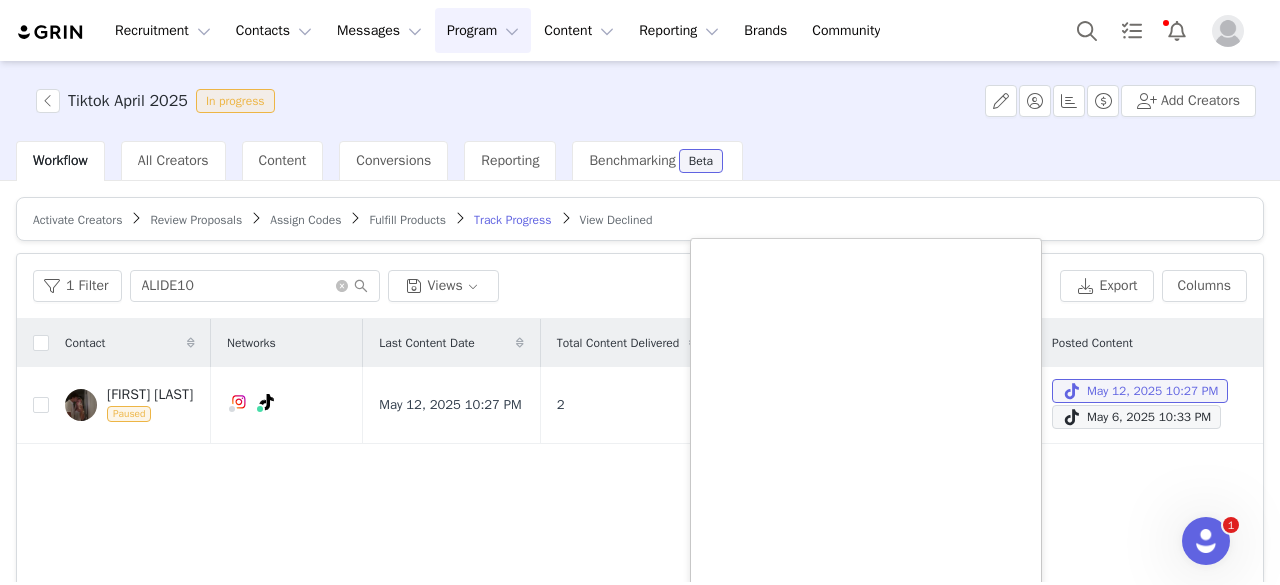 click on "Tiktok April 2025 In progress     Add Creators Workflow All Creators Content Conversions Reporting Benchmarking Beta Activate Creators Review Proposals Assign Codes Fulfill Products Track Progress View Declined  Filters   Filter Logic  And Or  Activated Date   ~   Content Date   ~   Content Progress  Select  Contact Tag  Select    Relationship Stage  Select  Archived  Select No  Advanced Filters   + Add Field  Apply Filters Clear All 1 Filter ALIDE10 Views     Export     Columns  Contact   Networks   Last Content Date   Total Content Delivered   Accepted Tasks   Tasks Progress   Posted Content   Ali Decker   Paused  May 12, 2025 10:27 PM 2 Tiktok Video (2/2)  2/2      May 12, 2025 10:27 PM       May 6, 2025 10:33 PM       25   per page | 1 total  1" at bounding box center [640, 321] 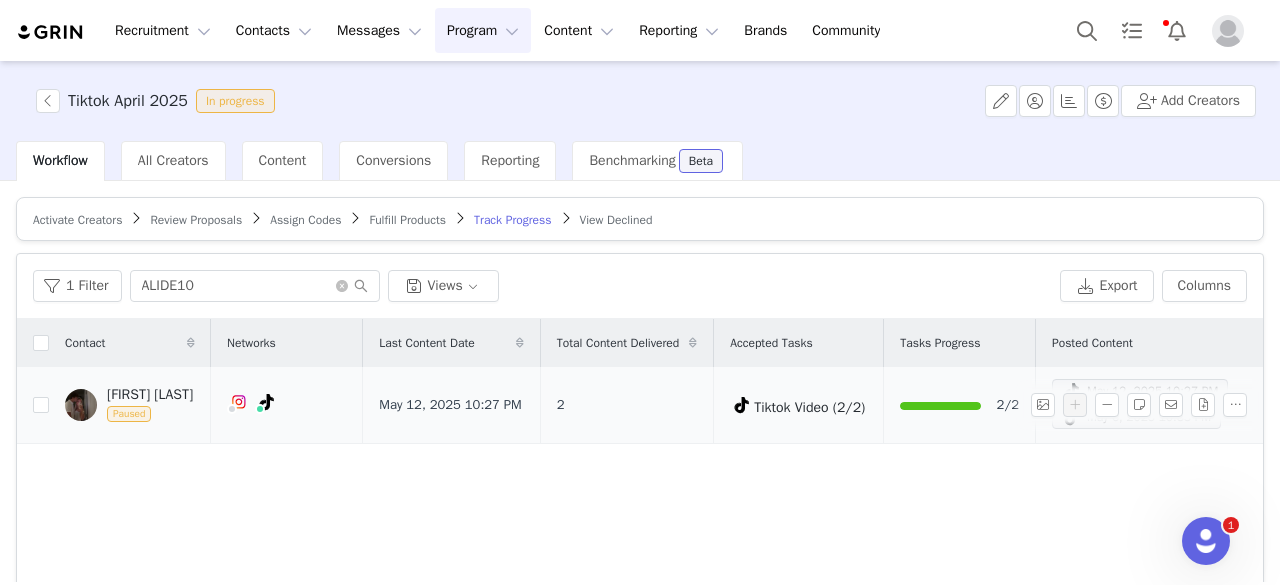click on "Ali Decker" at bounding box center (150, 395) 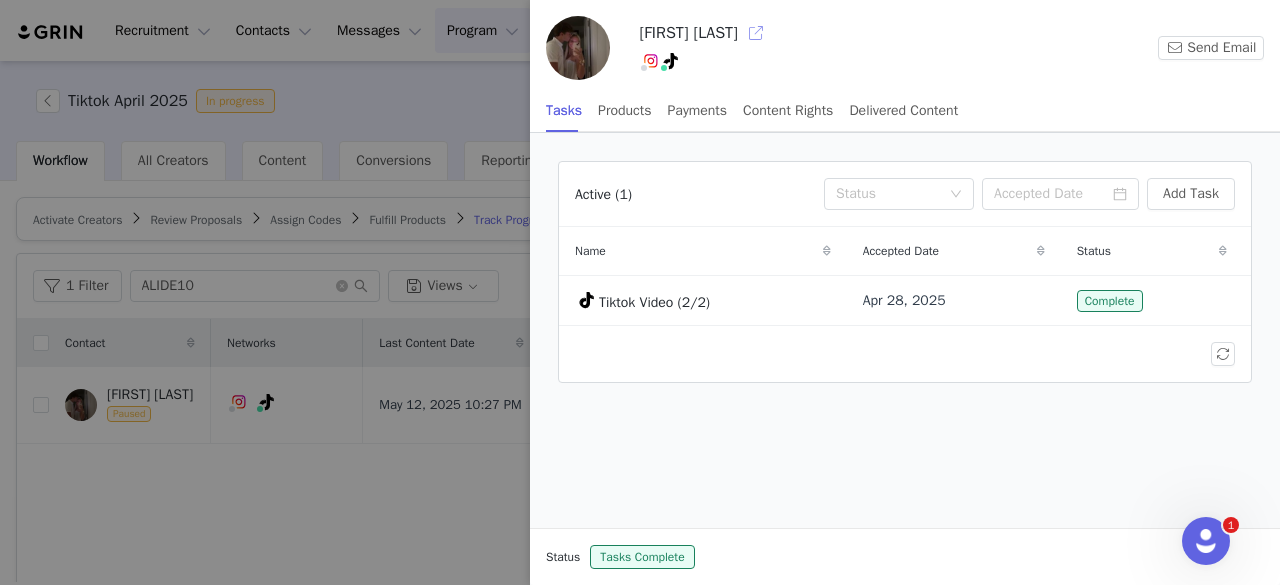 click at bounding box center (756, 33) 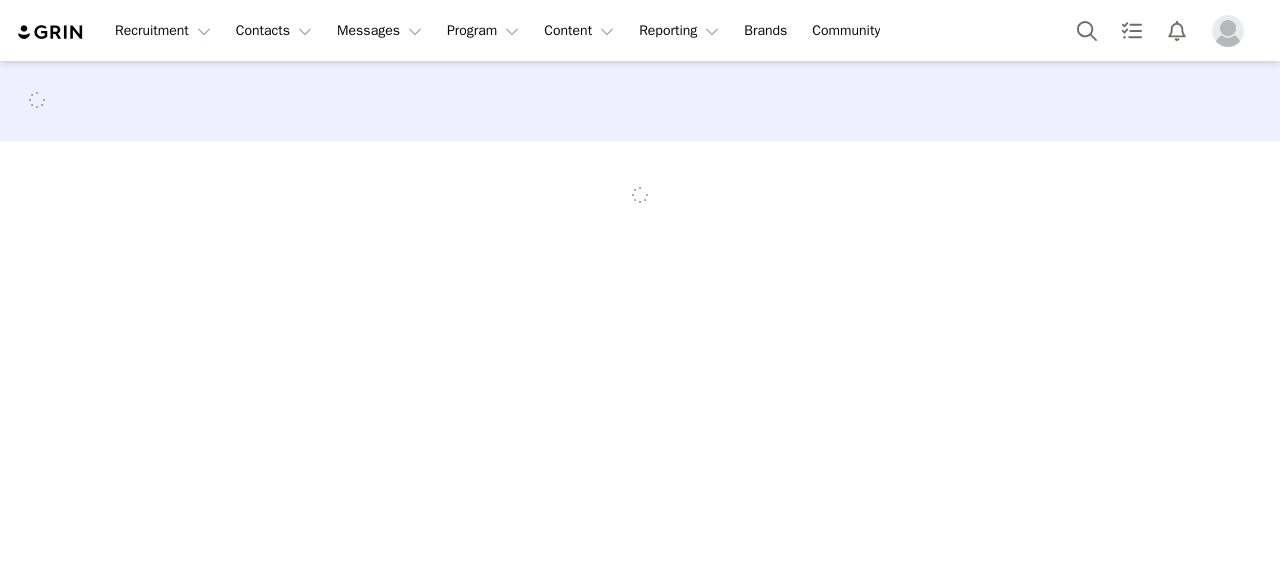 scroll, scrollTop: 0, scrollLeft: 0, axis: both 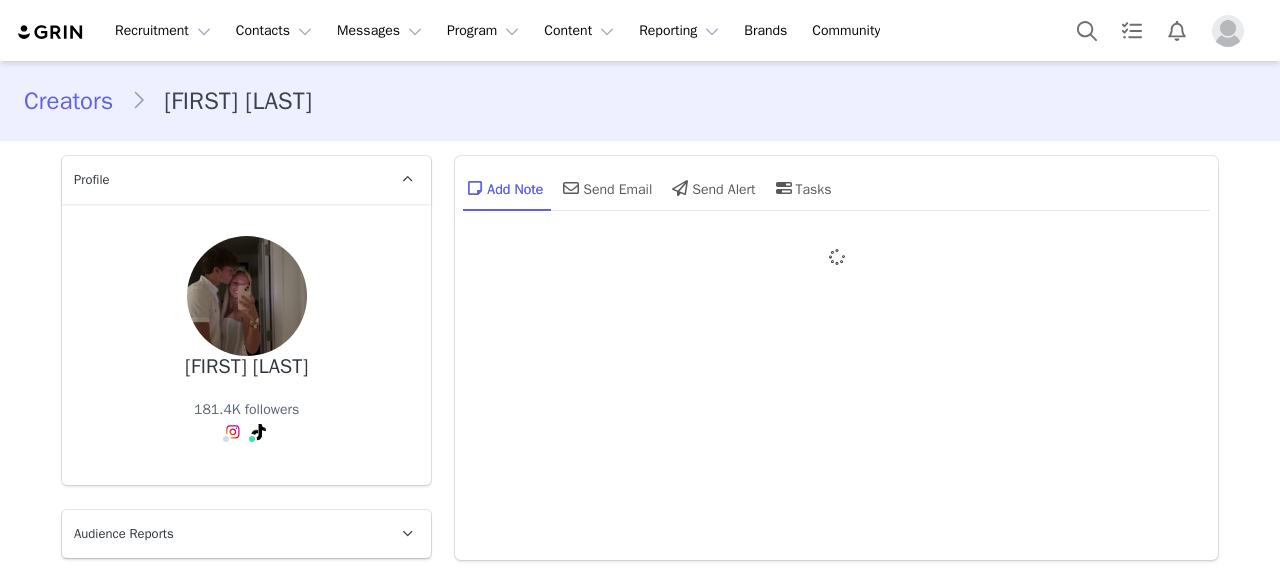 type on "+1 (United States)" 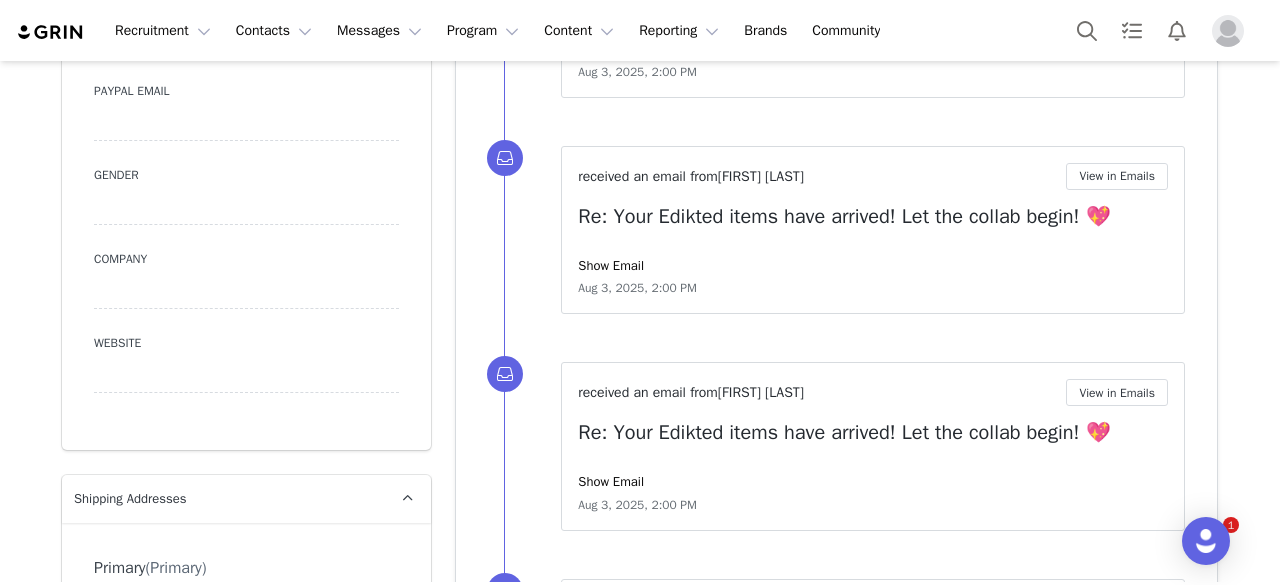 scroll, scrollTop: 0, scrollLeft: 0, axis: both 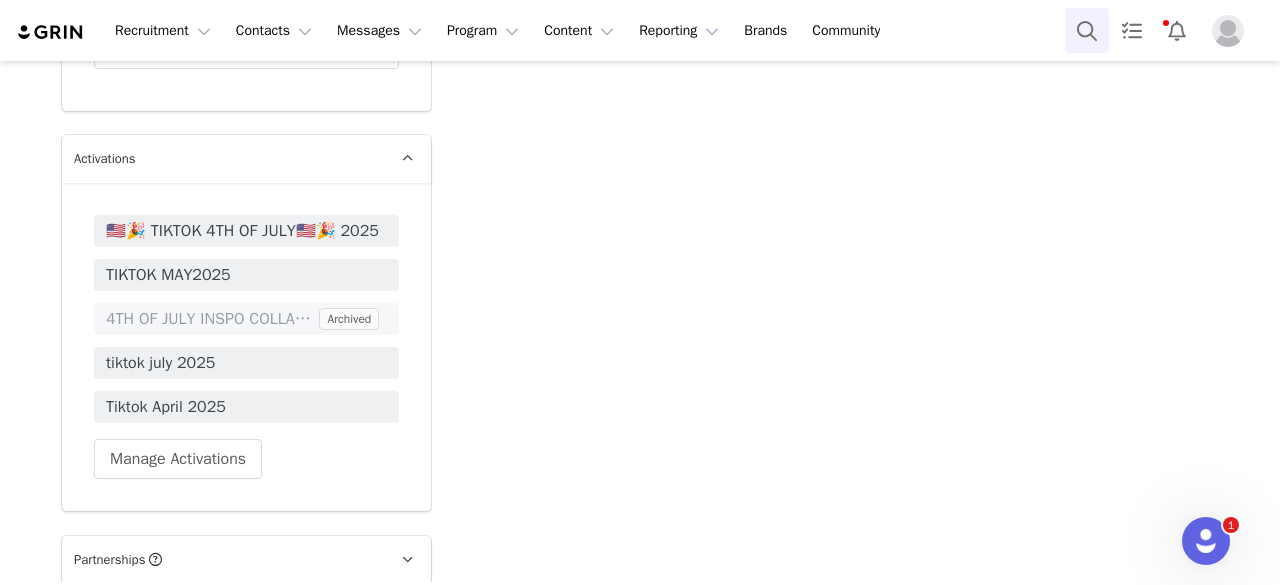 click at bounding box center (1087, 30) 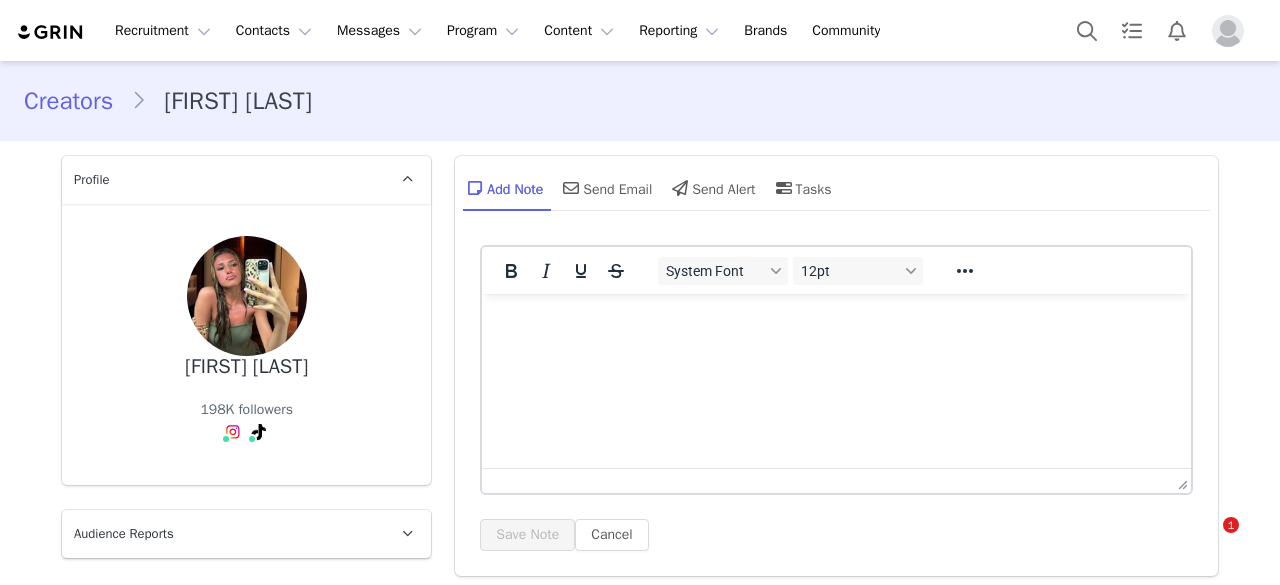 scroll, scrollTop: 0, scrollLeft: 0, axis: both 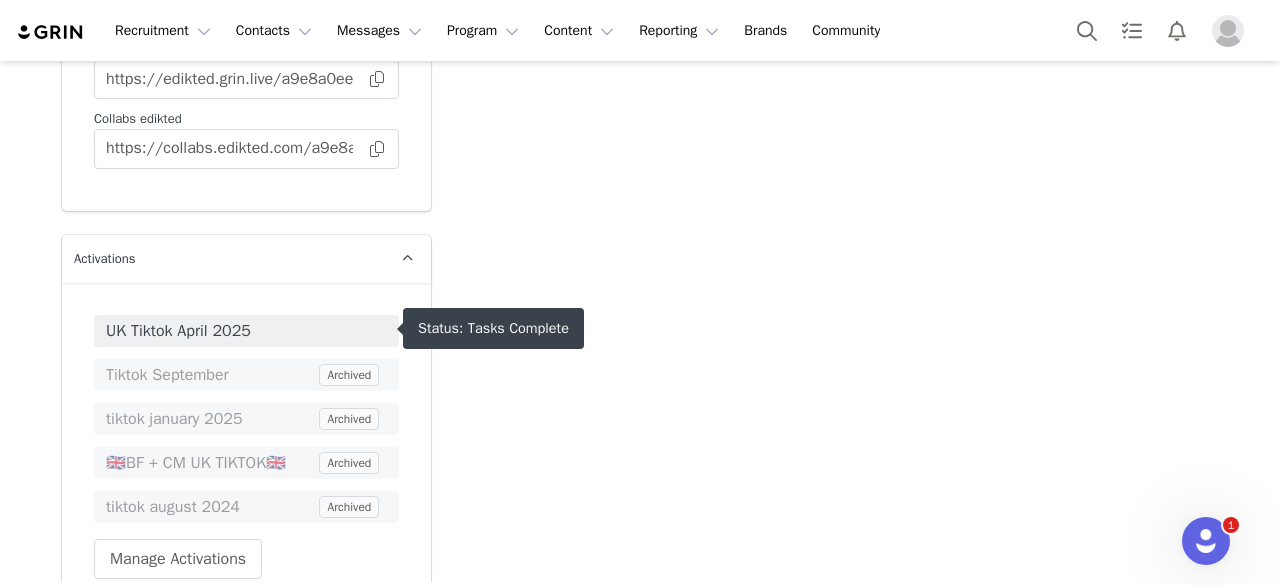 click on "UK Tiktok April 2025" at bounding box center [246, 331] 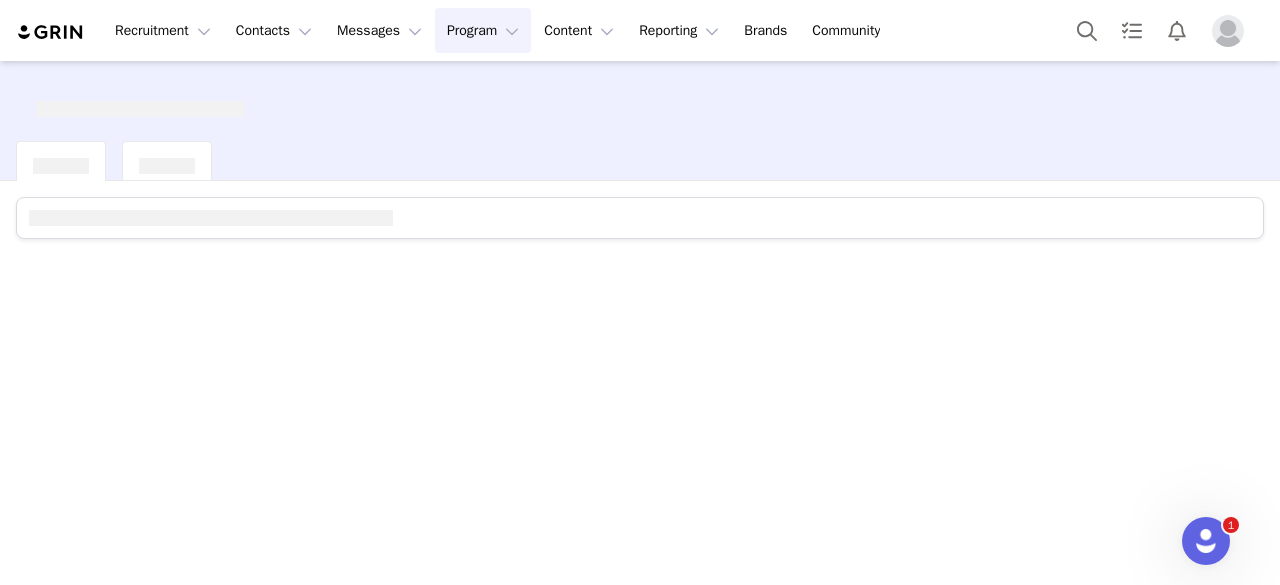scroll, scrollTop: 0, scrollLeft: 0, axis: both 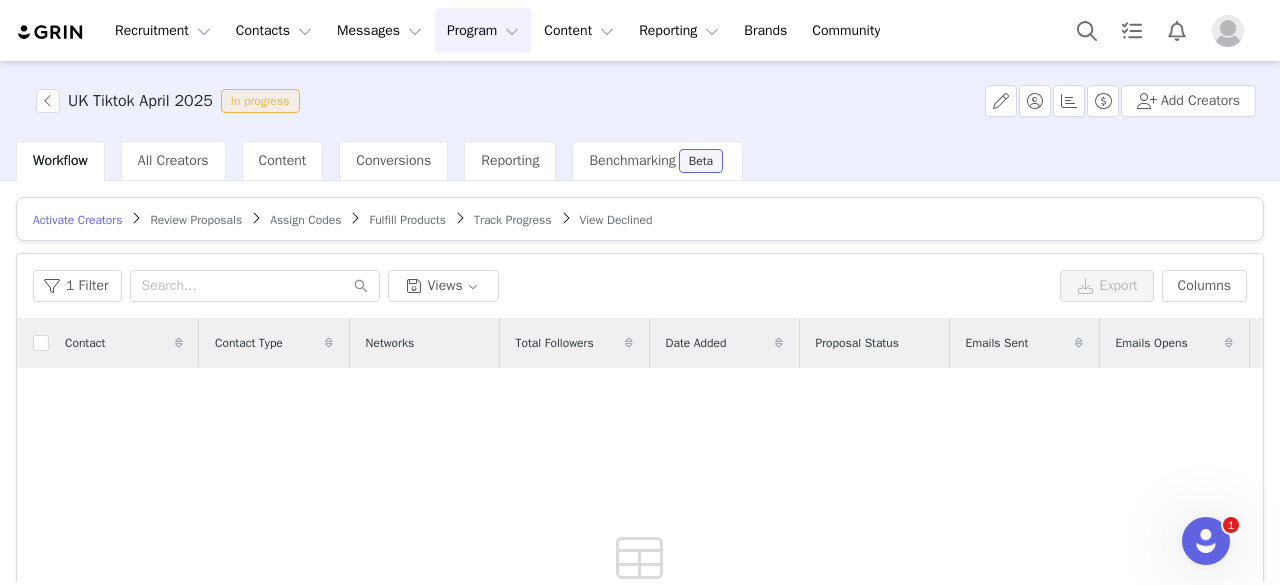 click on "Track Progress" at bounding box center [512, 220] 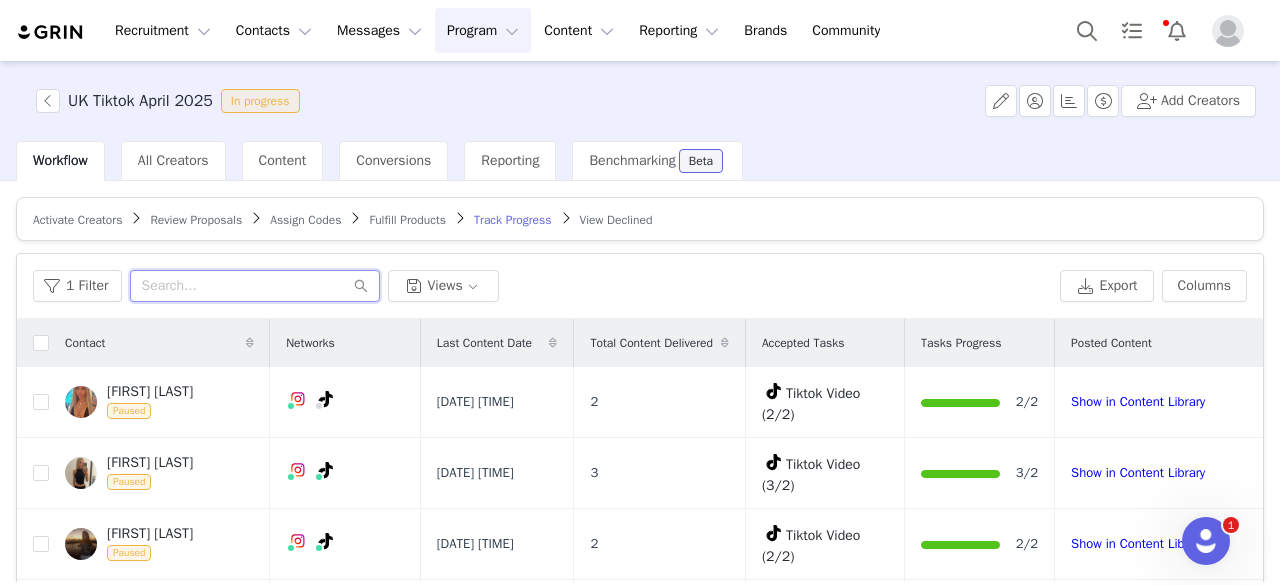 click at bounding box center (255, 286) 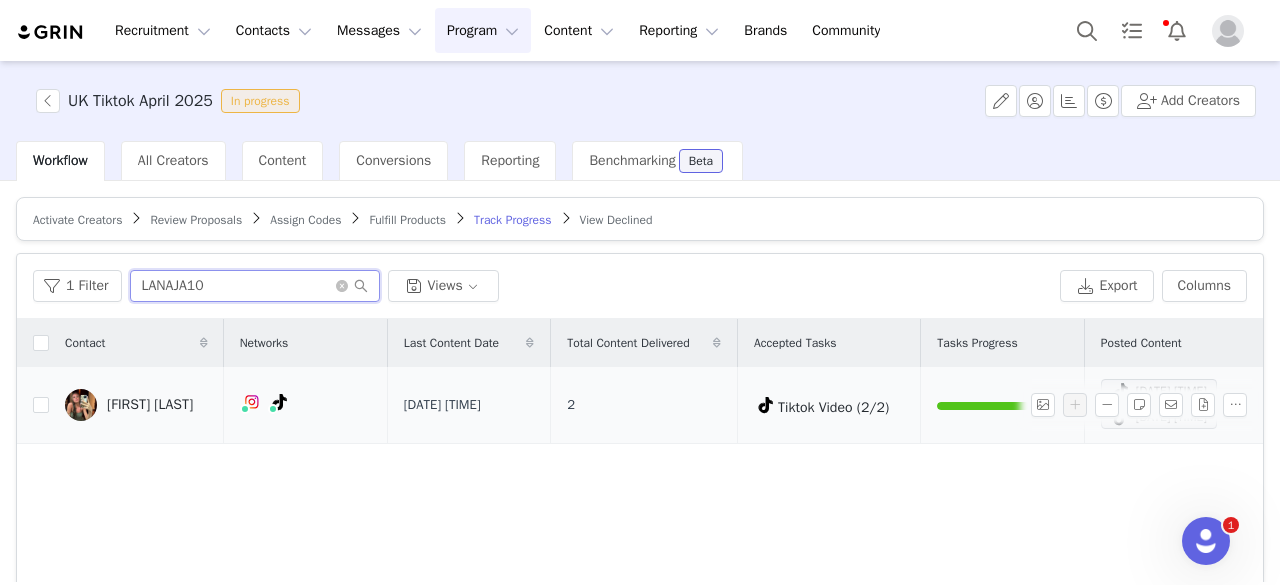 scroll, scrollTop: 100, scrollLeft: 0, axis: vertical 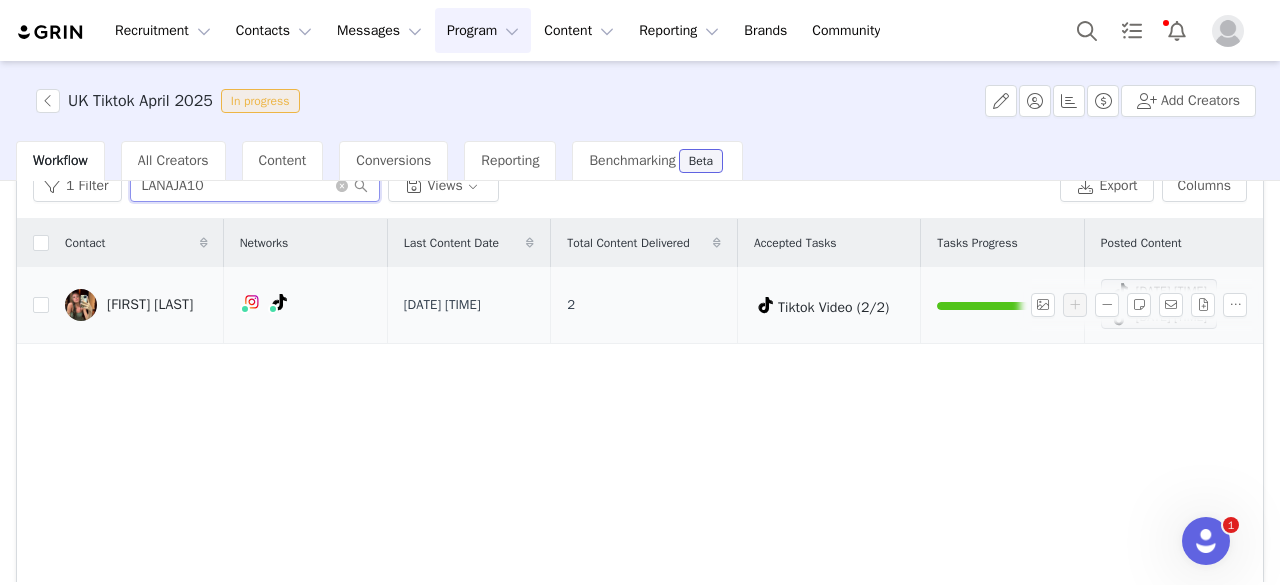 type on "LANAJA10" 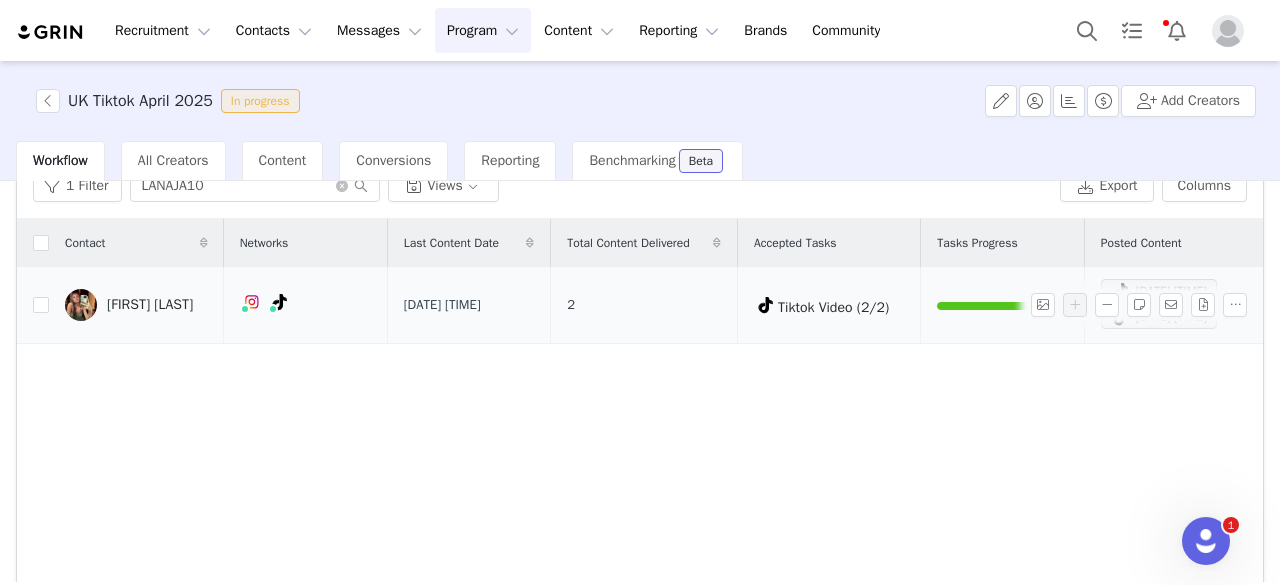 click on "[FIRST] [LAST]" at bounding box center [150, 305] 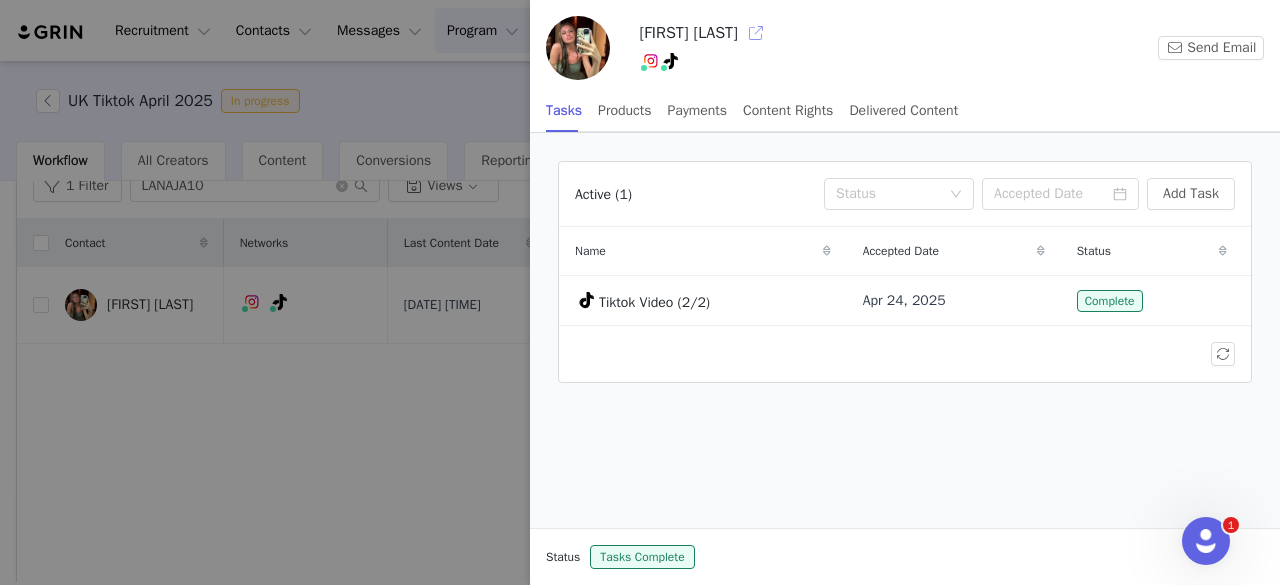 click at bounding box center [756, 33] 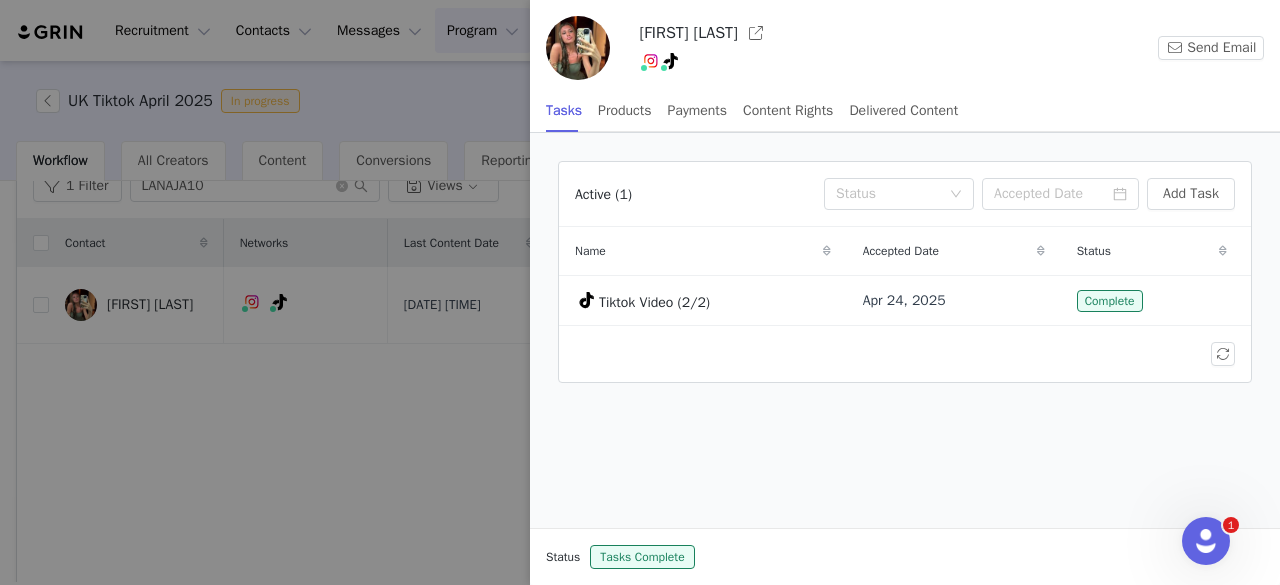 click at bounding box center [640, 292] 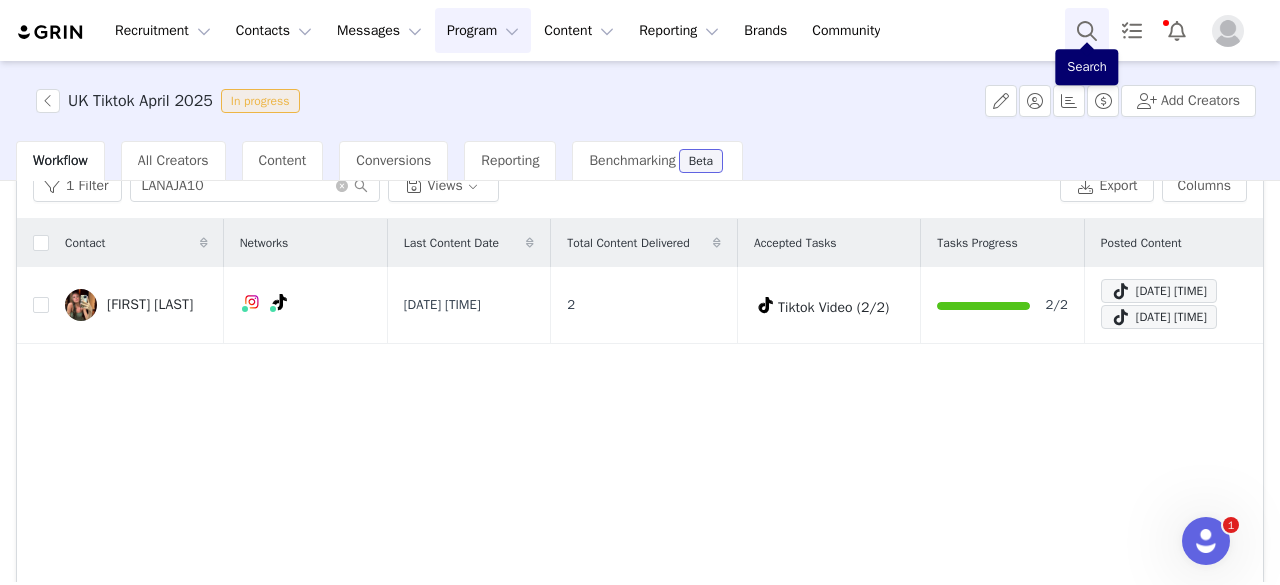 click at bounding box center [1087, 30] 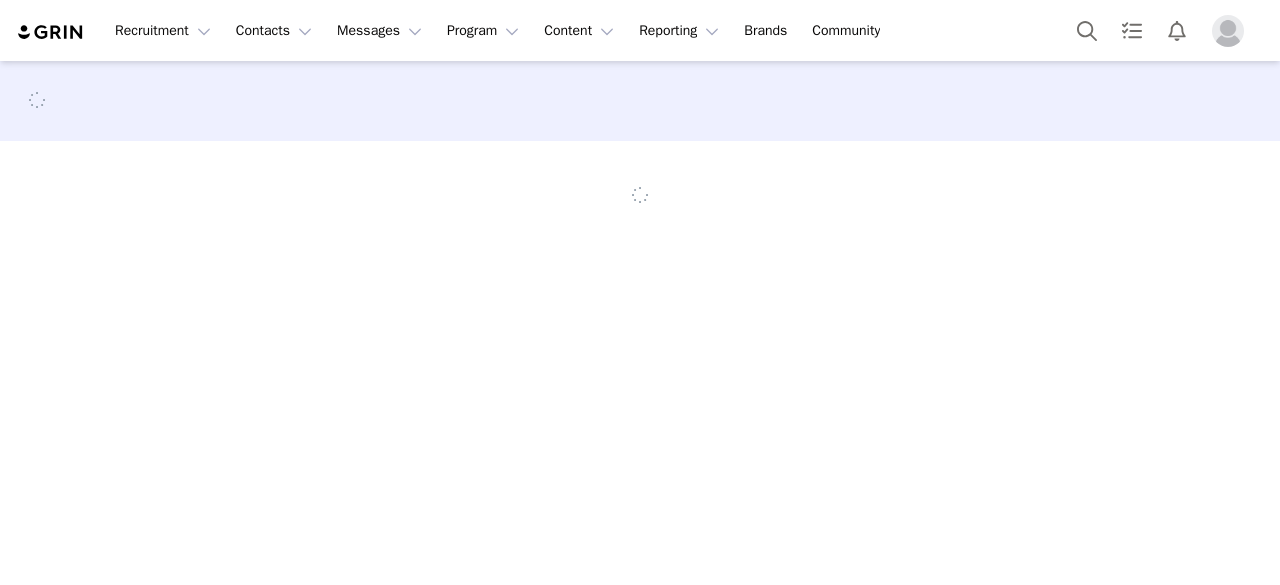 scroll, scrollTop: 0, scrollLeft: 0, axis: both 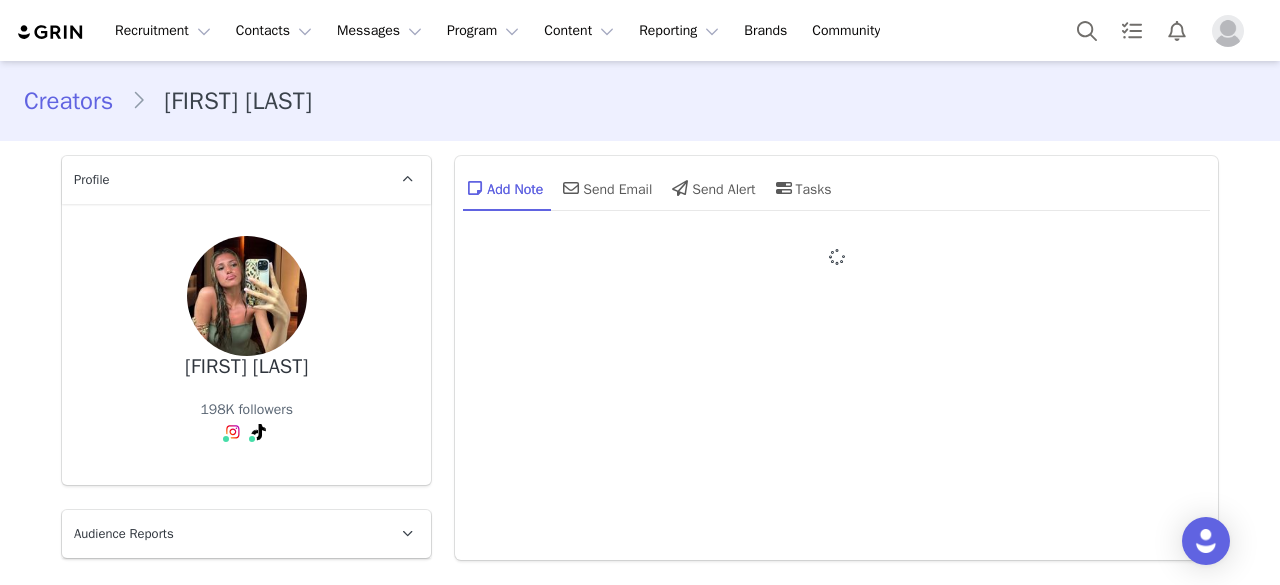 type on "+1 (United States)" 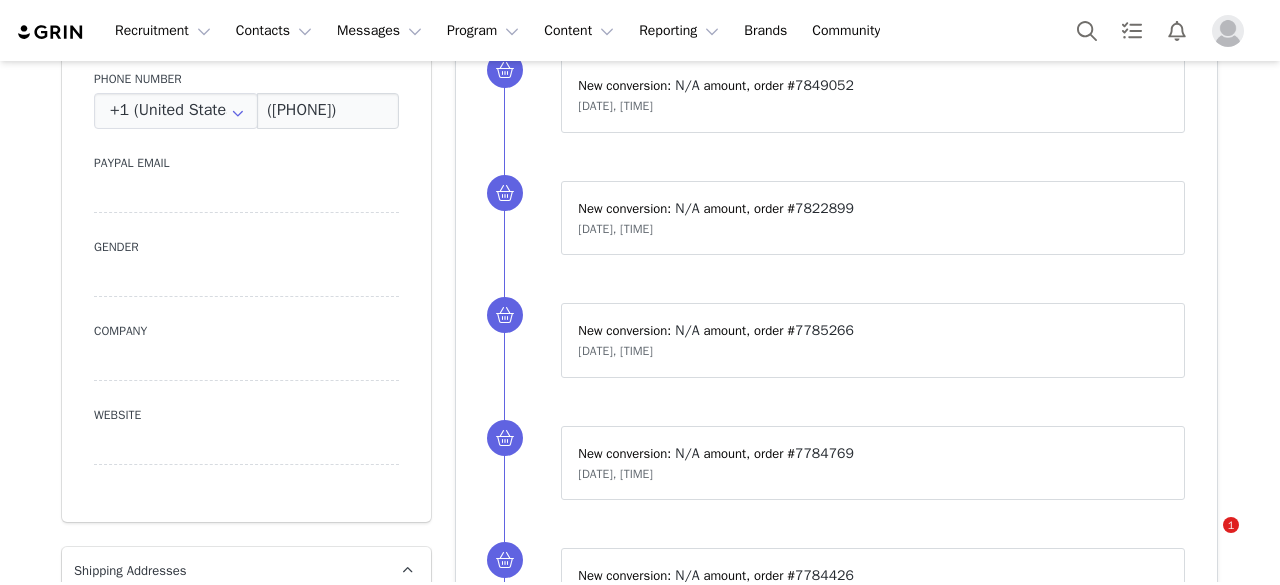 scroll, scrollTop: 1904, scrollLeft: 0, axis: vertical 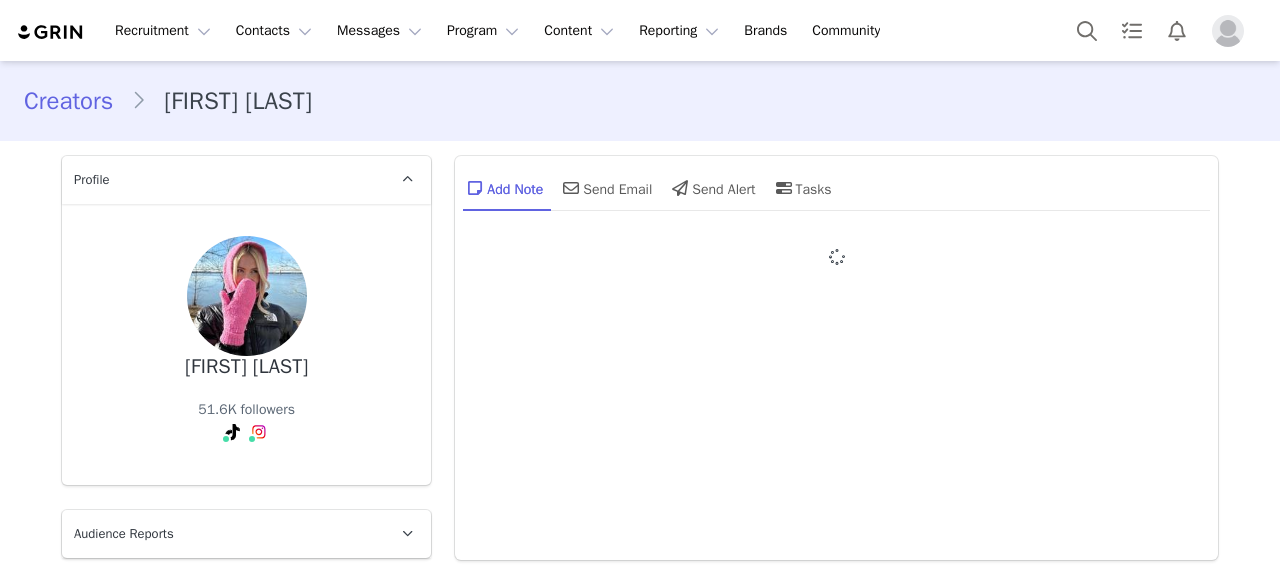 type on "+1 (United States)" 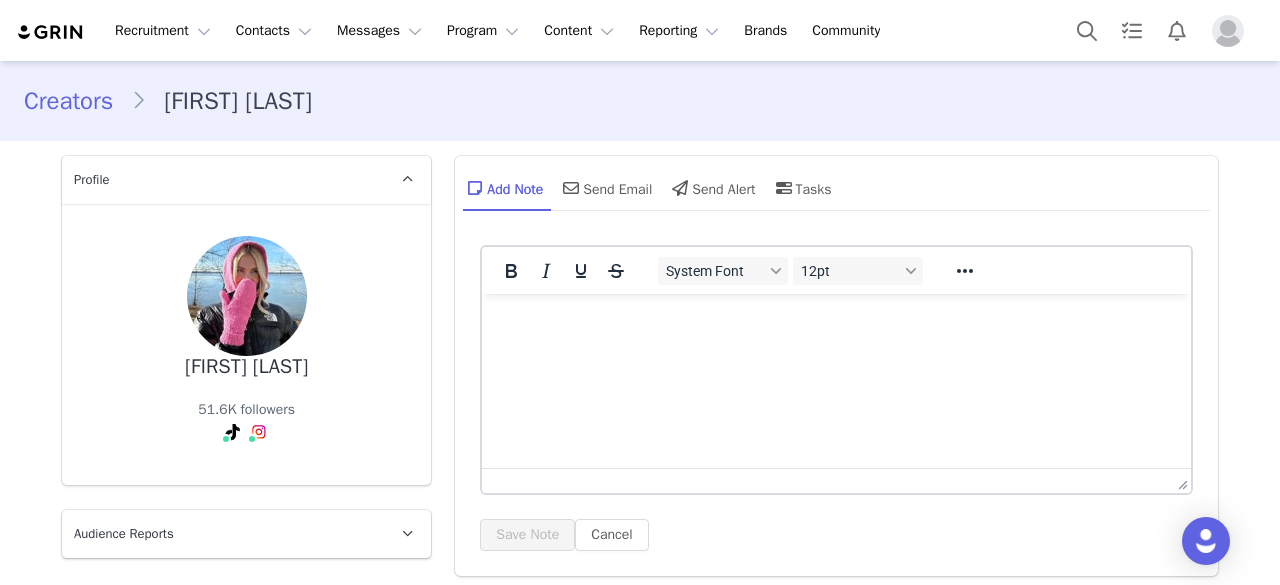 scroll, scrollTop: 0, scrollLeft: 0, axis: both 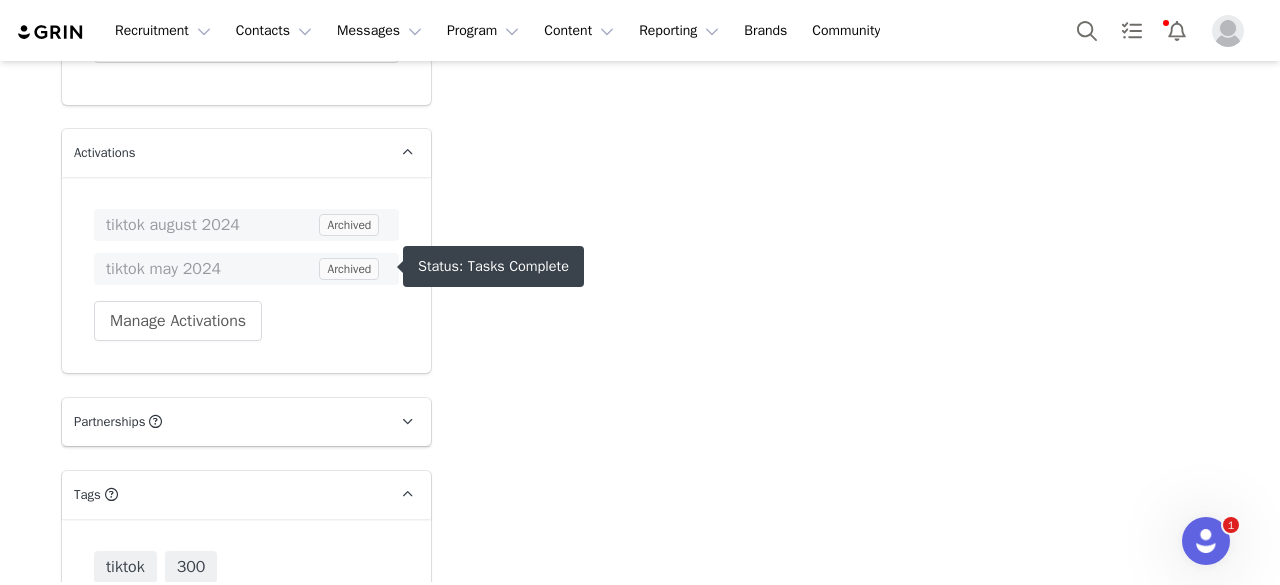 click on "tiktok may 2024" at bounding box center [210, 269] 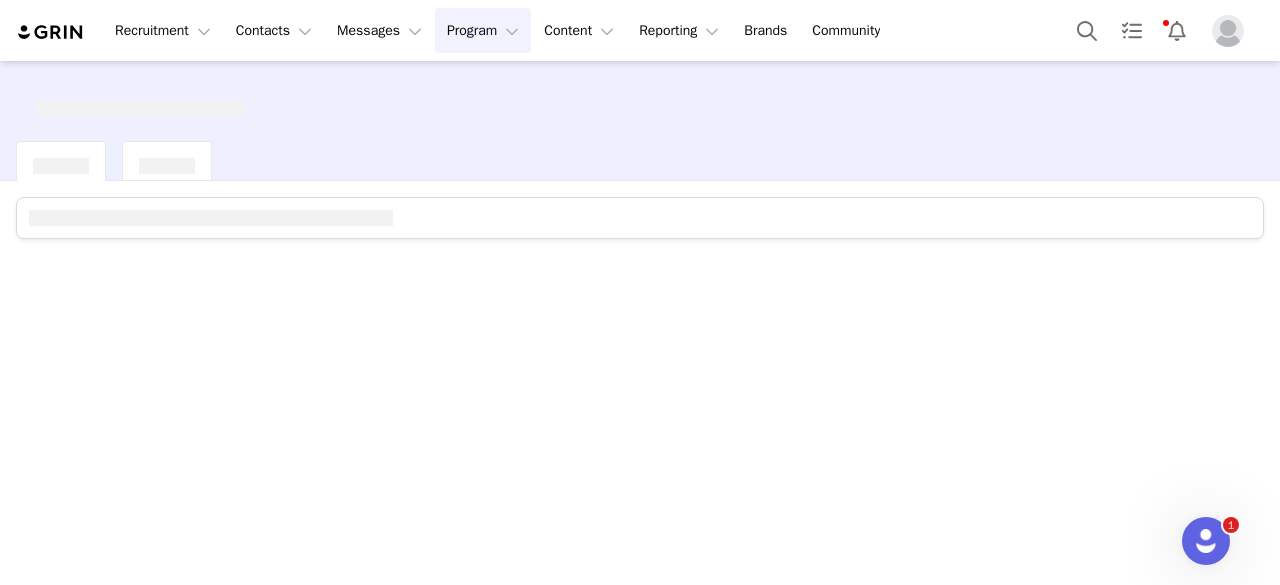 scroll, scrollTop: 0, scrollLeft: 0, axis: both 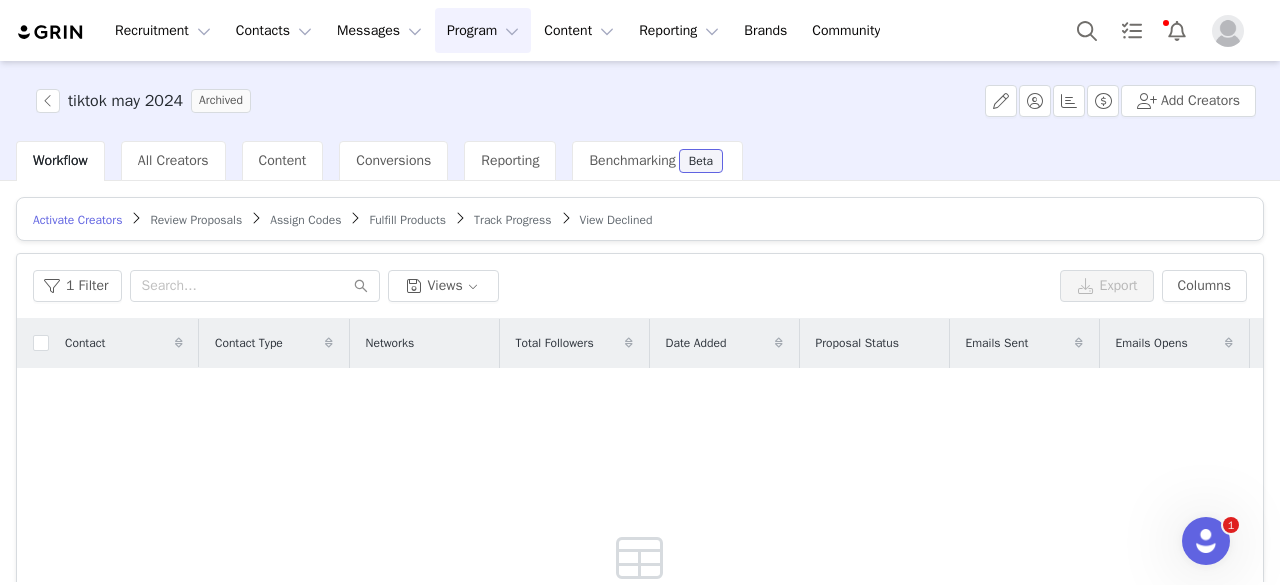click on "Track Progress" at bounding box center [512, 220] 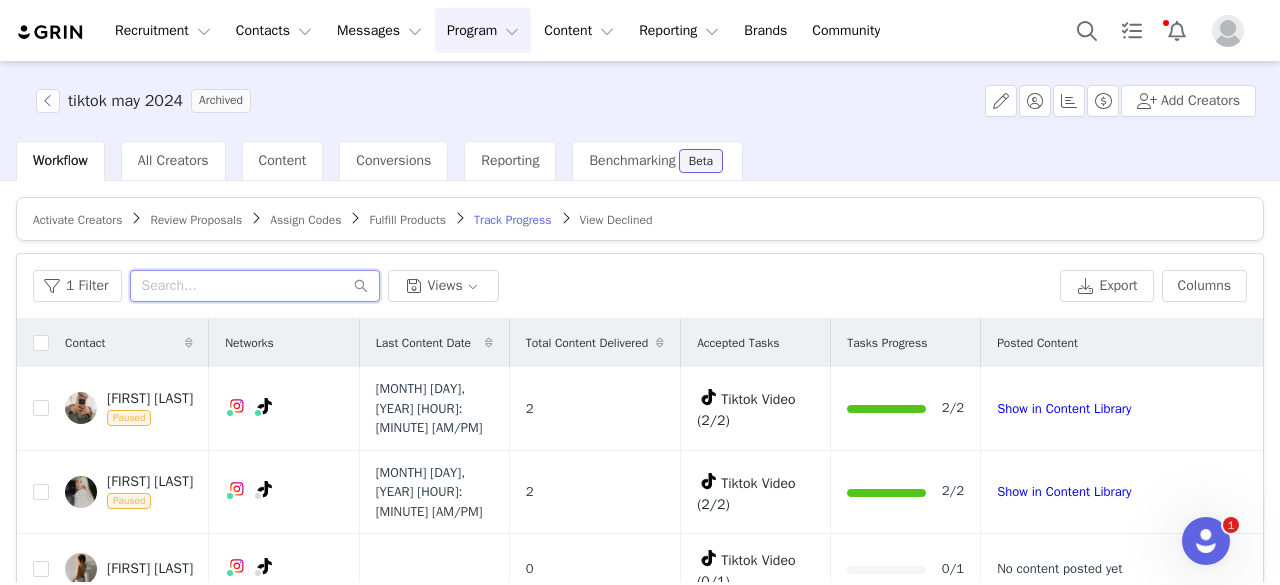 click at bounding box center (255, 286) 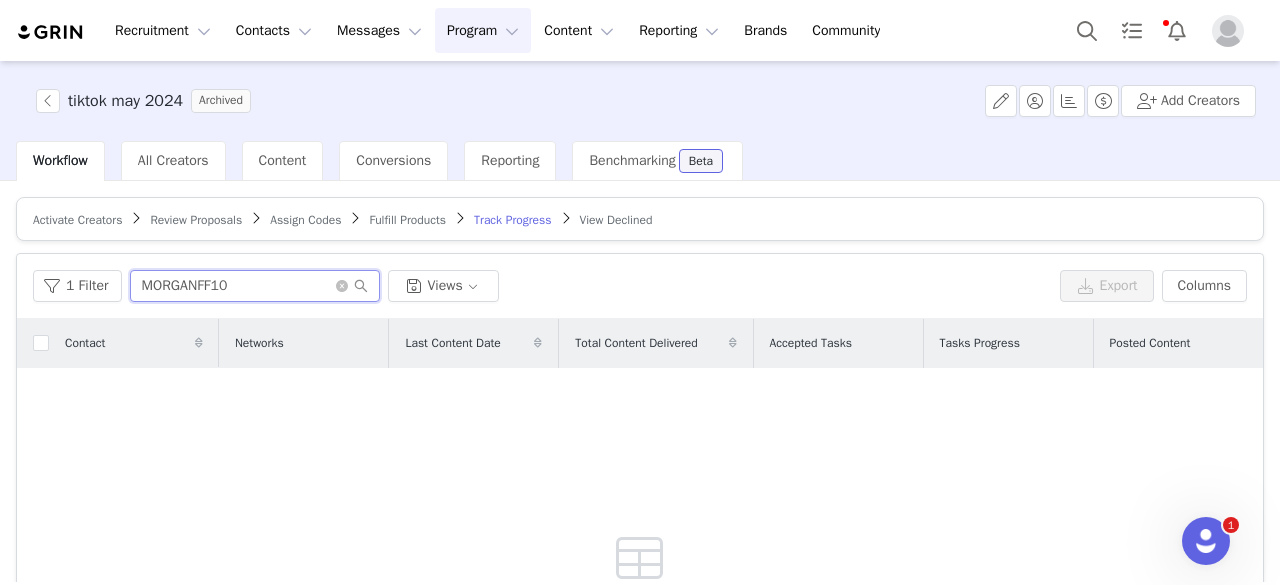 type on "MORGANFF10" 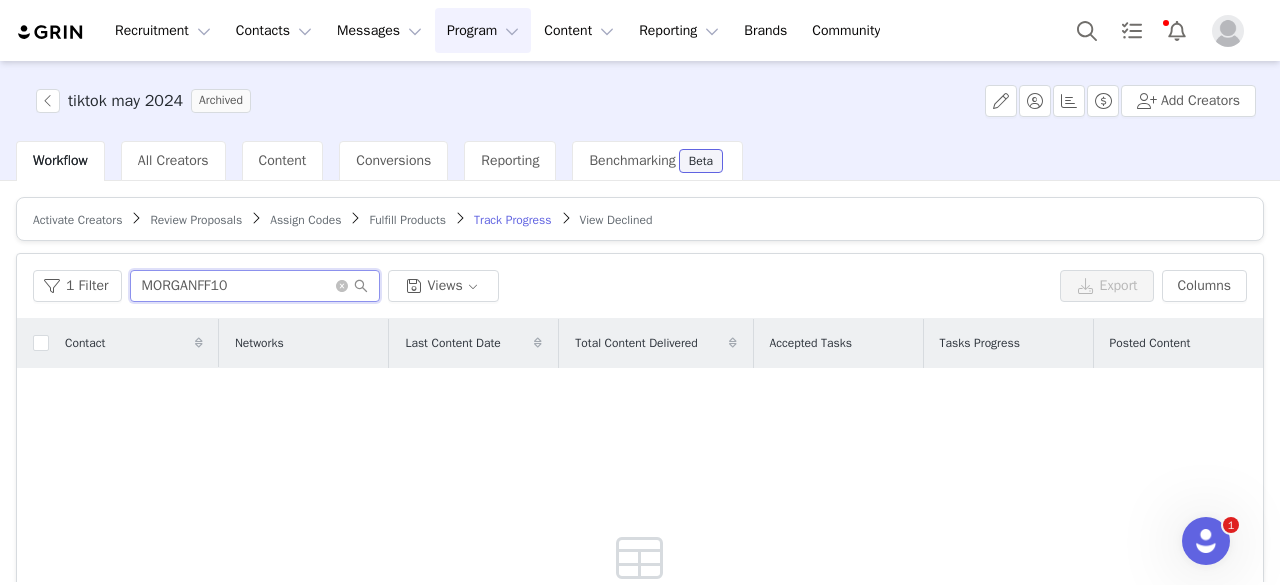 drag, startPoint x: 222, startPoint y: 284, endPoint x: 124, endPoint y: 273, distance: 98.61542 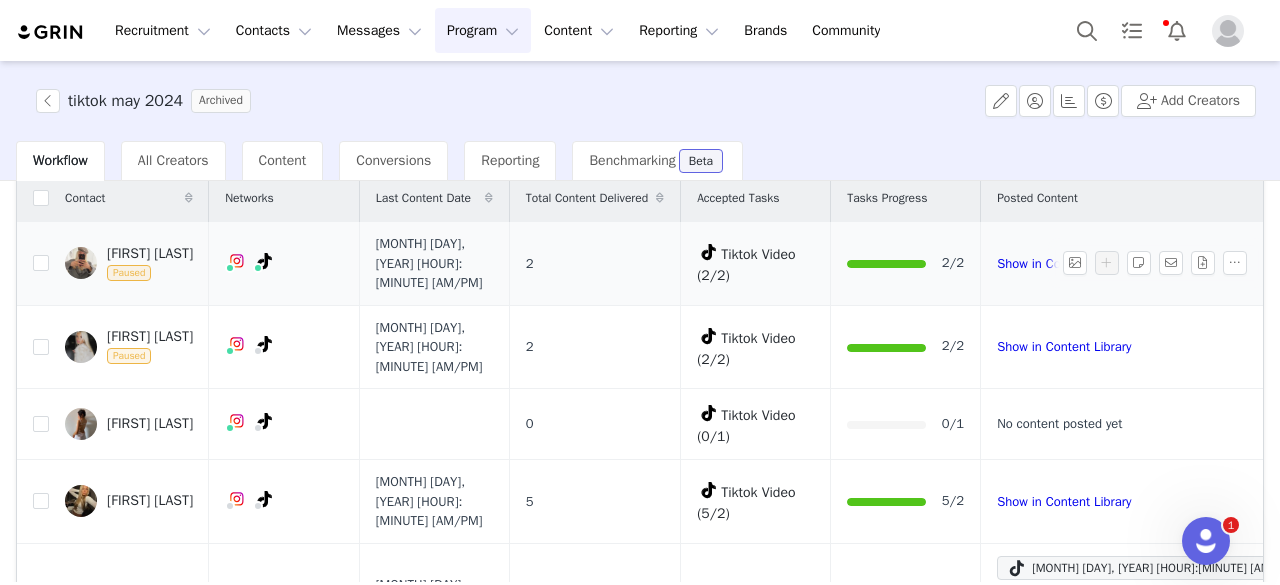 scroll, scrollTop: 284, scrollLeft: 0, axis: vertical 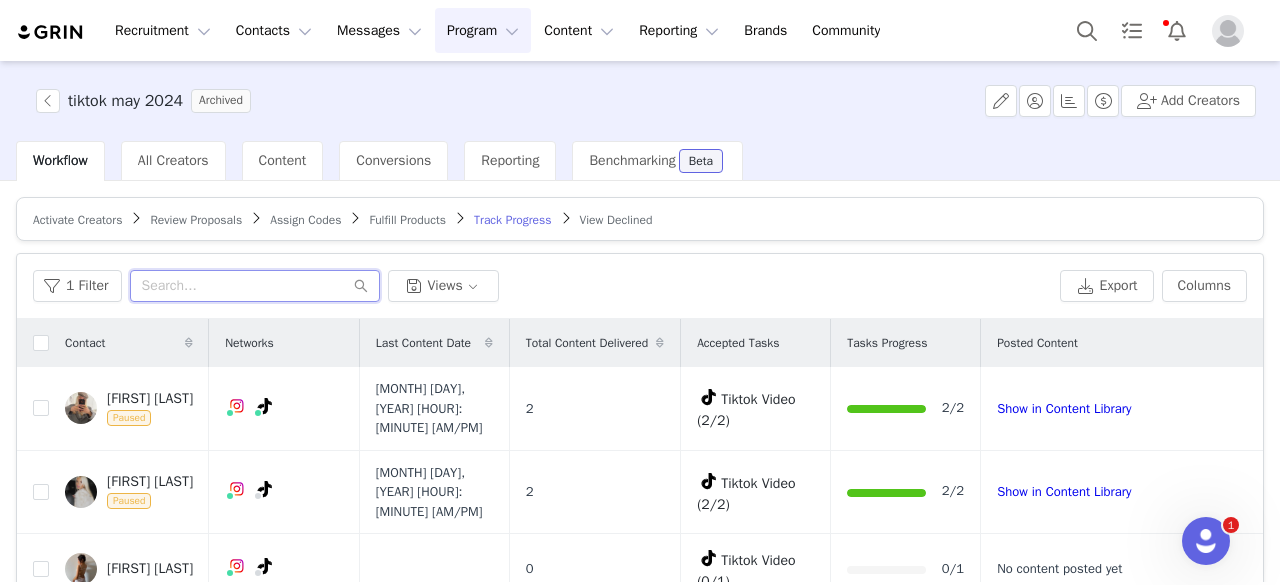 paste on "MORGANFF10" 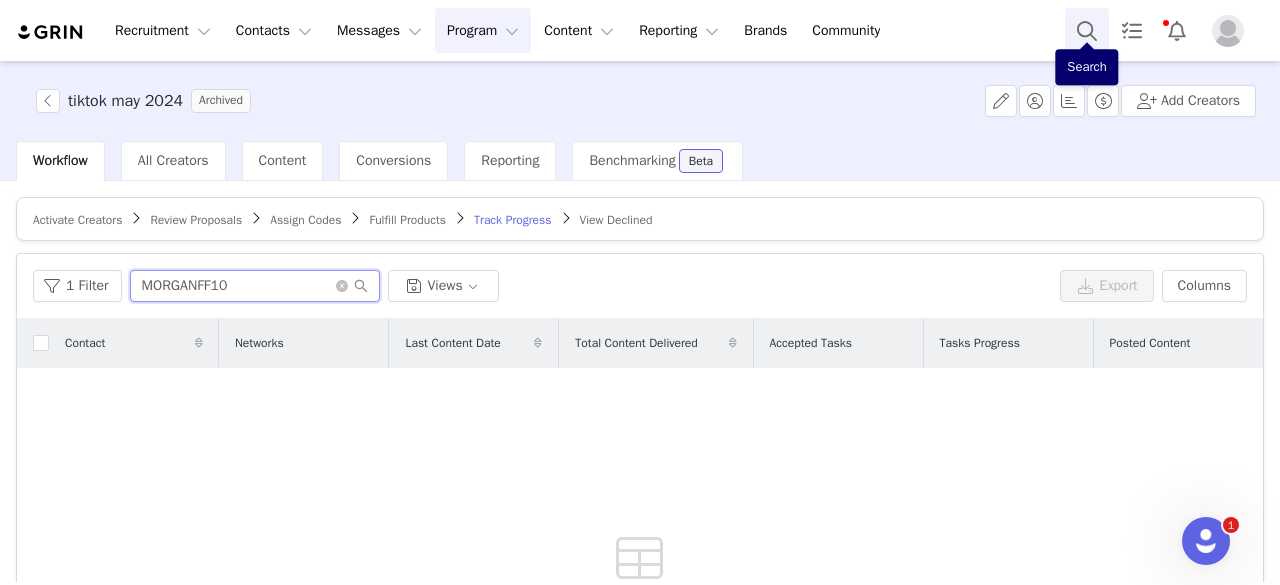 type on "MORGANFF10" 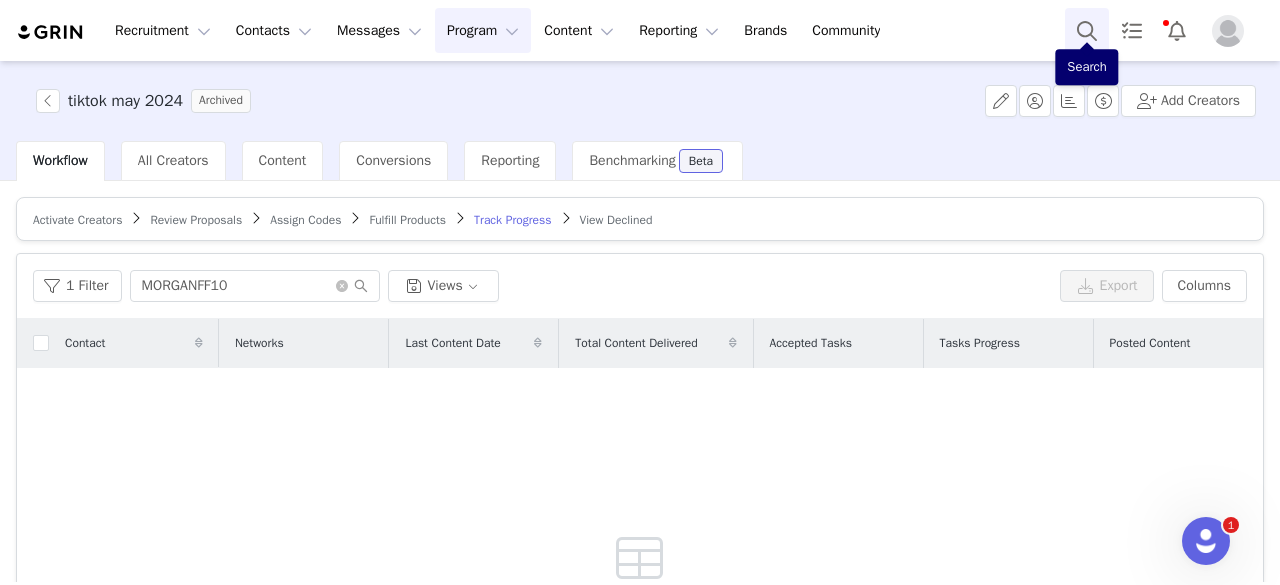 click at bounding box center [1087, 30] 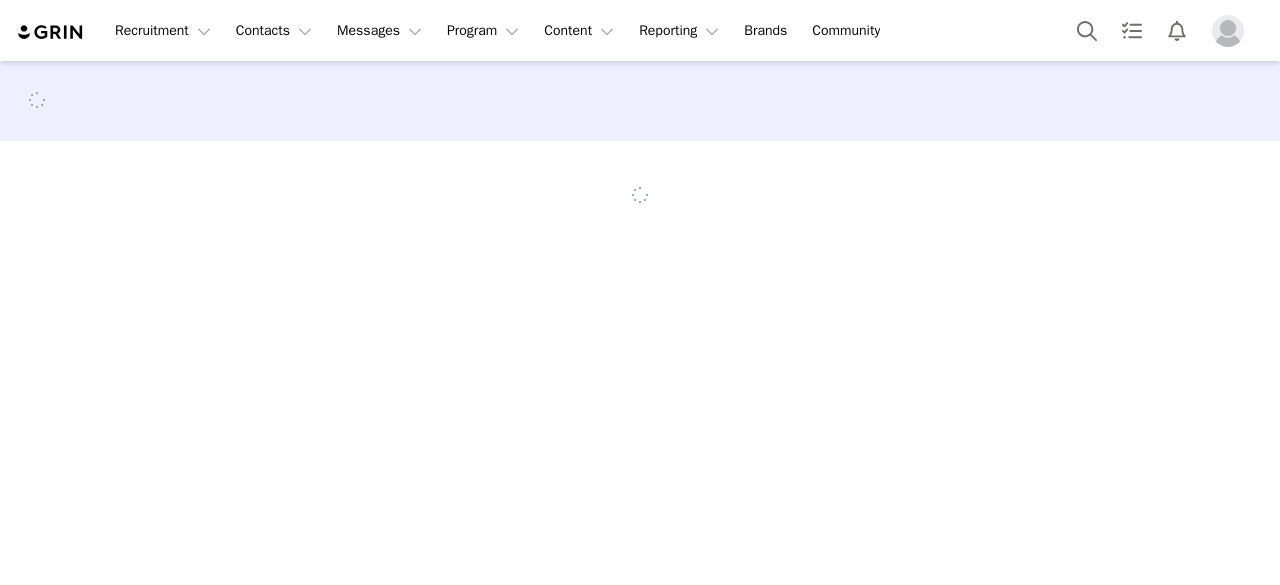 scroll, scrollTop: 0, scrollLeft: 0, axis: both 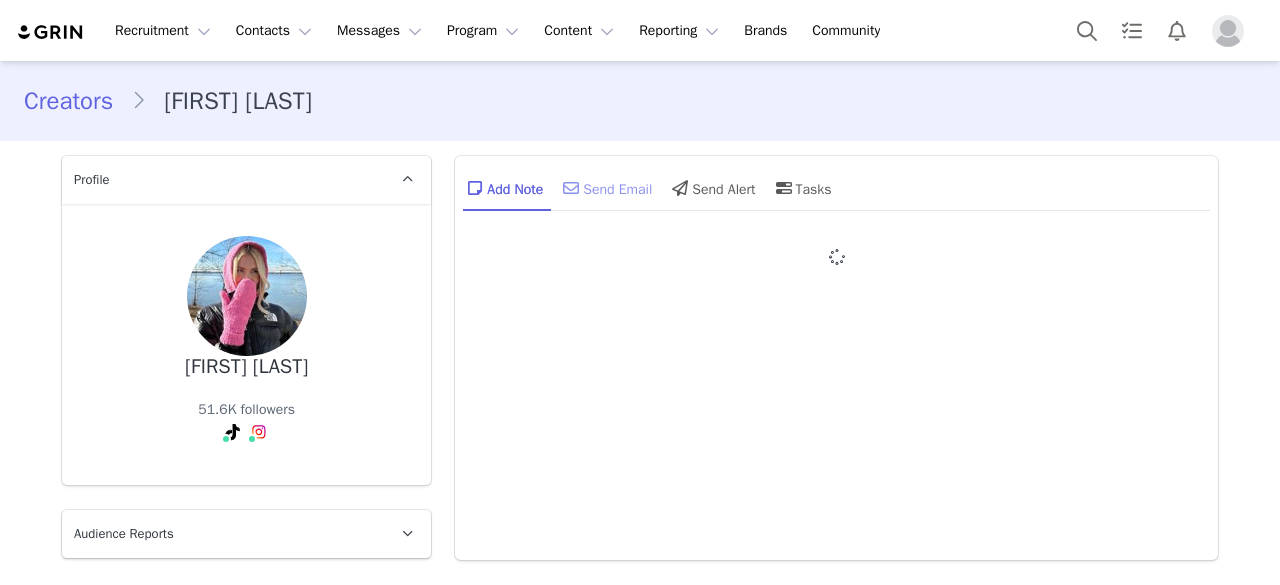 type on "+1 (United States)" 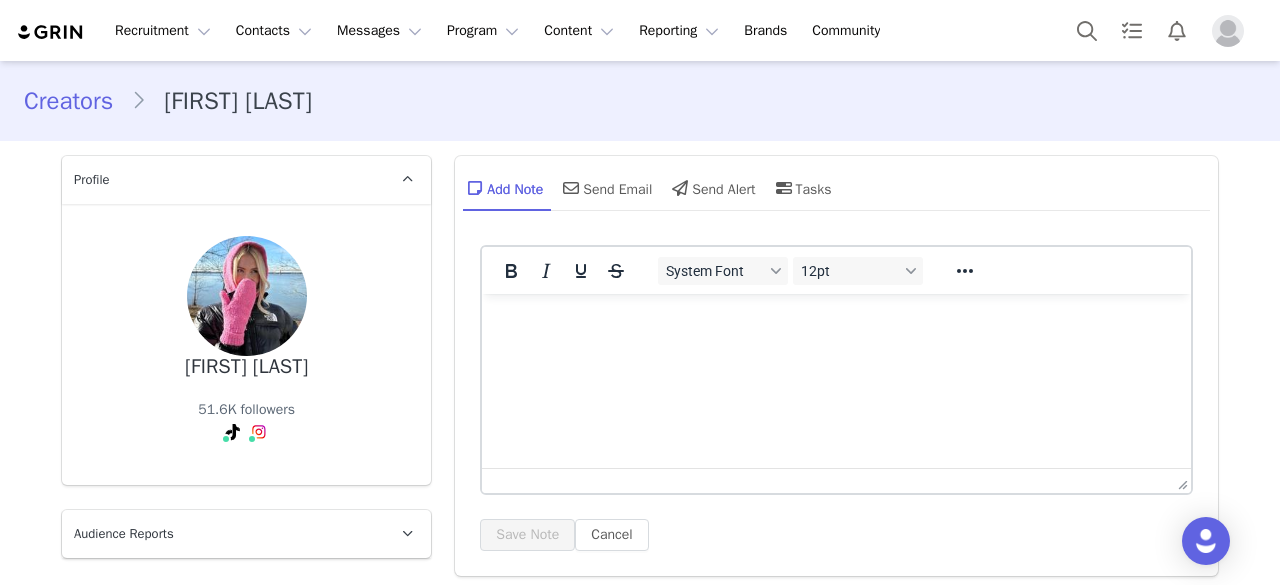 scroll, scrollTop: 0, scrollLeft: 0, axis: both 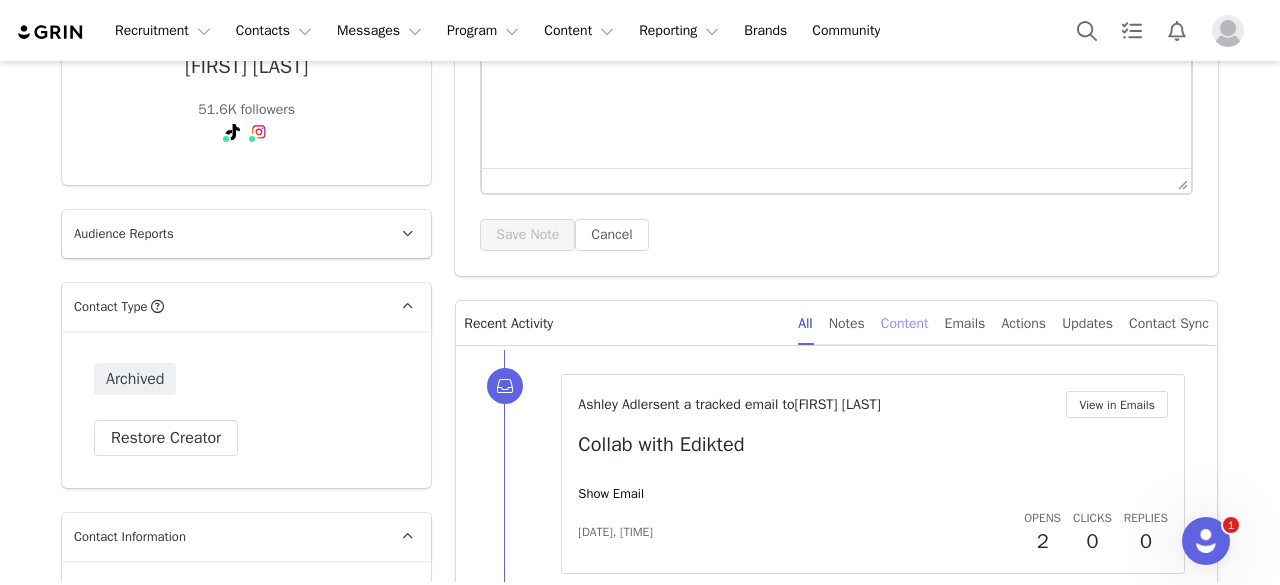 click on "Content" at bounding box center (905, 323) 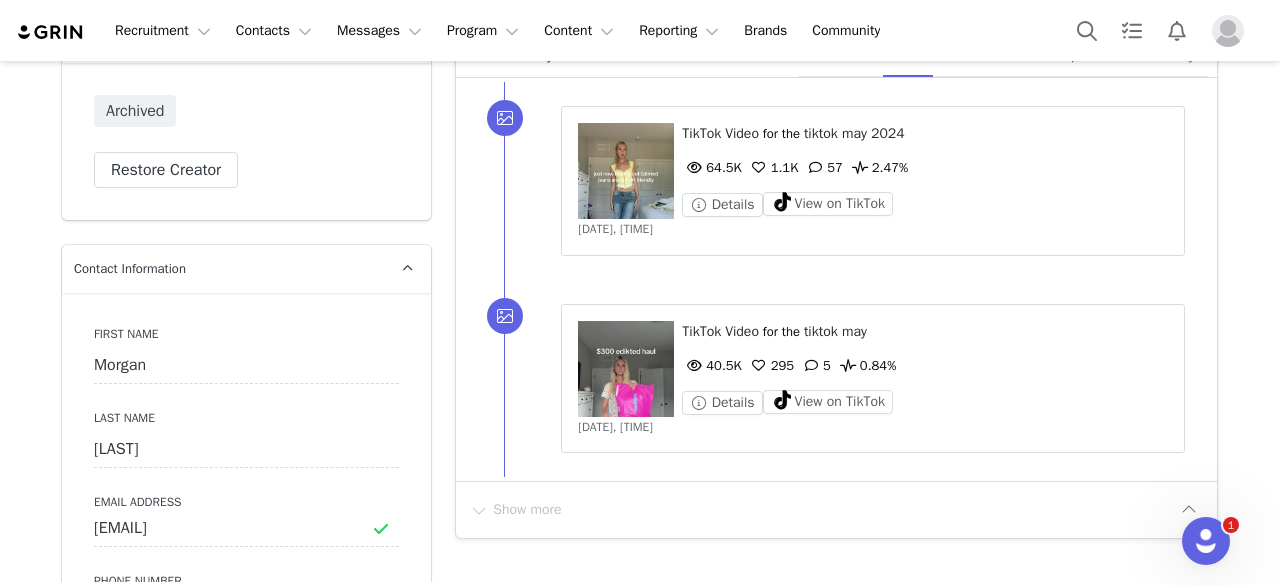 scroll, scrollTop: 600, scrollLeft: 0, axis: vertical 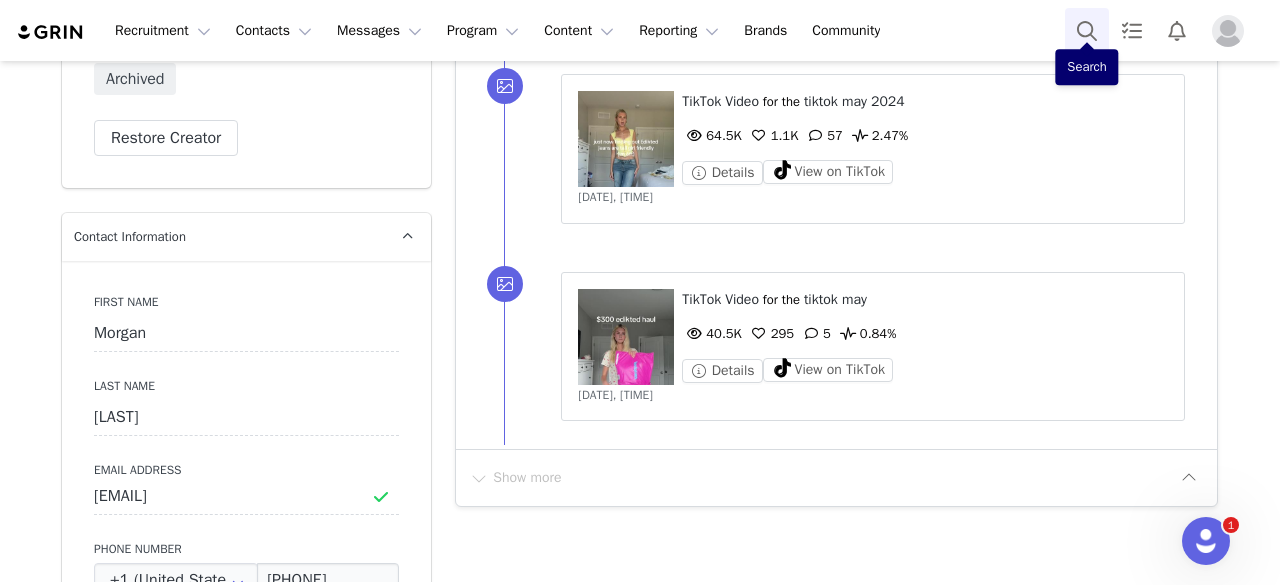 click at bounding box center (1087, 30) 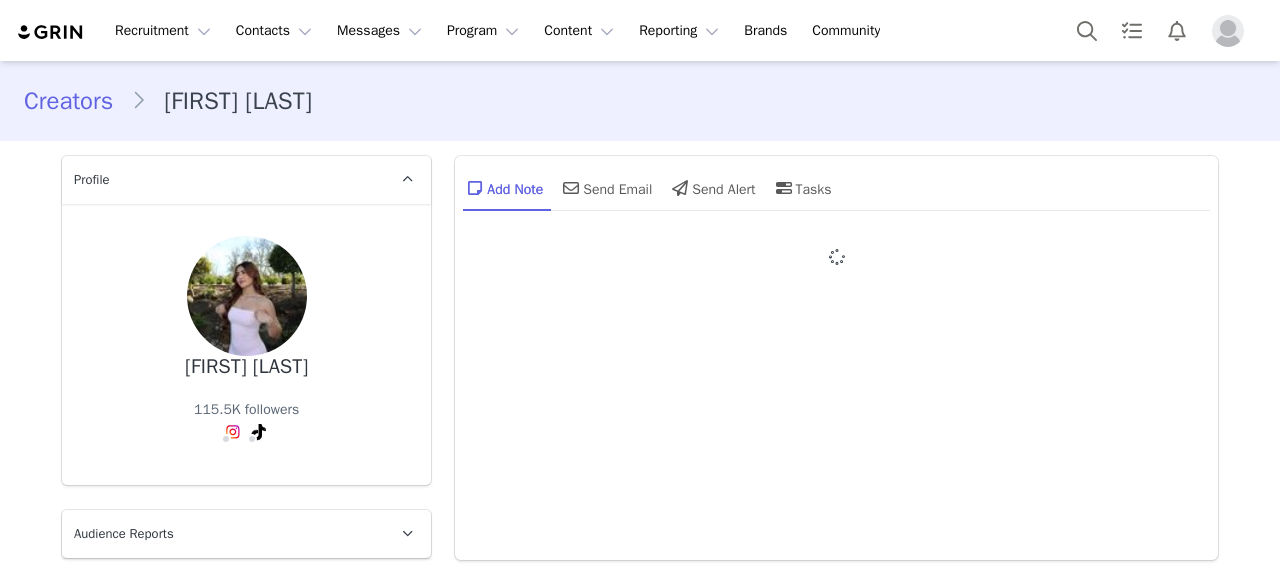 type on "+1 (United States)" 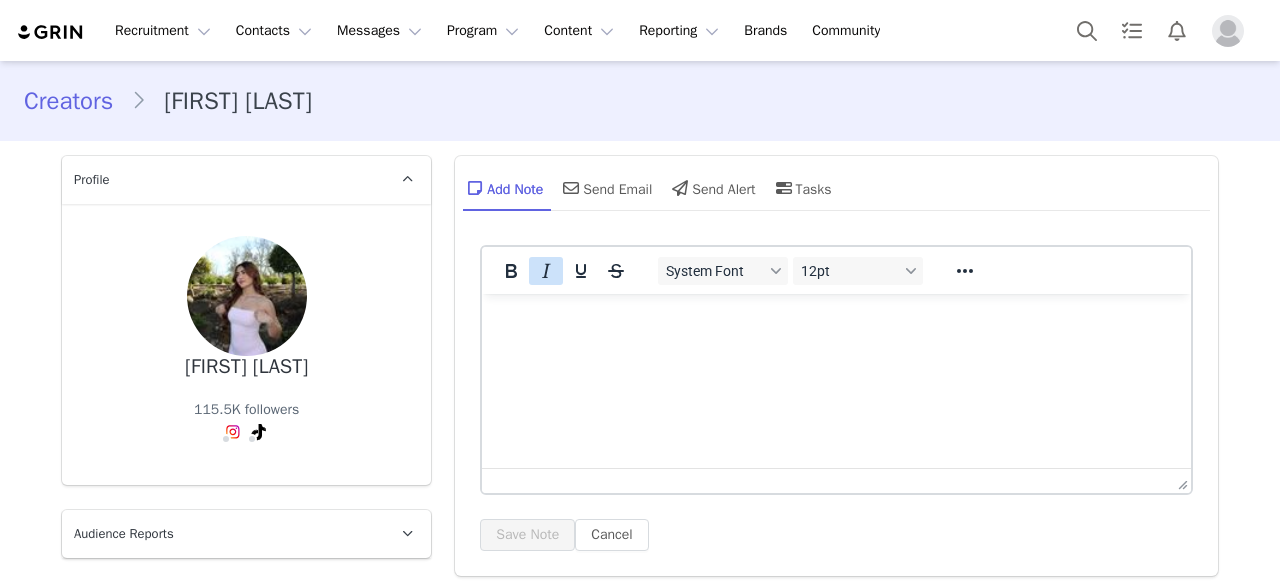 scroll, scrollTop: 0, scrollLeft: 0, axis: both 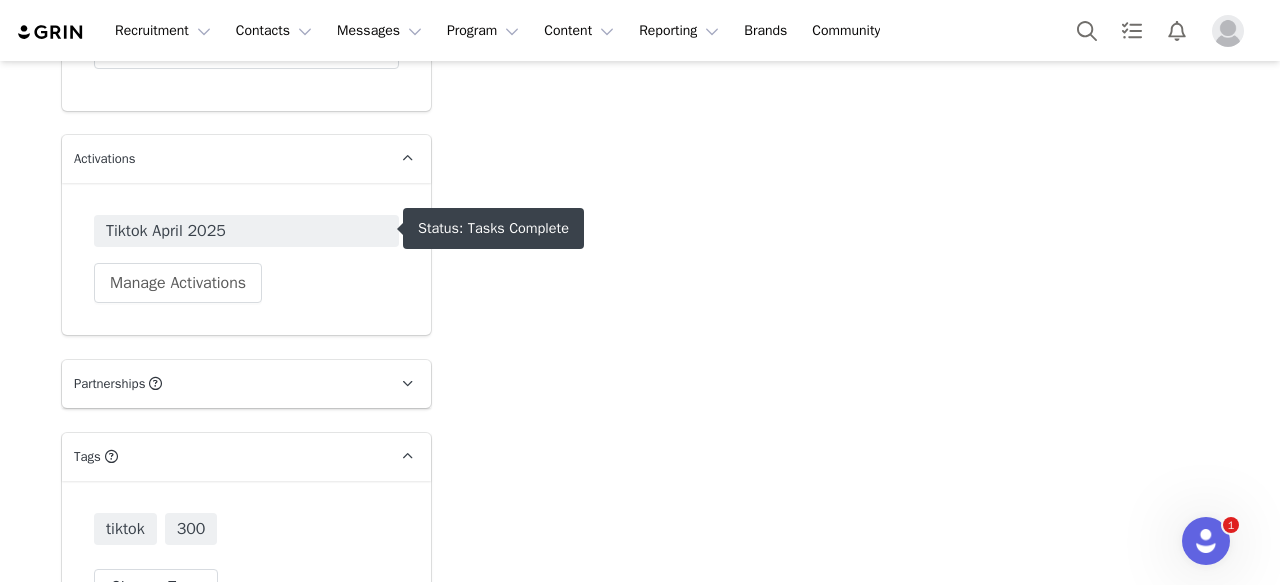 click on "Tiktok April 2025" at bounding box center (246, 231) 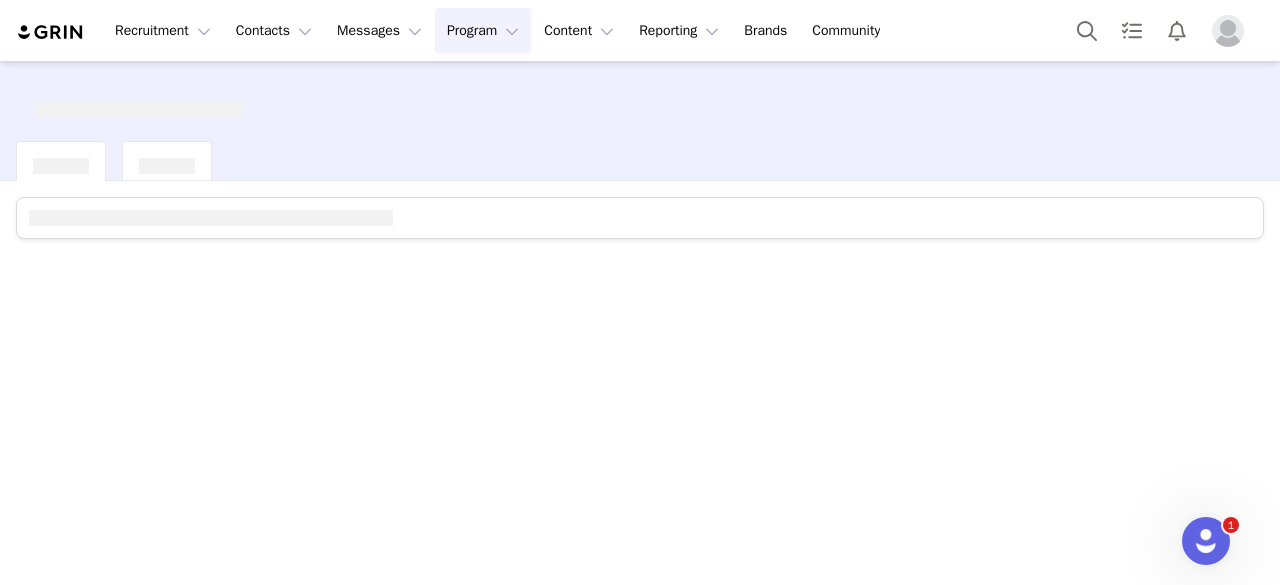 scroll, scrollTop: 0, scrollLeft: 0, axis: both 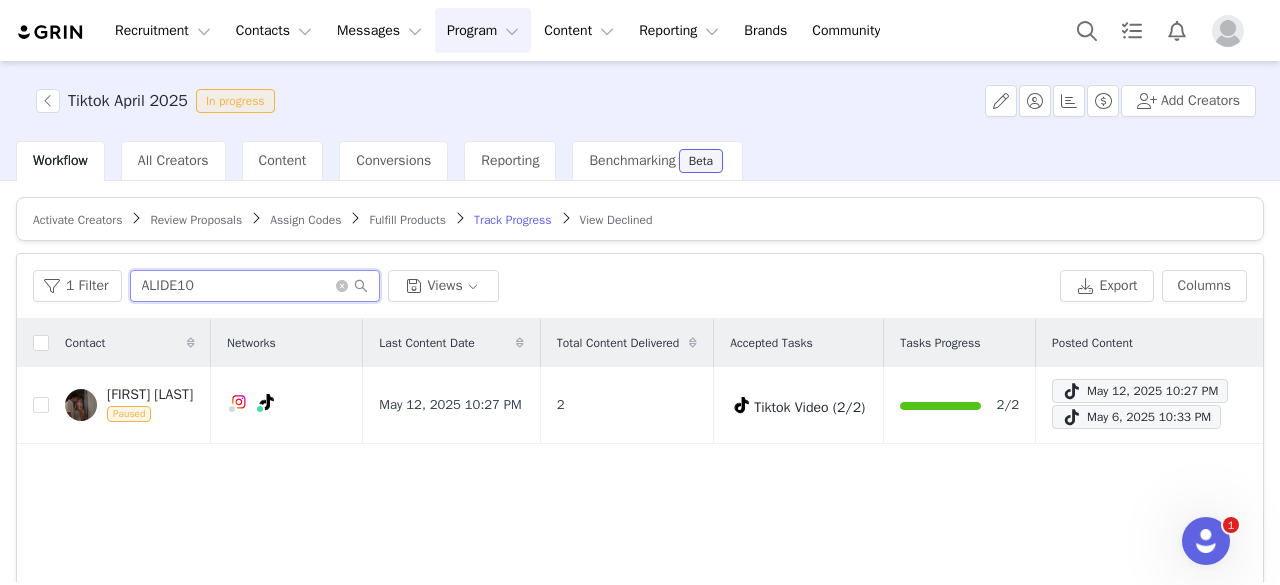 click on "ALIDE10" at bounding box center [255, 286] 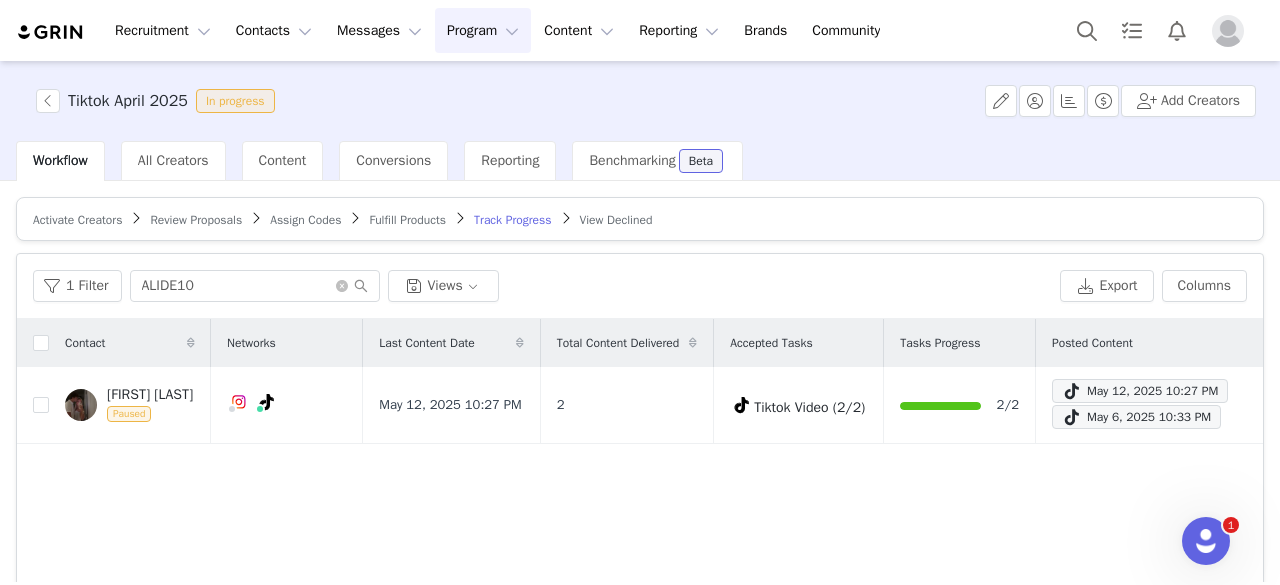 click on "1 Filter ALIDE10 Views     Export     Columns" at bounding box center (640, 286) 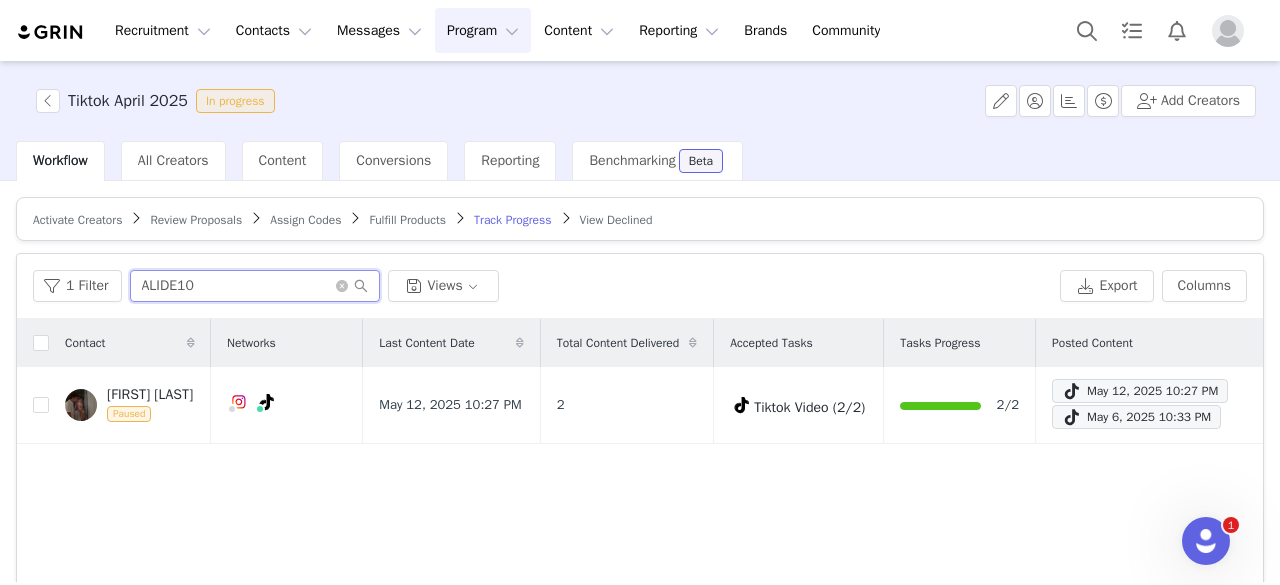 click on "ALIDE10" at bounding box center [255, 286] 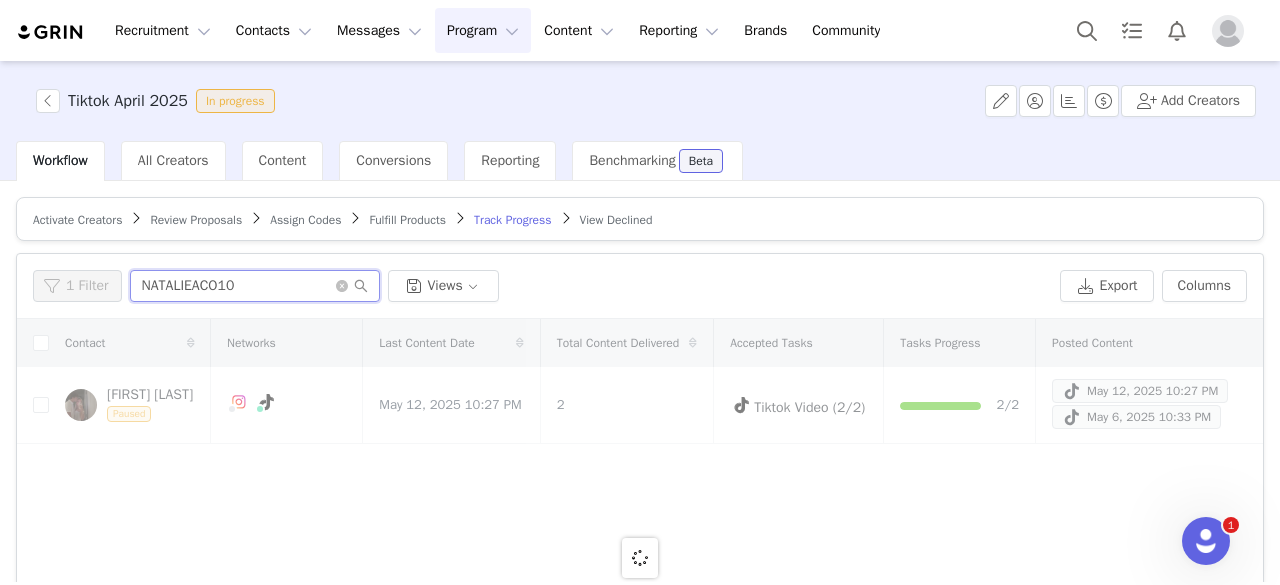 type on "NATALIEACO10" 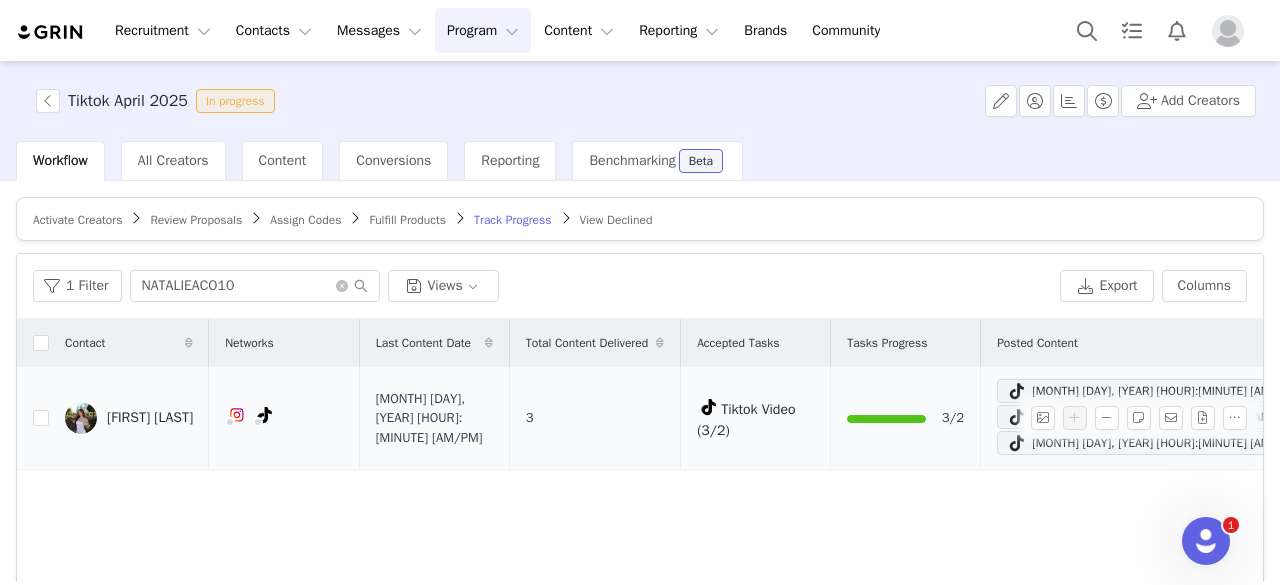 click on "Natalie Acosta" at bounding box center [150, 418] 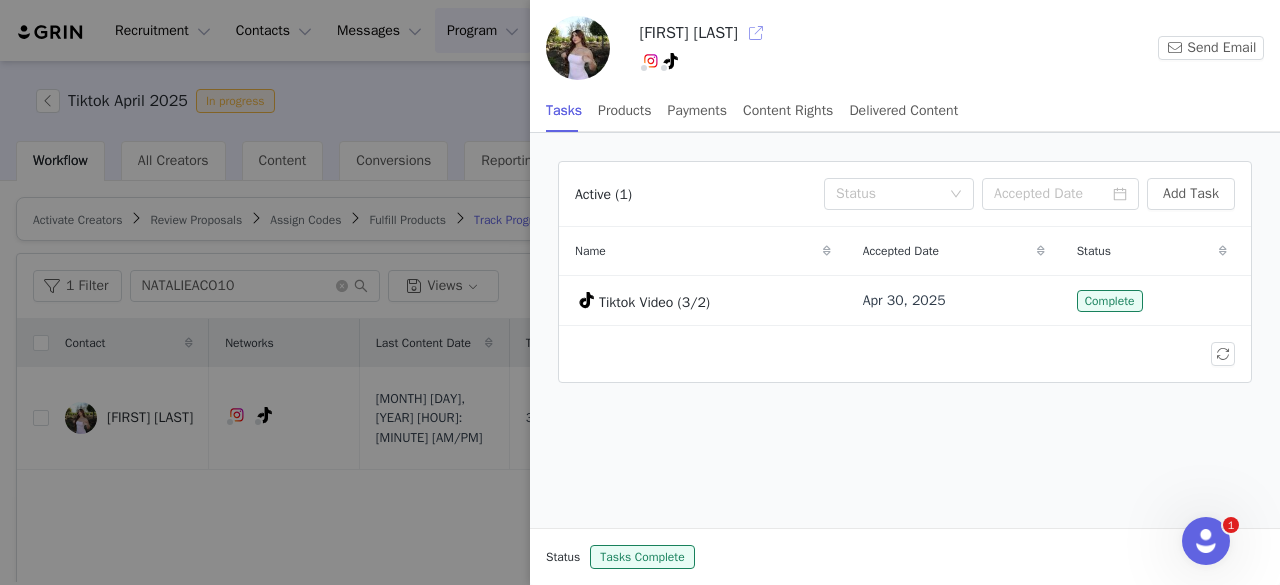 click at bounding box center [756, 33] 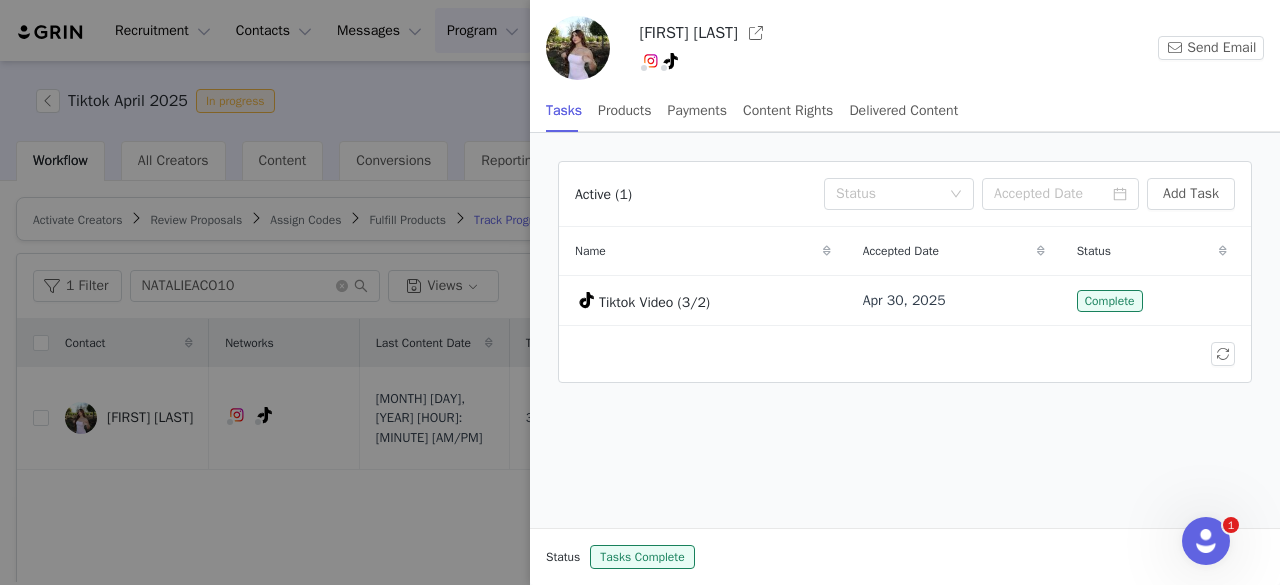 click at bounding box center [640, 292] 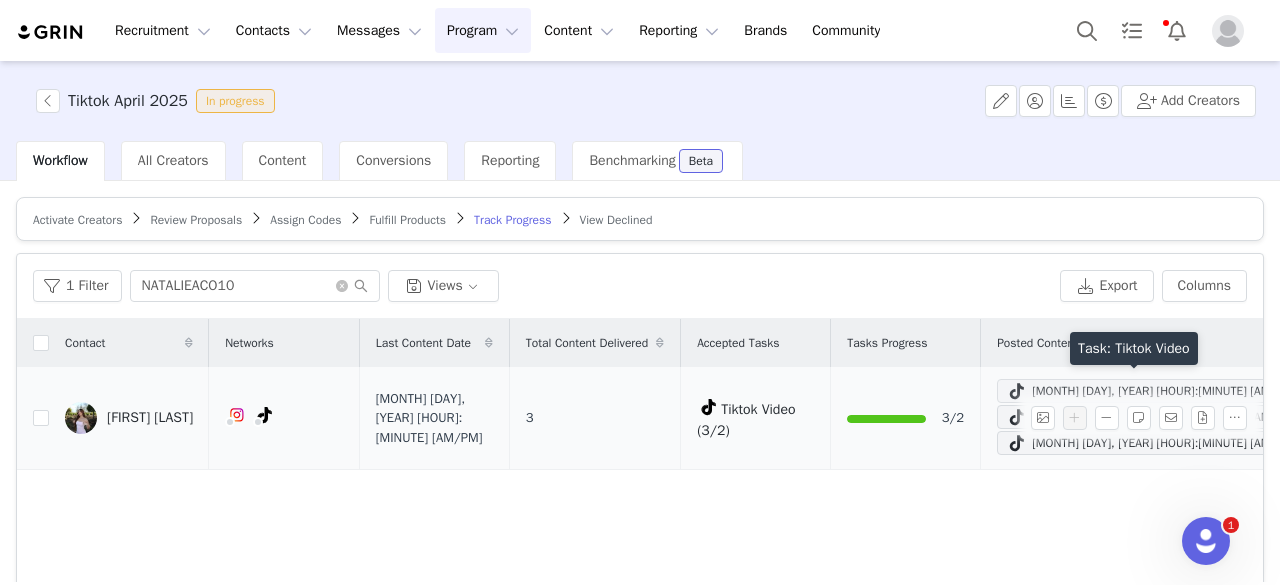 click on "May 13, 2025 8:28 PM" at bounding box center [1152, 391] 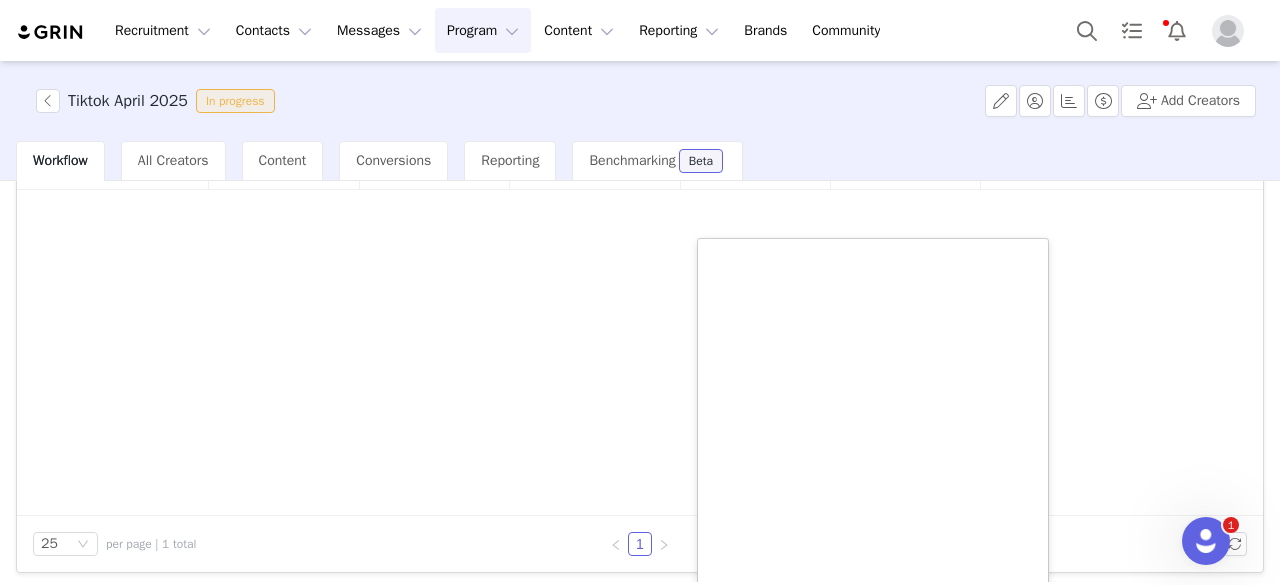 scroll, scrollTop: 284, scrollLeft: 0, axis: vertical 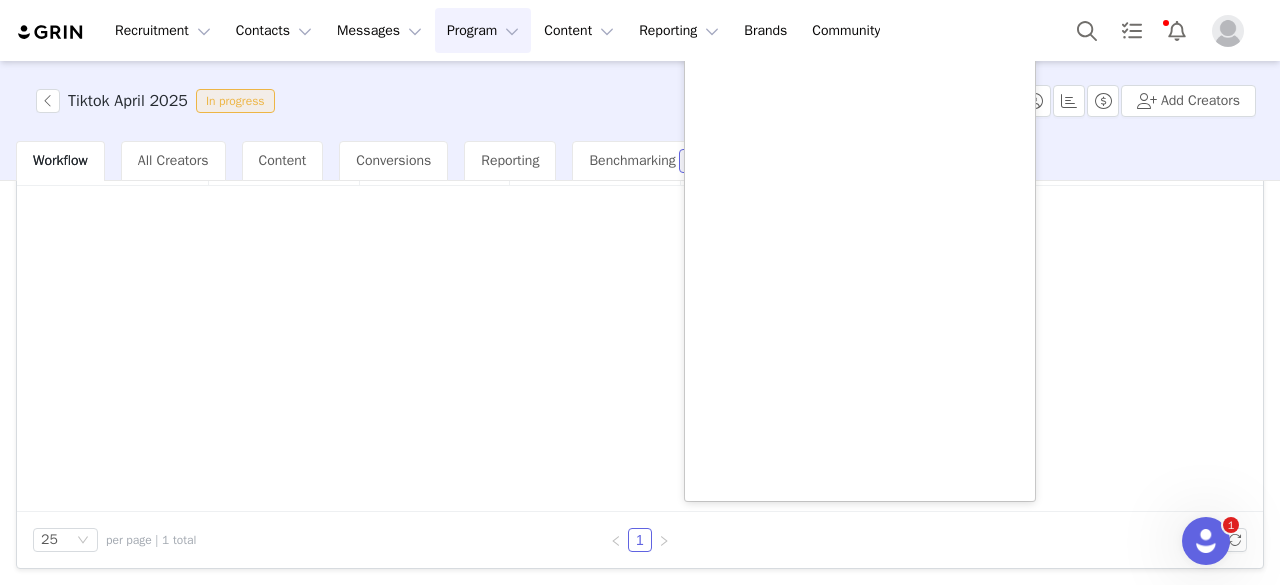 click on "Contact   Networks   Last Content Date   Total Content Delivered   Accepted Tasks   Tasks Progress   Posted Content   Natalie Acosta  Instagram  (   @natalie.acostaa   )   — Standard  Not Connected  — Account is unable to be found. Try reconnecting. TikTok  (   @natalieacosta_2   )   — Personal/Creator  Not Connected  — No Content or Insights. To capture videos and insights, the Creator must connect their TikTok personal account. May 13, 2025 8:28 PM 3 Tiktok Video (3/2)  3/2      May 13, 2025 8:28 PM       May 6, 2025 9:11 PM       May 4, 2025 11:07 PM" at bounding box center (640, 273) 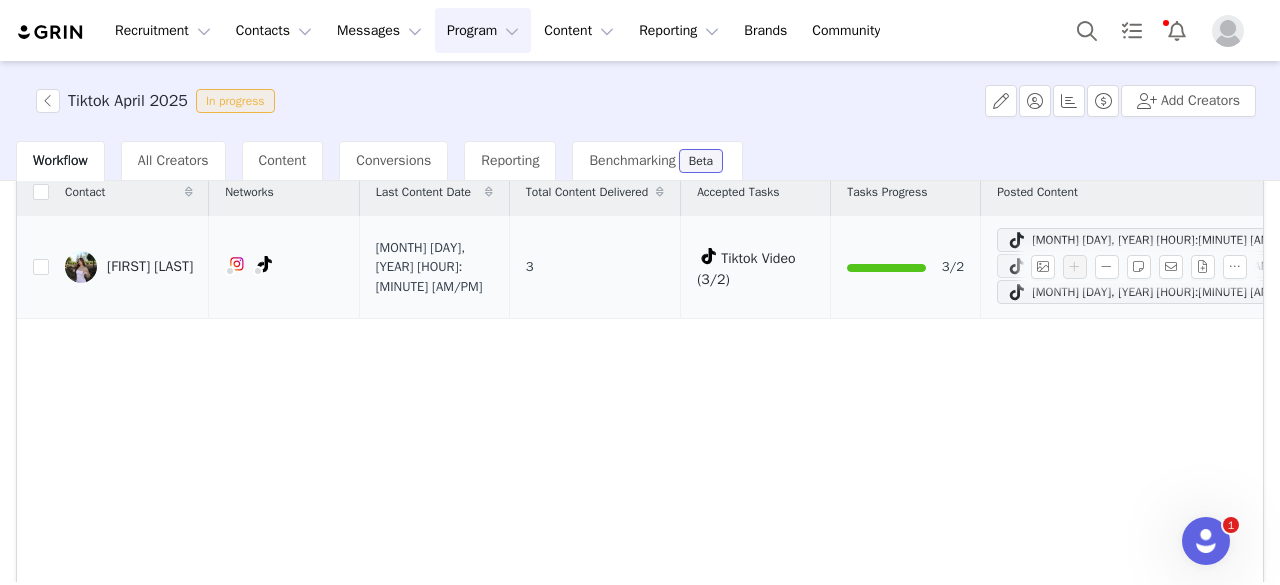 scroll, scrollTop: 0, scrollLeft: 0, axis: both 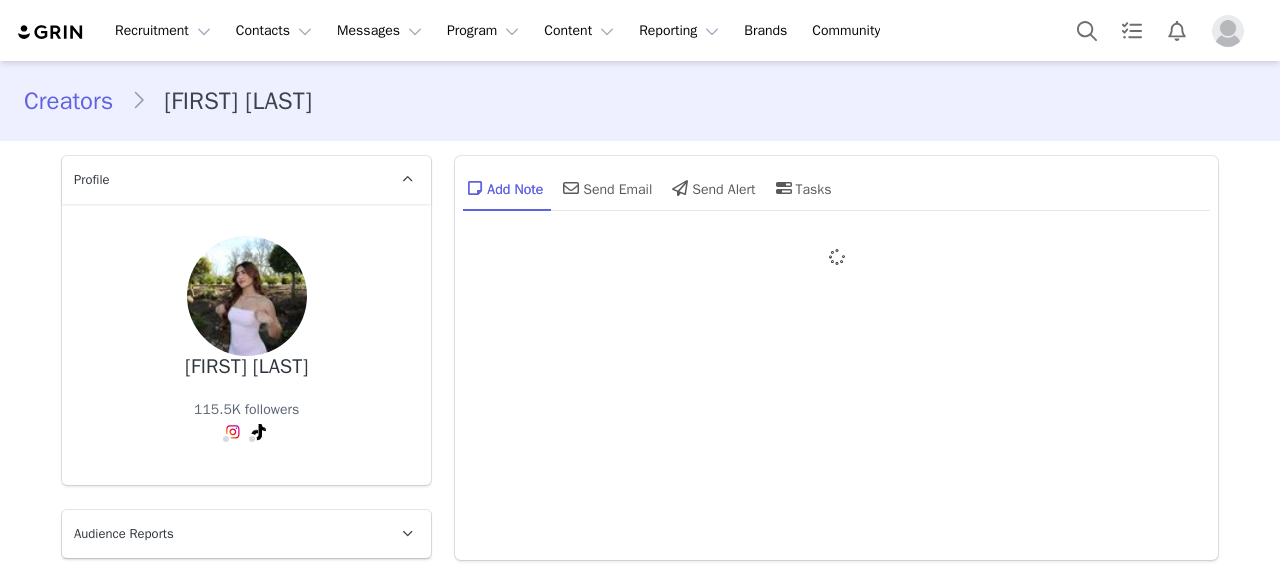 type on "+1 (United States)" 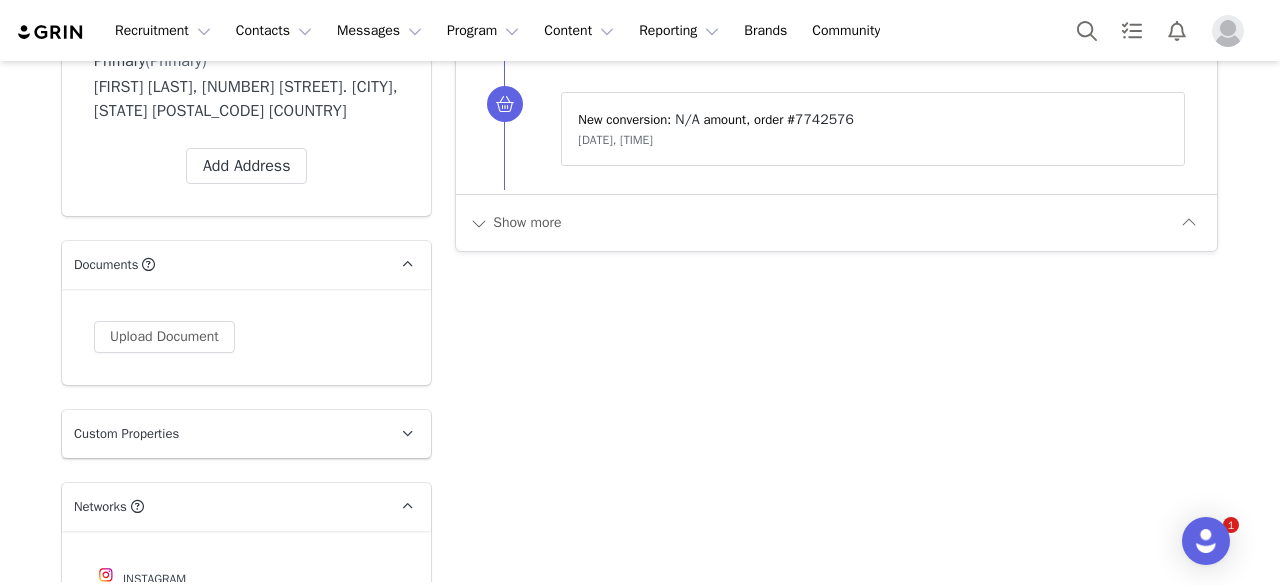 scroll, scrollTop: 2407, scrollLeft: 0, axis: vertical 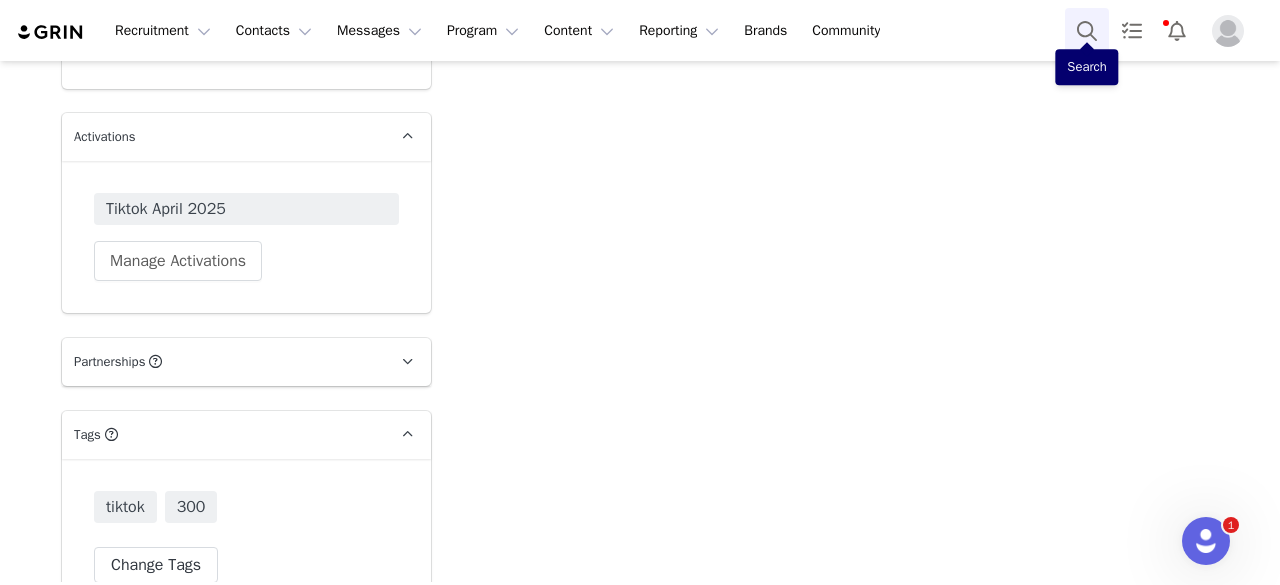 click at bounding box center [1087, 30] 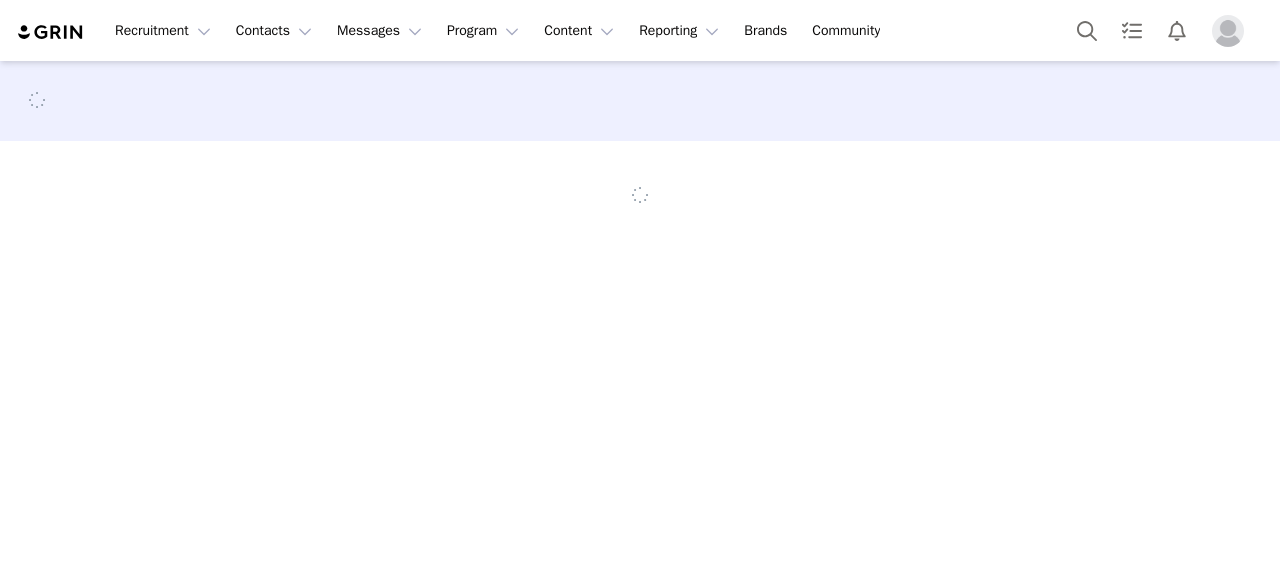 scroll, scrollTop: 0, scrollLeft: 0, axis: both 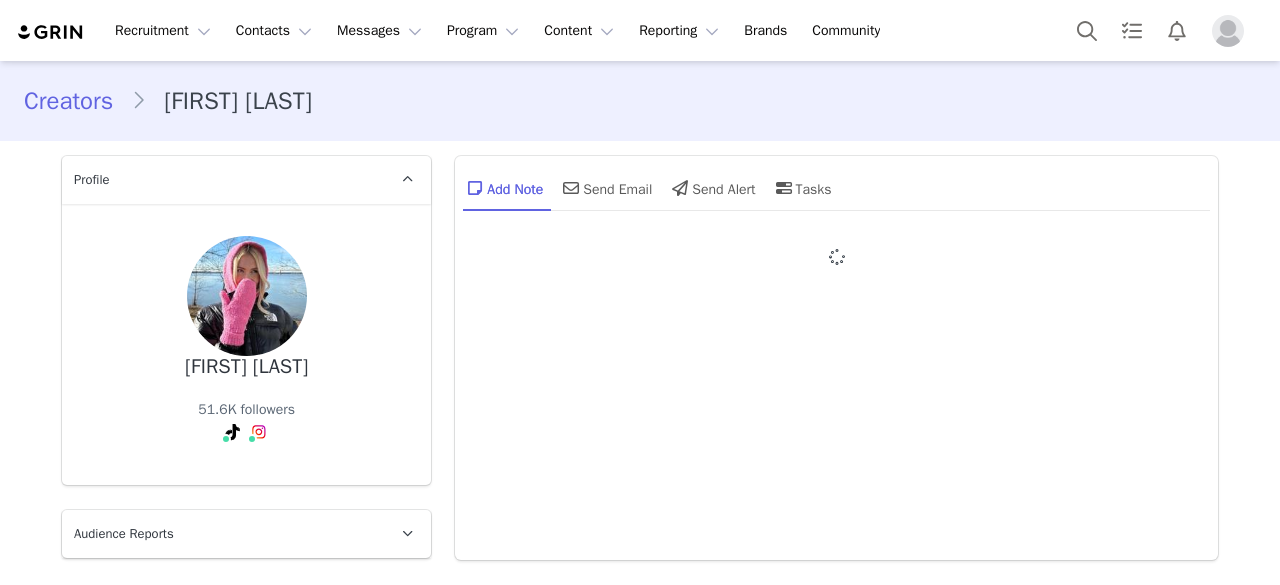 type on "+1 (United States)" 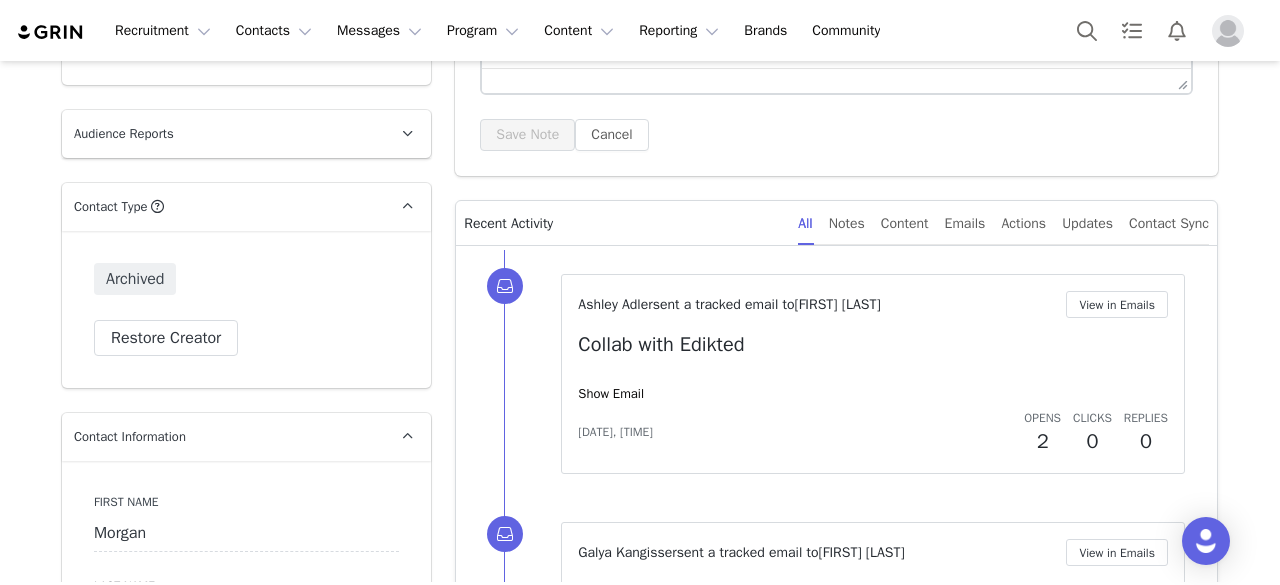 scroll, scrollTop: 820, scrollLeft: 0, axis: vertical 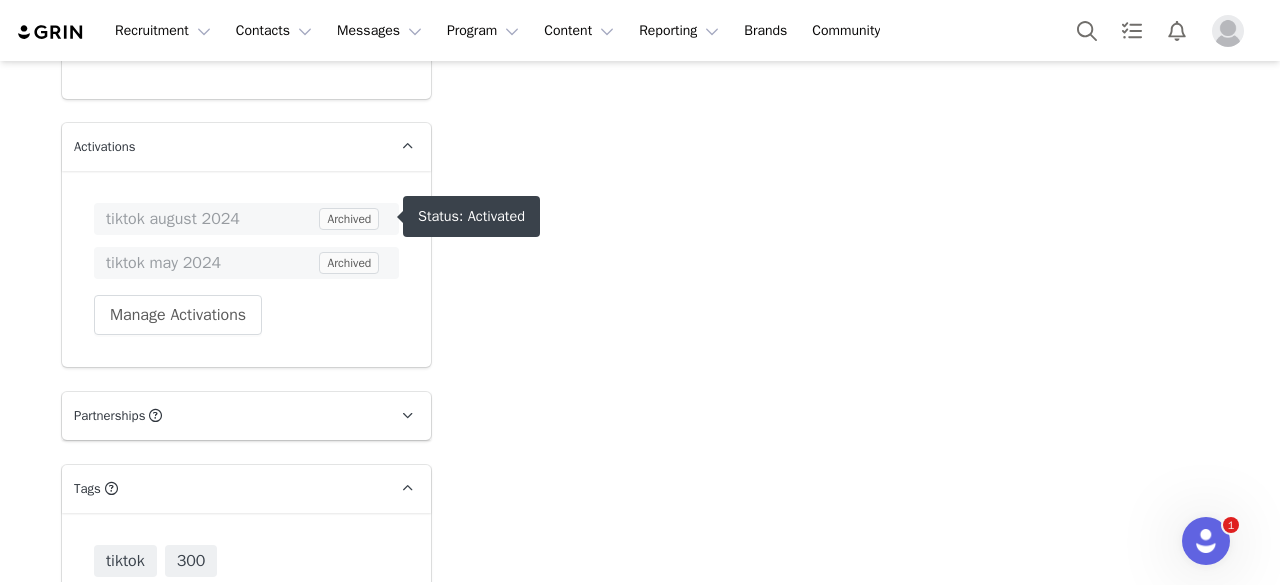 click on "tiktok august 2024" at bounding box center (210, 219) 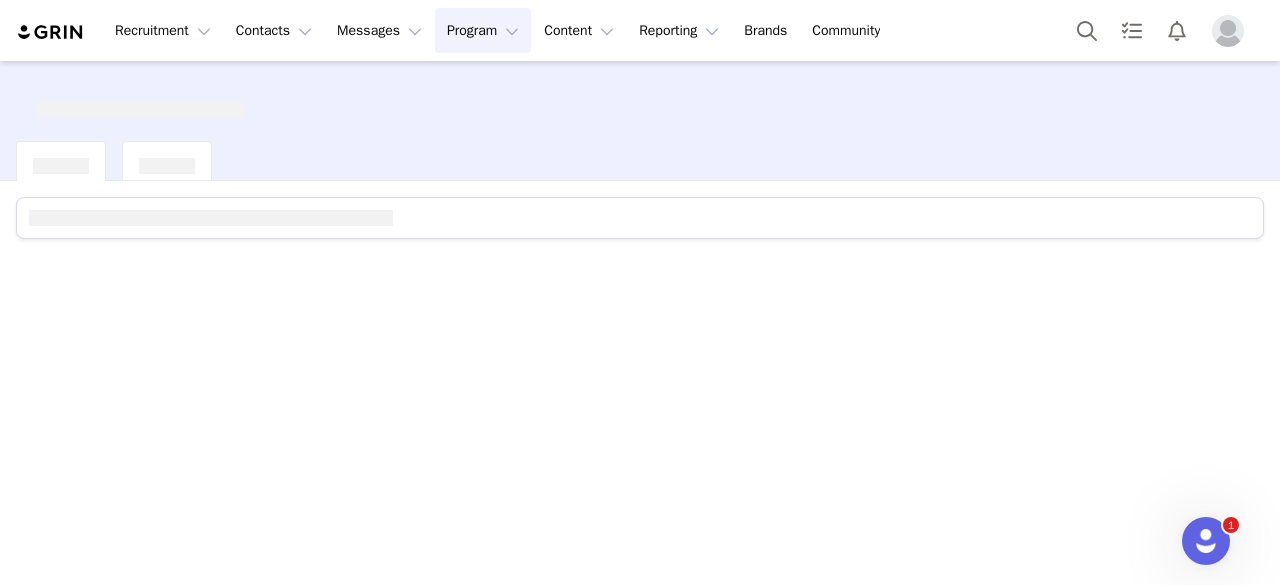 scroll, scrollTop: 0, scrollLeft: 0, axis: both 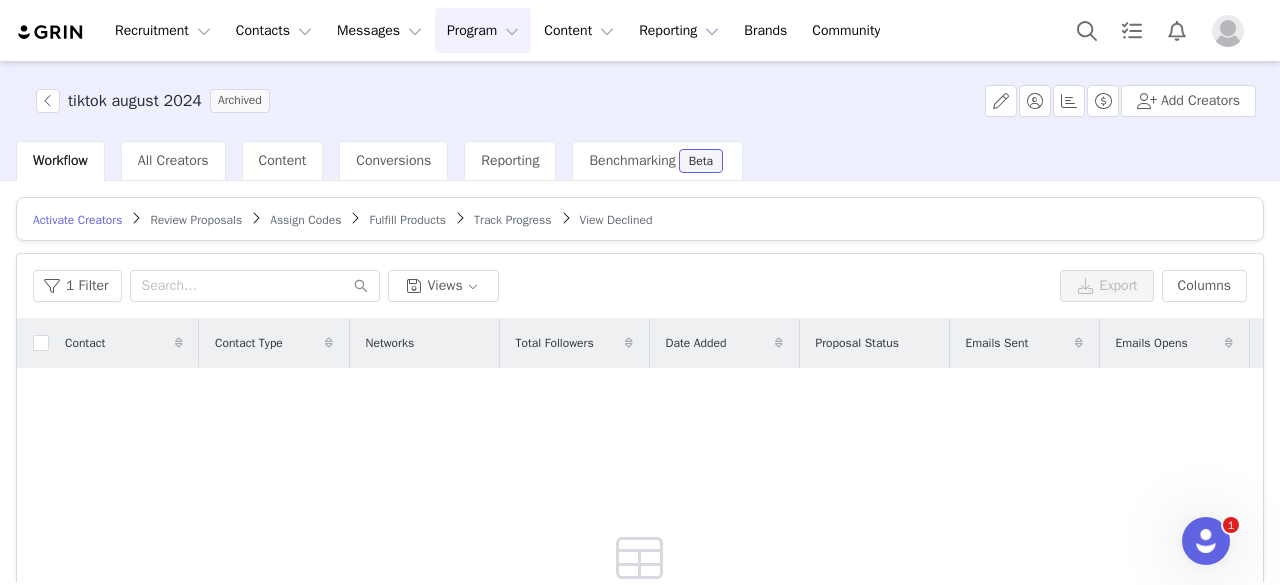 click on "Activate Creators Review Proposals Assign Codes Fulfill Products Track Progress View Declined" at bounding box center (640, 219) 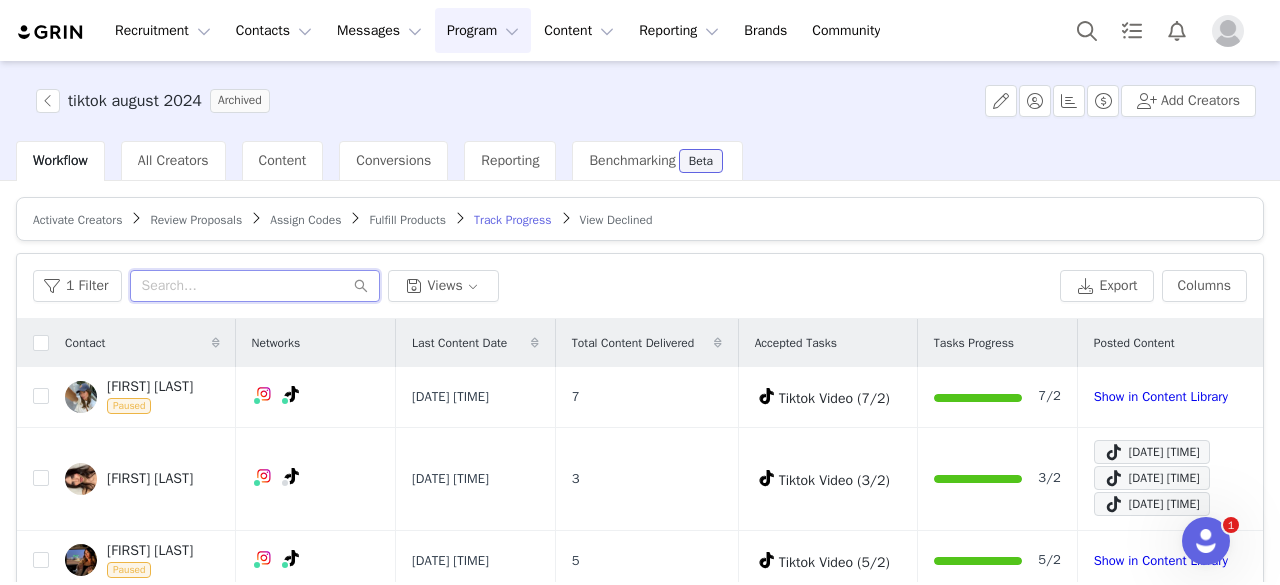 click at bounding box center (255, 286) 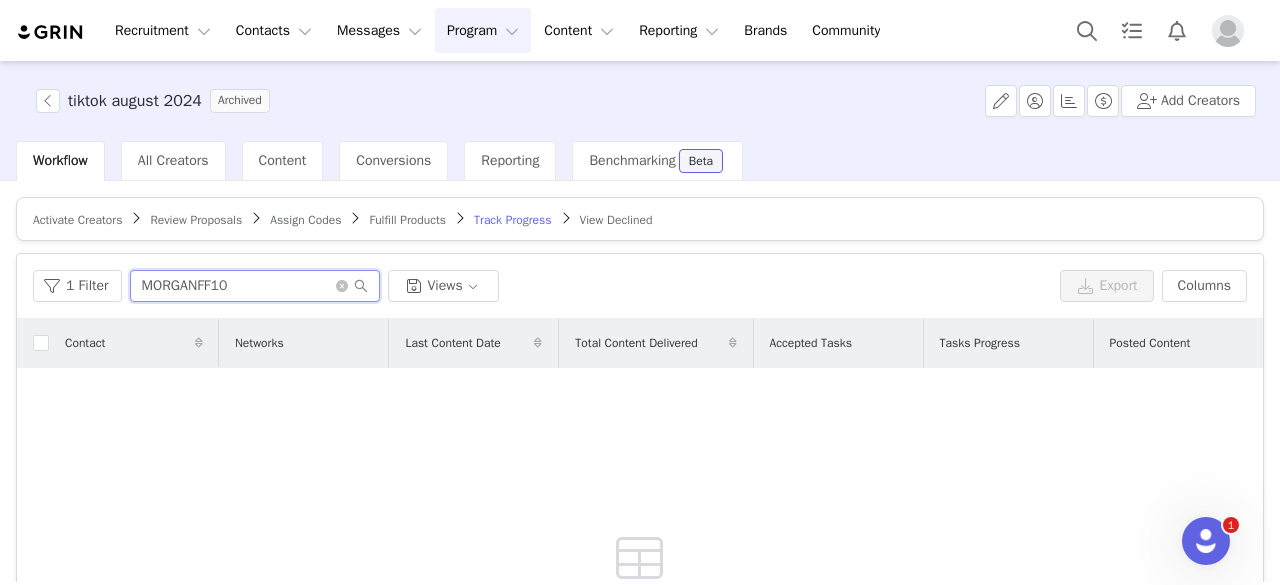 click on "MORGANFF10" at bounding box center [255, 286] 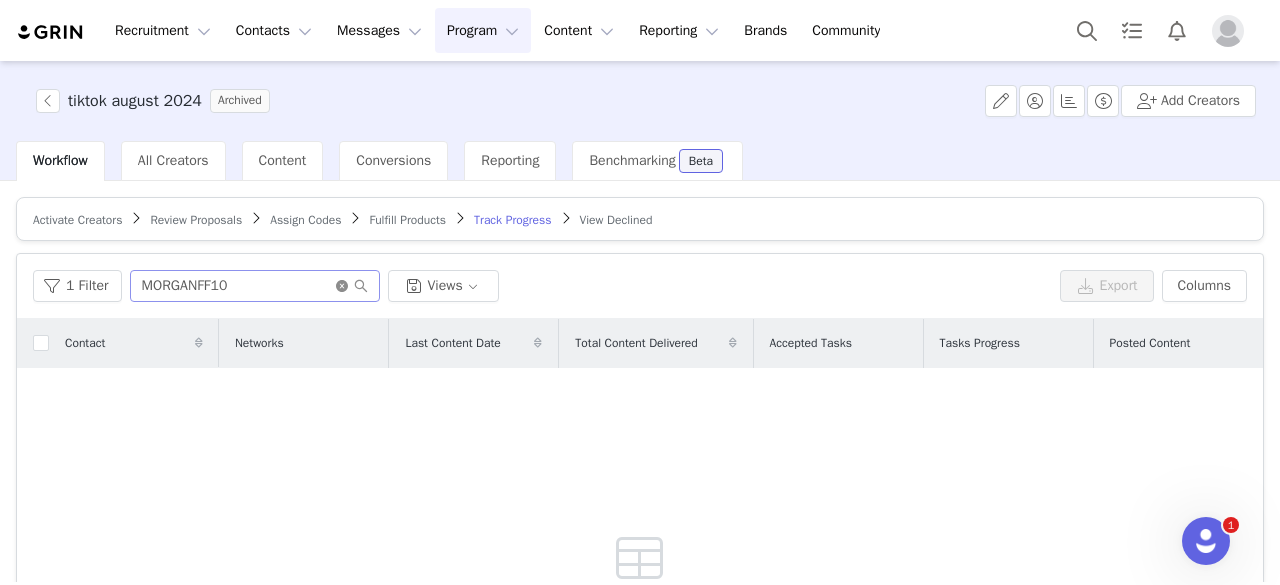 click 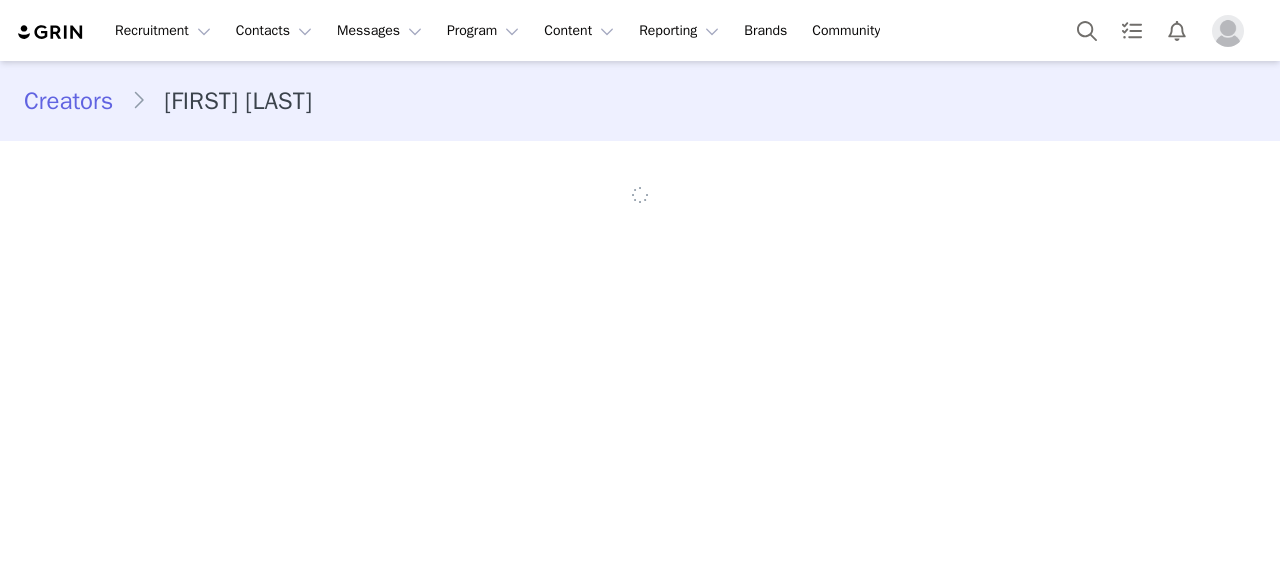 scroll, scrollTop: 0, scrollLeft: 0, axis: both 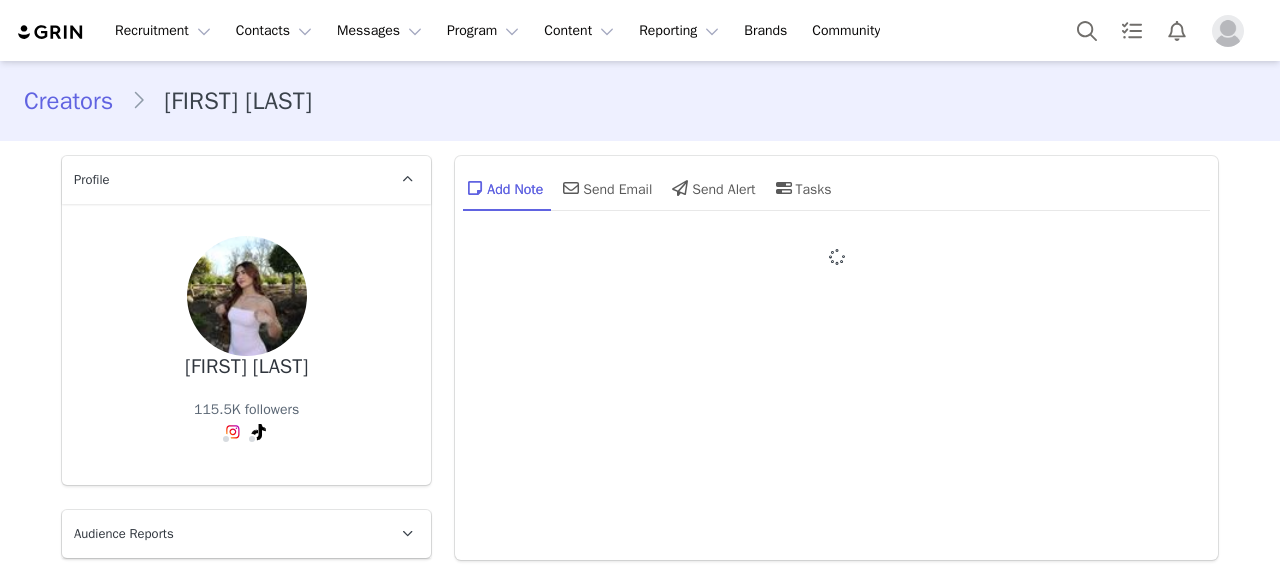 type on "+1 (United States)" 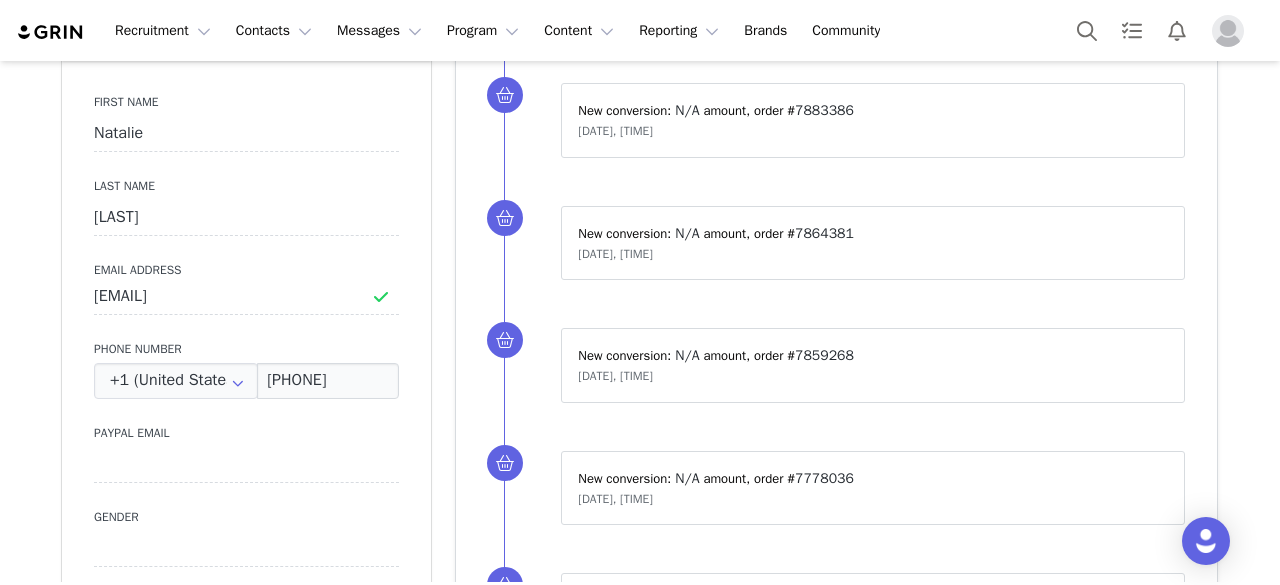 scroll, scrollTop: 0, scrollLeft: 0, axis: both 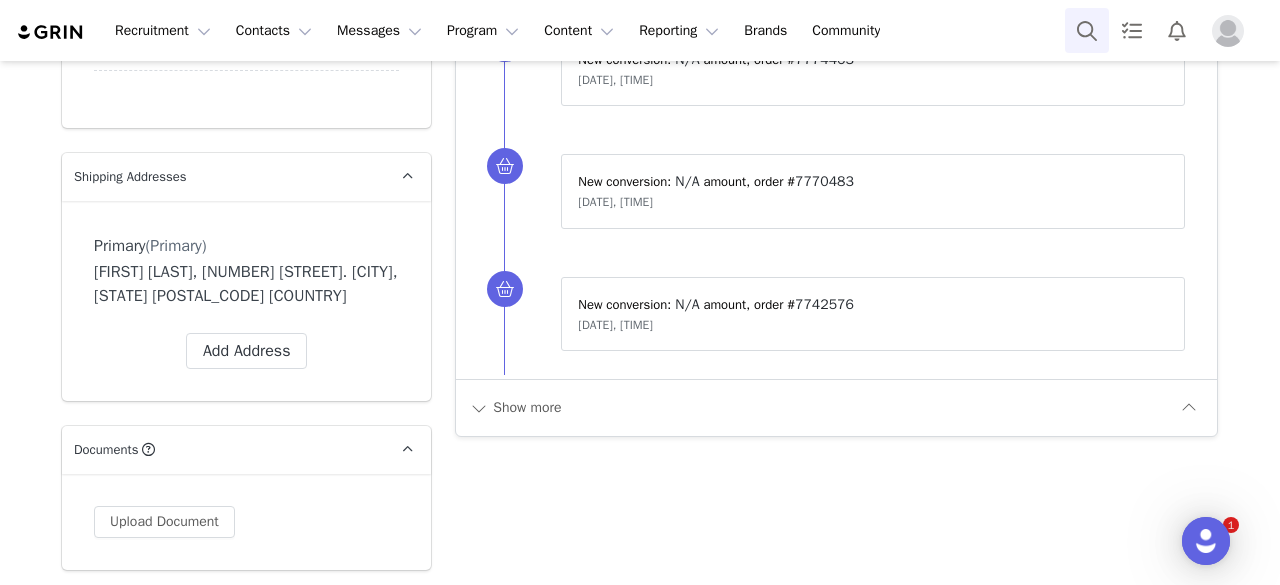 click at bounding box center (1087, 30) 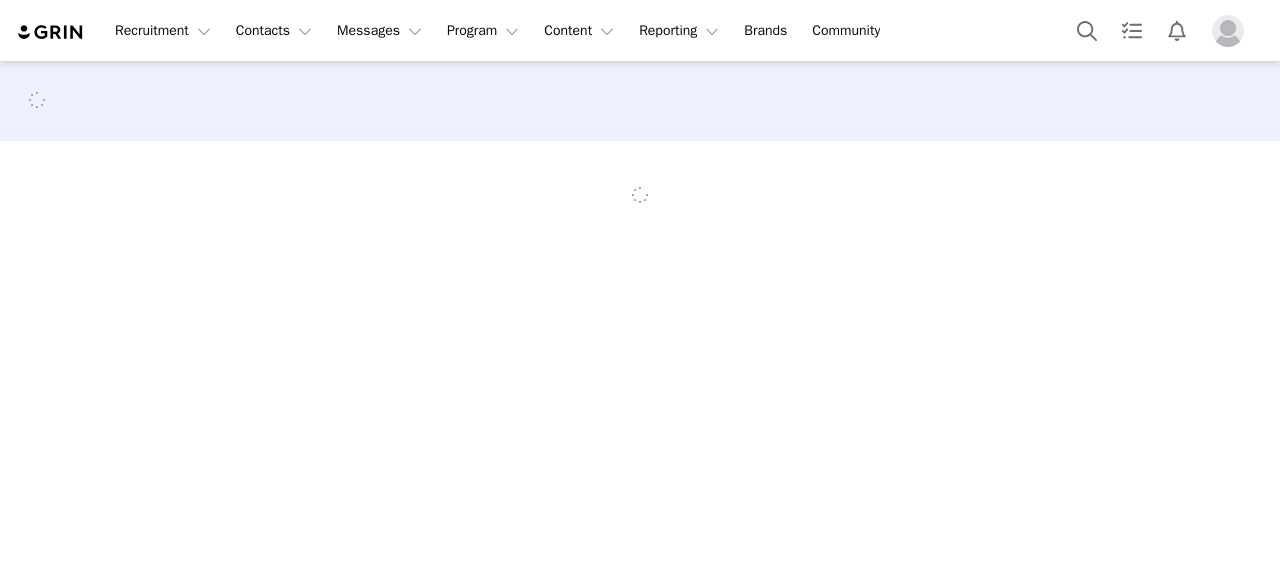 scroll, scrollTop: 0, scrollLeft: 0, axis: both 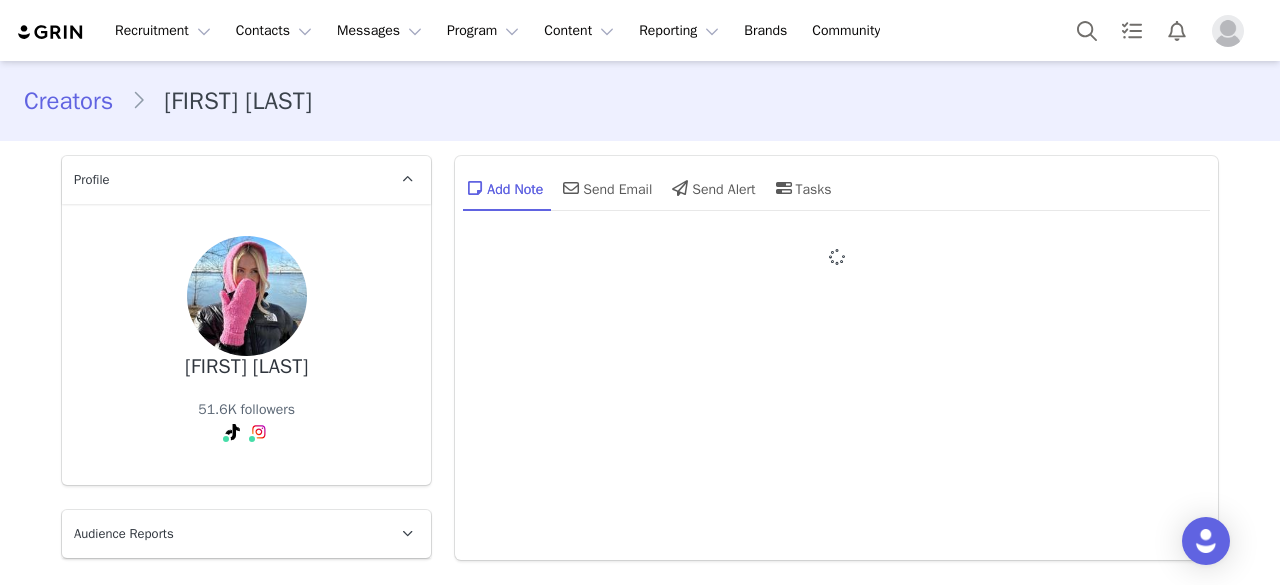 type on "+1 (United States)" 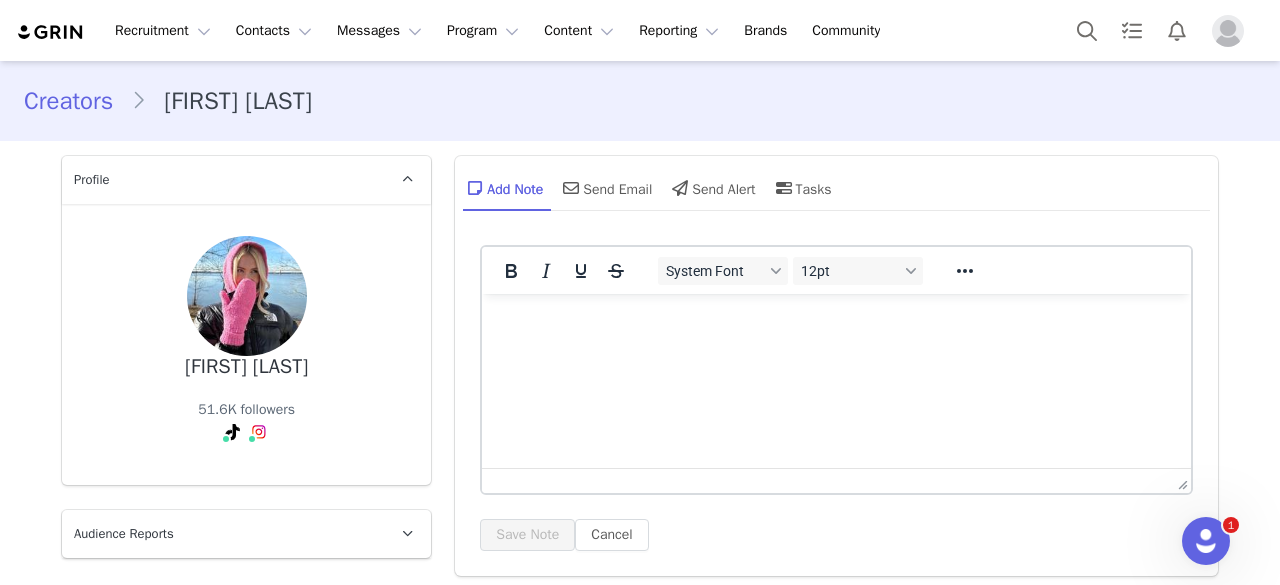 scroll, scrollTop: 0, scrollLeft: 0, axis: both 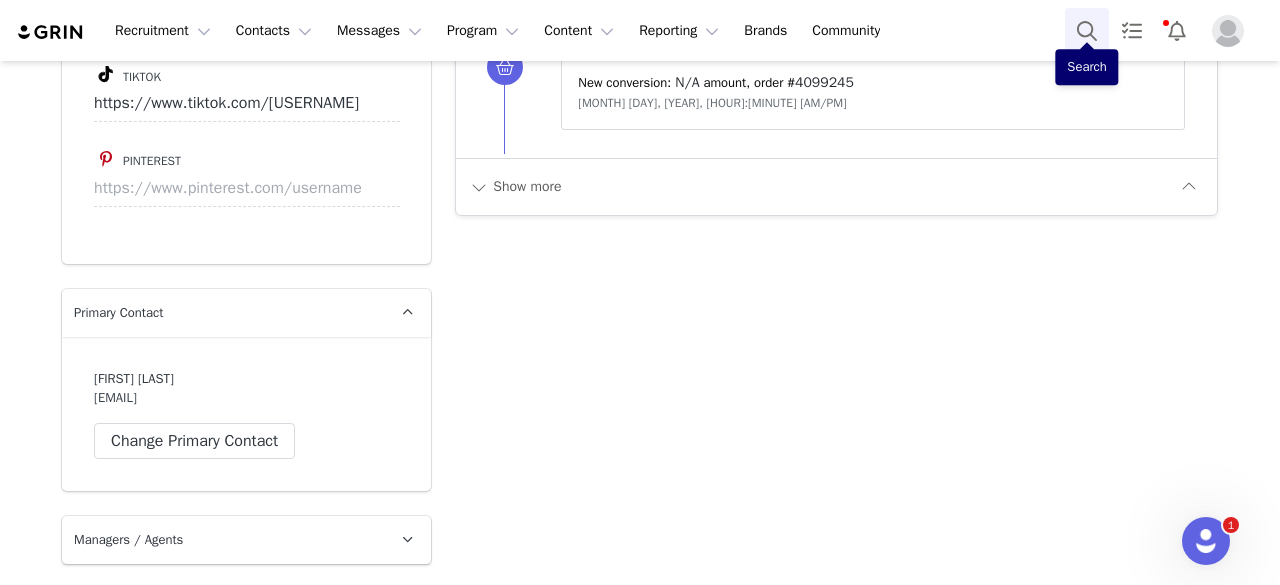 click at bounding box center (1087, 30) 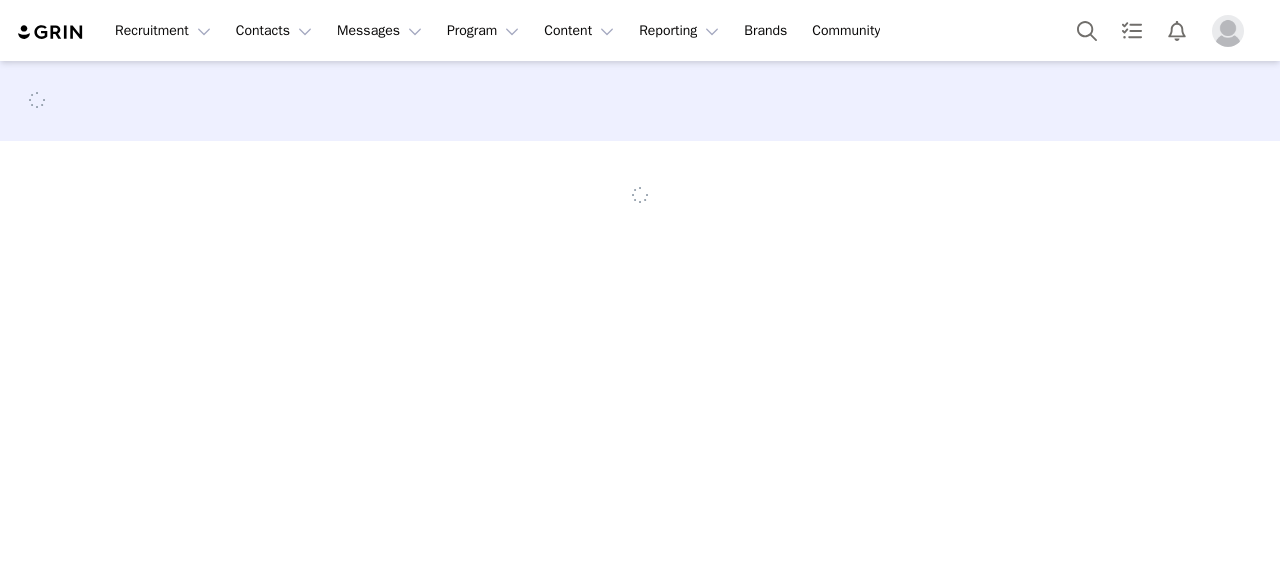 scroll, scrollTop: 0, scrollLeft: 0, axis: both 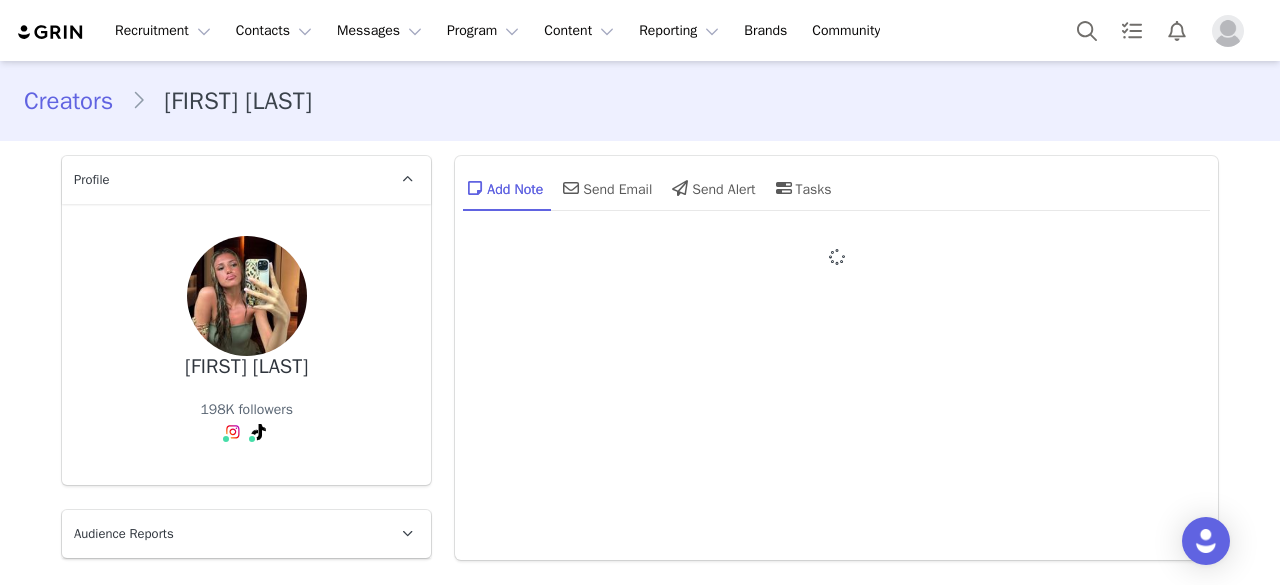 type on "+1 (United States)" 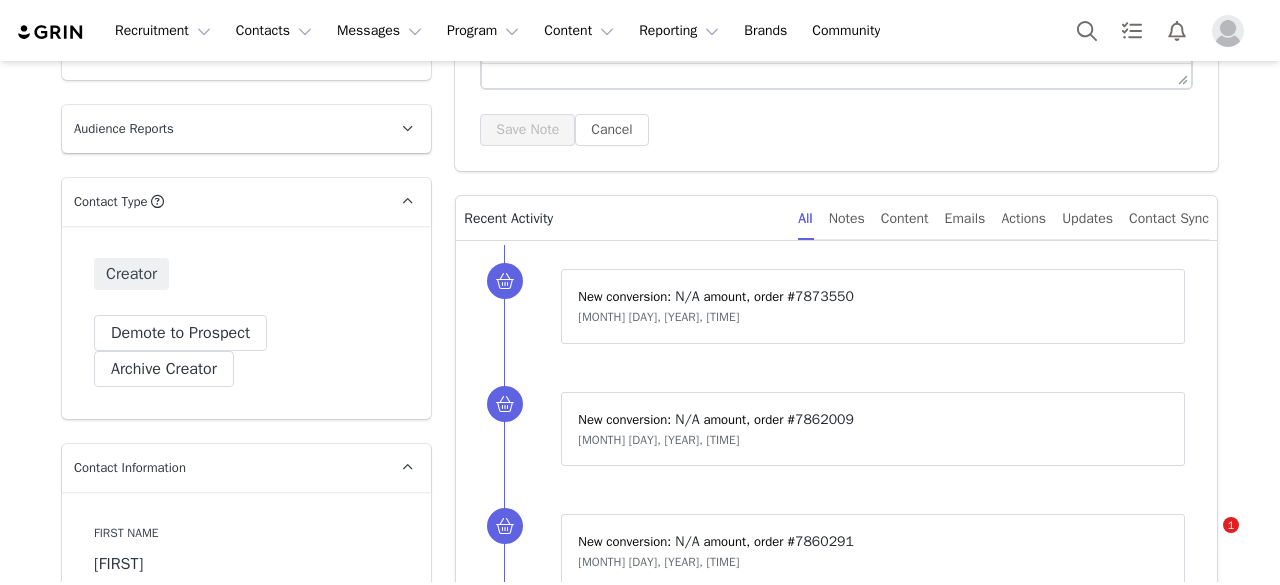 scroll, scrollTop: 706, scrollLeft: 0, axis: vertical 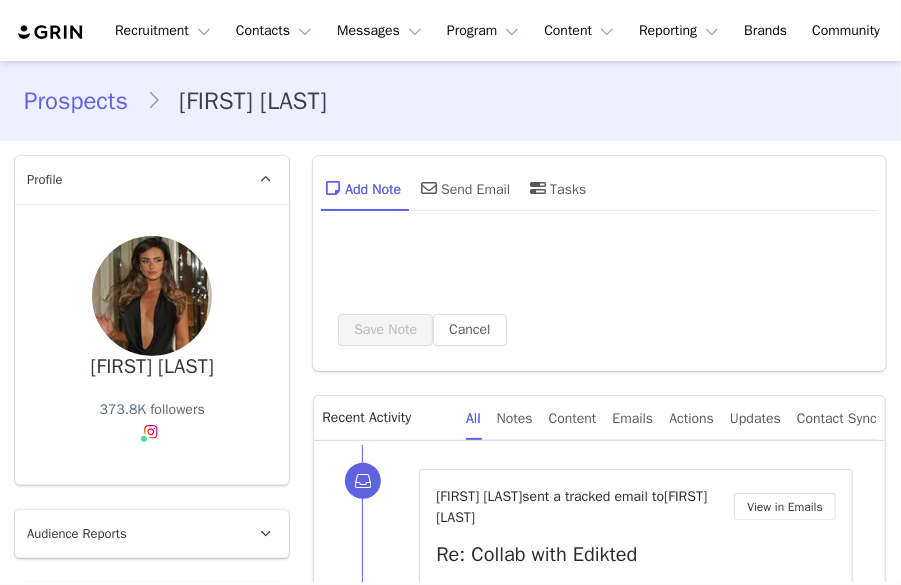 type on "+1 (United States)" 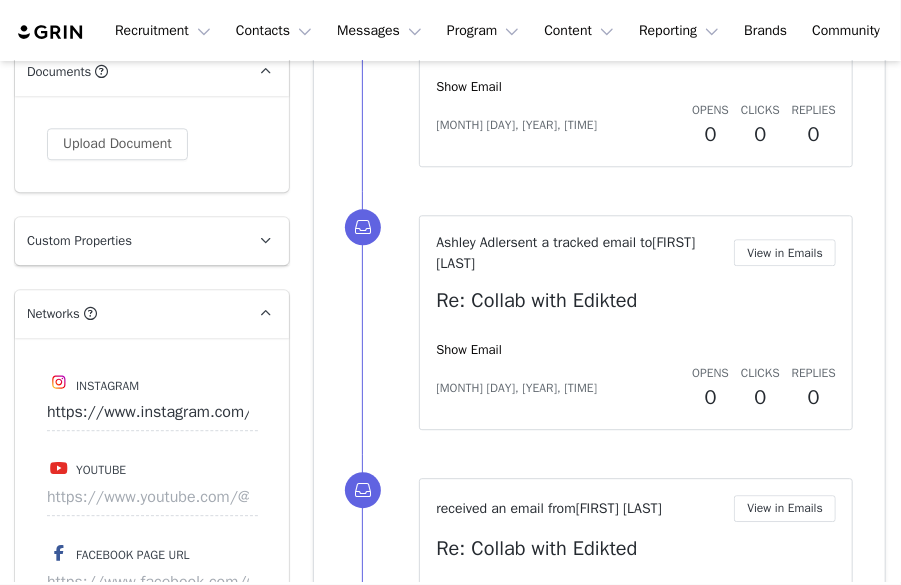 scroll, scrollTop: 0, scrollLeft: 0, axis: both 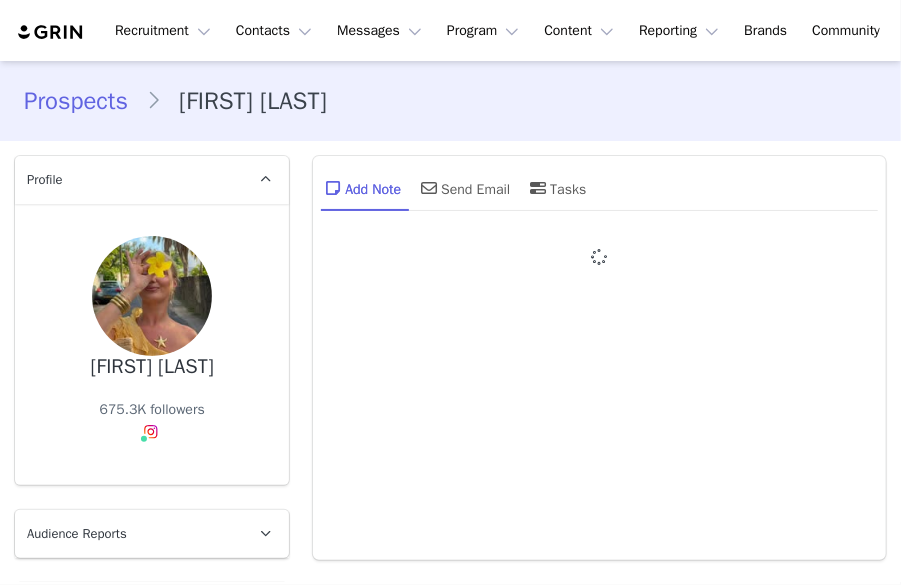 type on "+1 (United States)" 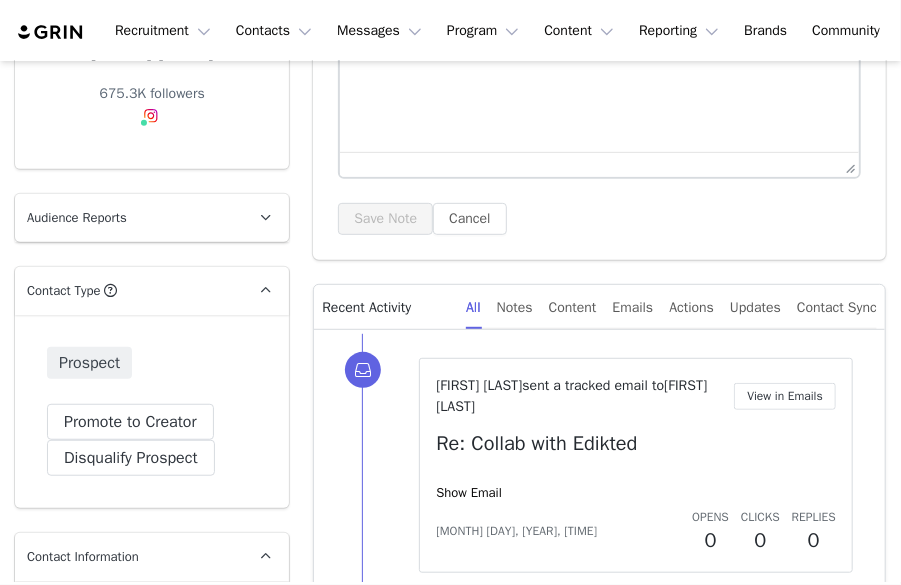 scroll, scrollTop: 0, scrollLeft: 0, axis: both 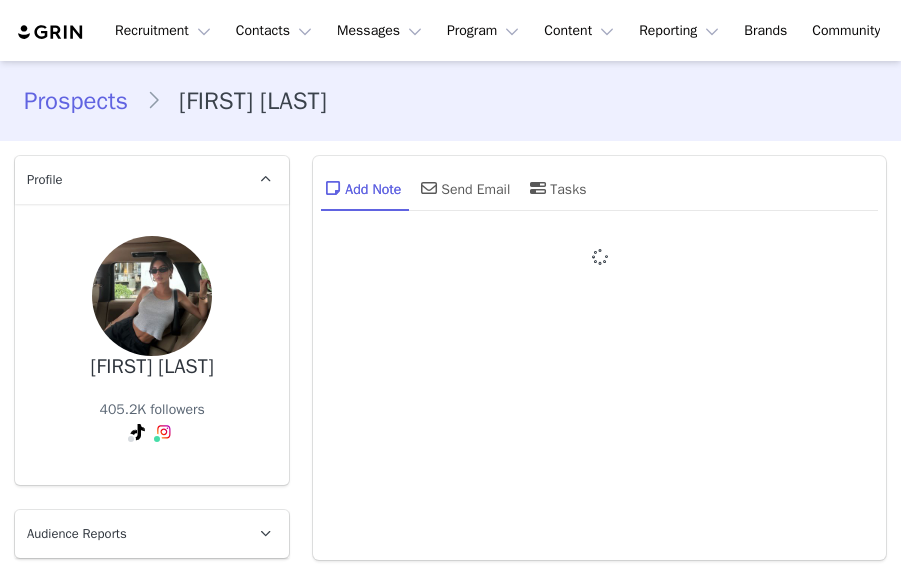 type on "+1 (United States)" 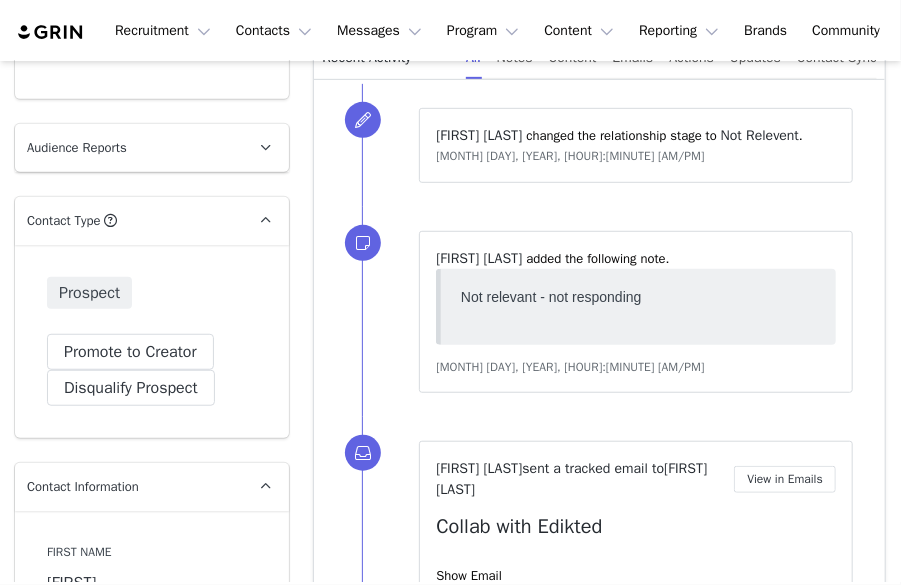 scroll, scrollTop: 1100, scrollLeft: 0, axis: vertical 